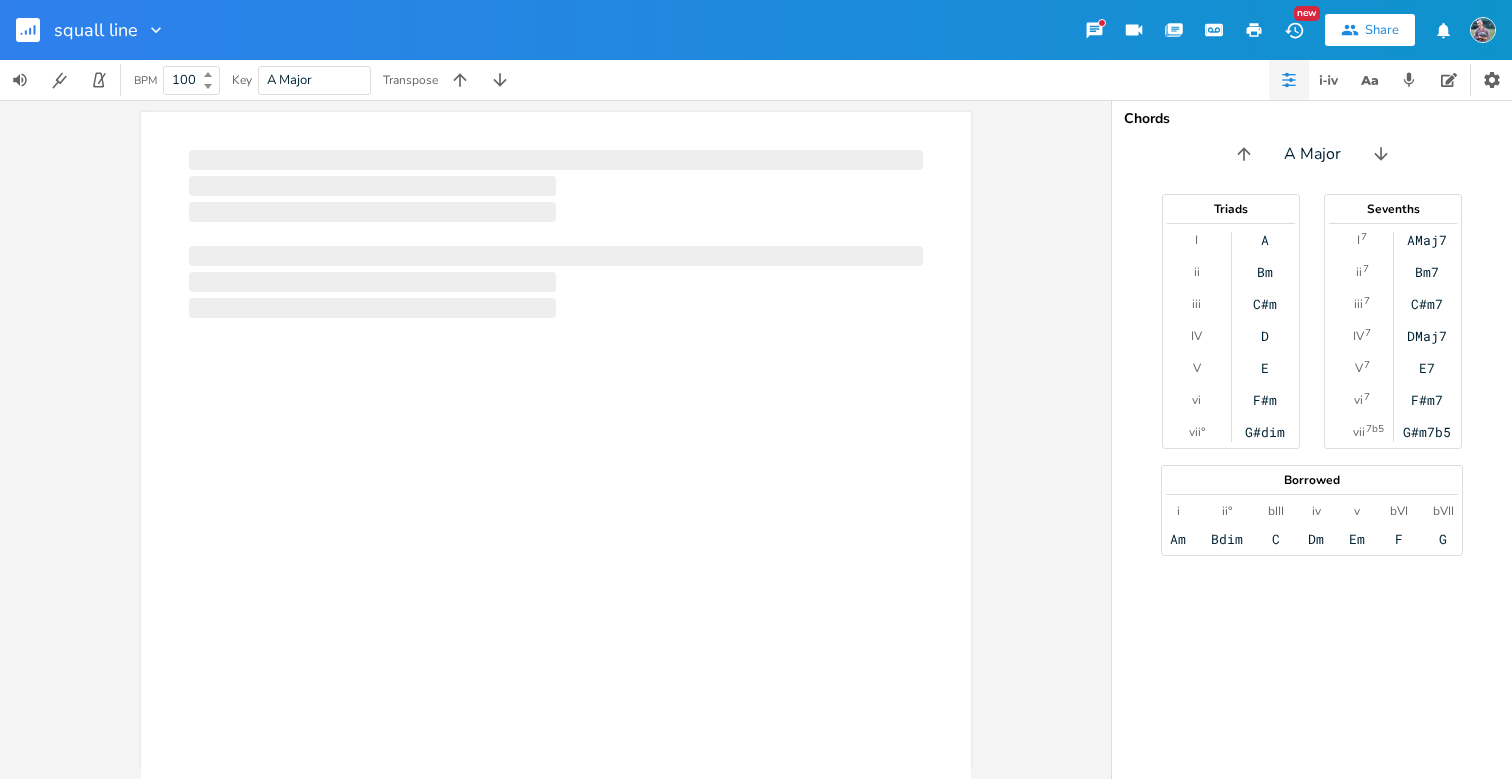 scroll, scrollTop: 0, scrollLeft: 0, axis: both 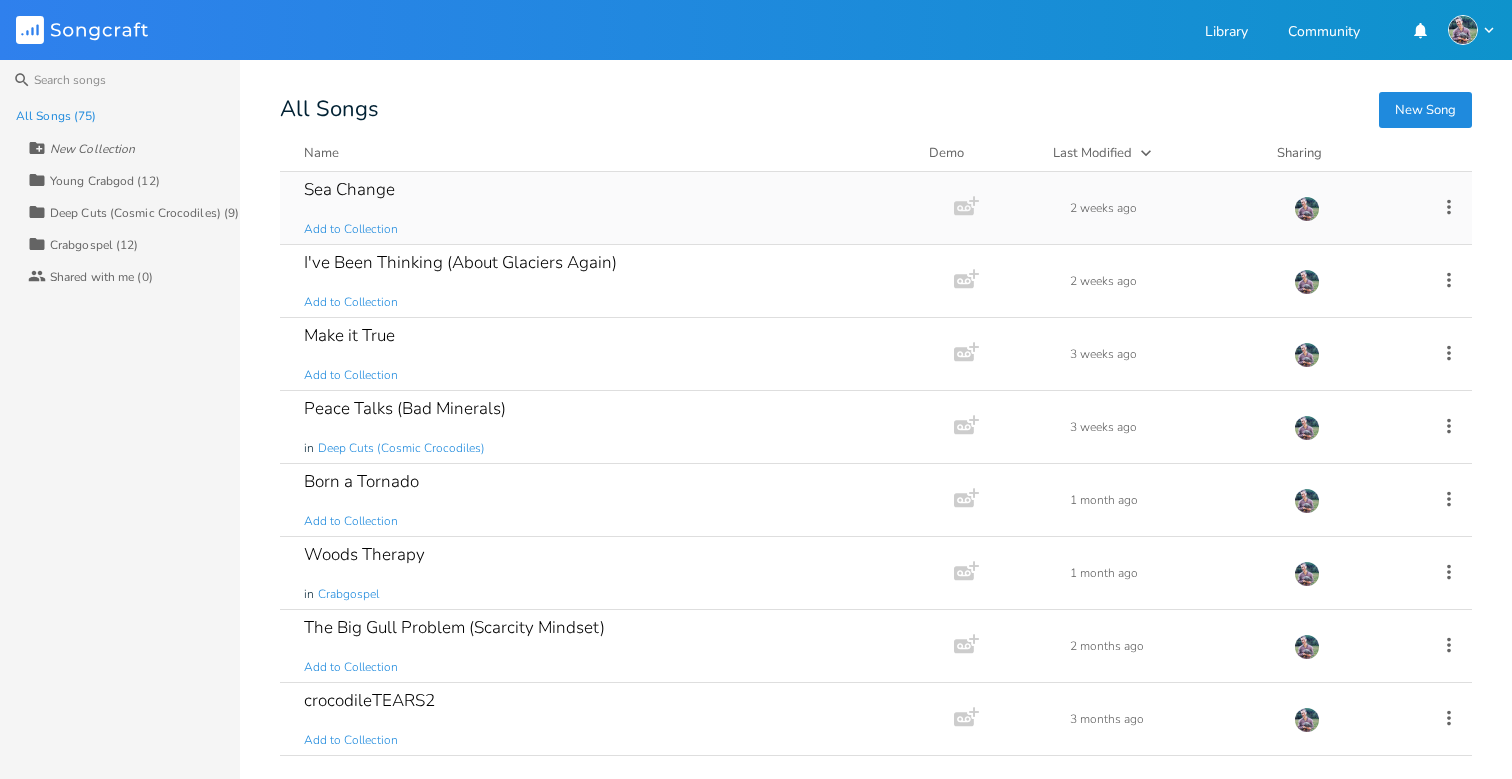 click on "Sea Change Add to Collection" at bounding box center (613, 208) 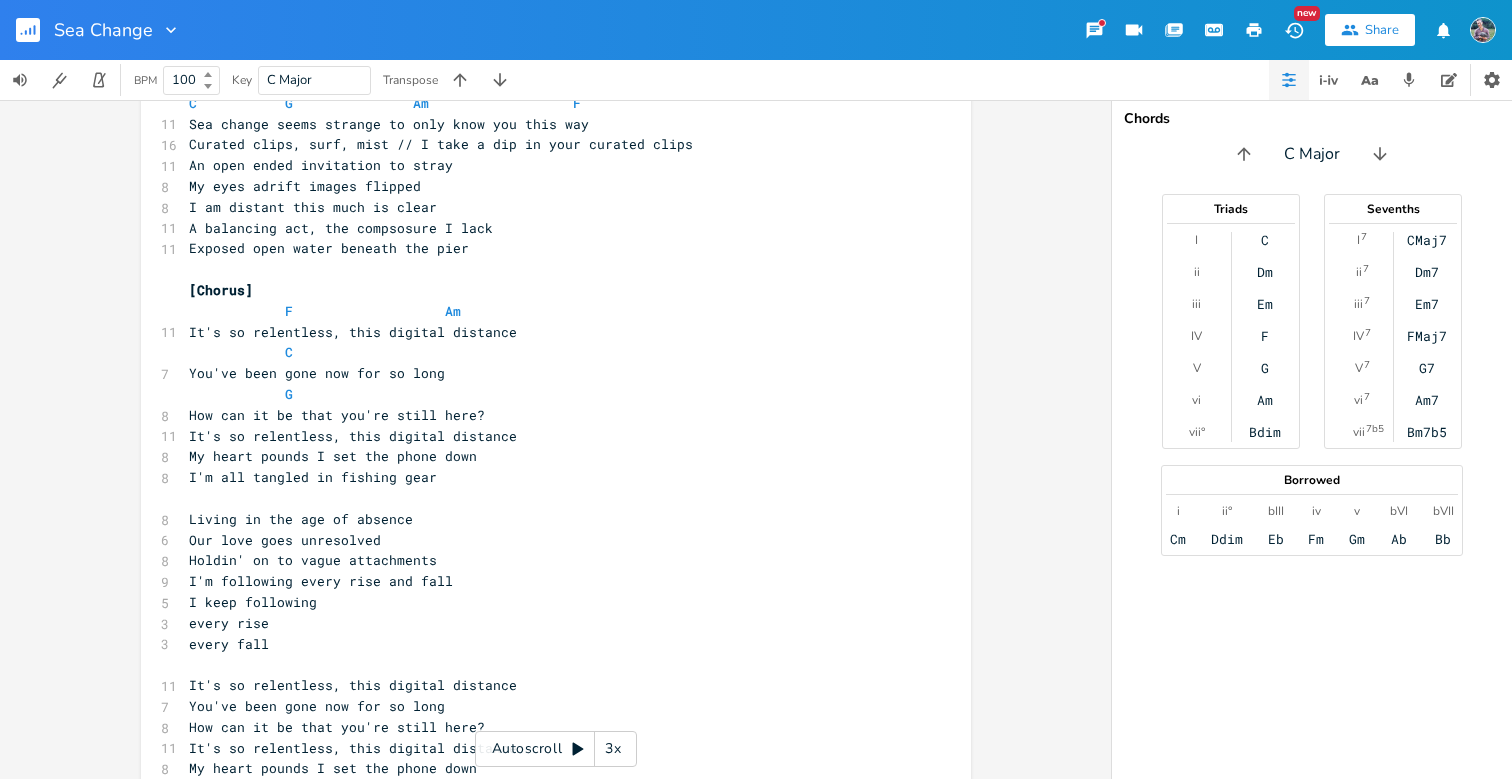 scroll, scrollTop: 69, scrollLeft: 0, axis: vertical 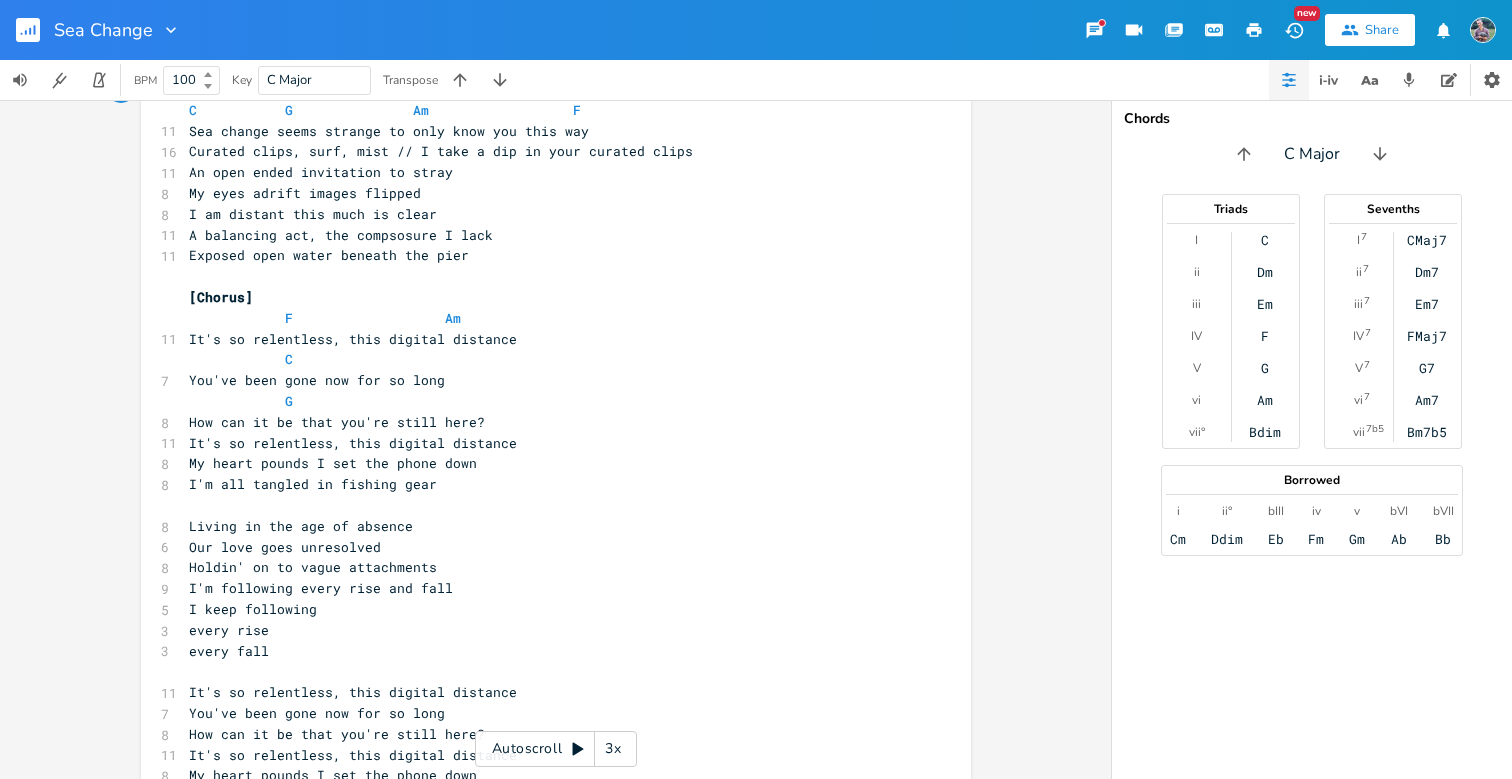 click on "Exposed open water beneath the pier" at bounding box center (329, 255) 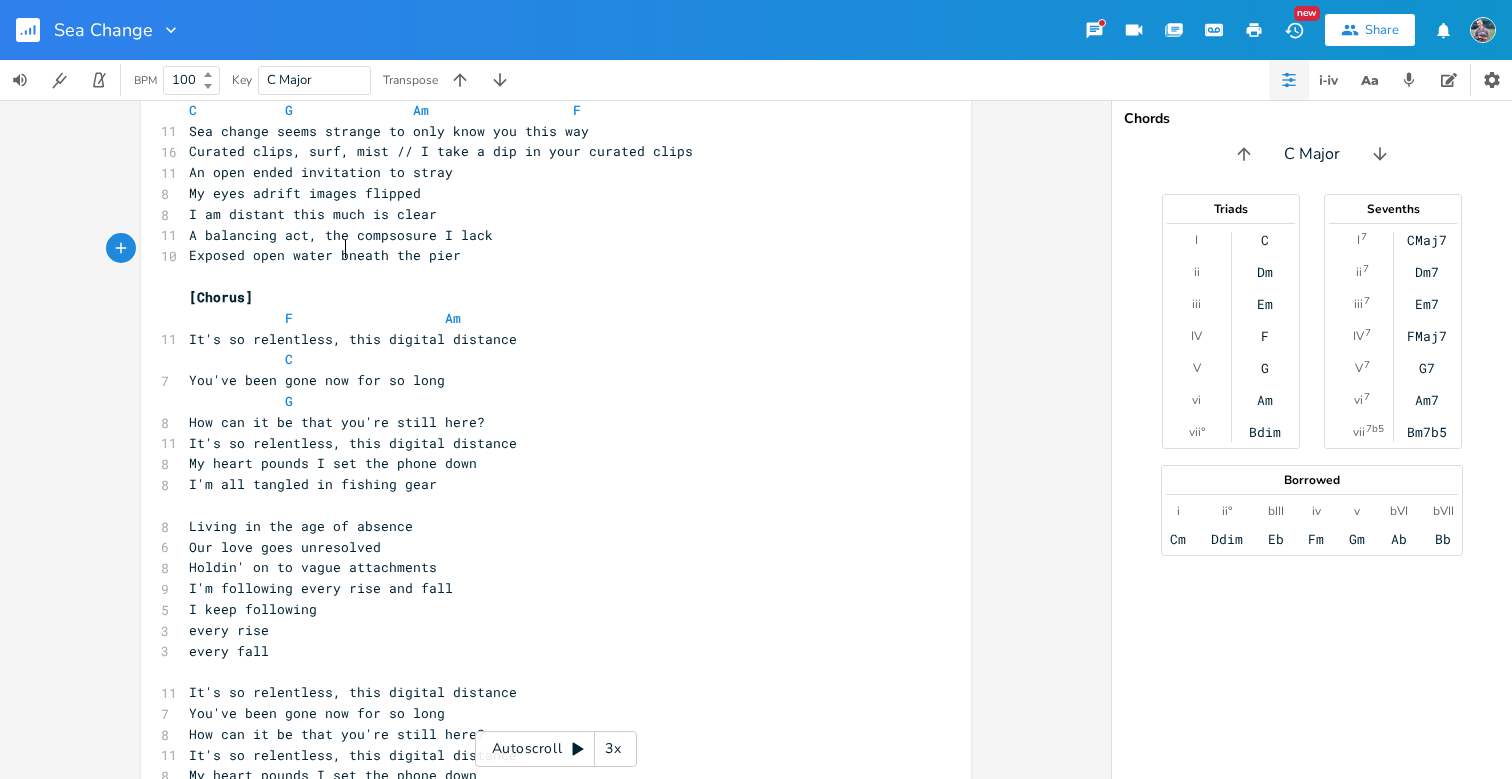 type on "'" 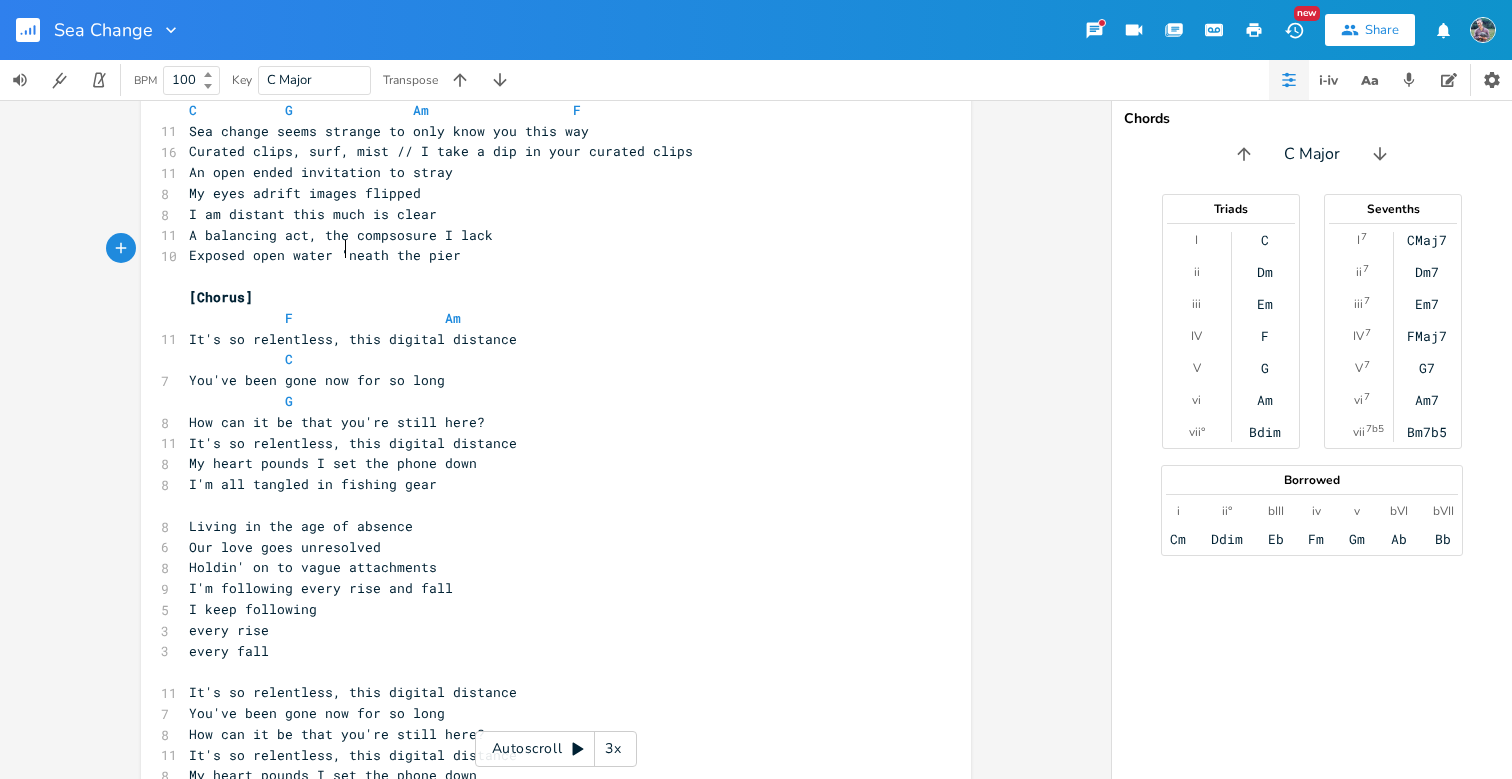 scroll, scrollTop: 0, scrollLeft: 3, axis: horizontal 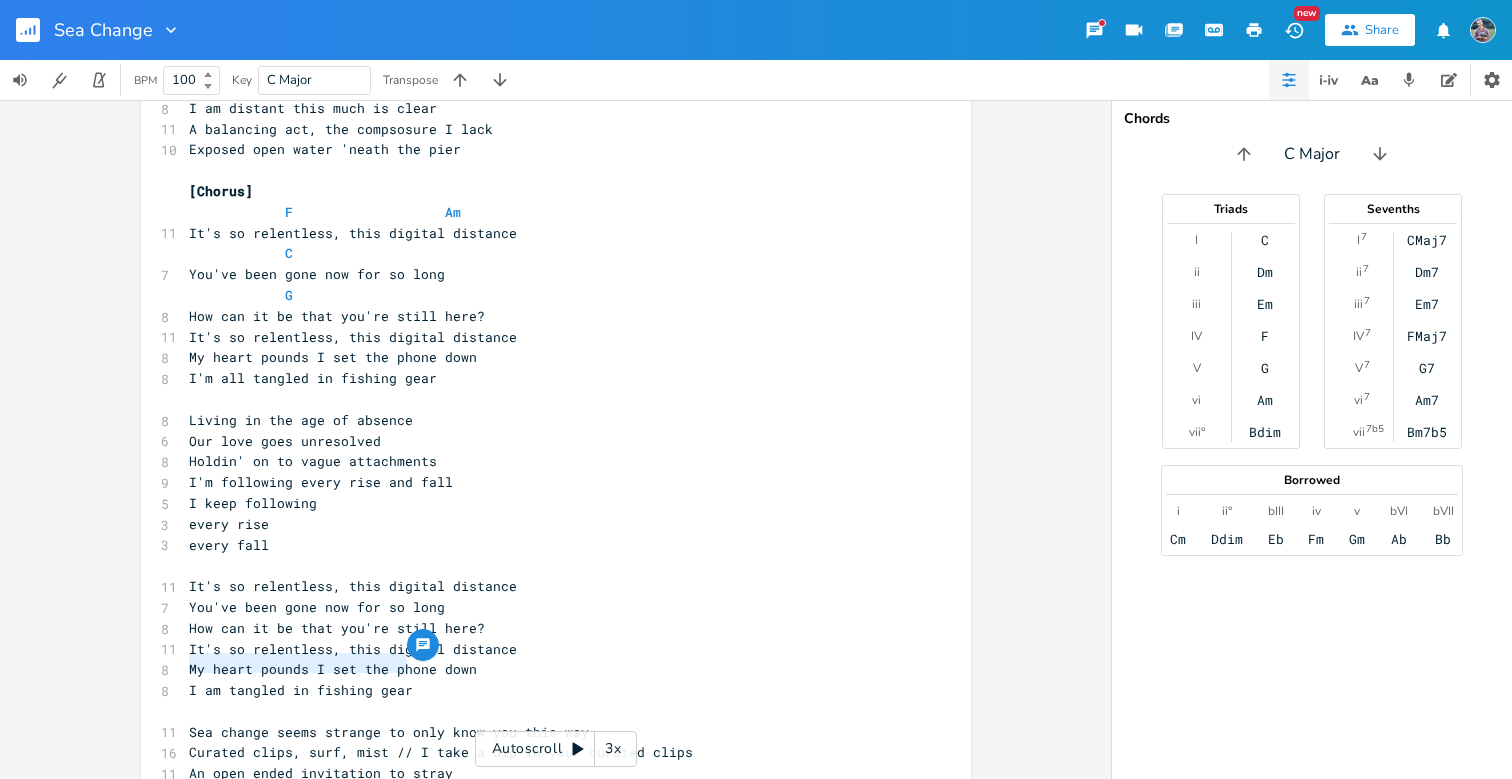 drag, startPoint x: 402, startPoint y: 665, endPoint x: 186, endPoint y: 665, distance: 216 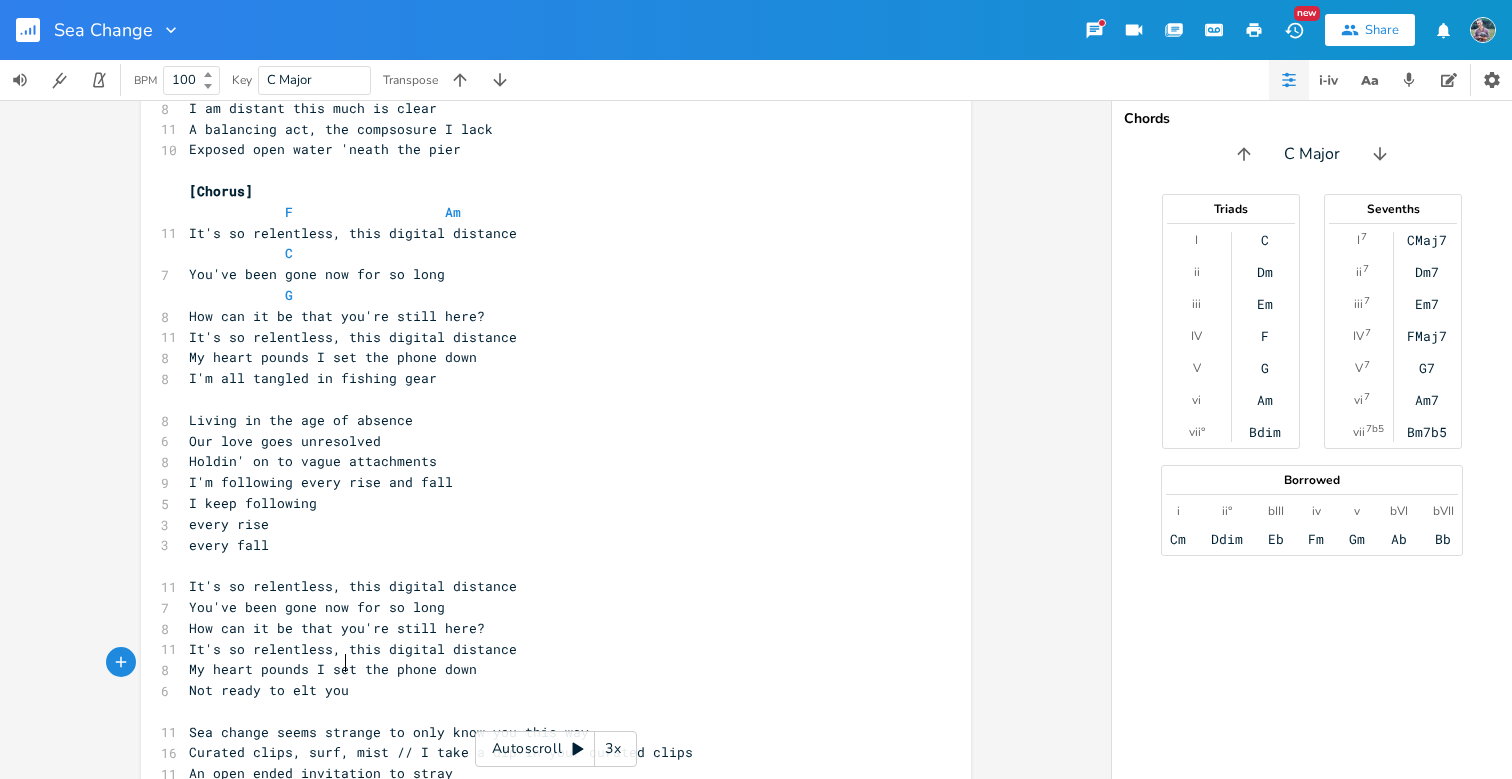 type on "Not ready to elt you" 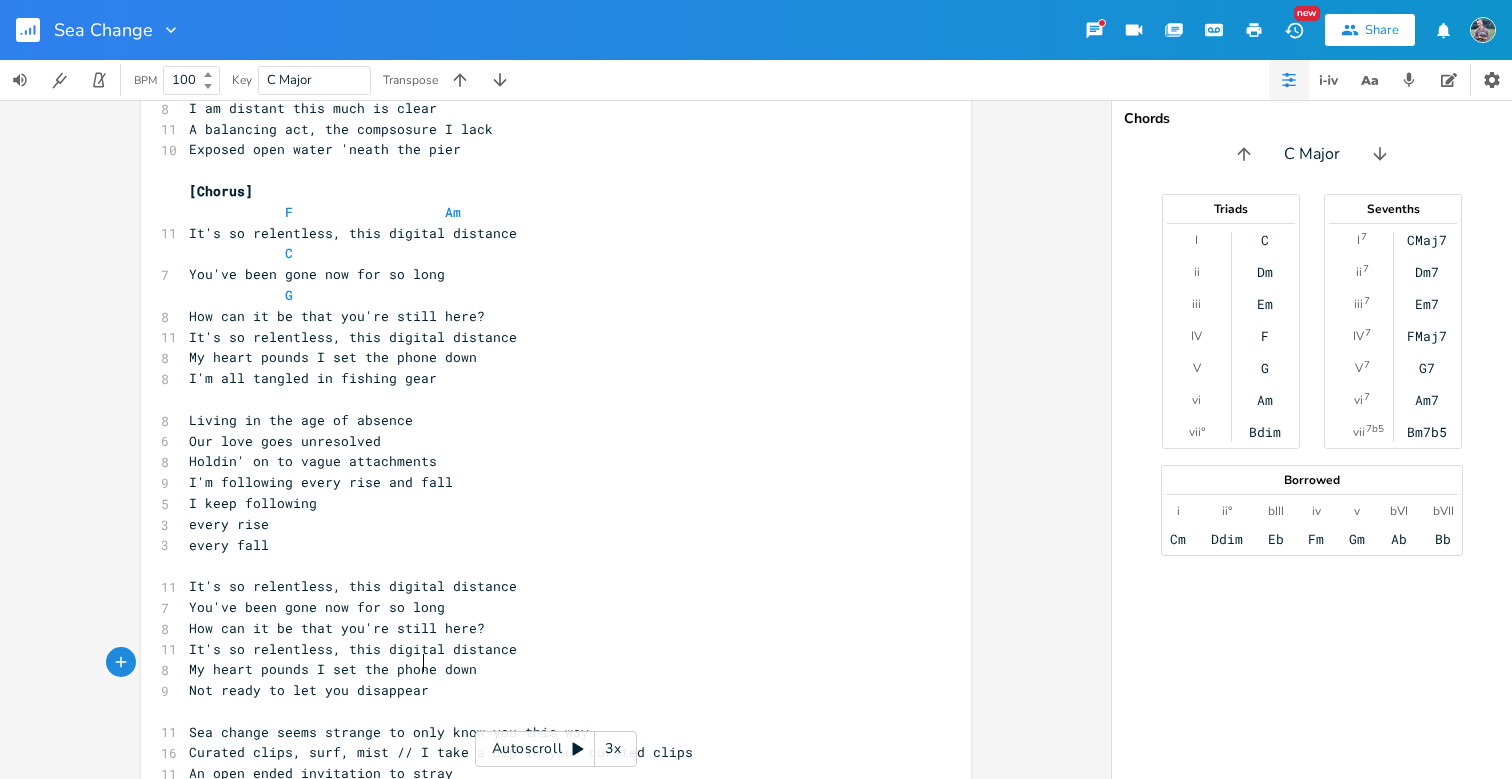 type on "let you disappear" 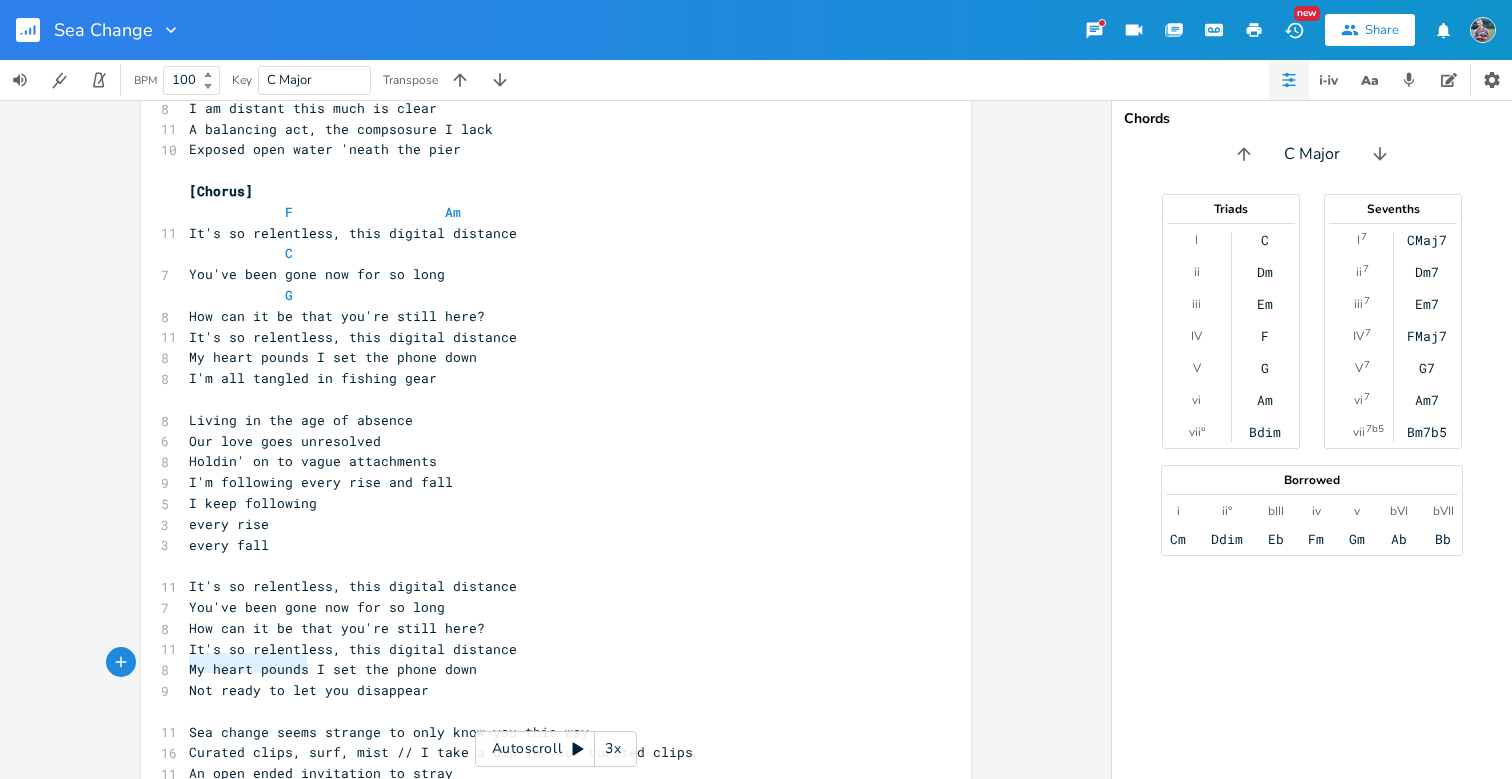 type on "Not ready to let" 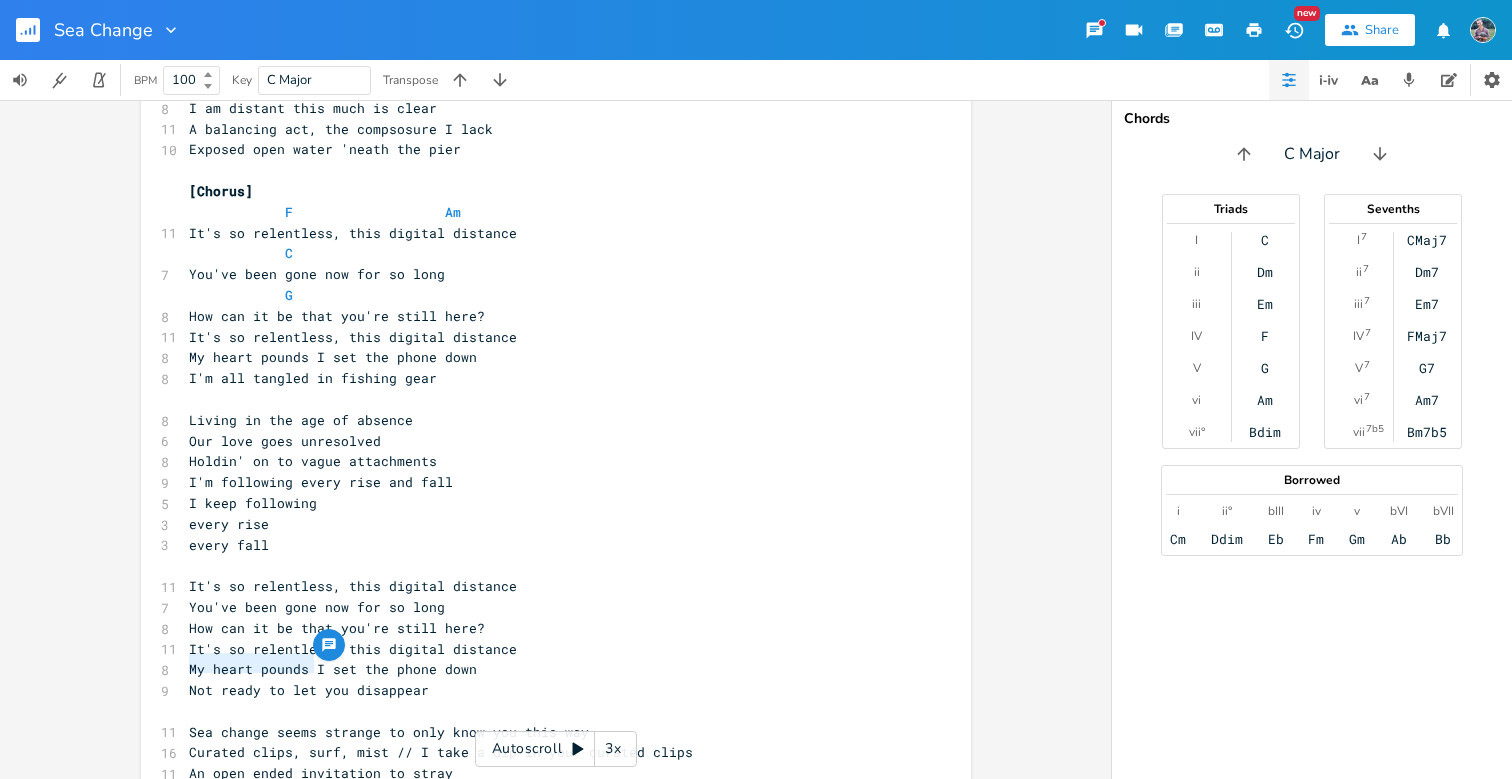 drag, startPoint x: 183, startPoint y: 664, endPoint x: 303, endPoint y: 662, distance: 120.01666 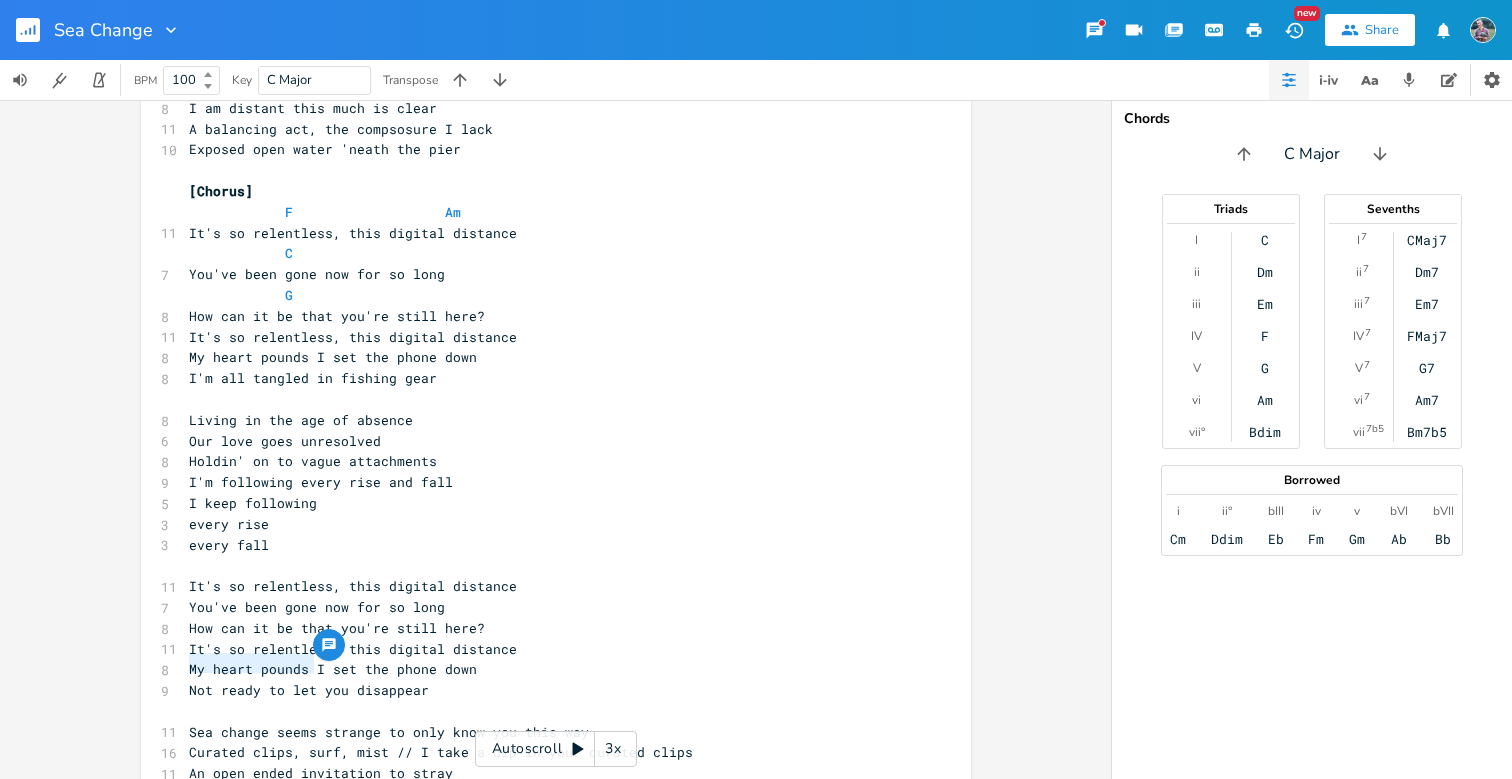 scroll, scrollTop: 0, scrollLeft: 76, axis: horizontal 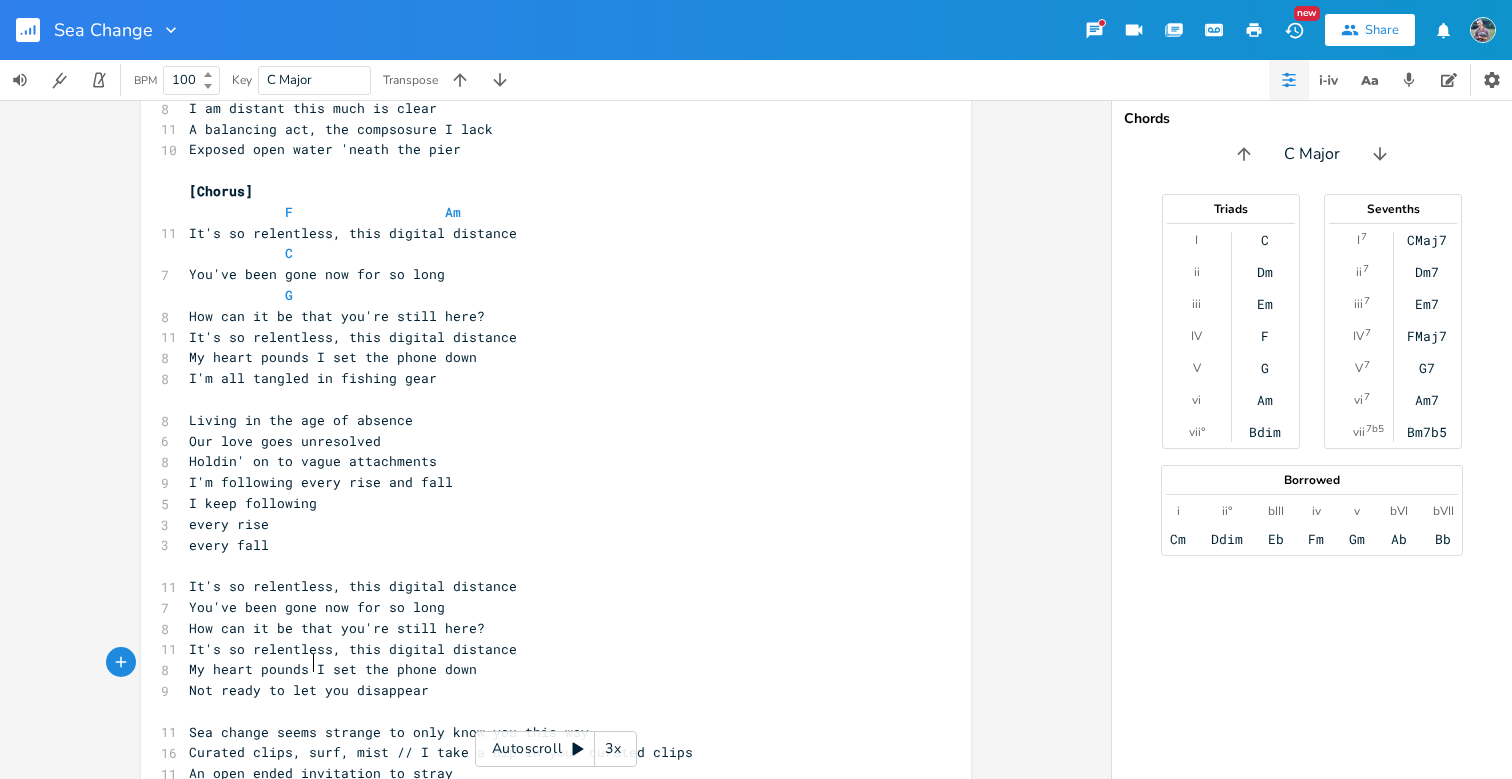 click on "Not ready to let you disappear" at bounding box center (309, 690) 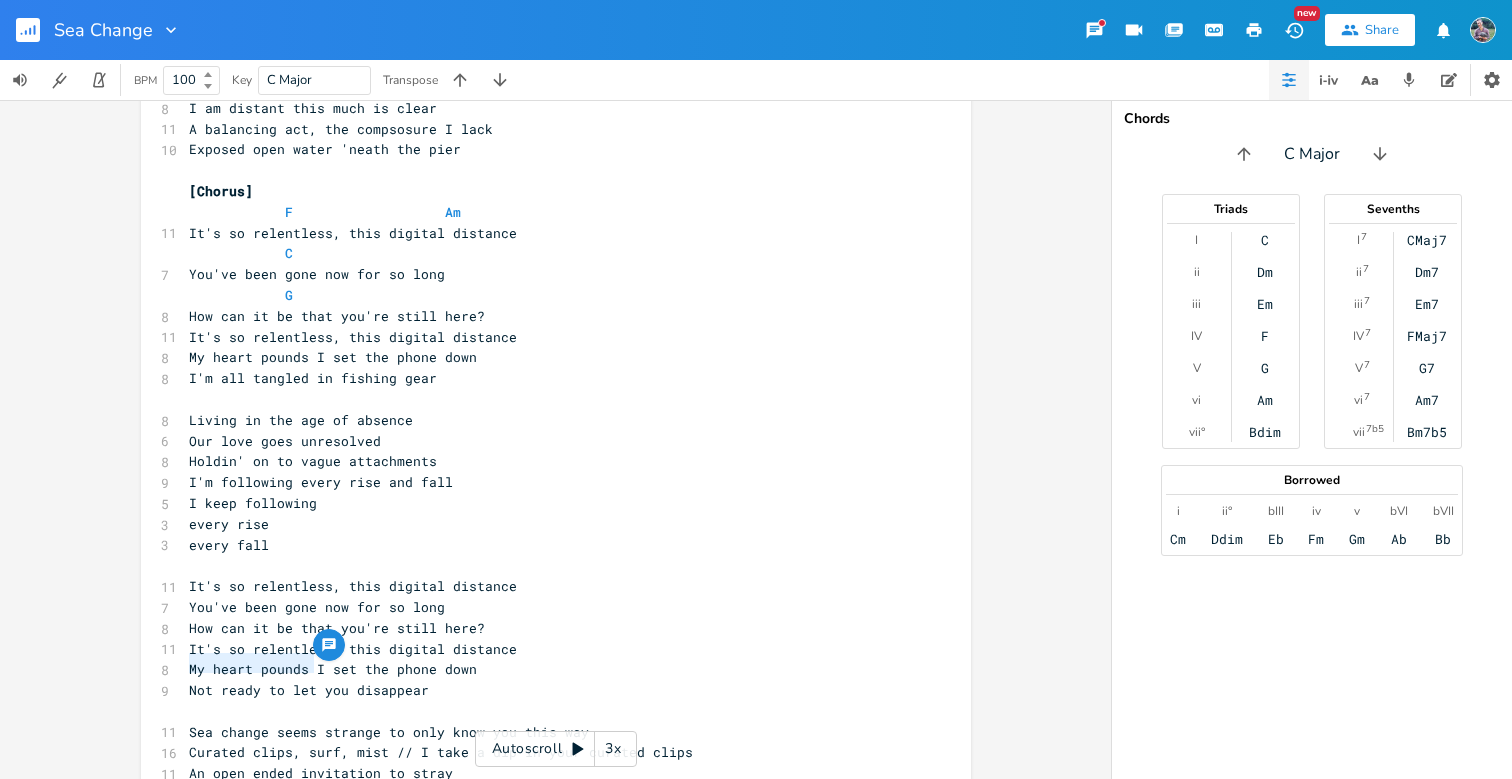 drag, startPoint x: 182, startPoint y: 660, endPoint x: 304, endPoint y: 668, distance: 122.26202 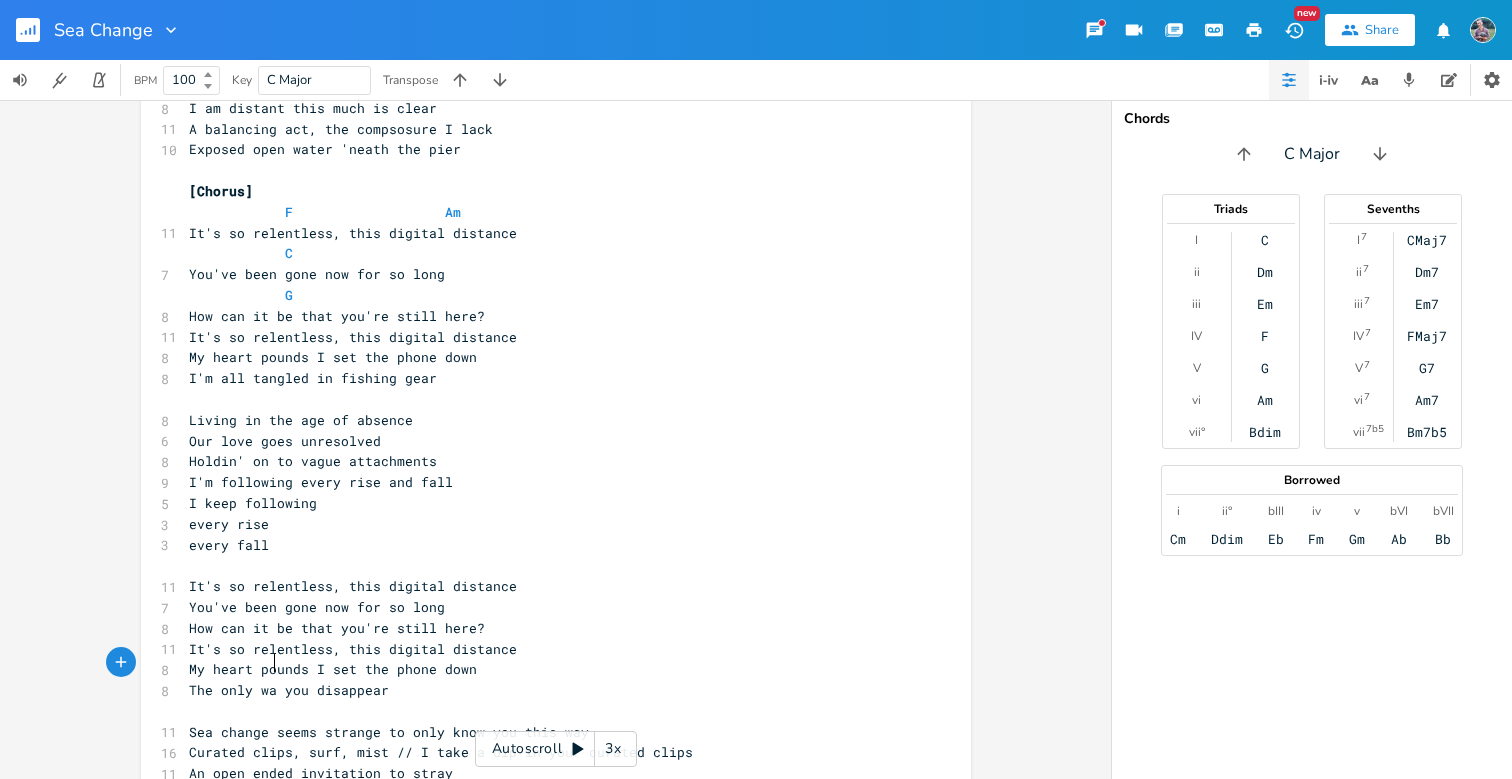 scroll, scrollTop: 0, scrollLeft: 67, axis: horizontal 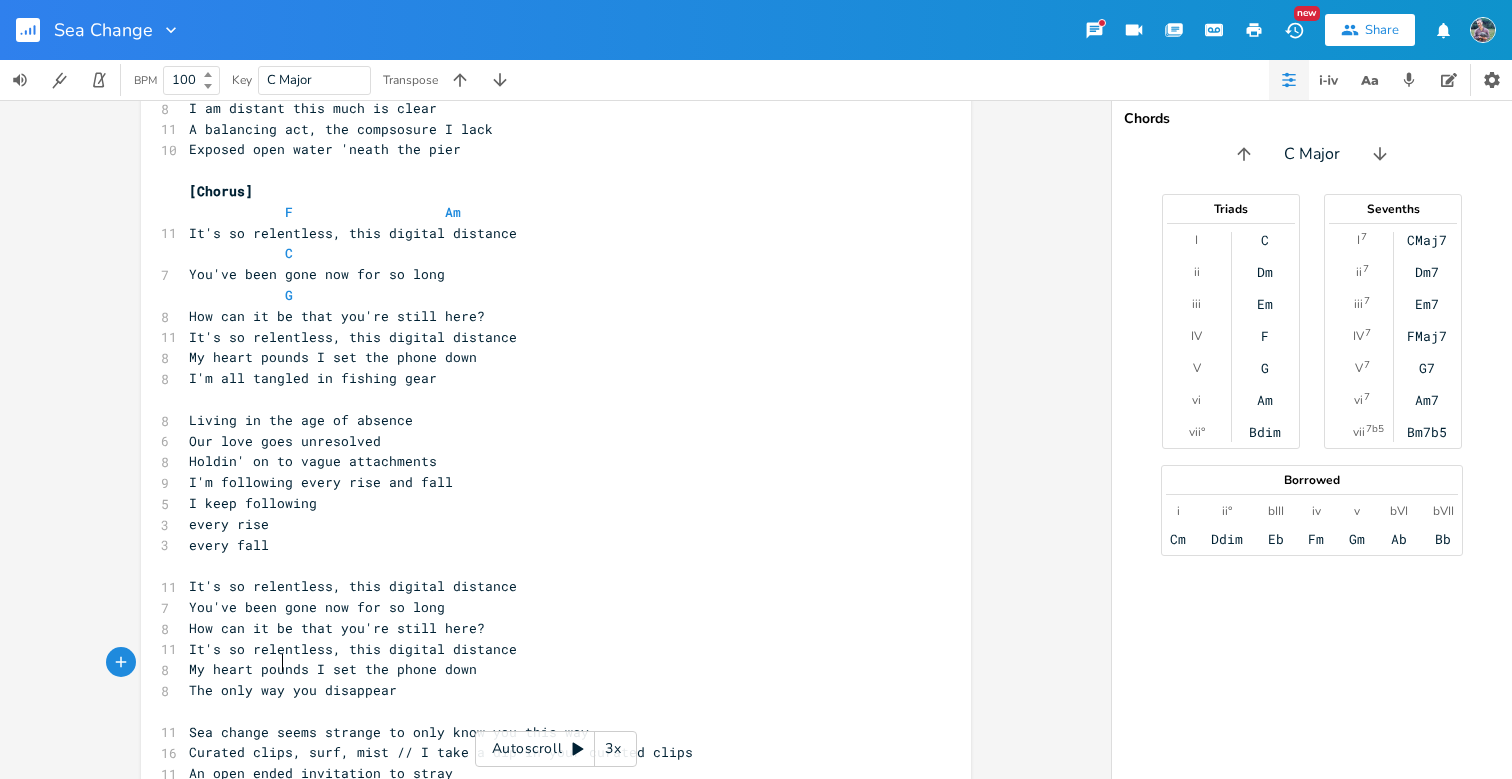 type 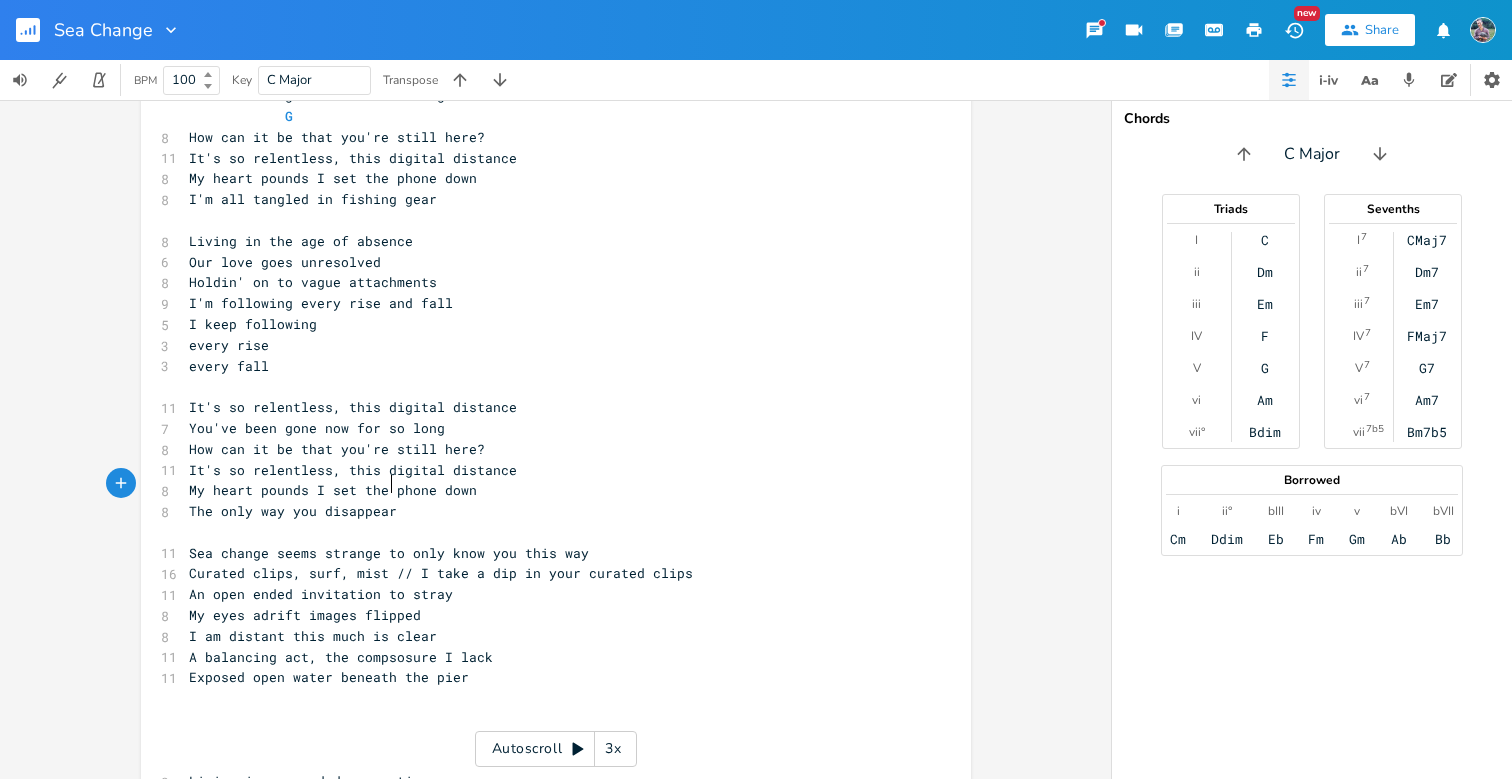 scroll, scrollTop: 354, scrollLeft: 0, axis: vertical 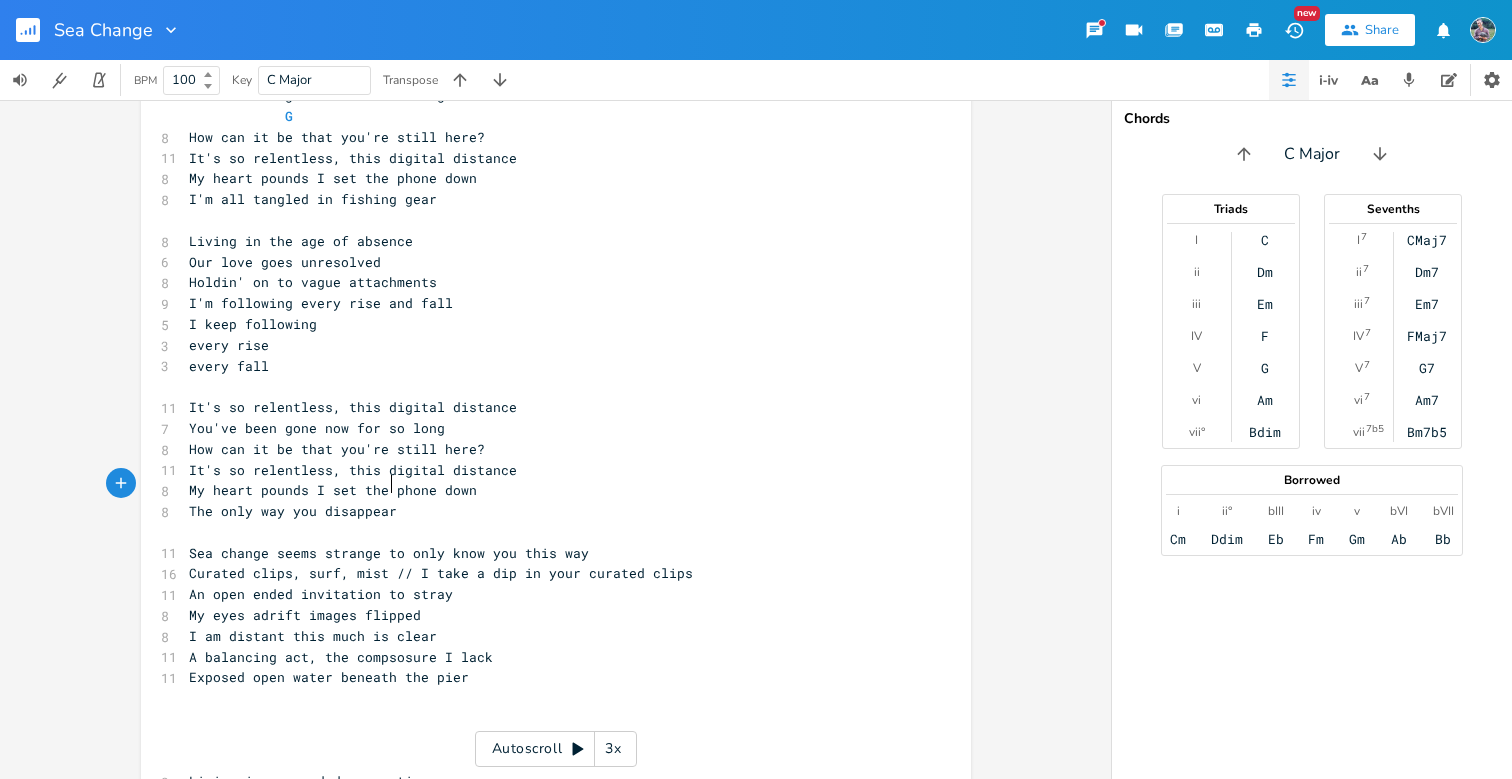 click on "The only way you disappear" at bounding box center [546, 511] 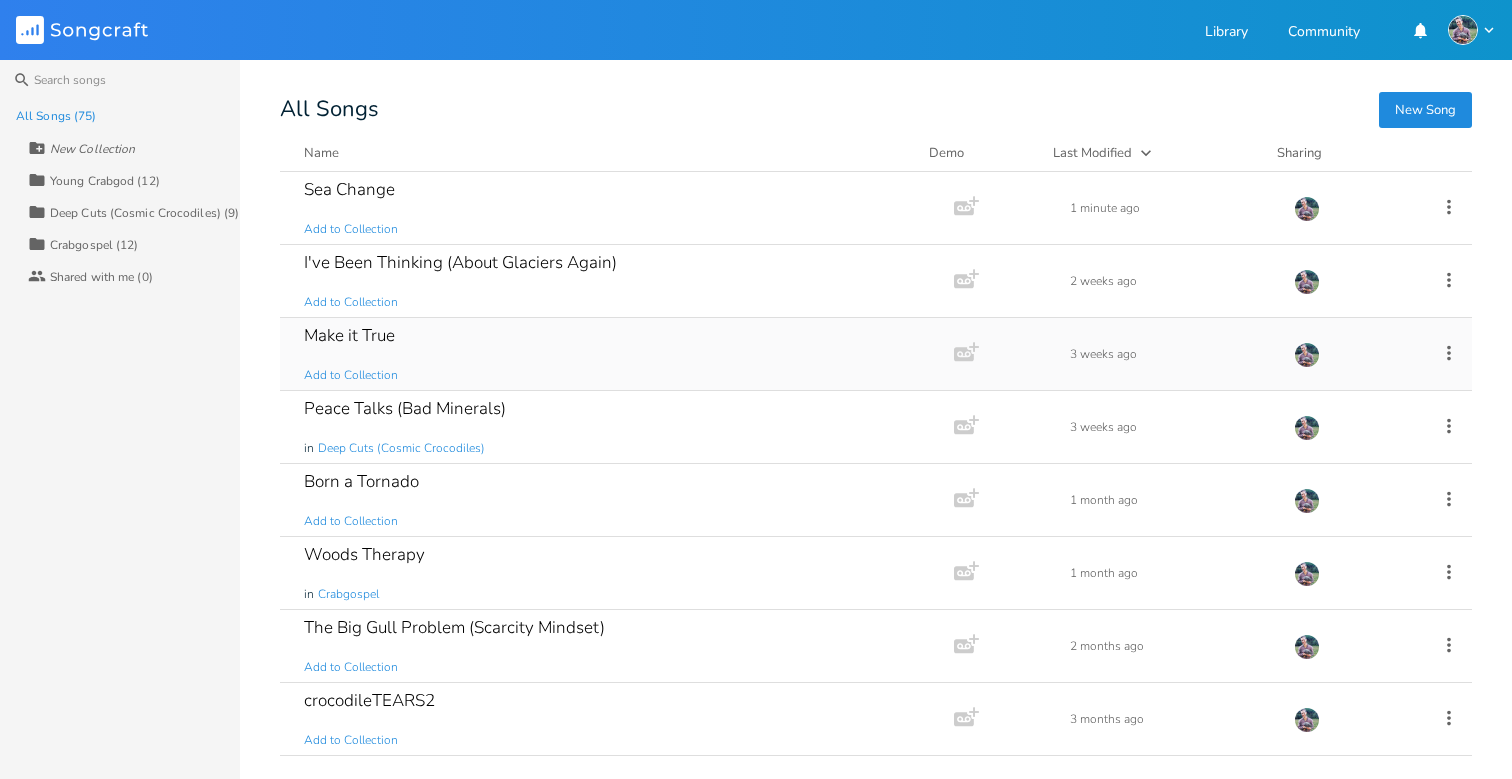 click on "Make it True Add to Collection" at bounding box center [613, 354] 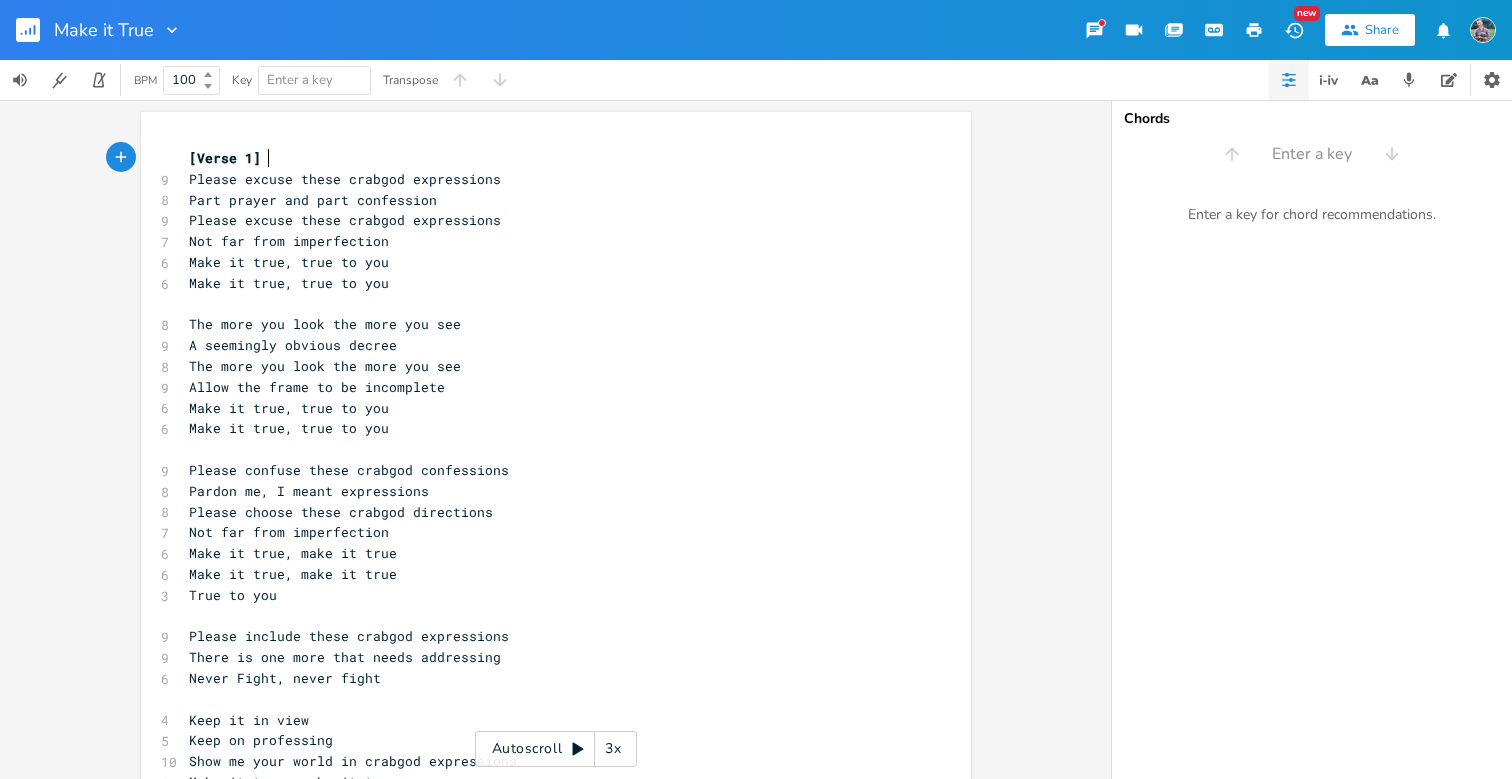 scroll, scrollTop: 0, scrollLeft: 0, axis: both 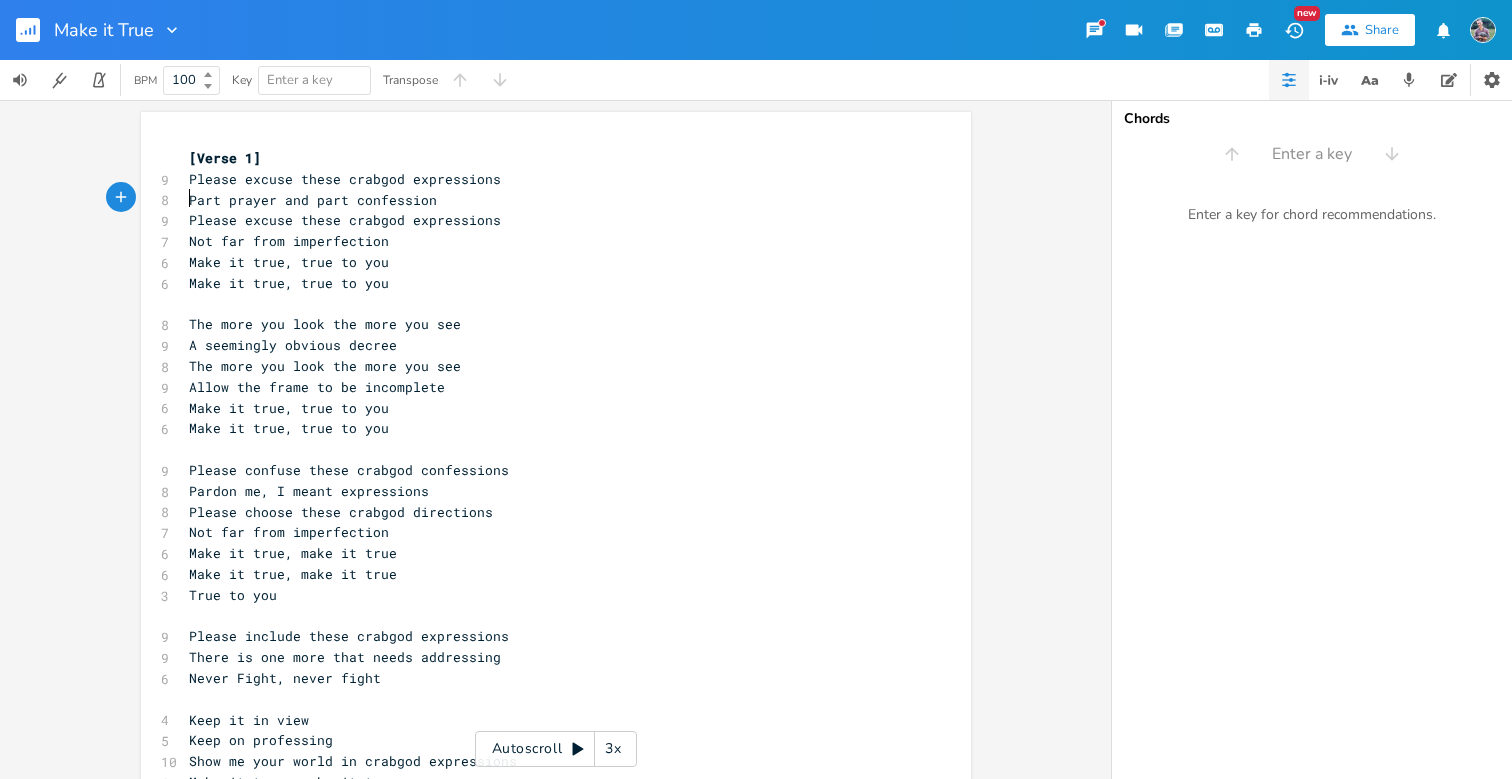 click on "Part prayer and part confession" at bounding box center (313, 200) 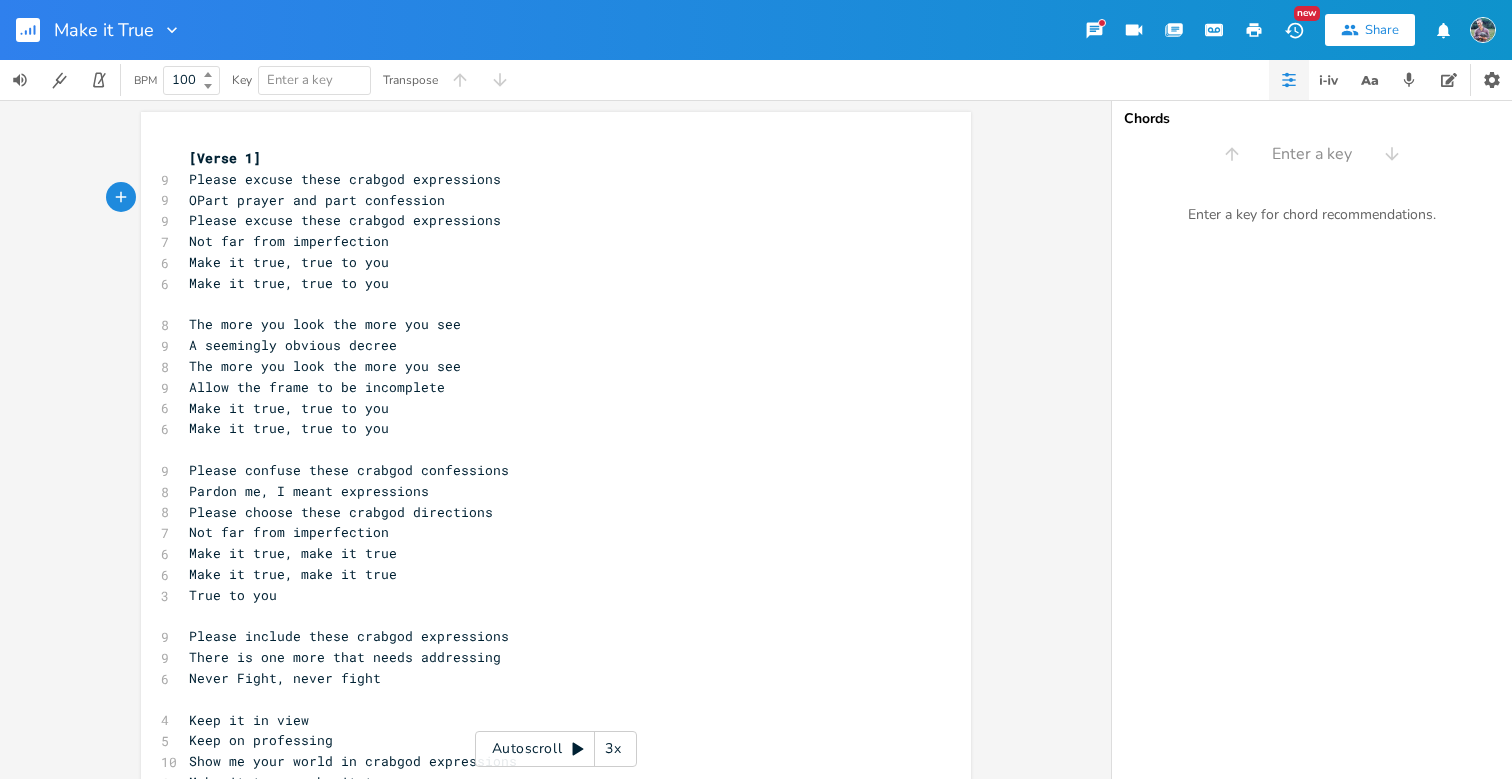 scroll, scrollTop: 0, scrollLeft: 15, axis: horizontal 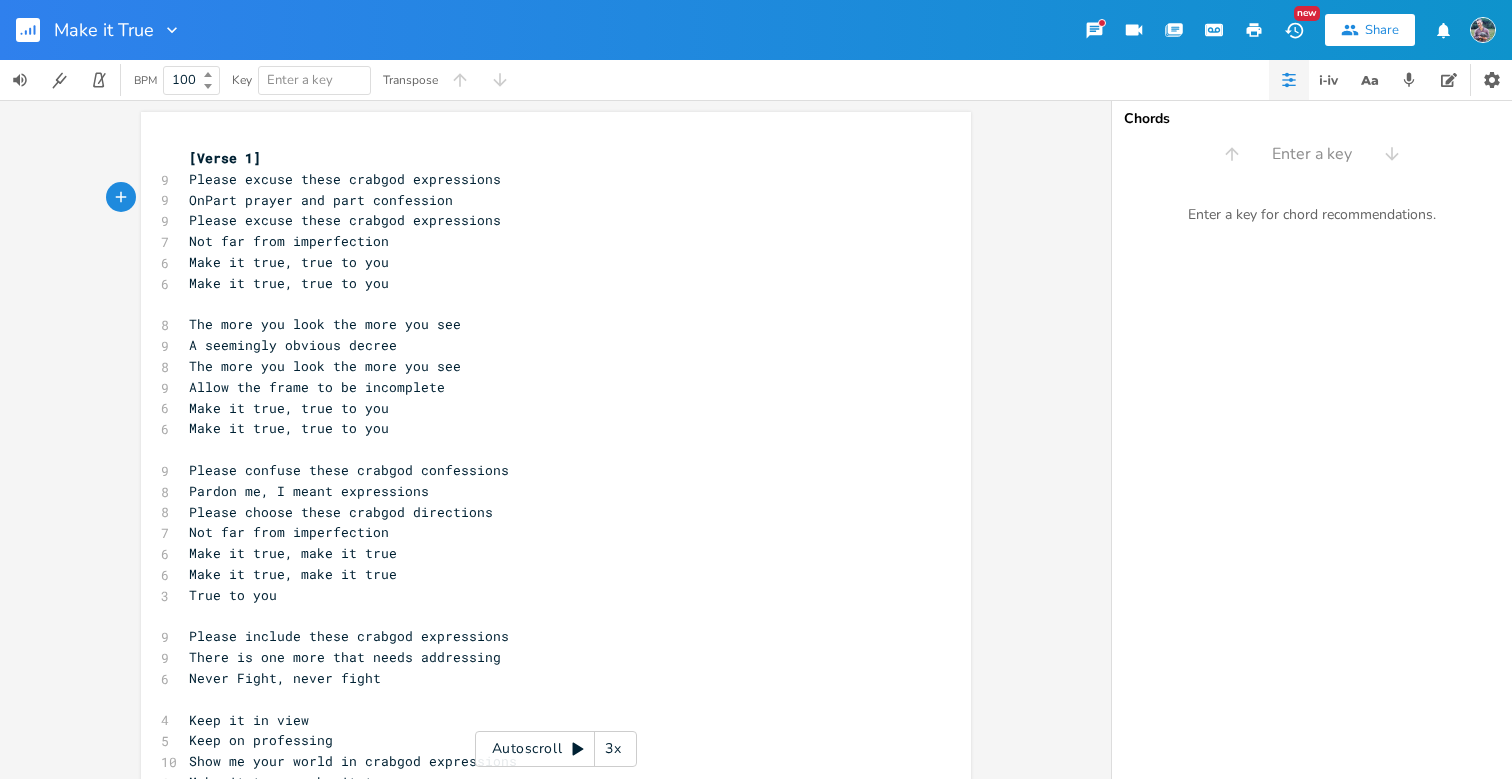type on "One" 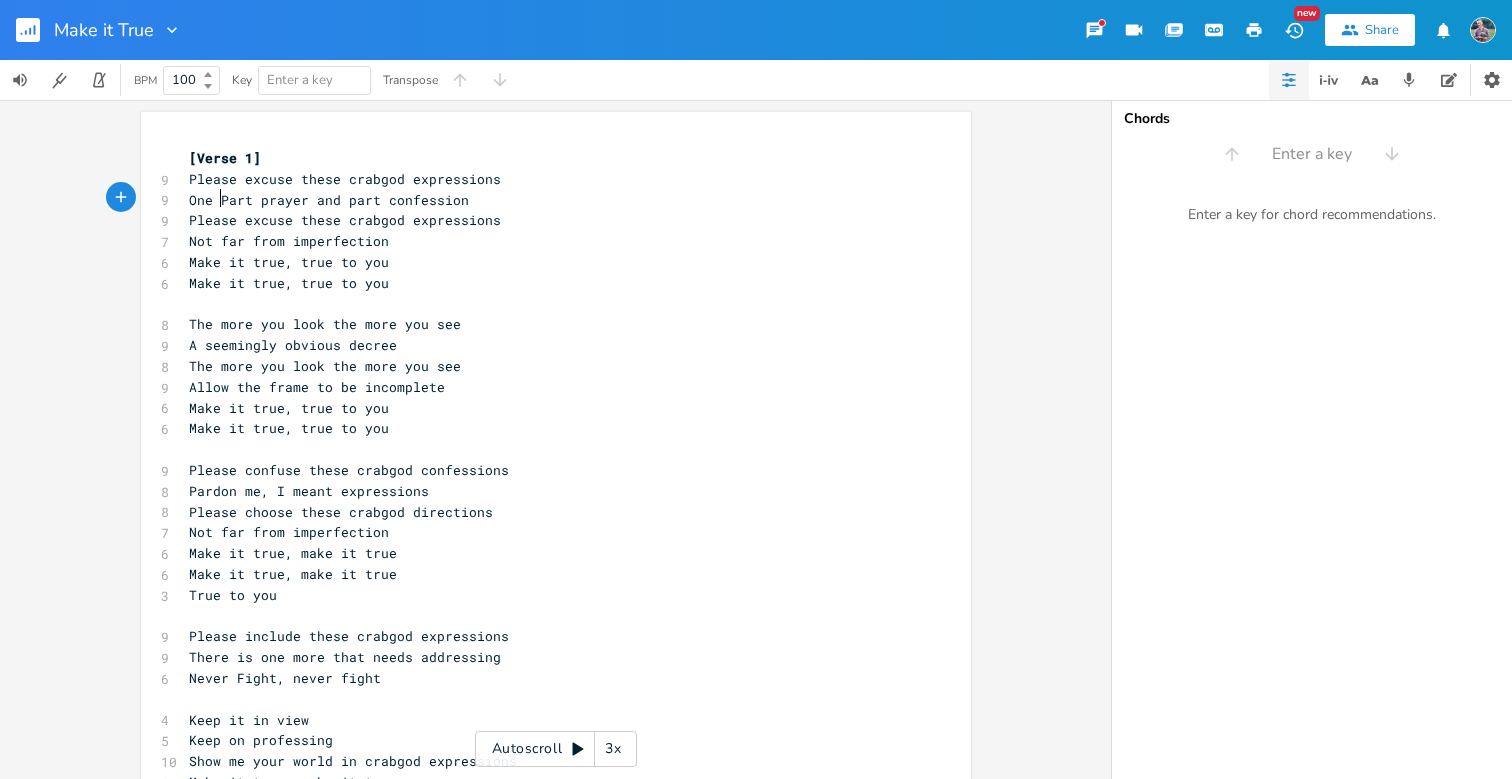scroll, scrollTop: 0, scrollLeft: 24, axis: horizontal 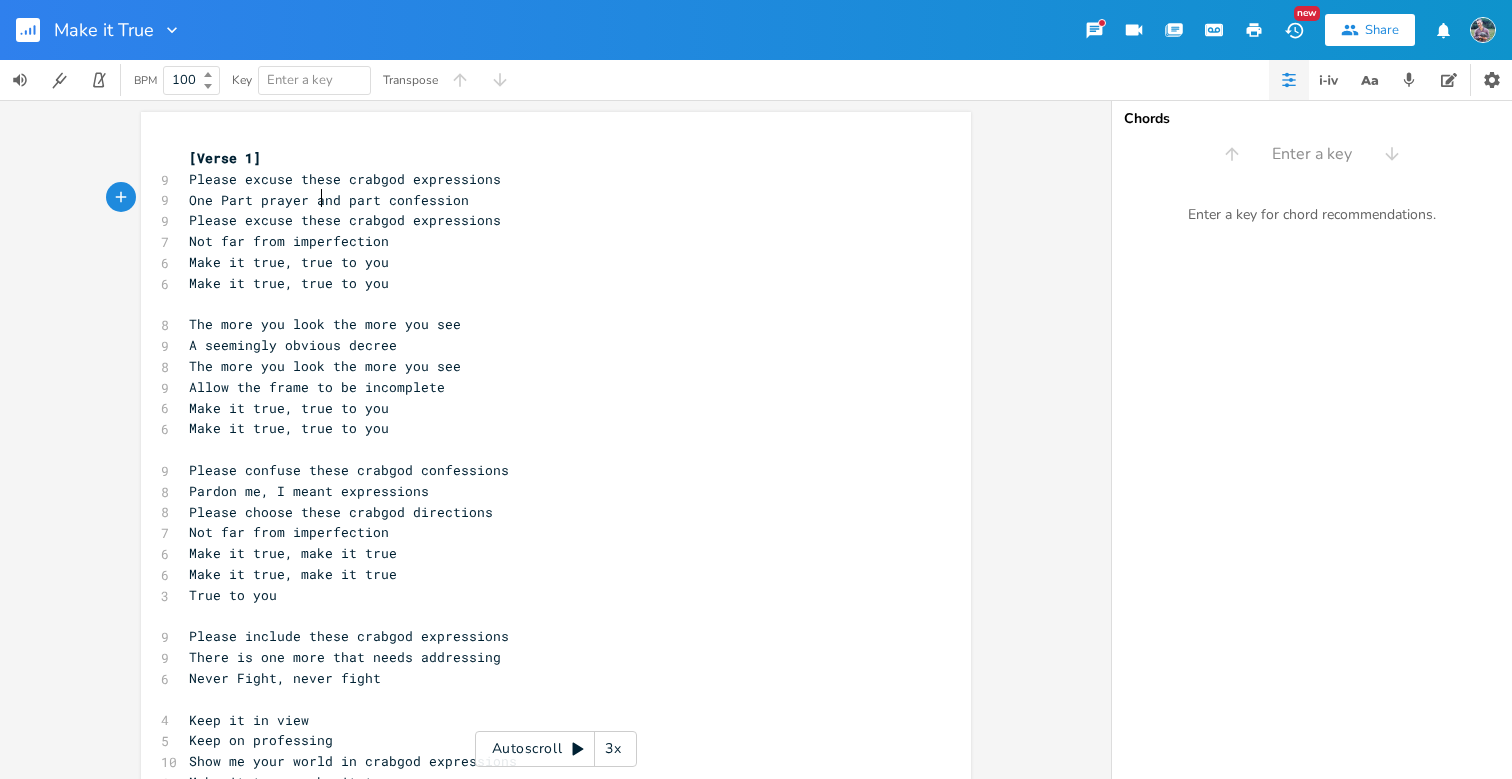 click on "One Part prayer and part confession" at bounding box center (329, 200) 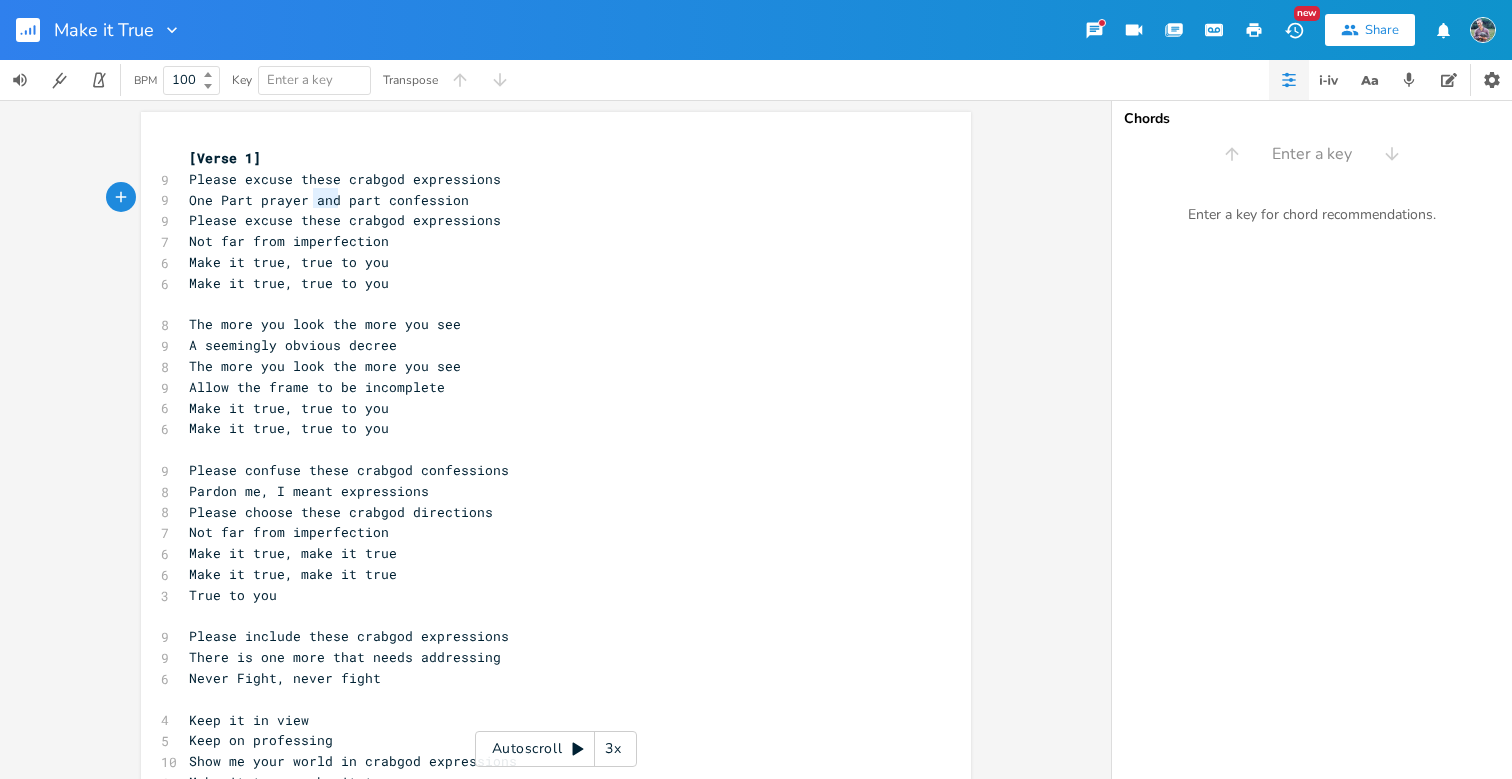type on "jo" 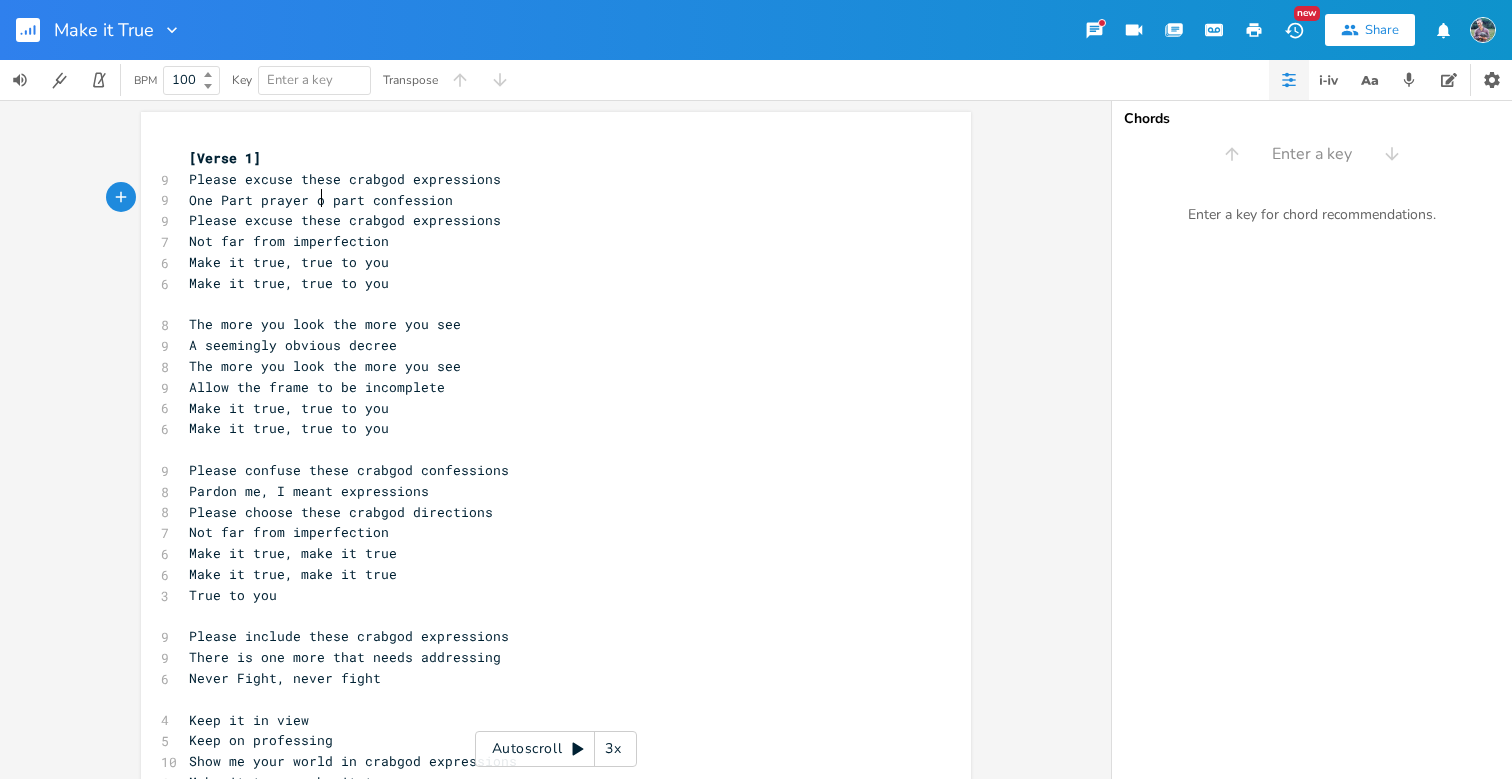 type on "one" 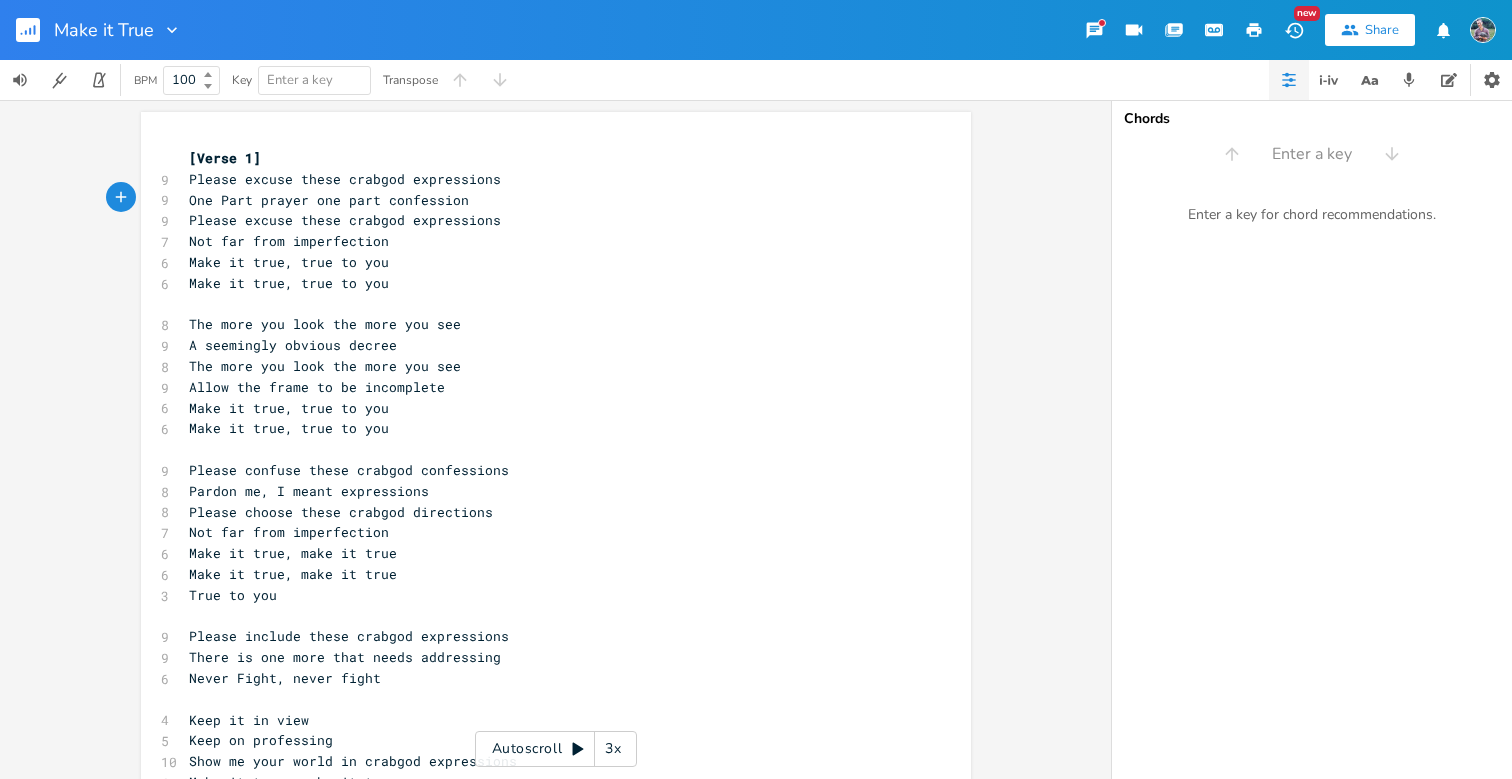 click on "Make it true, true to you" at bounding box center (546, 262) 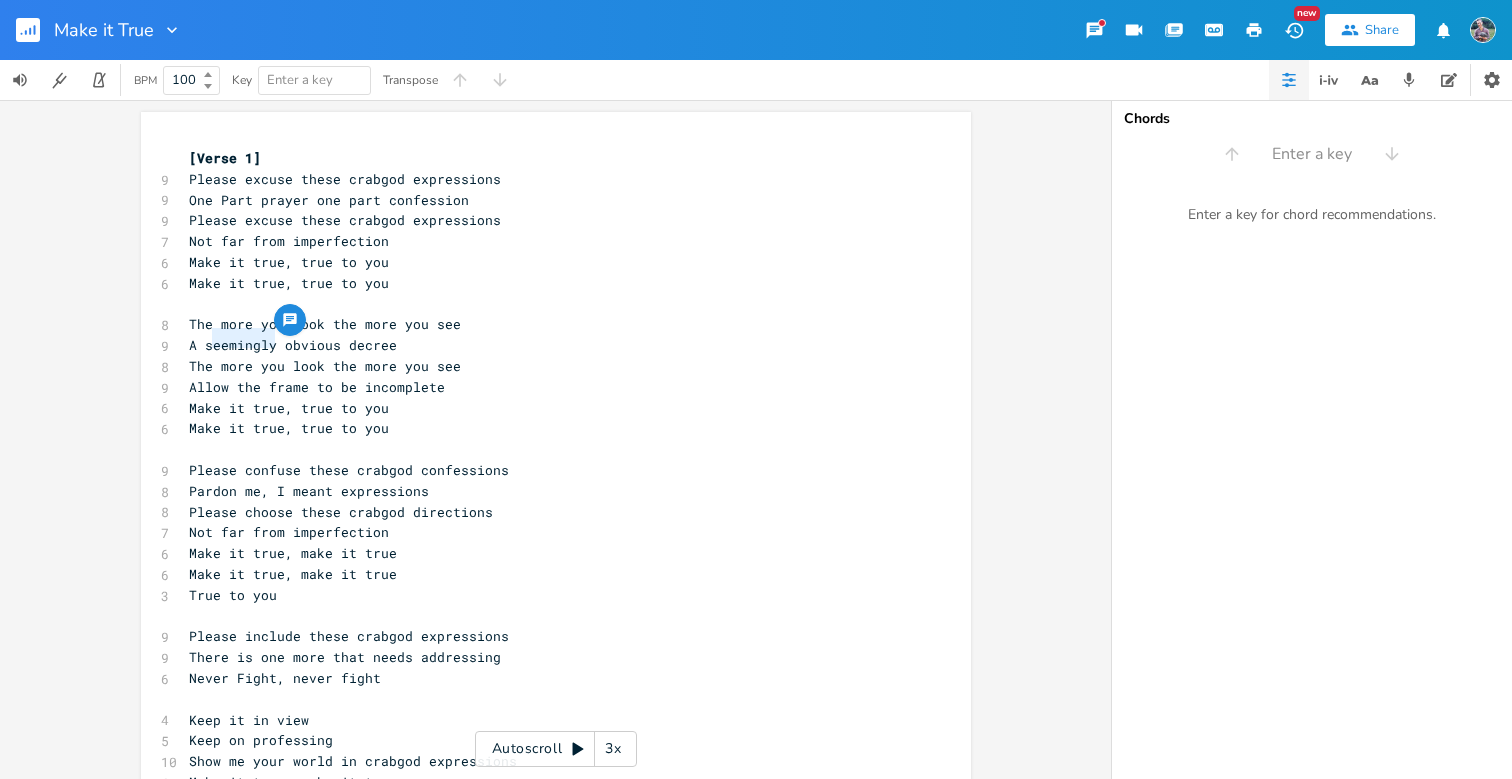 type on "seemingly" 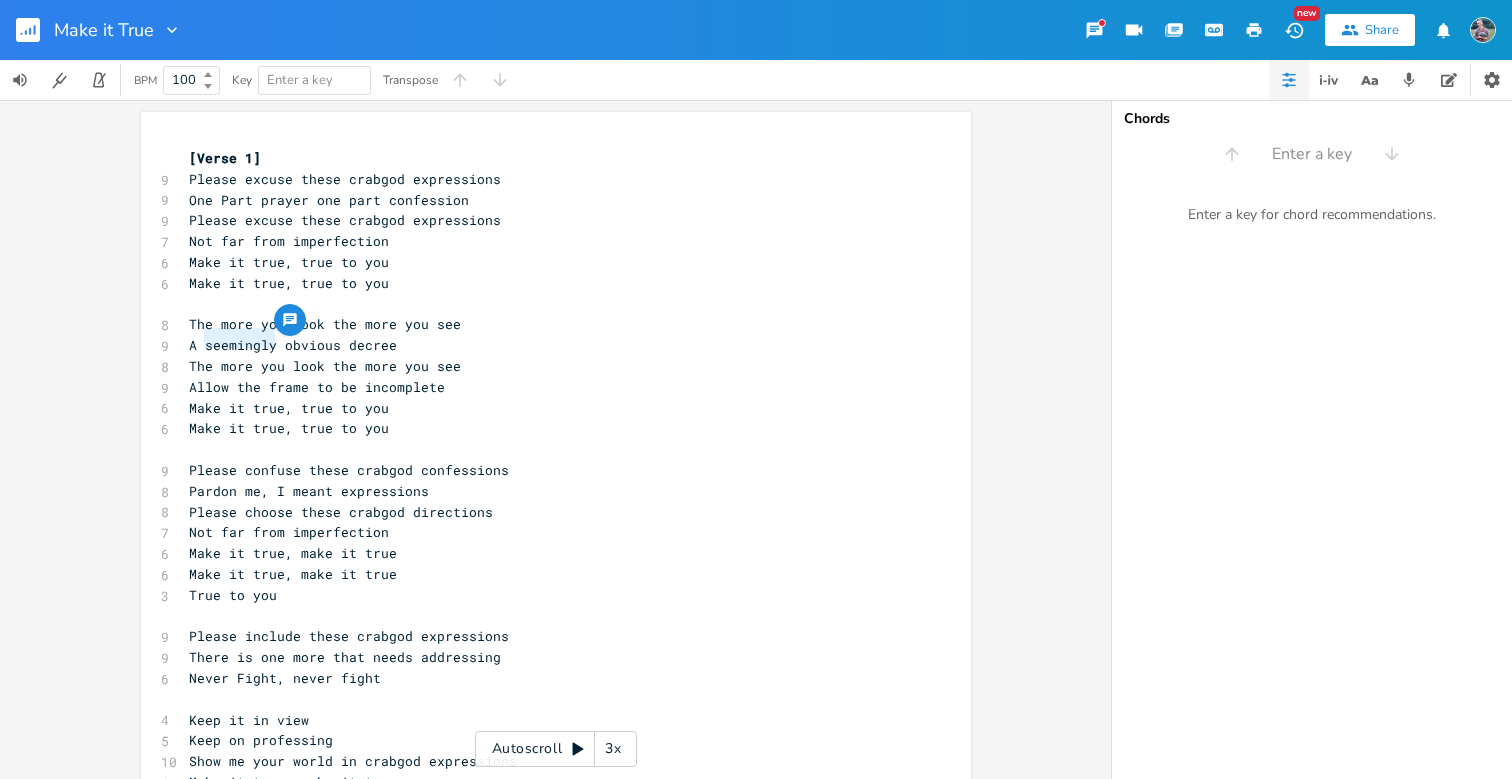 drag, startPoint x: 269, startPoint y: 337, endPoint x: 201, endPoint y: 339, distance: 68.0294 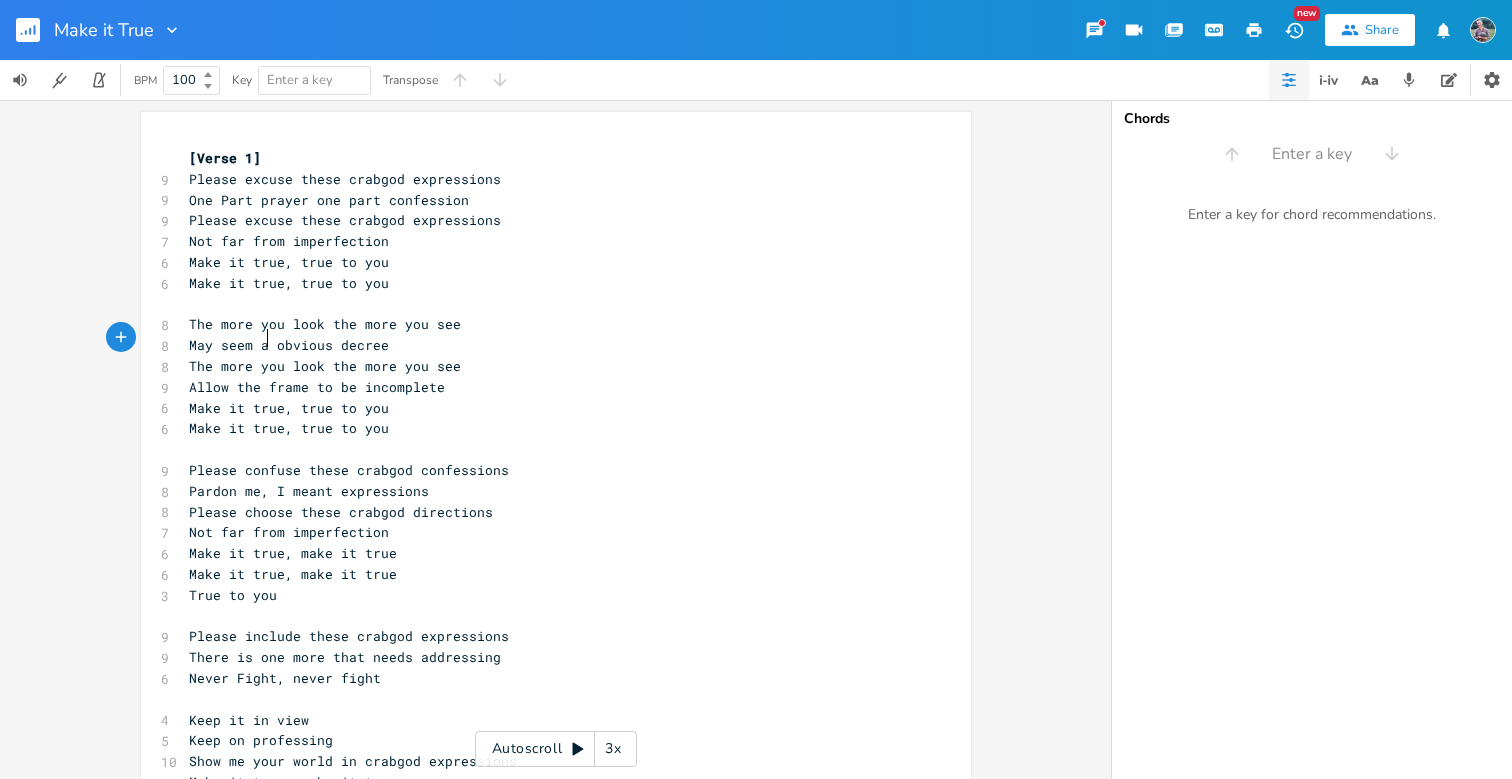 type on "May seem an" 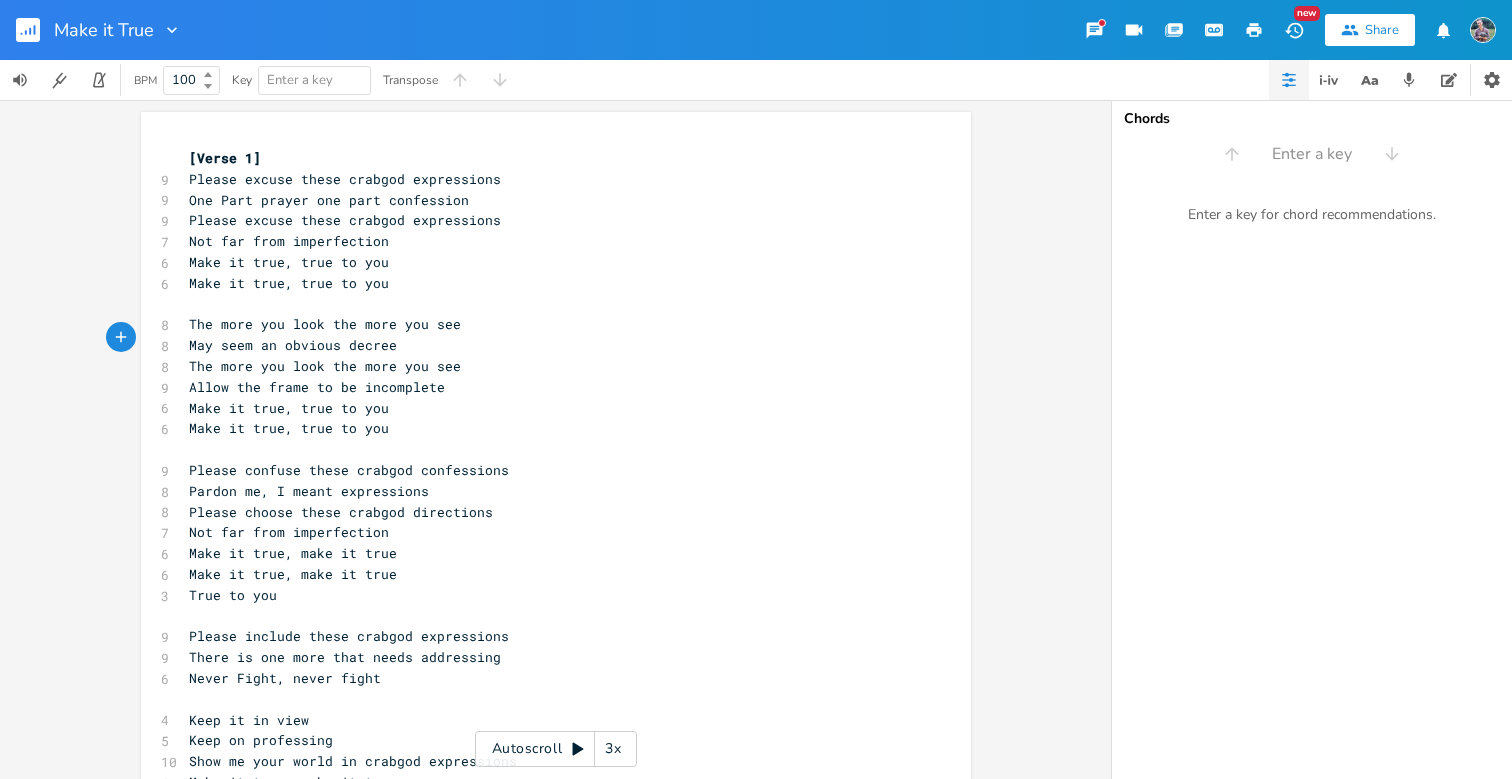 type 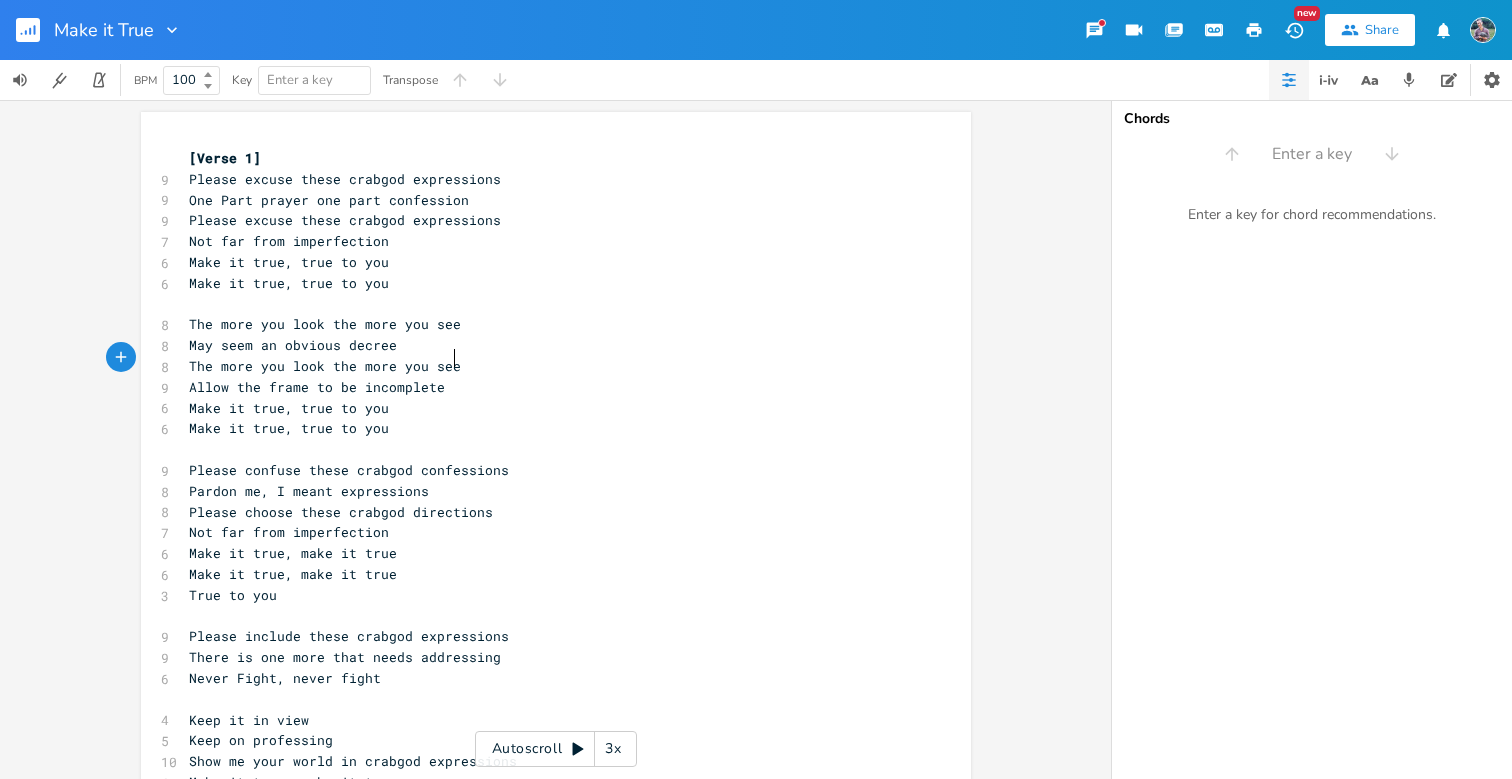 click on "The more you look the more you see" at bounding box center (546, 366) 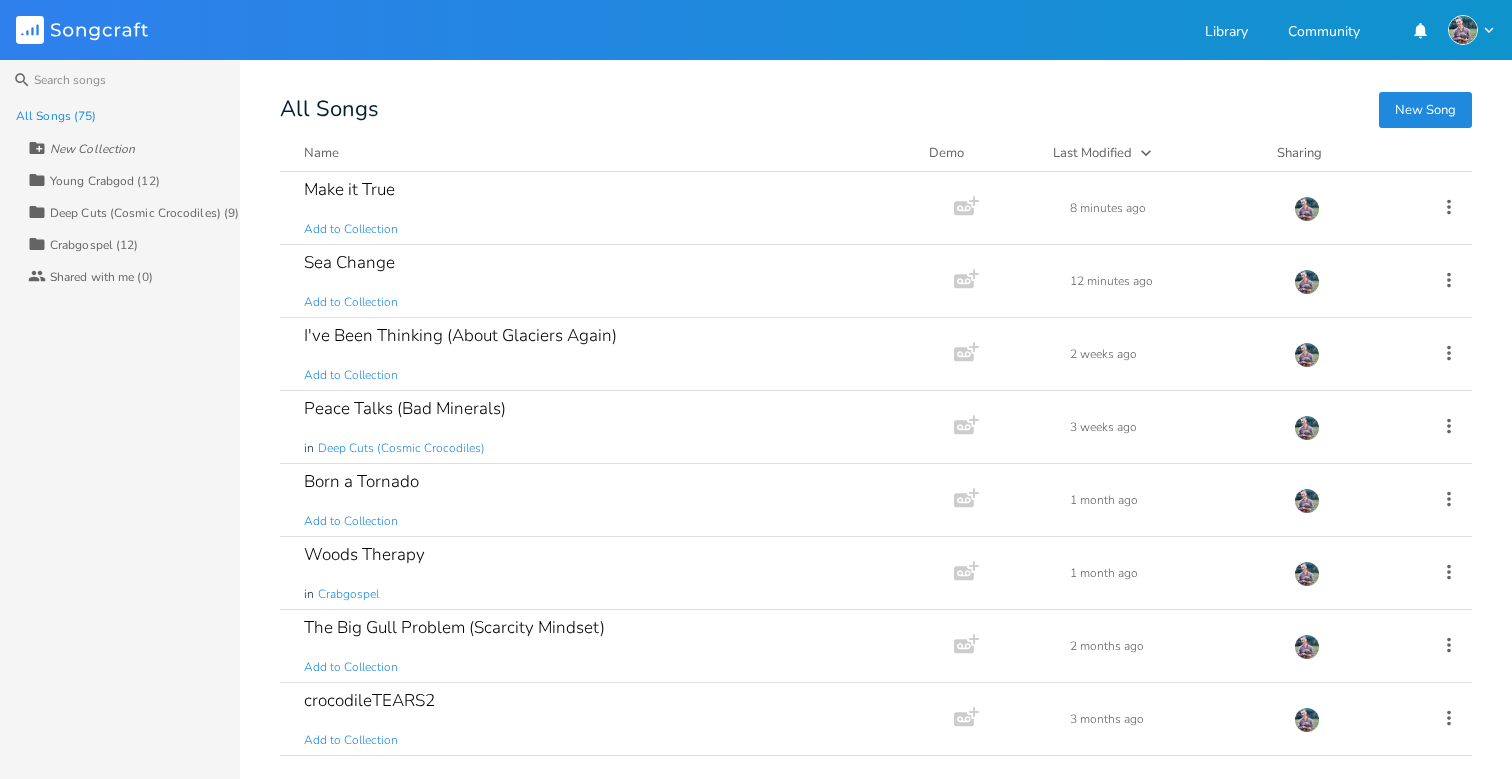 scroll, scrollTop: 0, scrollLeft: 0, axis: both 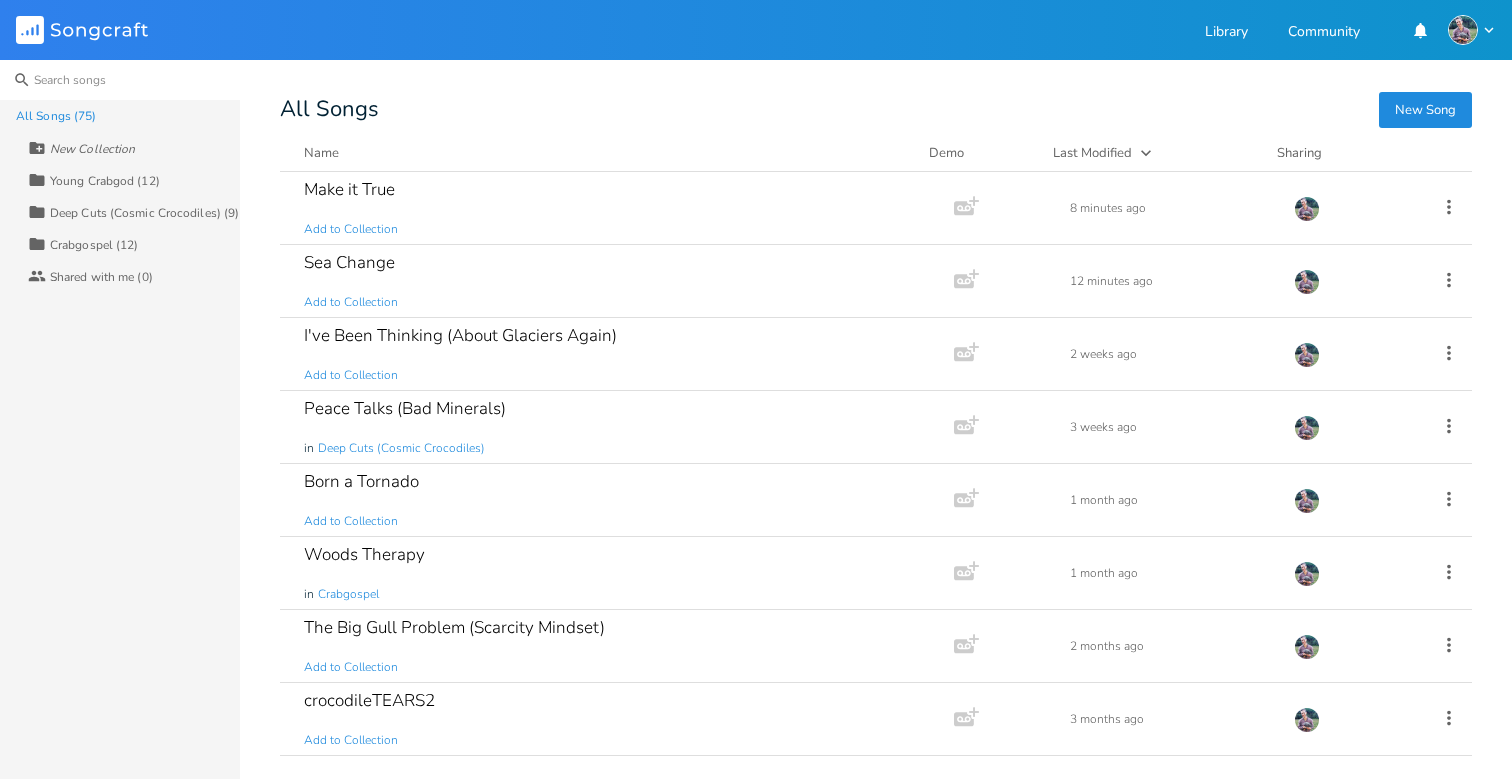 click at bounding box center [120, 80] 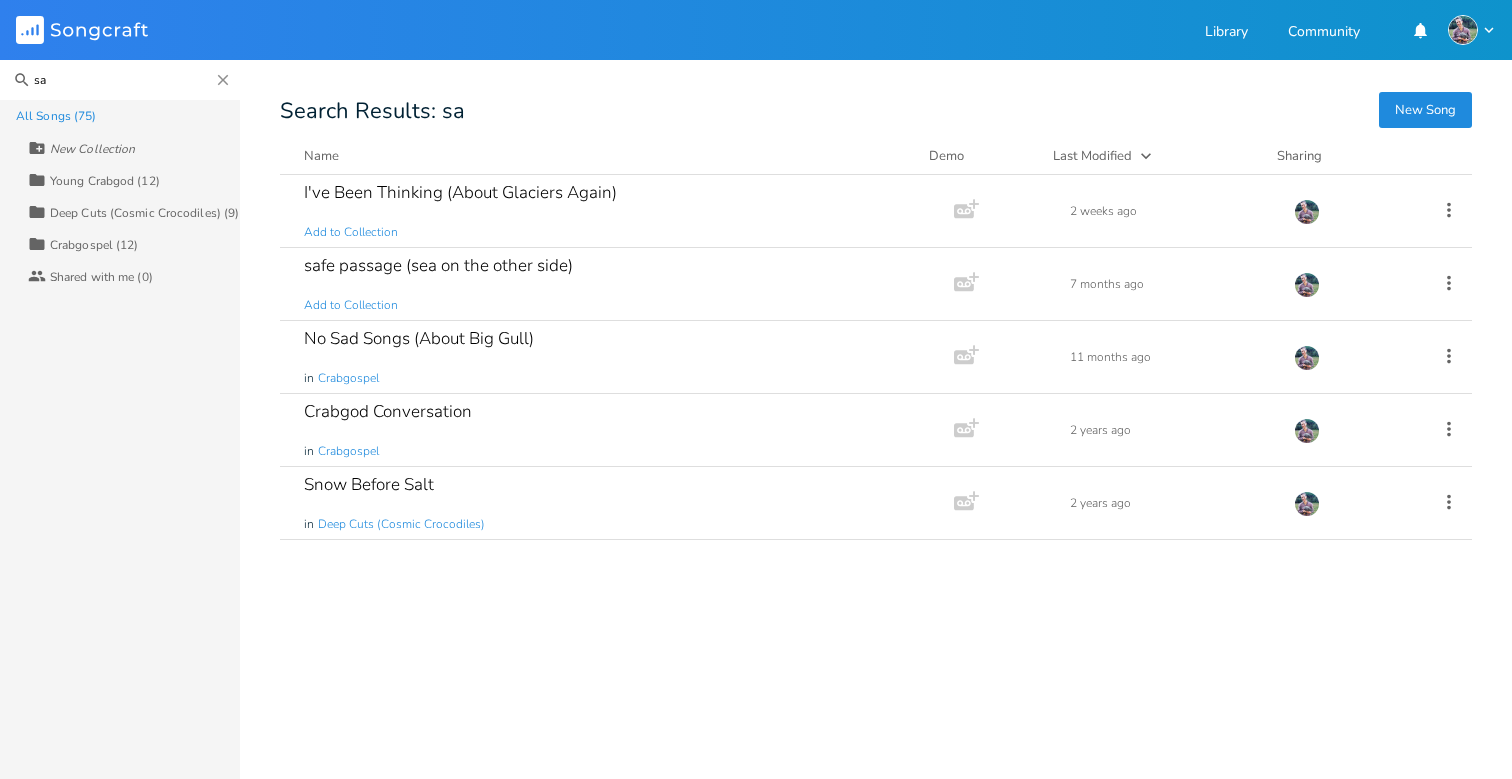 type on "s" 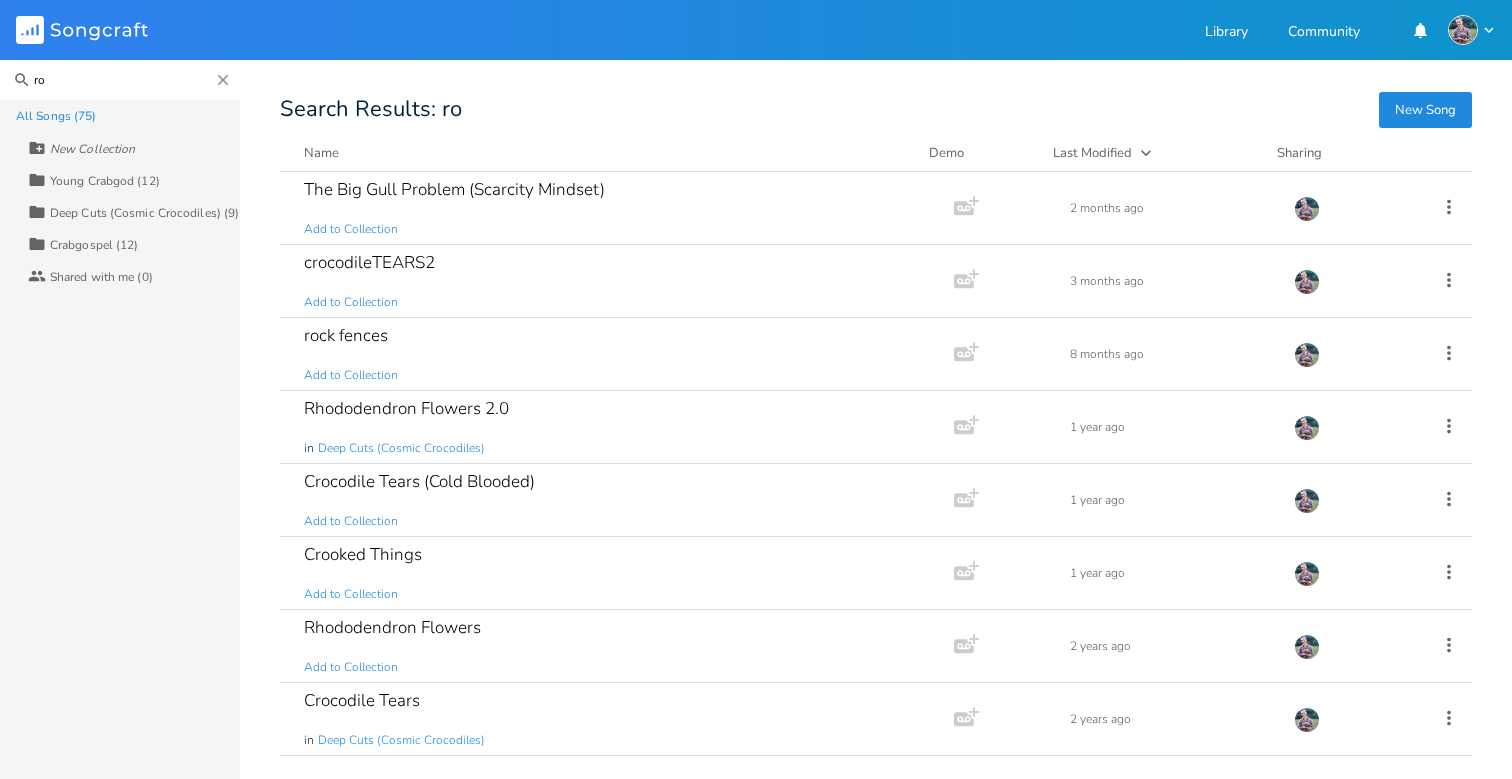 type on "r" 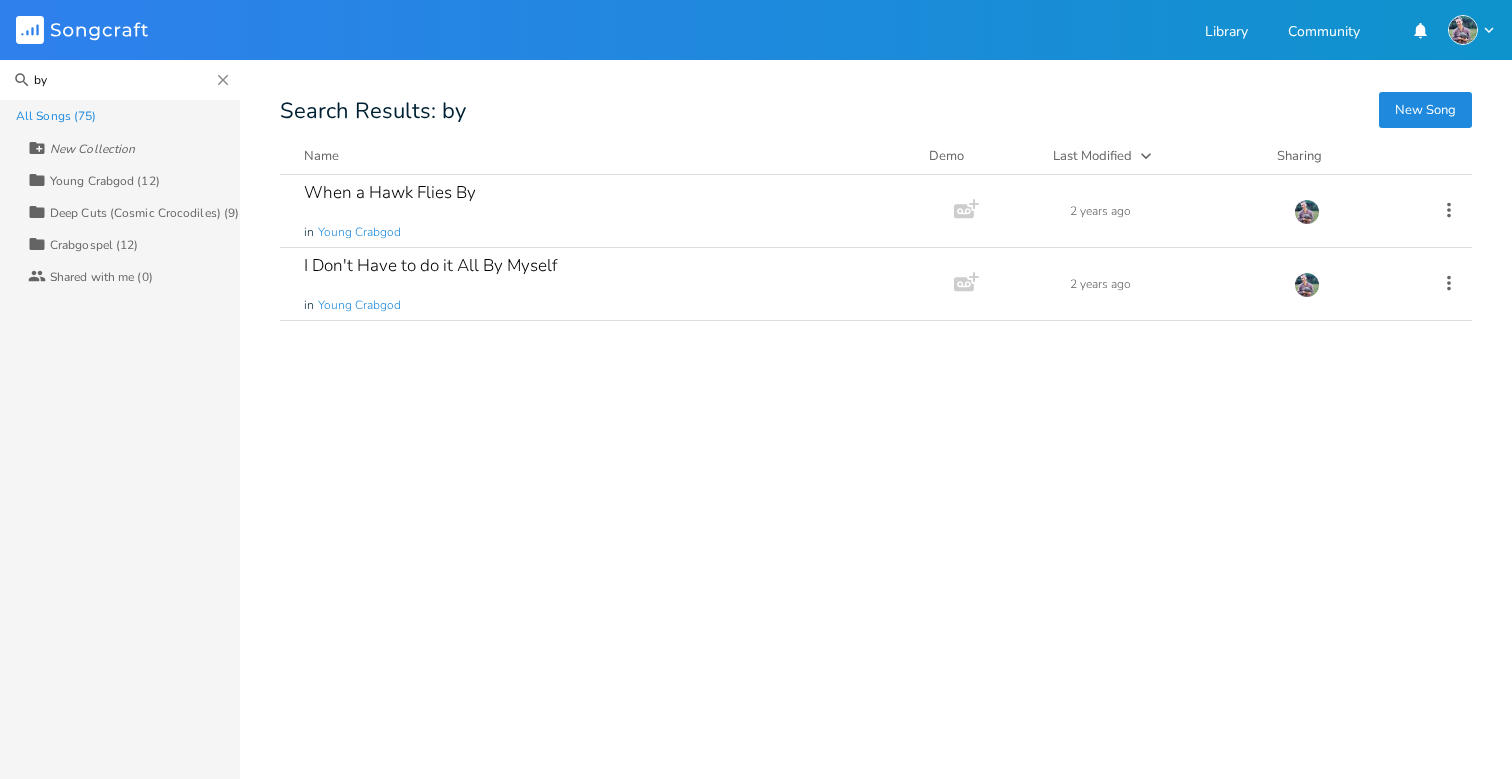 type on "b" 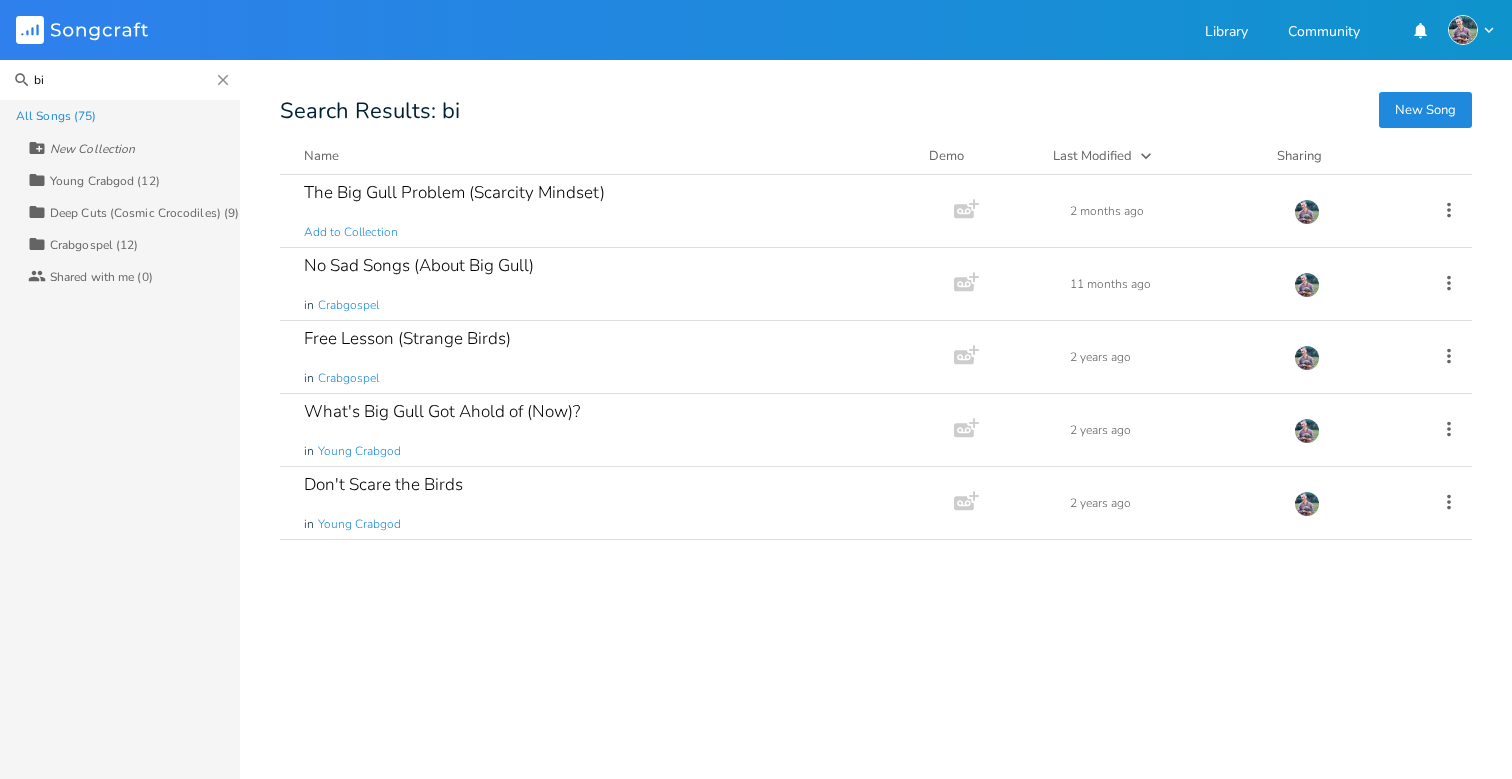 type on "b" 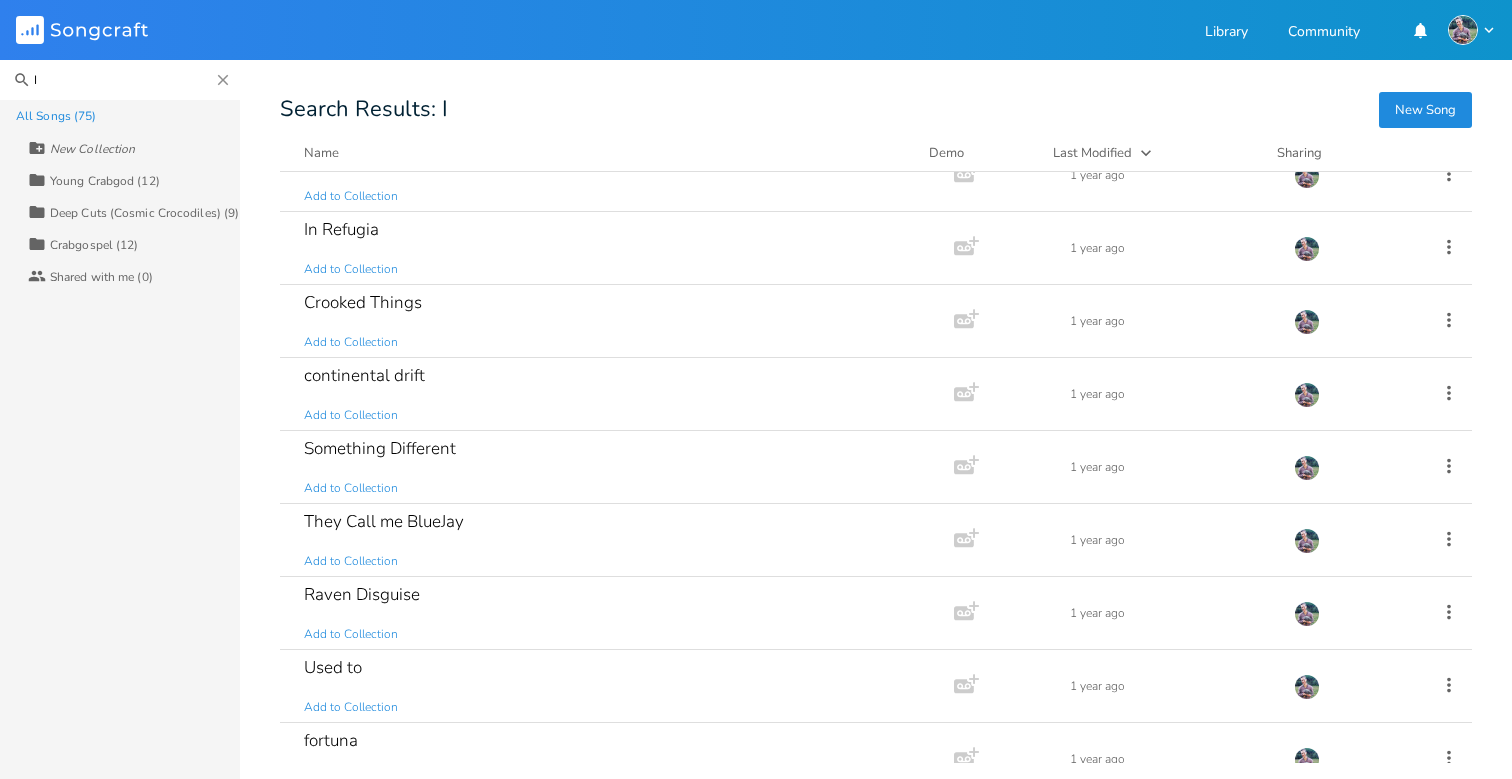 scroll, scrollTop: 2082, scrollLeft: 0, axis: vertical 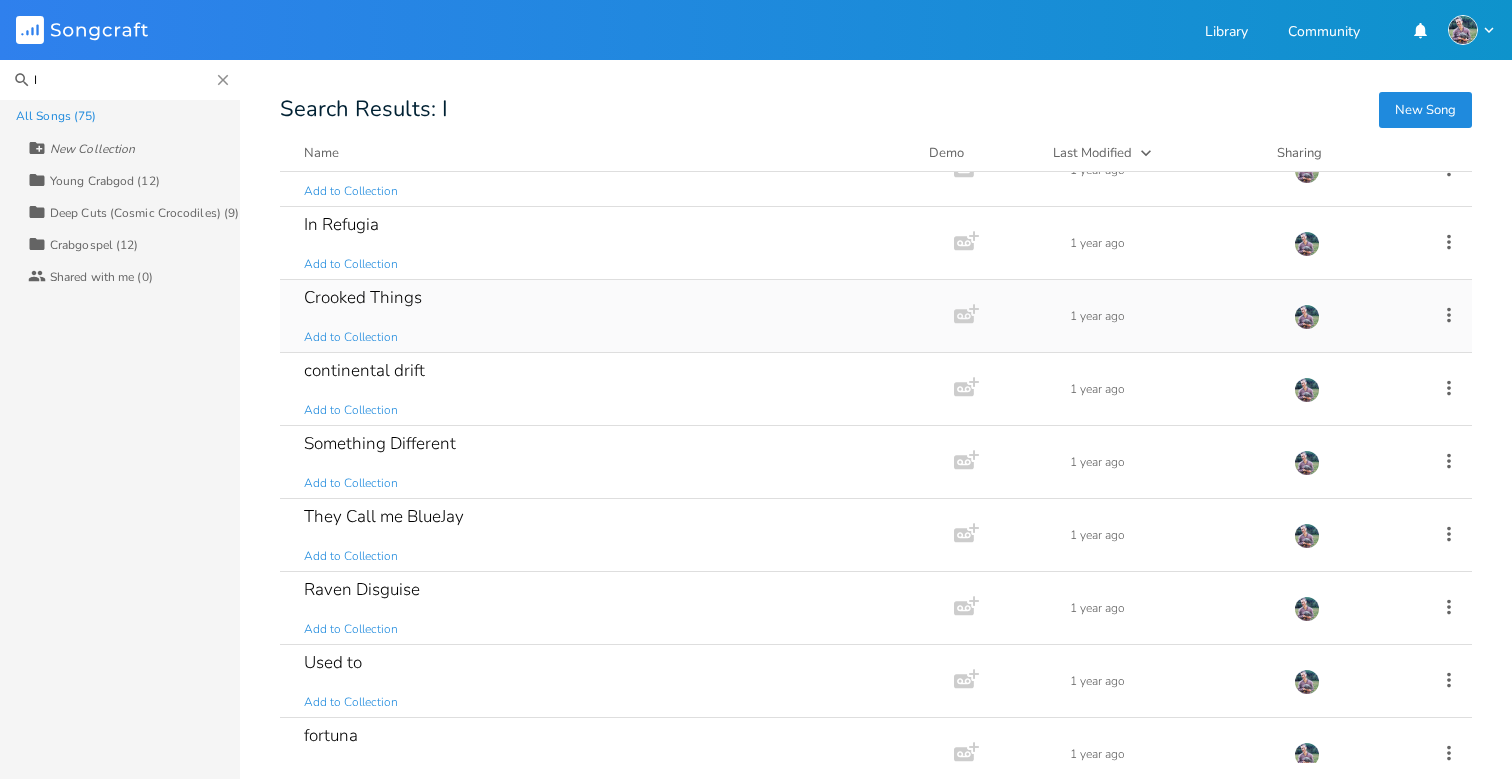 type on "I" 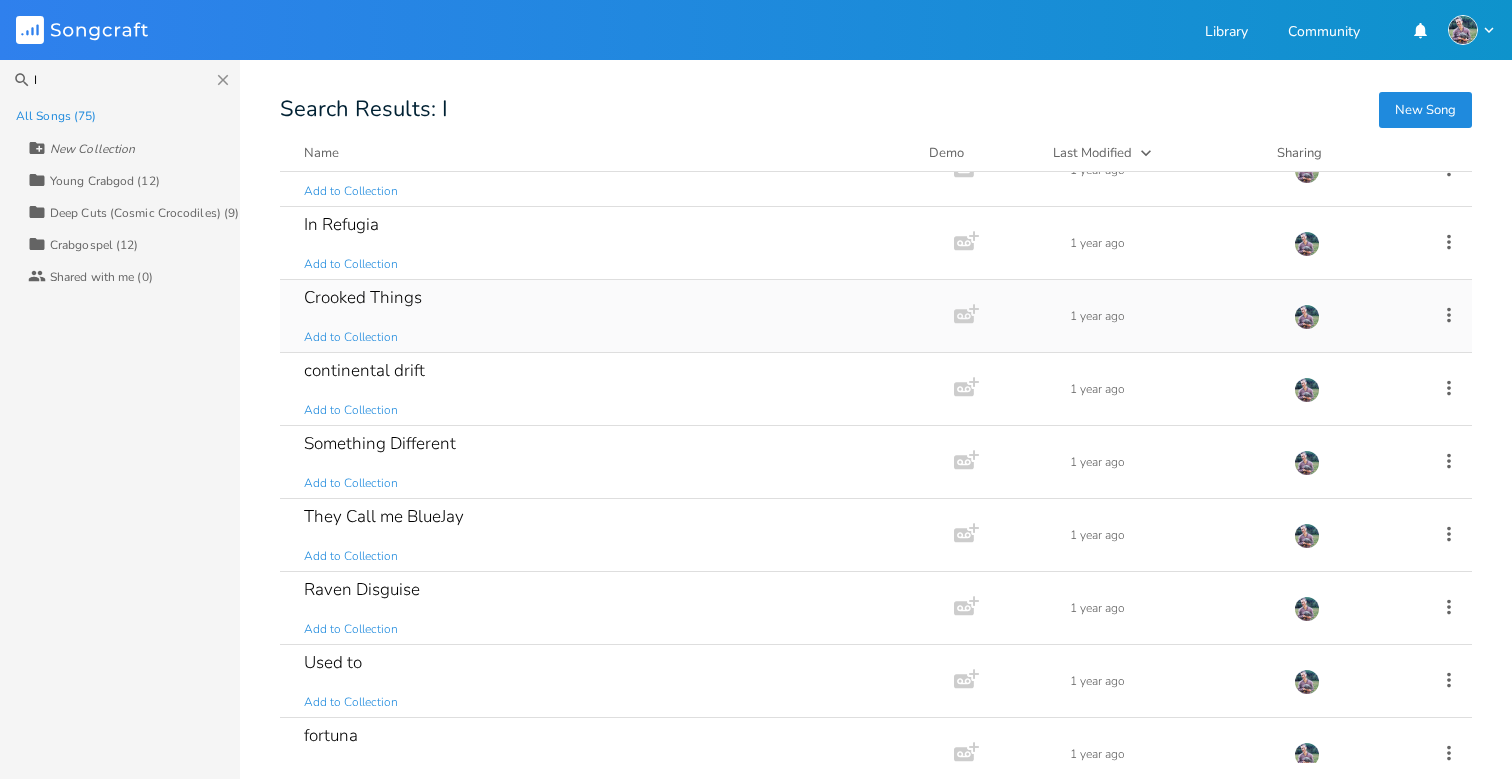 click on "Crooked Things Add to Collection" at bounding box center (613, 316) 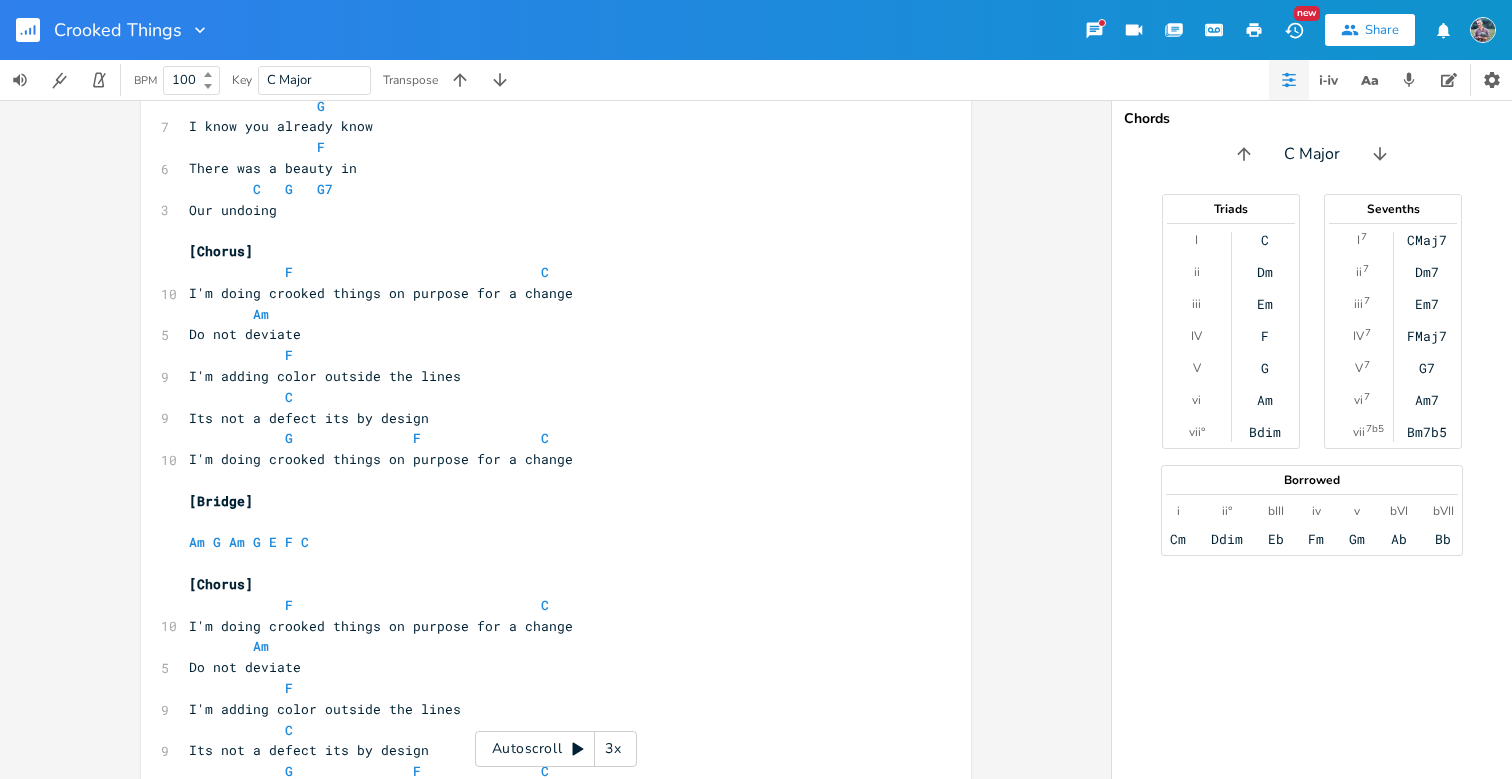 scroll, scrollTop: 1110, scrollLeft: 0, axis: vertical 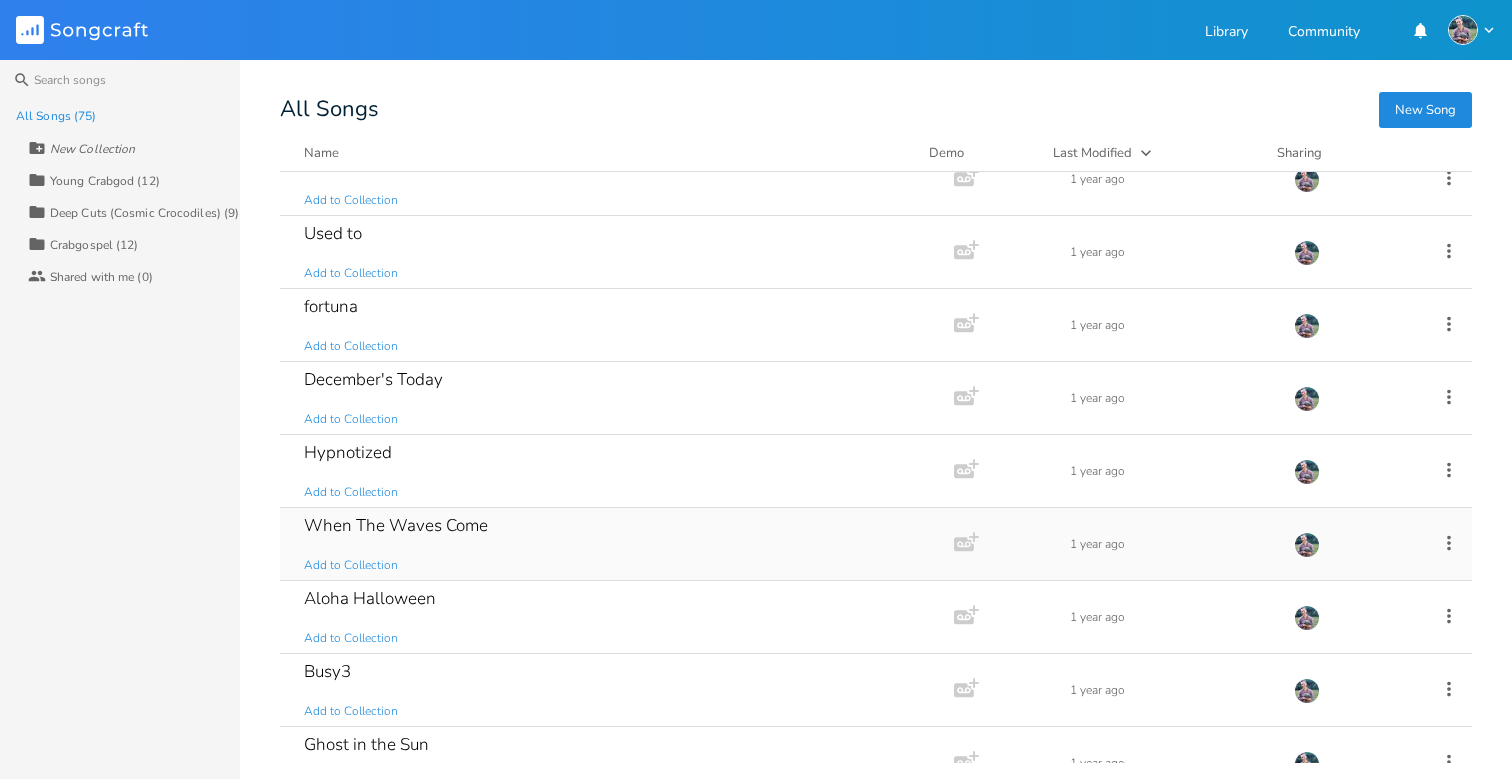 click on "When The Waves Come Add to Collection" at bounding box center [613, 544] 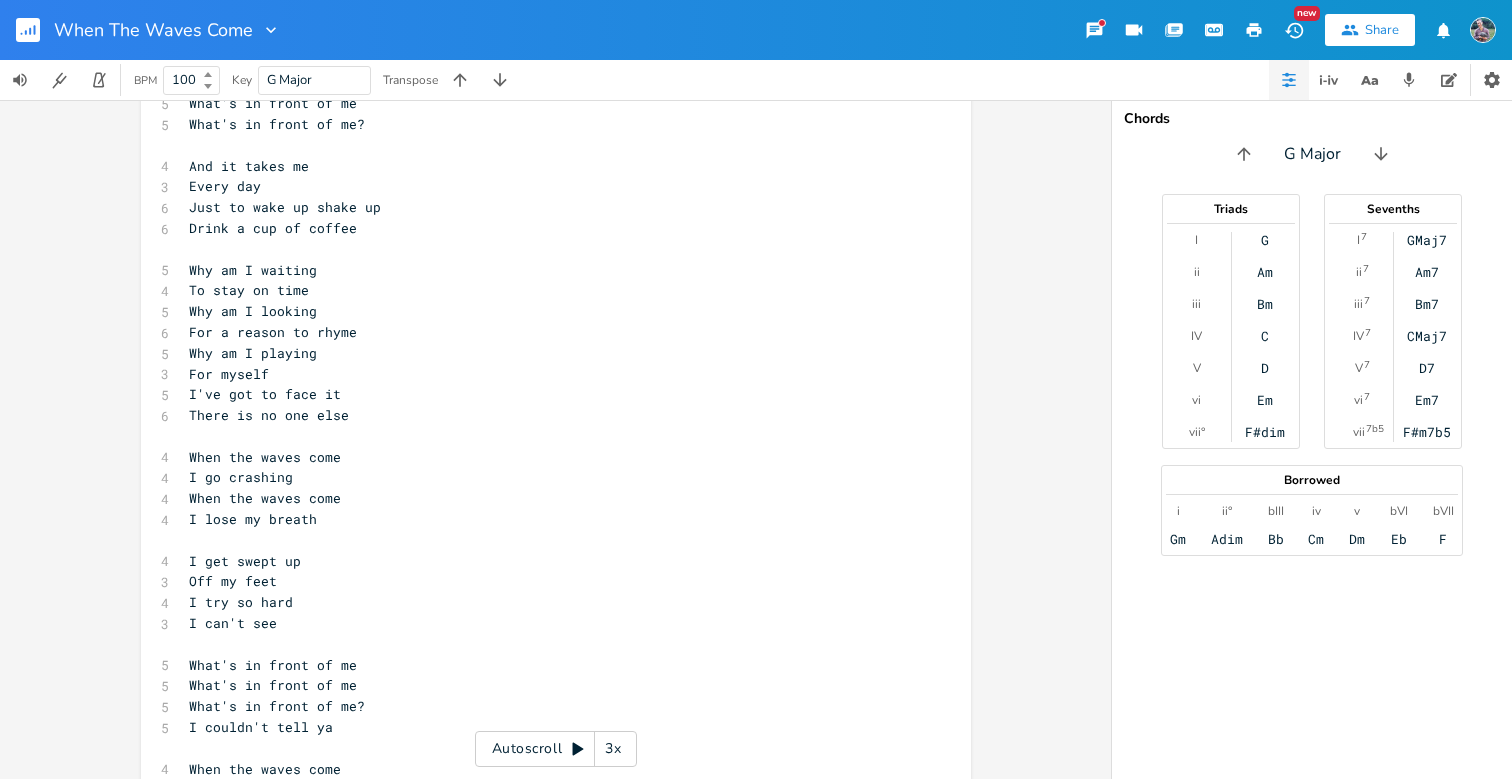 scroll, scrollTop: 449, scrollLeft: 0, axis: vertical 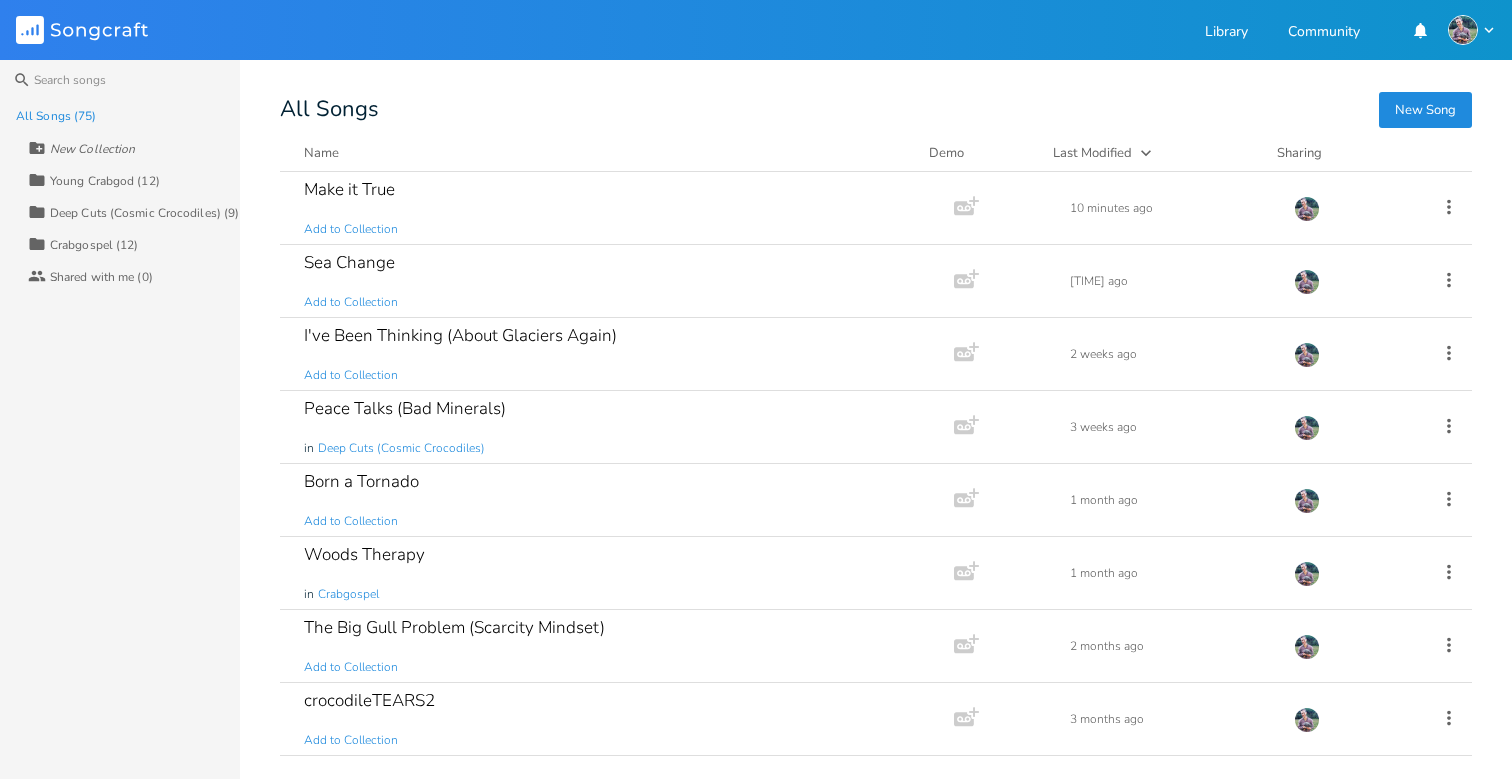 click on "New Song" at bounding box center (1425, 110) 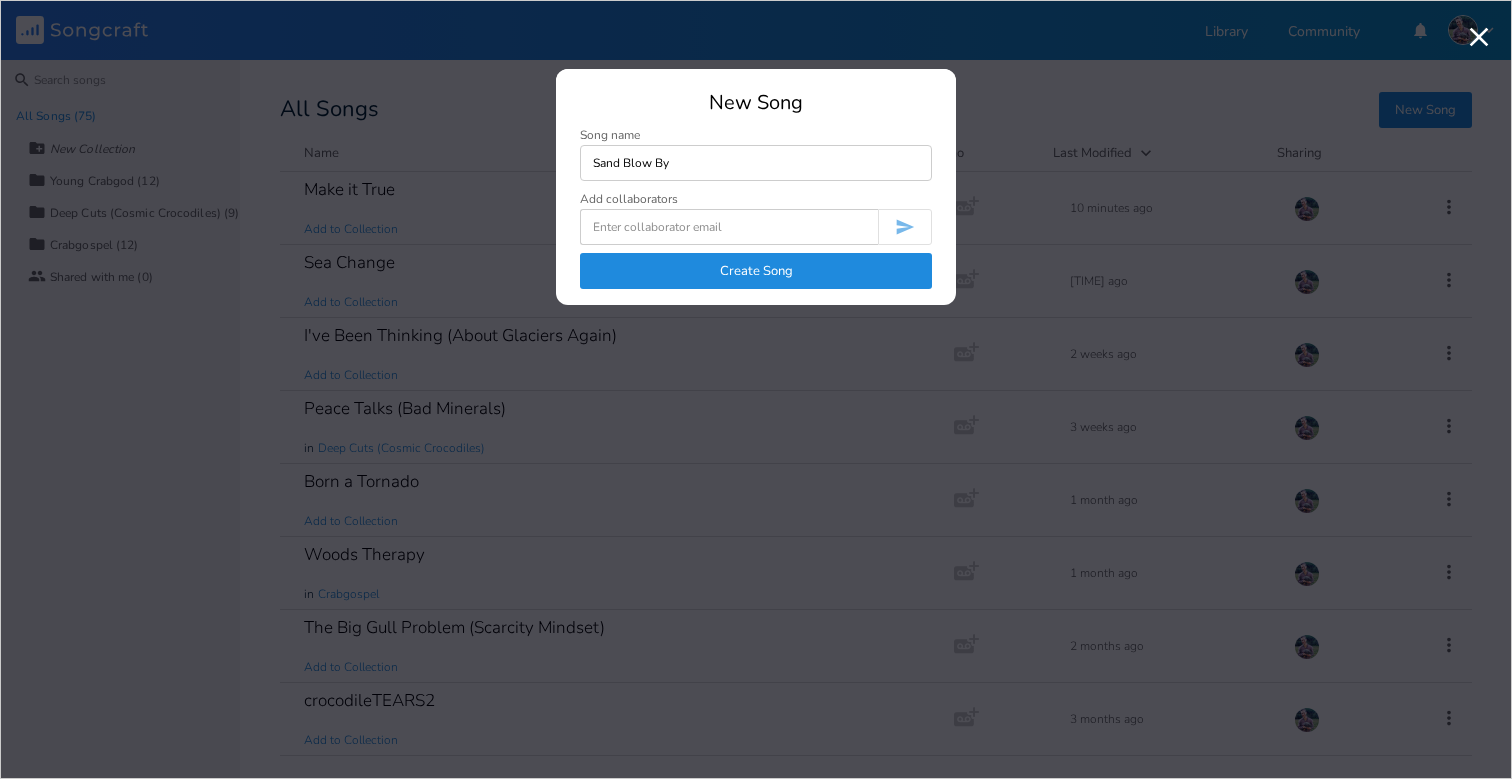 type on "Sand Blow By" 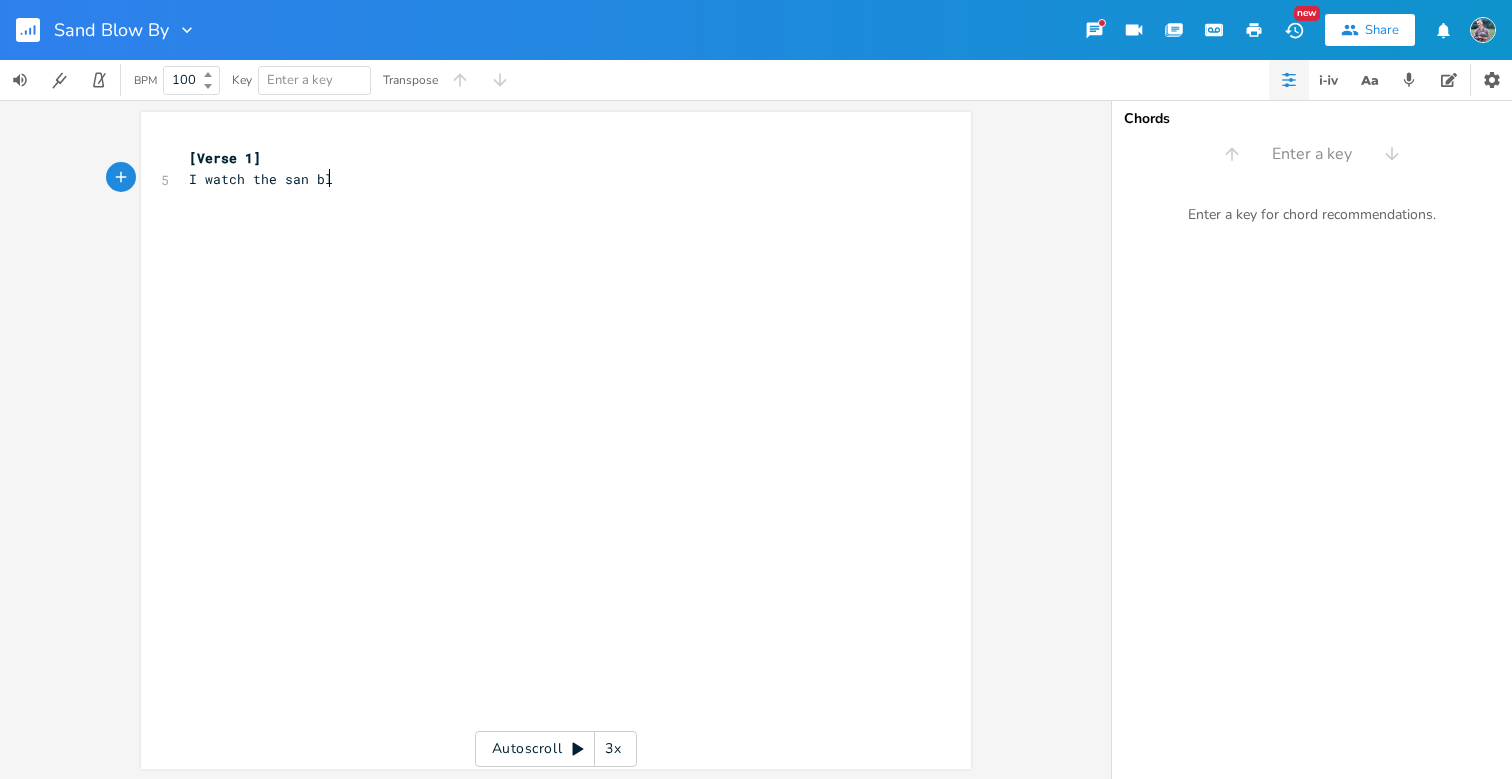 type on "I watch the san blo" 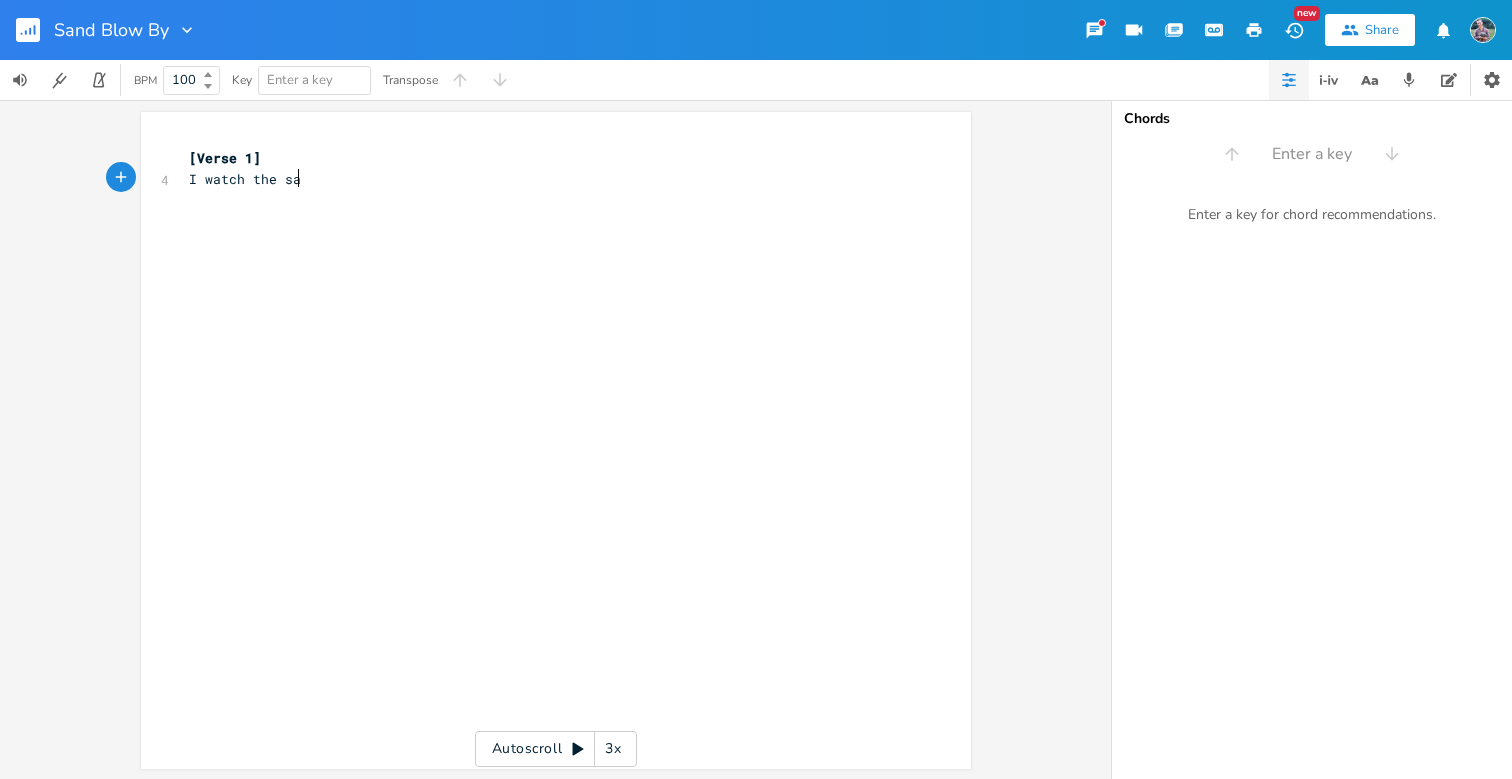 type on "d" 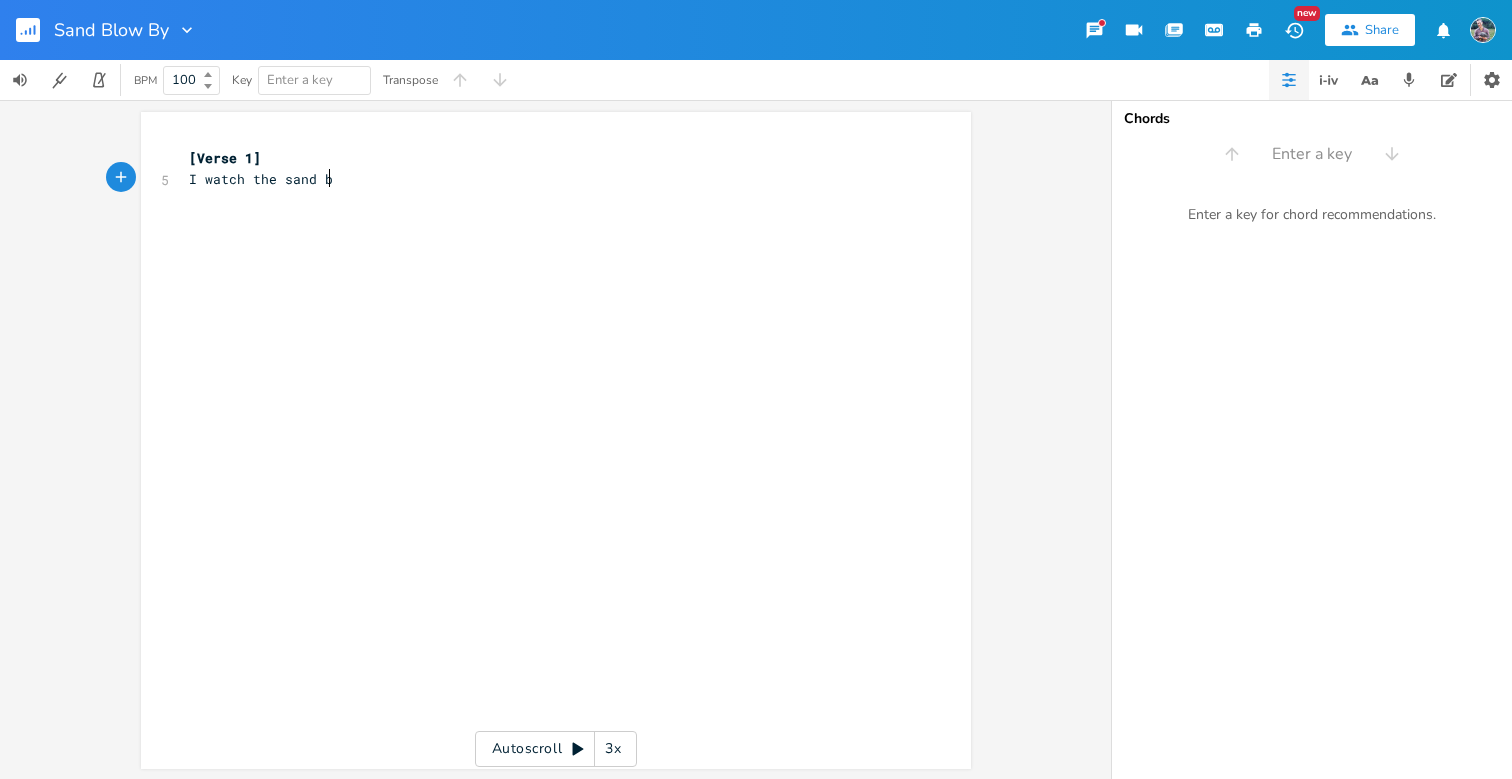 type on "nd blwo" 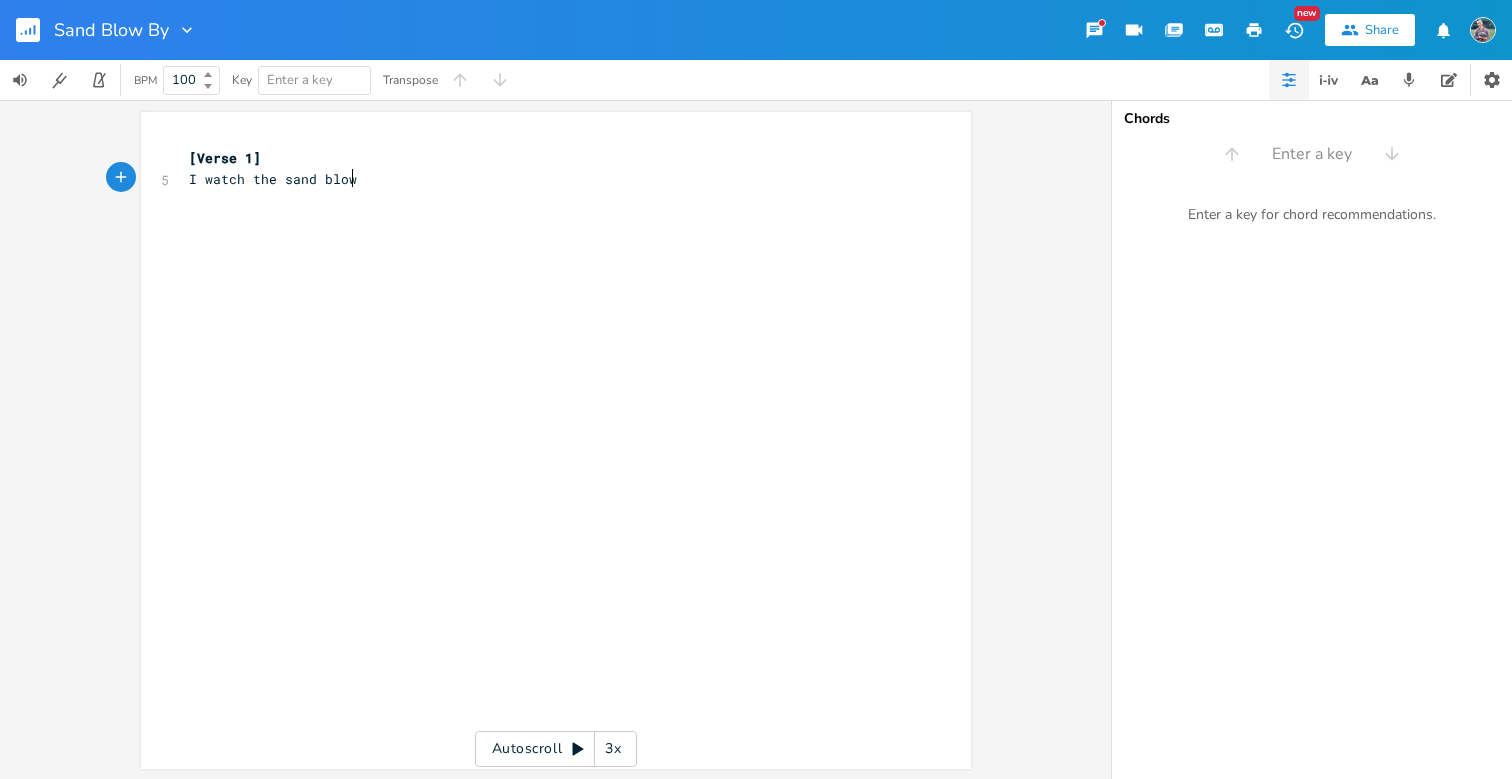 type on "ow by" 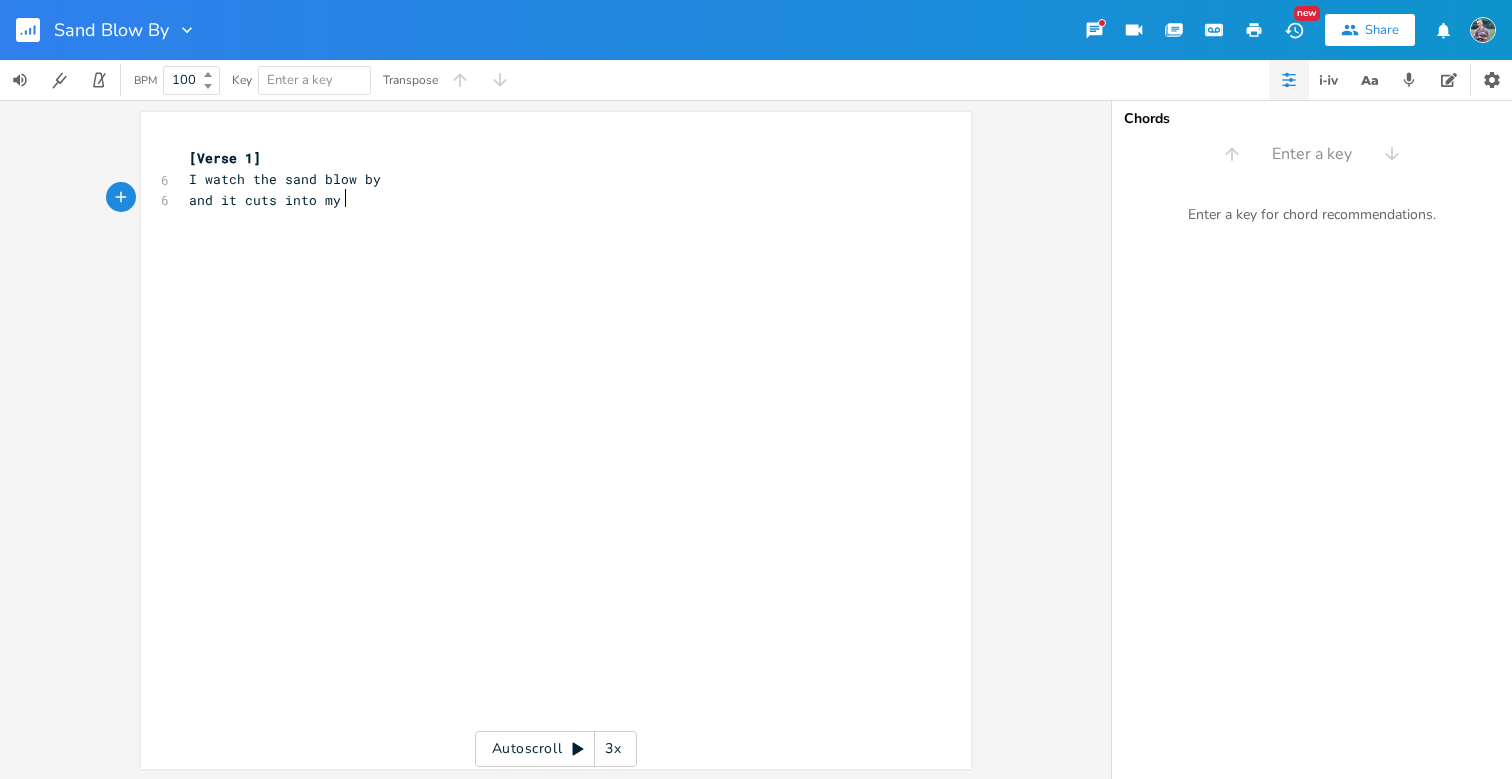 type on "and it cuts into my eye" 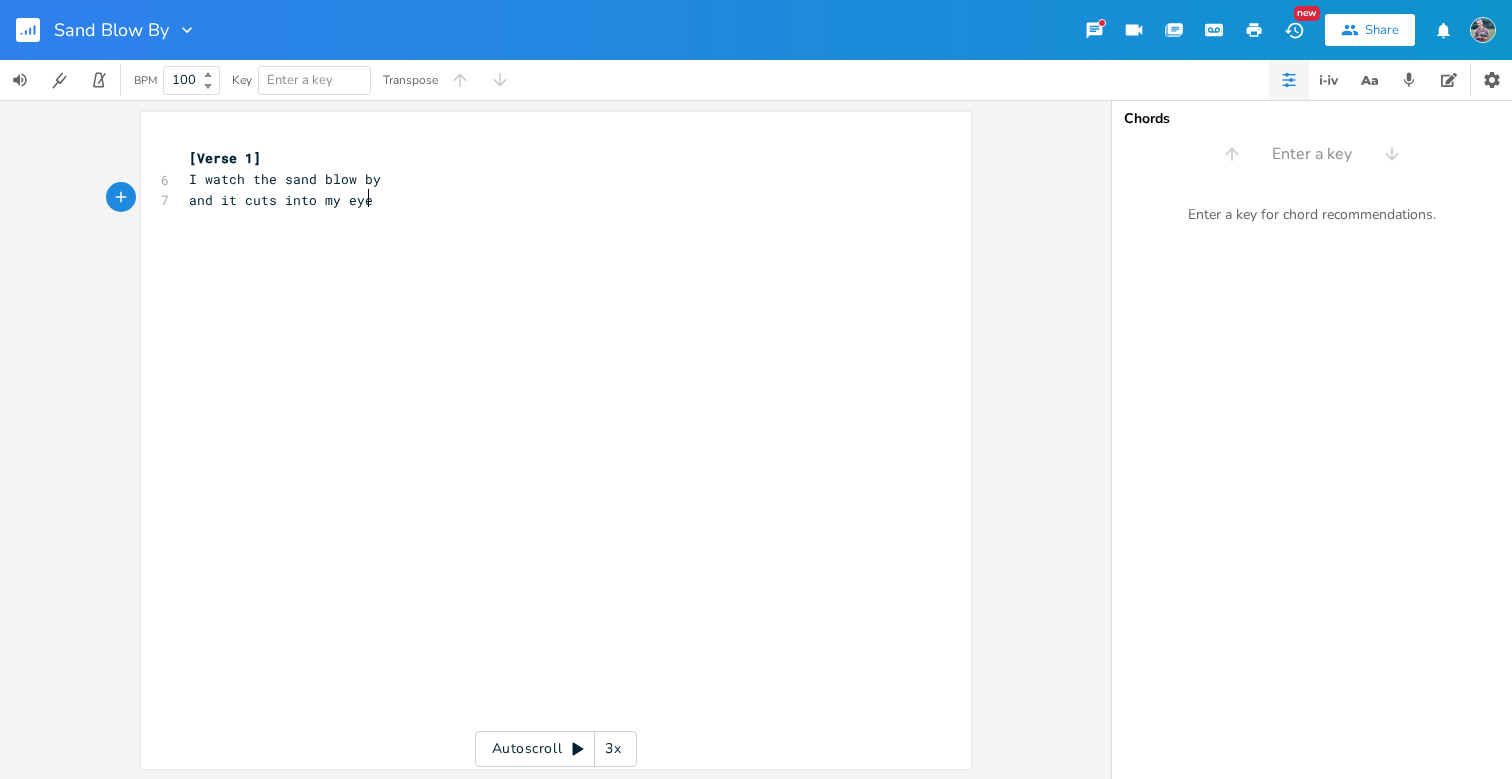 scroll, scrollTop: 0, scrollLeft: 110, axis: horizontal 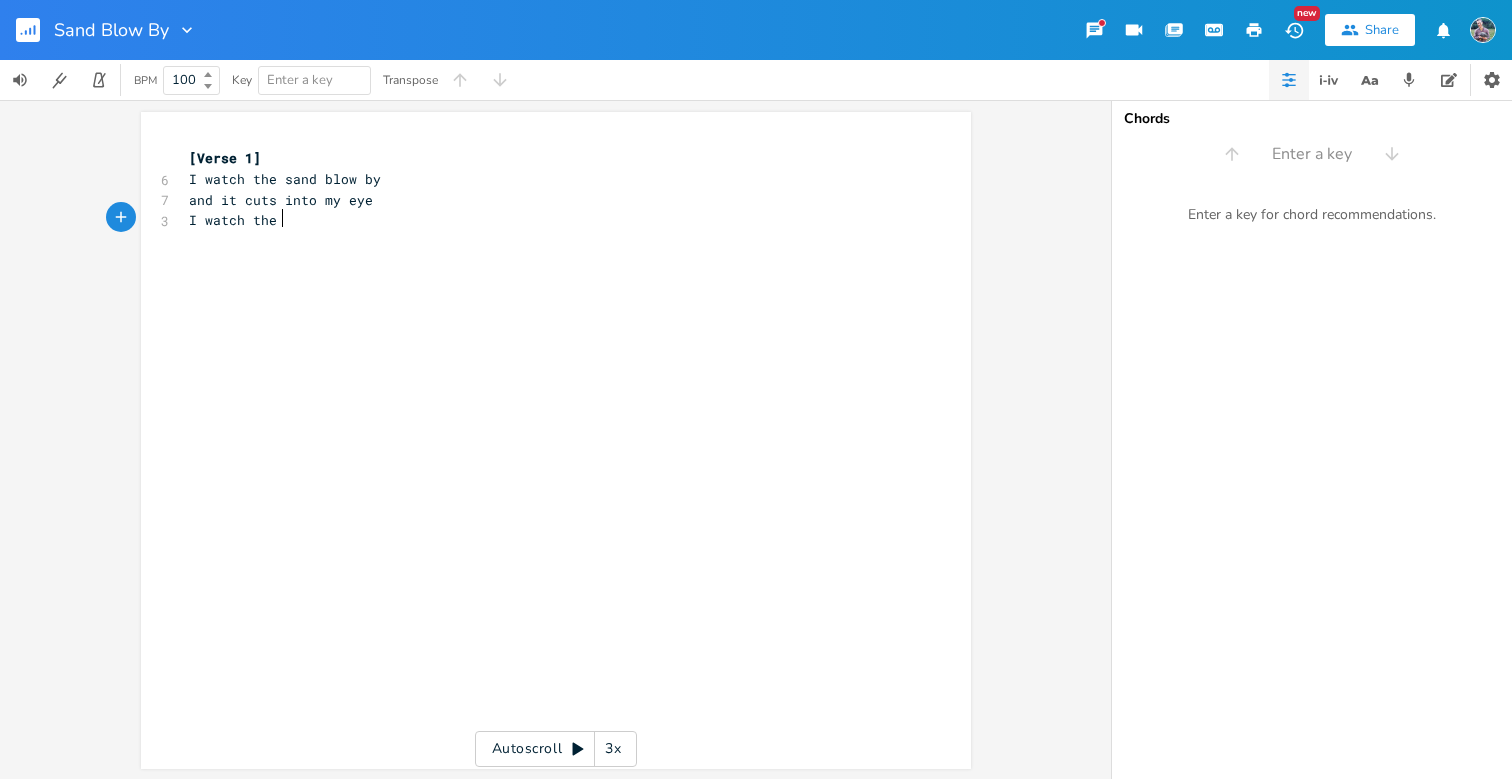 type on "I watch the a" 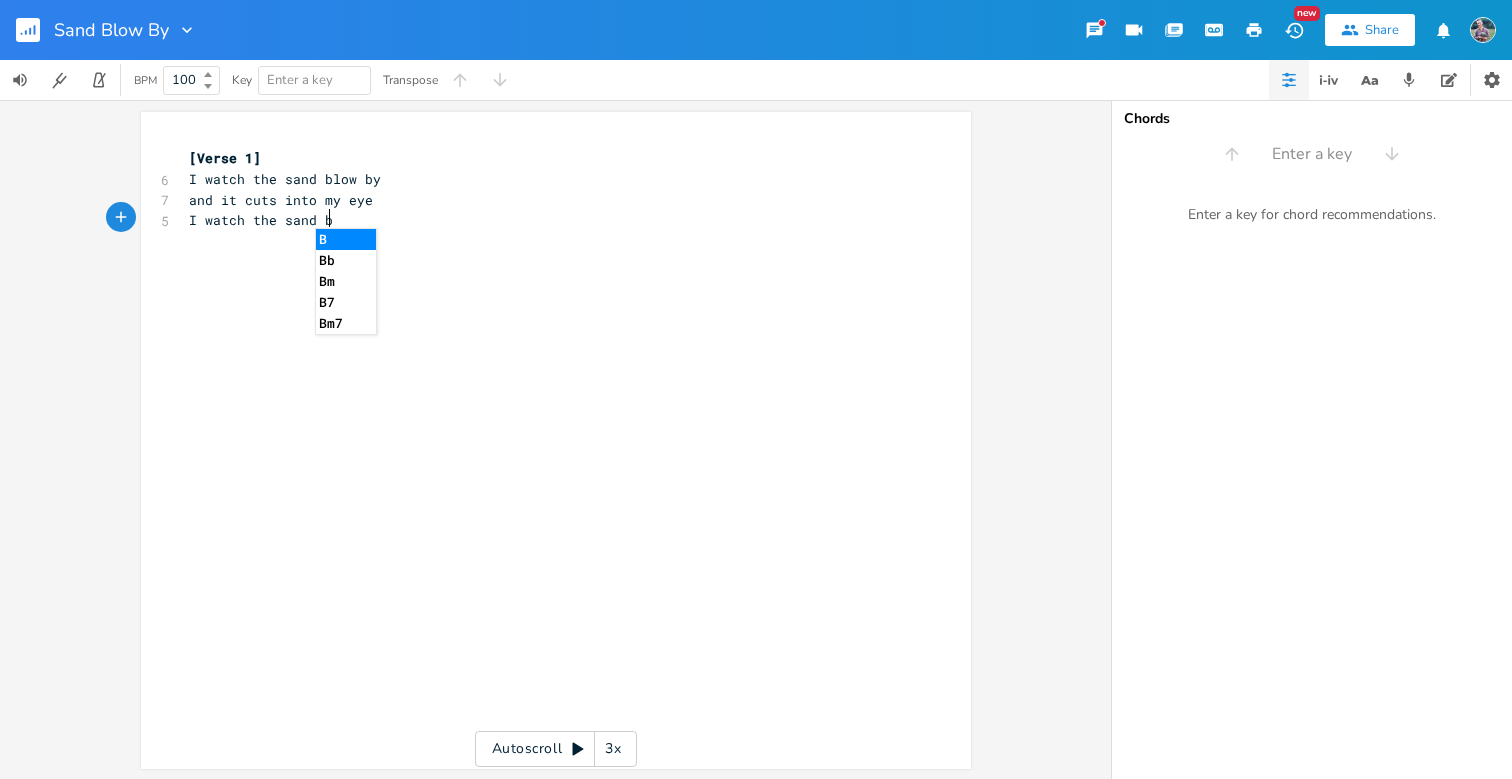 type on "sand by" 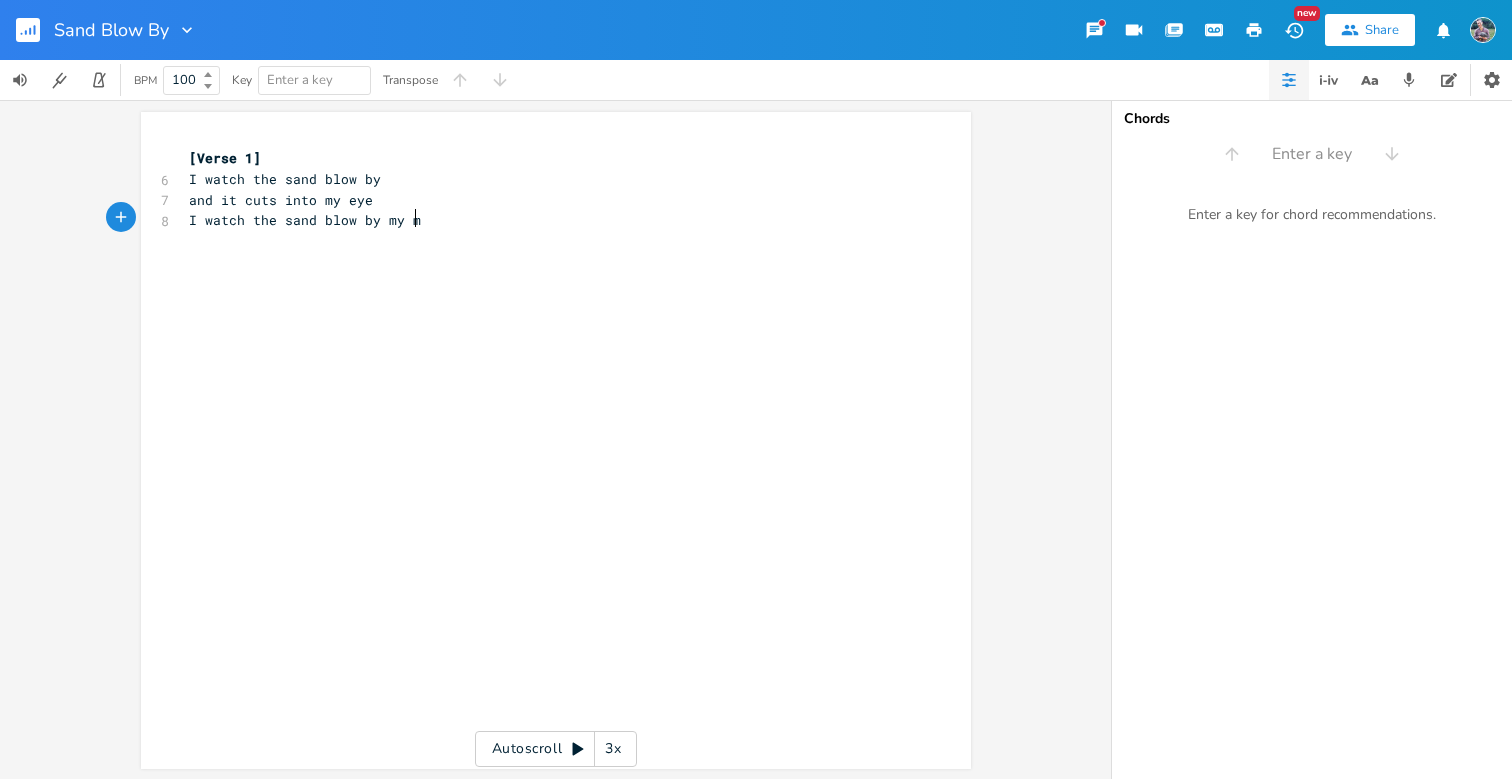 type on "low by my myu" 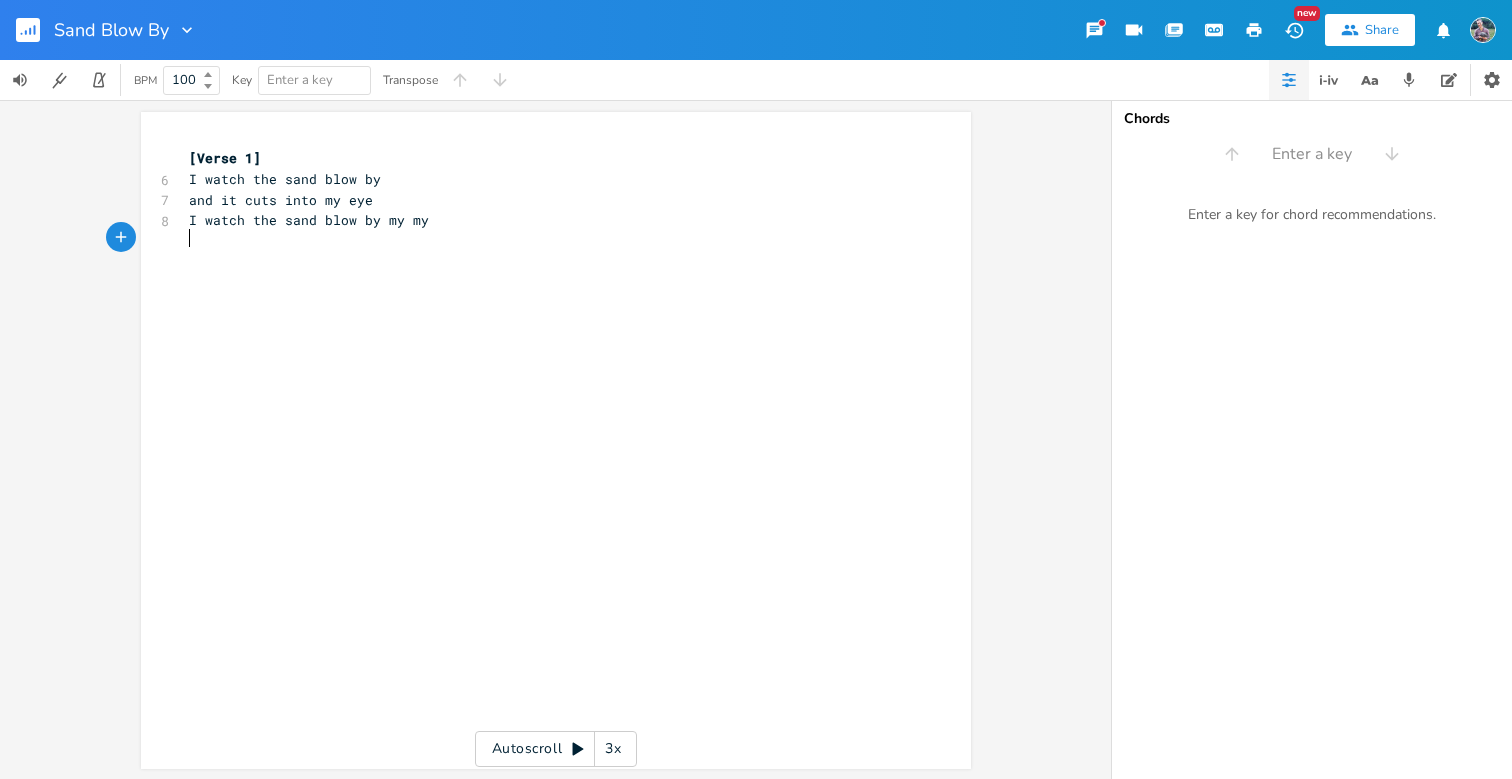 scroll, scrollTop: 0, scrollLeft: 10, axis: horizontal 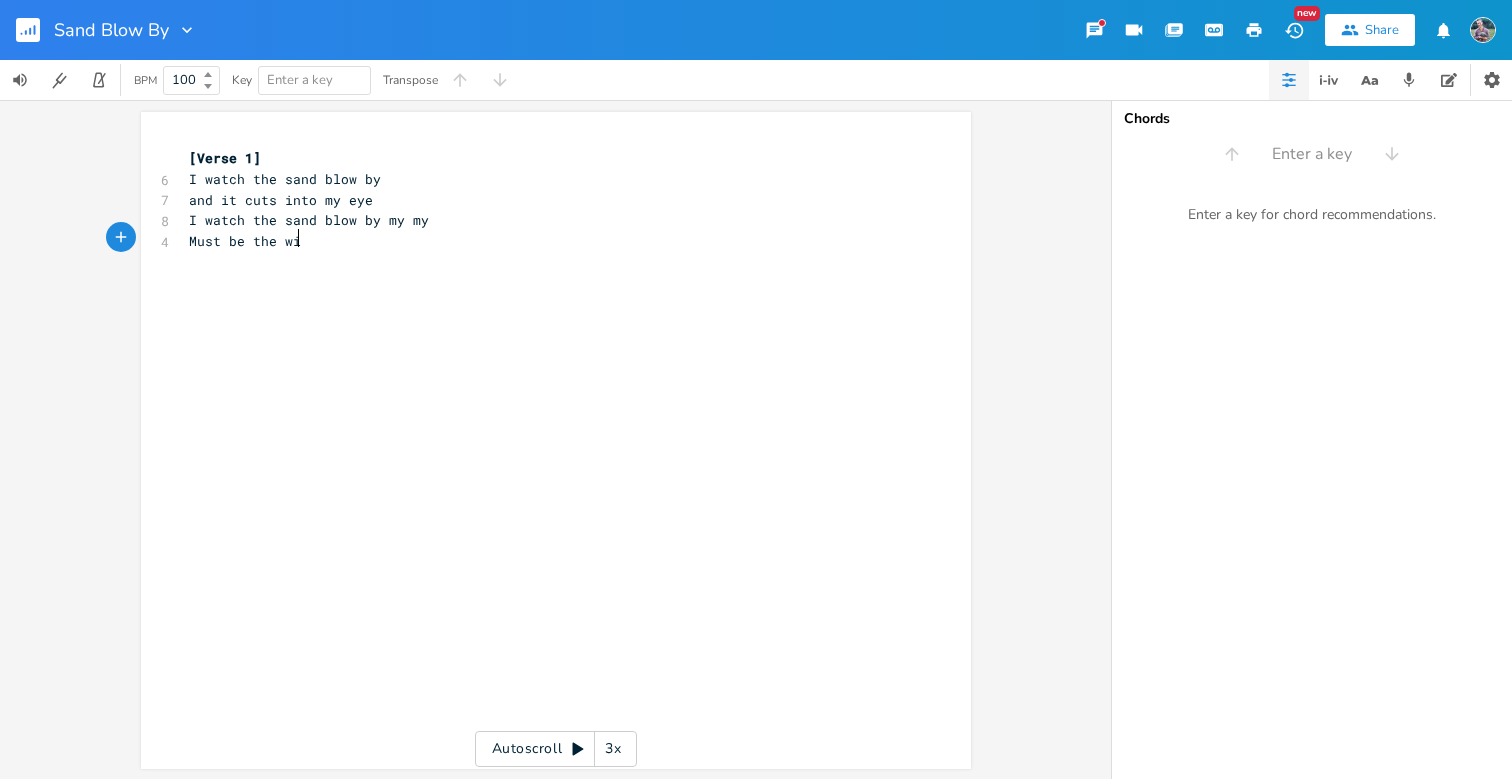 type on "Must be the wind" 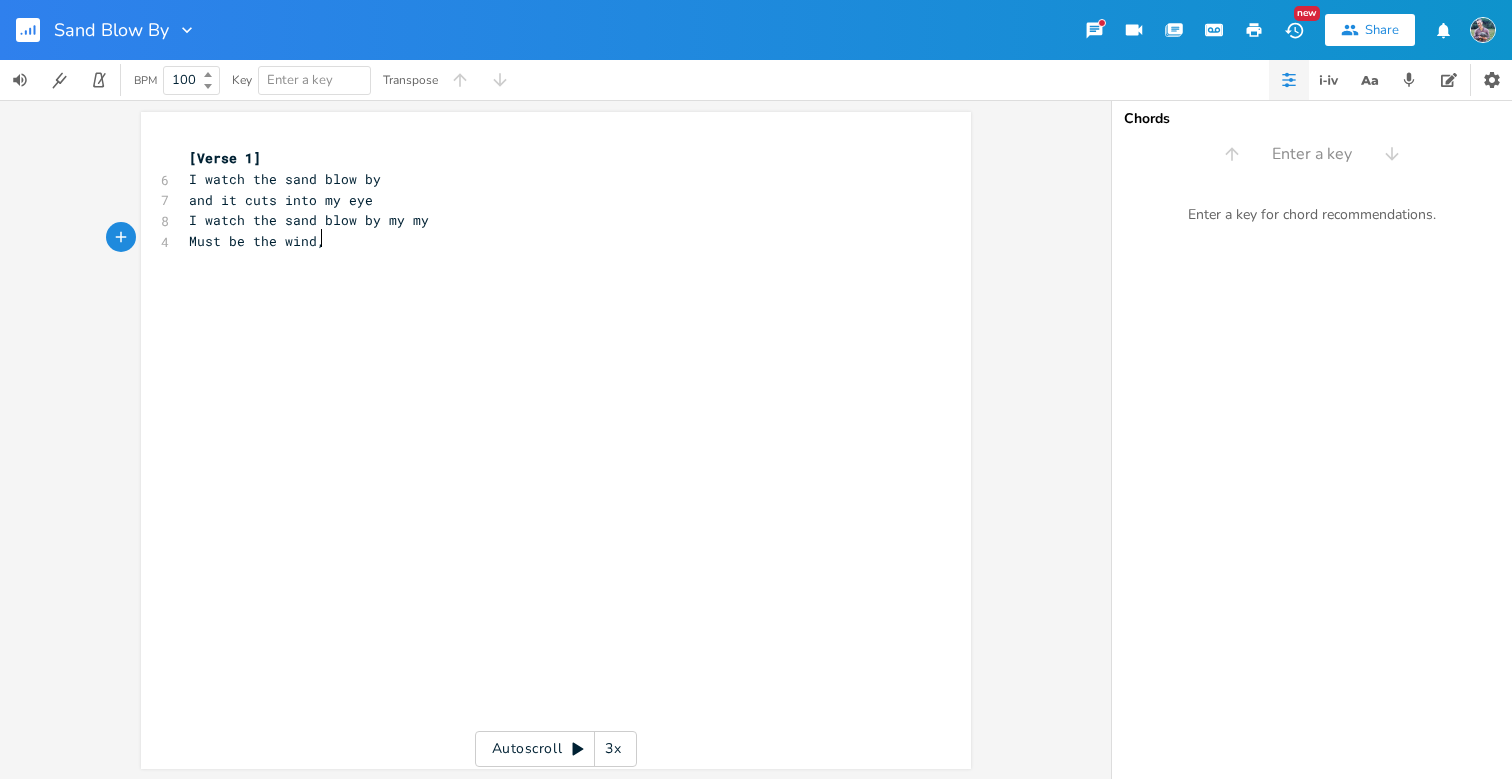 type on "," 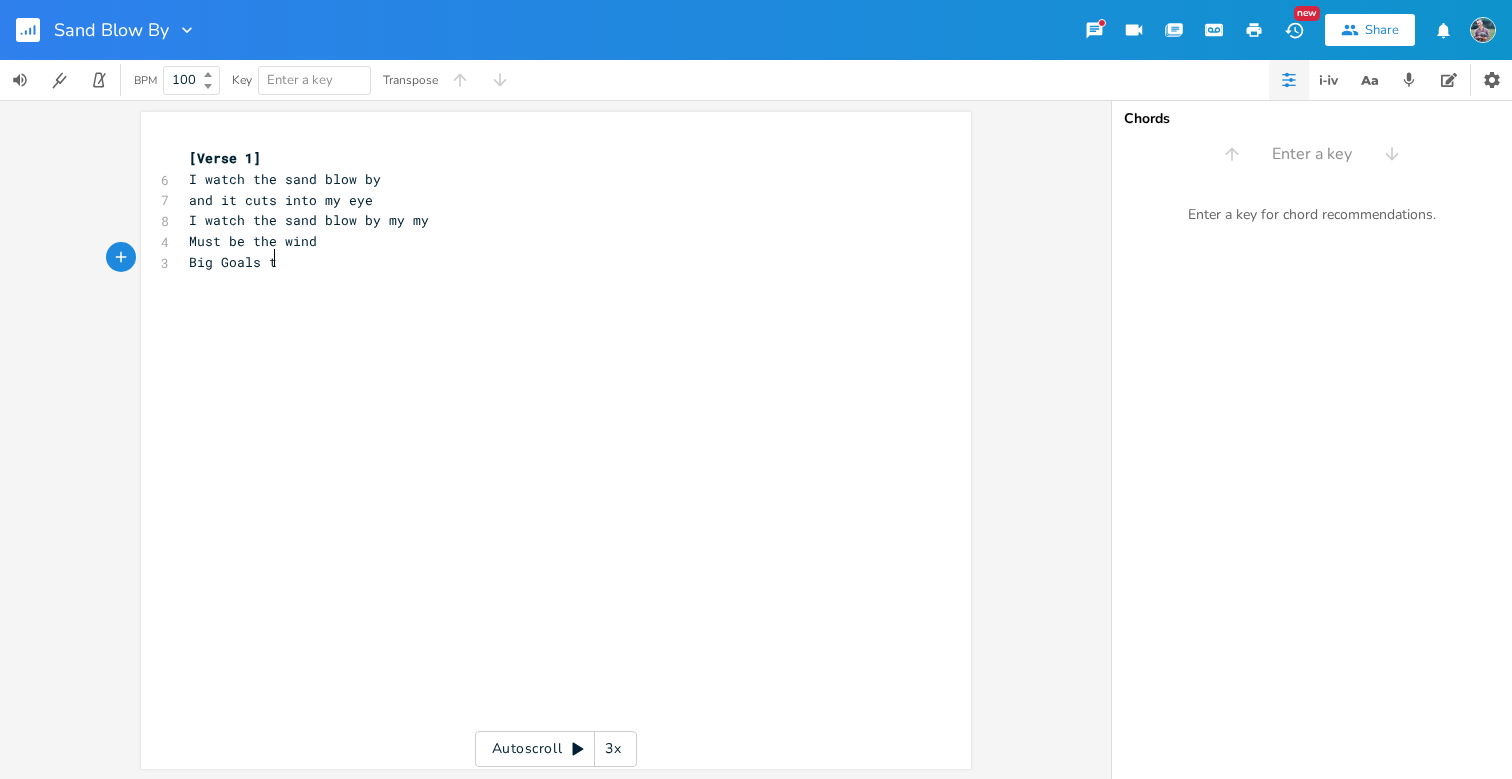 type on "Big Goals tg" 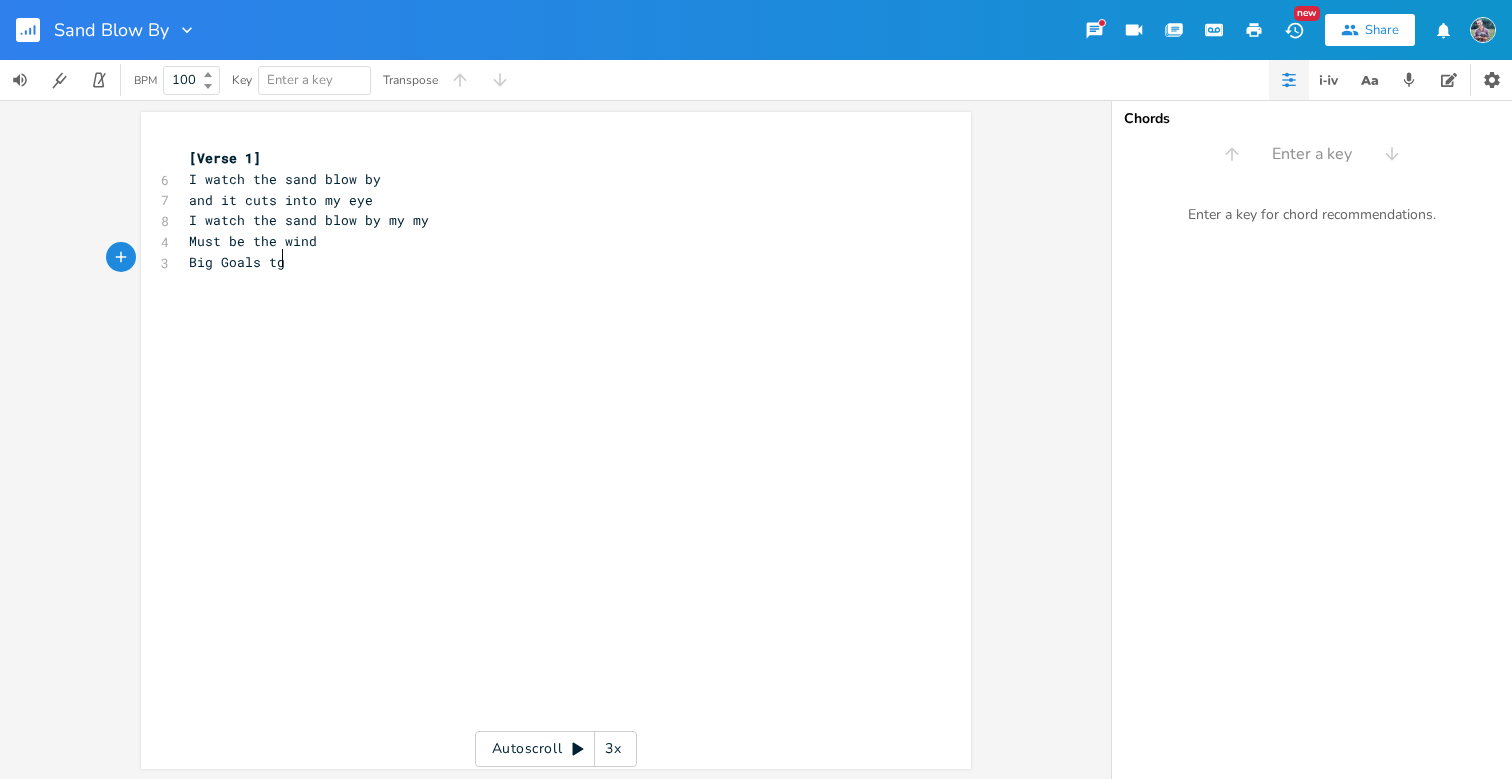 type on "g" 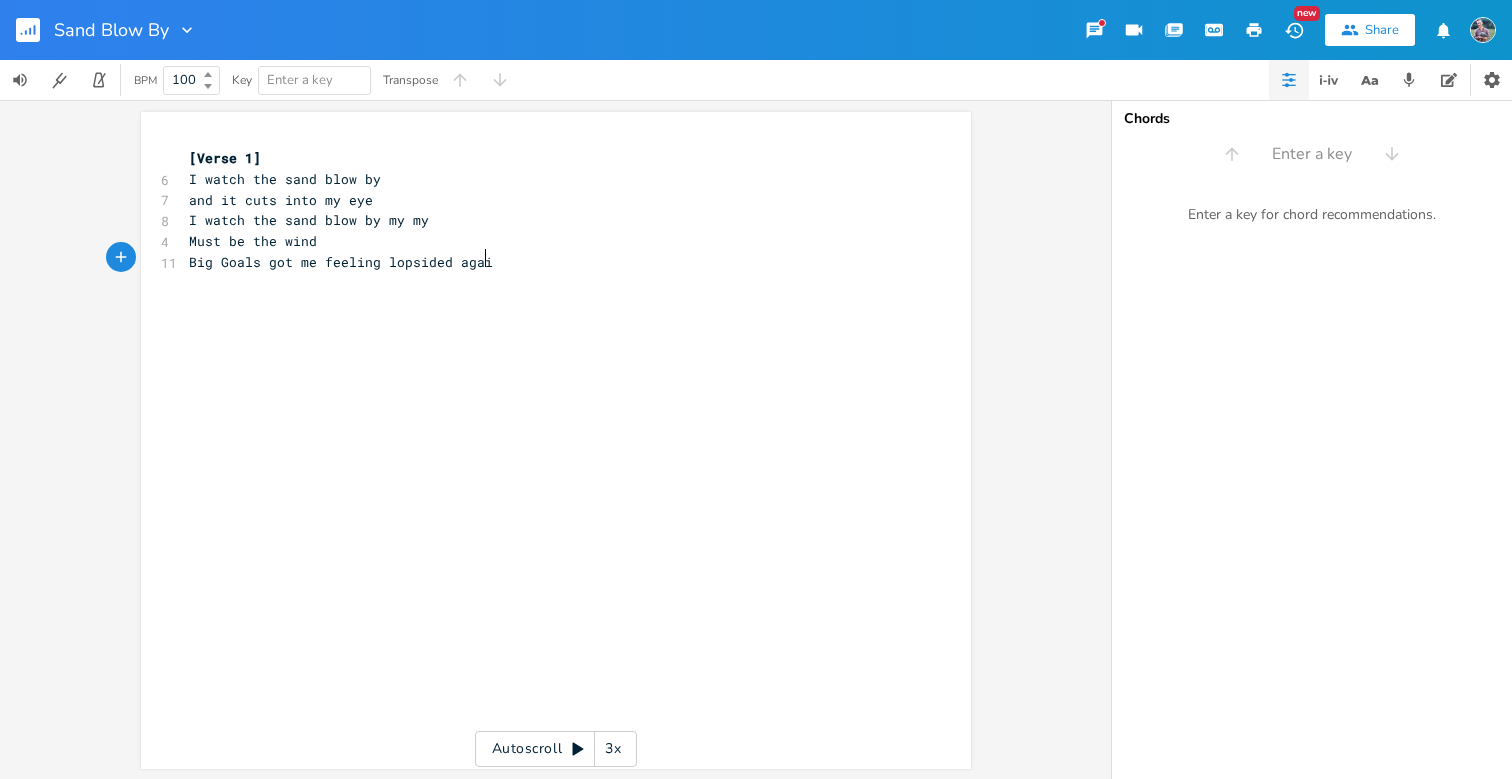 type on "got me feeling lopsided again" 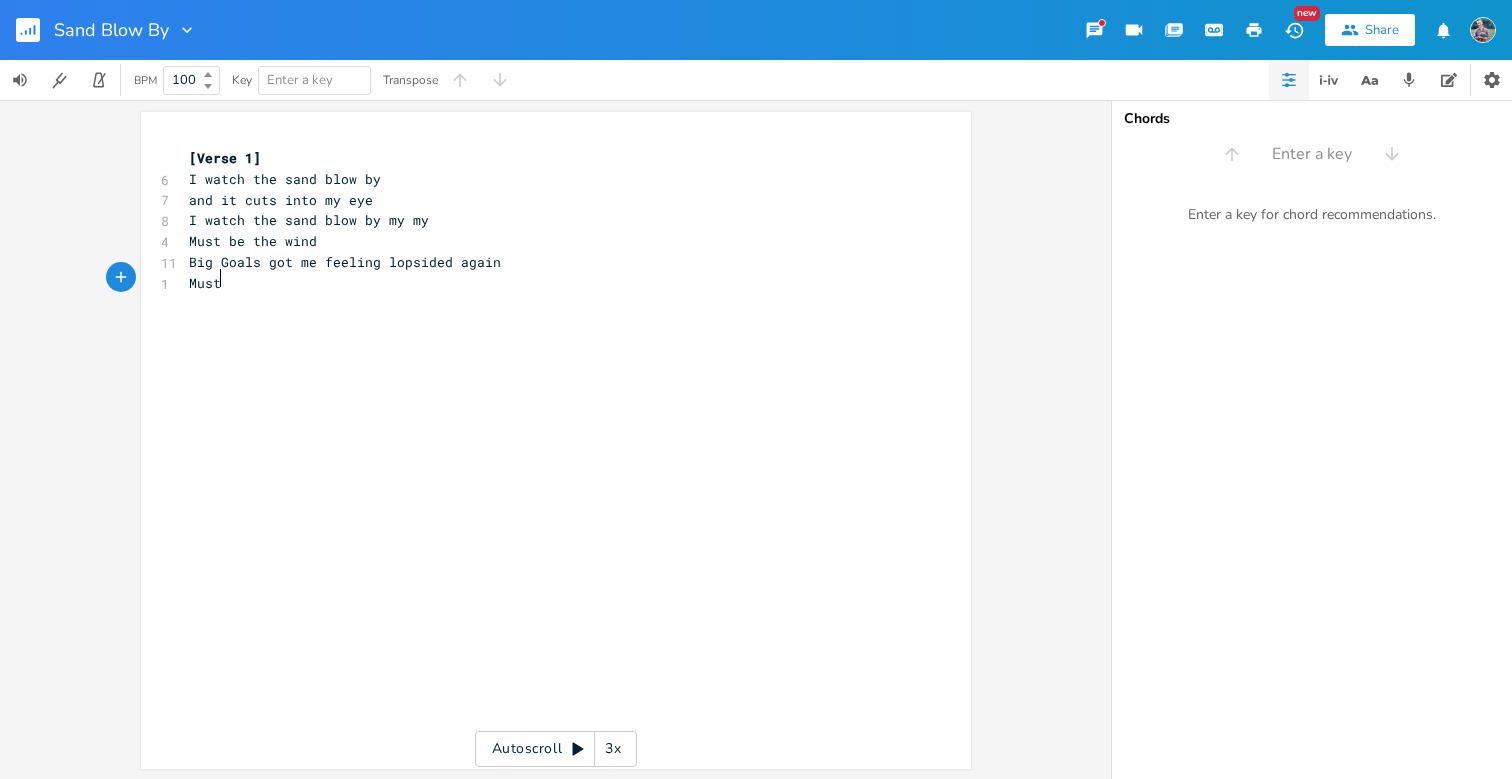 scroll, scrollTop: 0, scrollLeft: 28, axis: horizontal 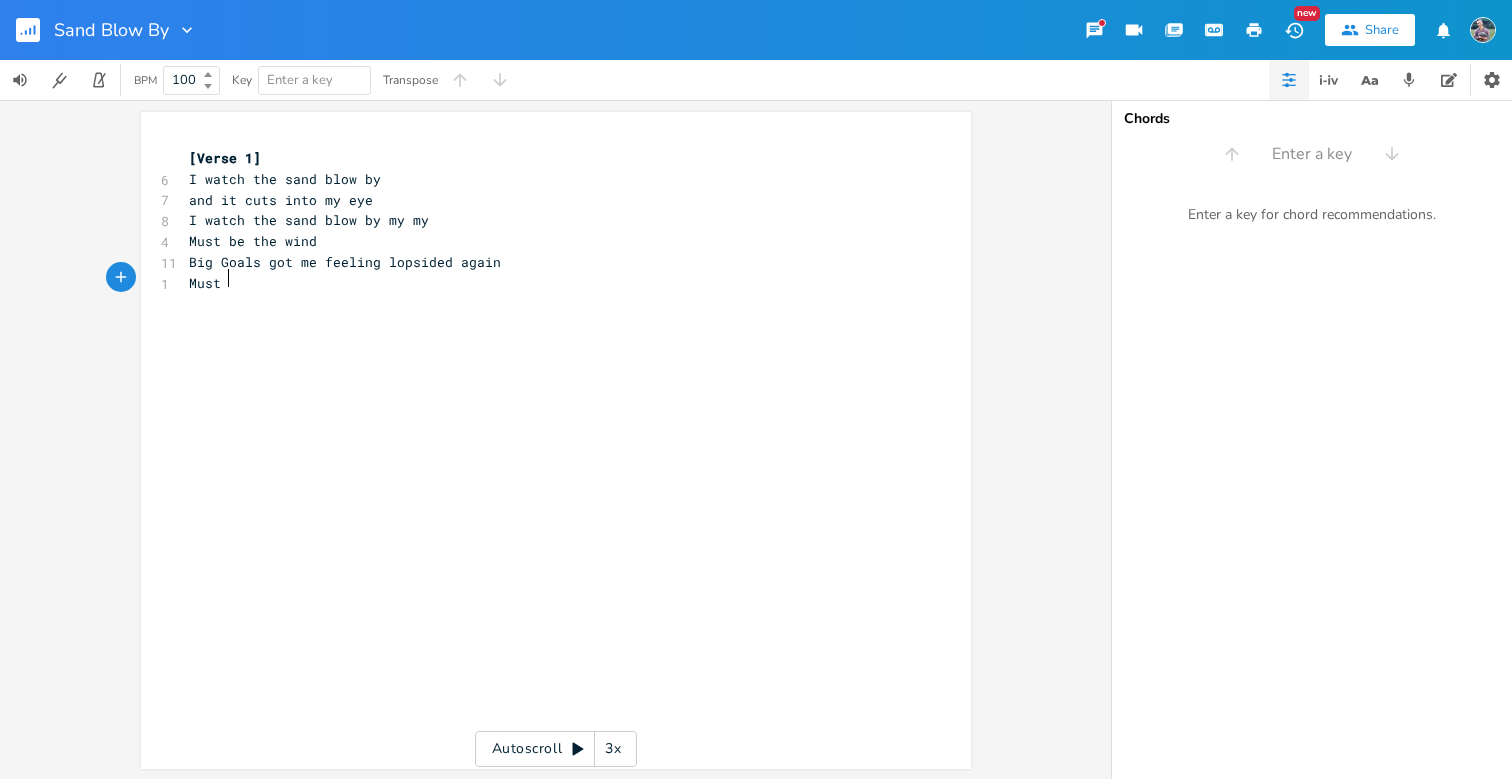 type on "Must b" 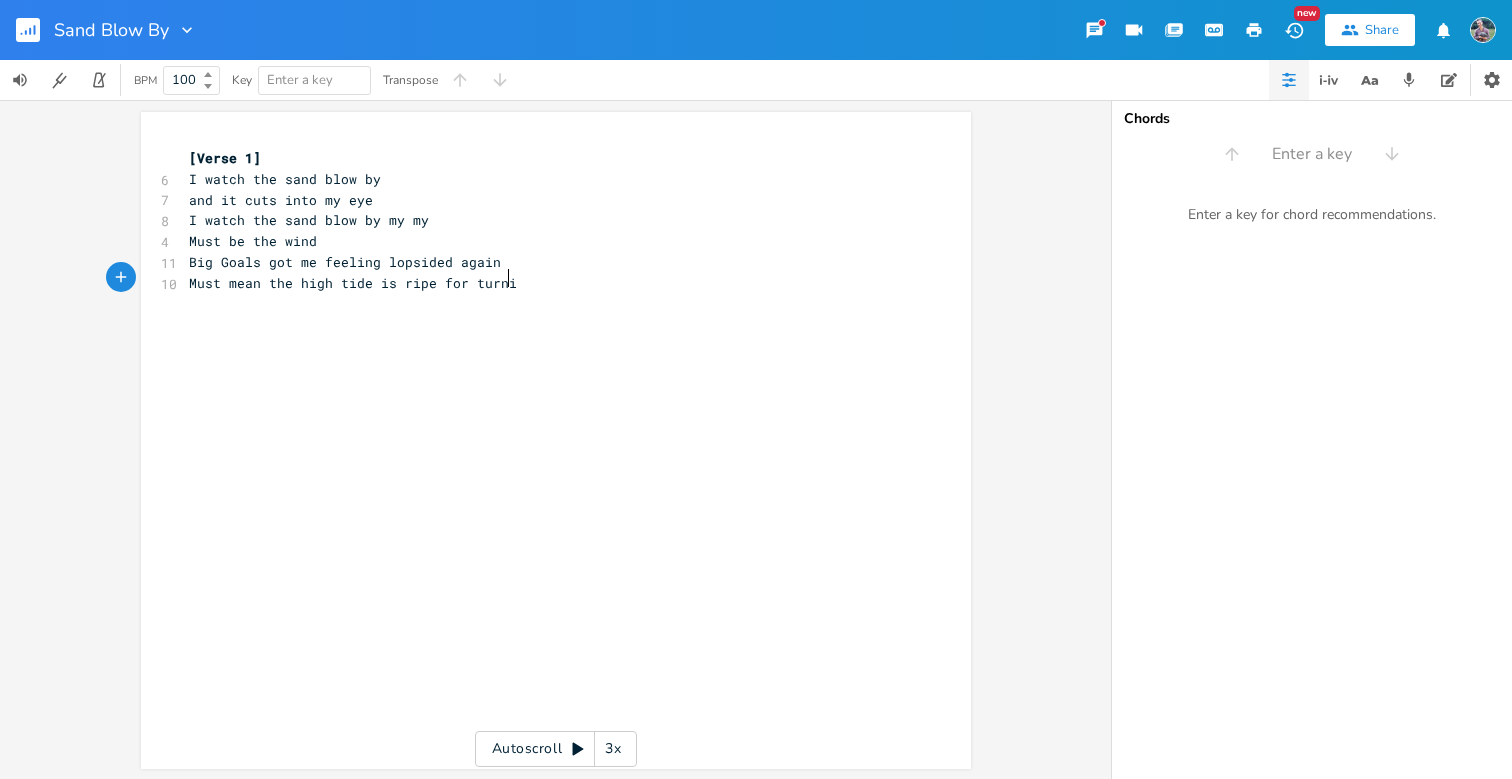type on "mean the high tide is ripe for turning" 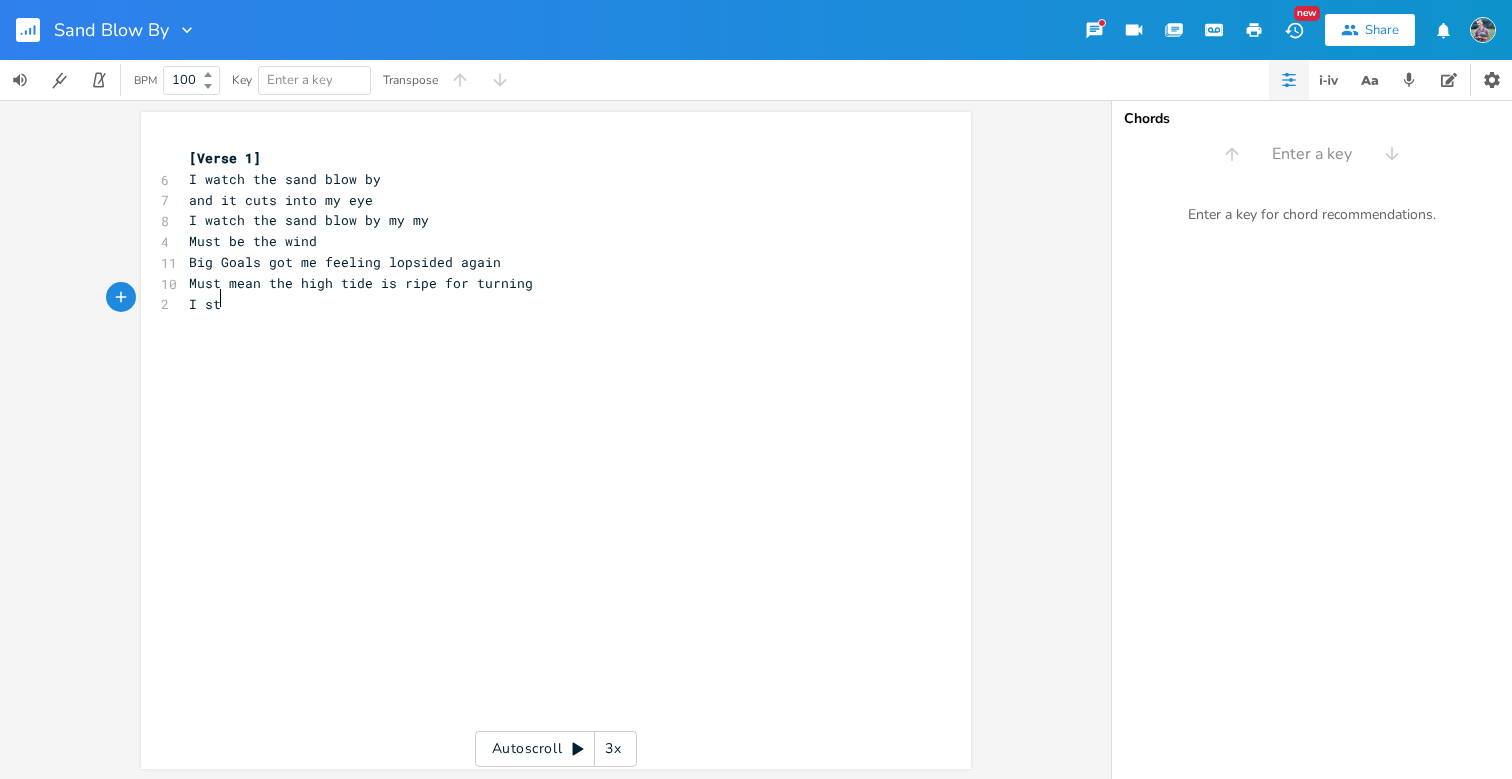 type on "I sto" 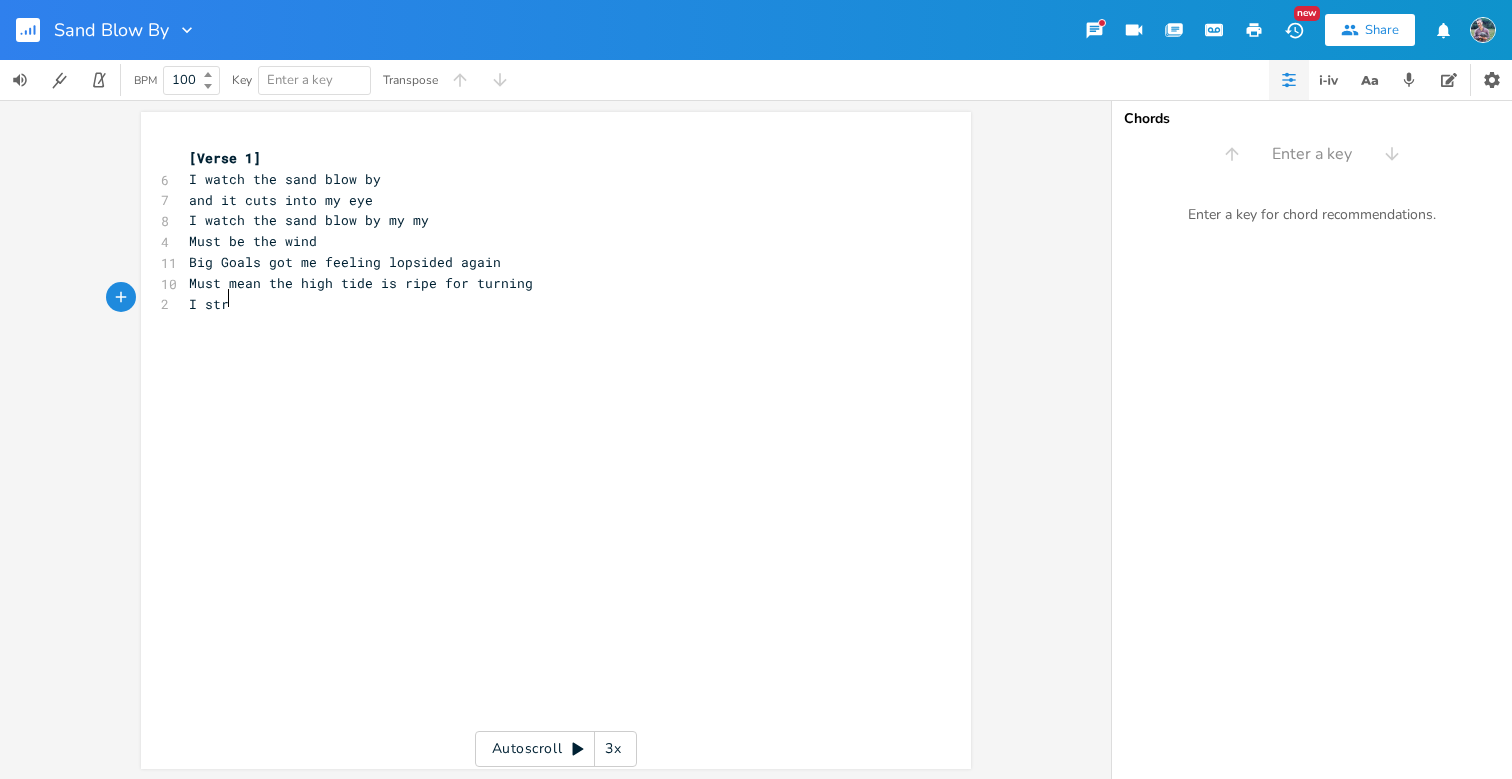 type on "rok" 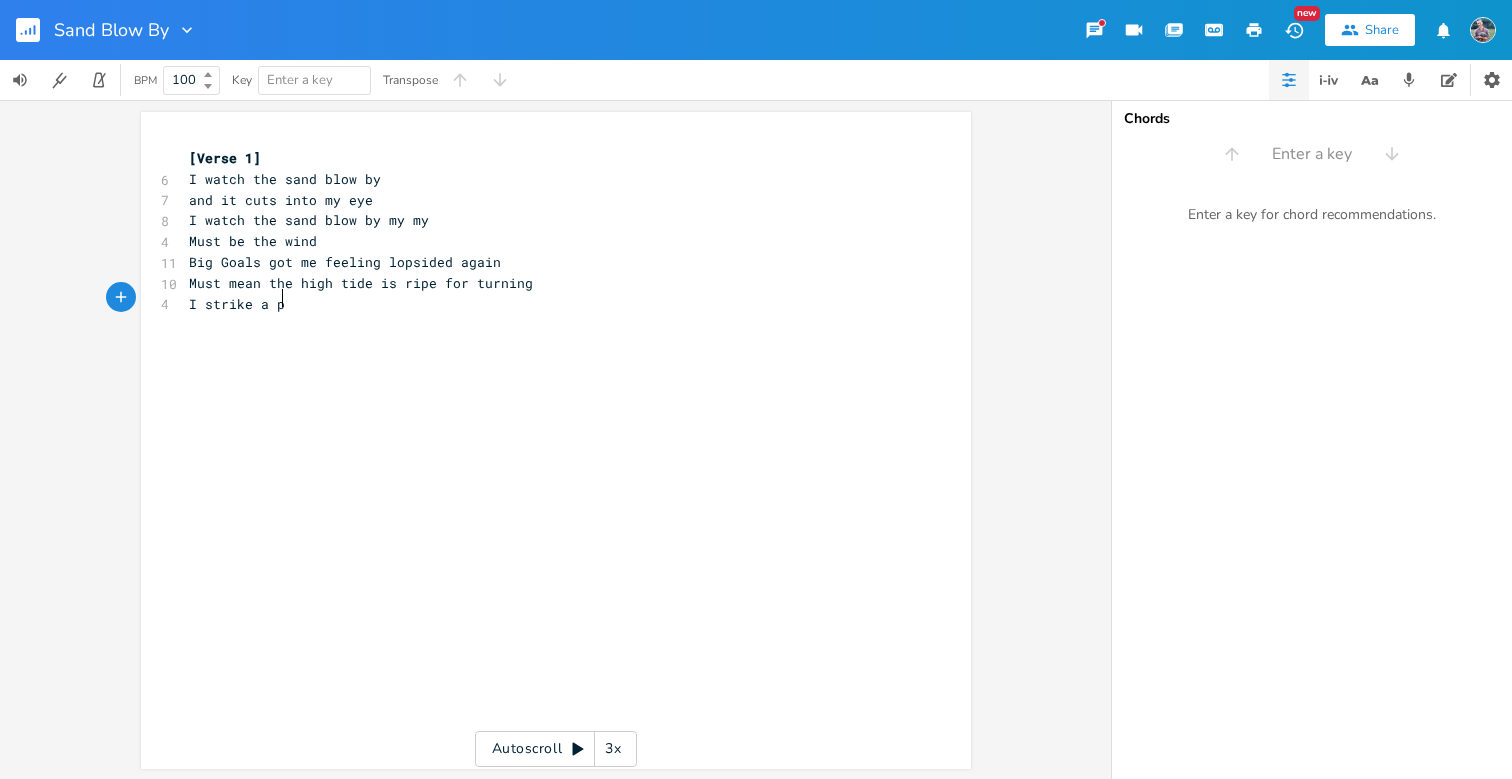 type on "ike a pose" 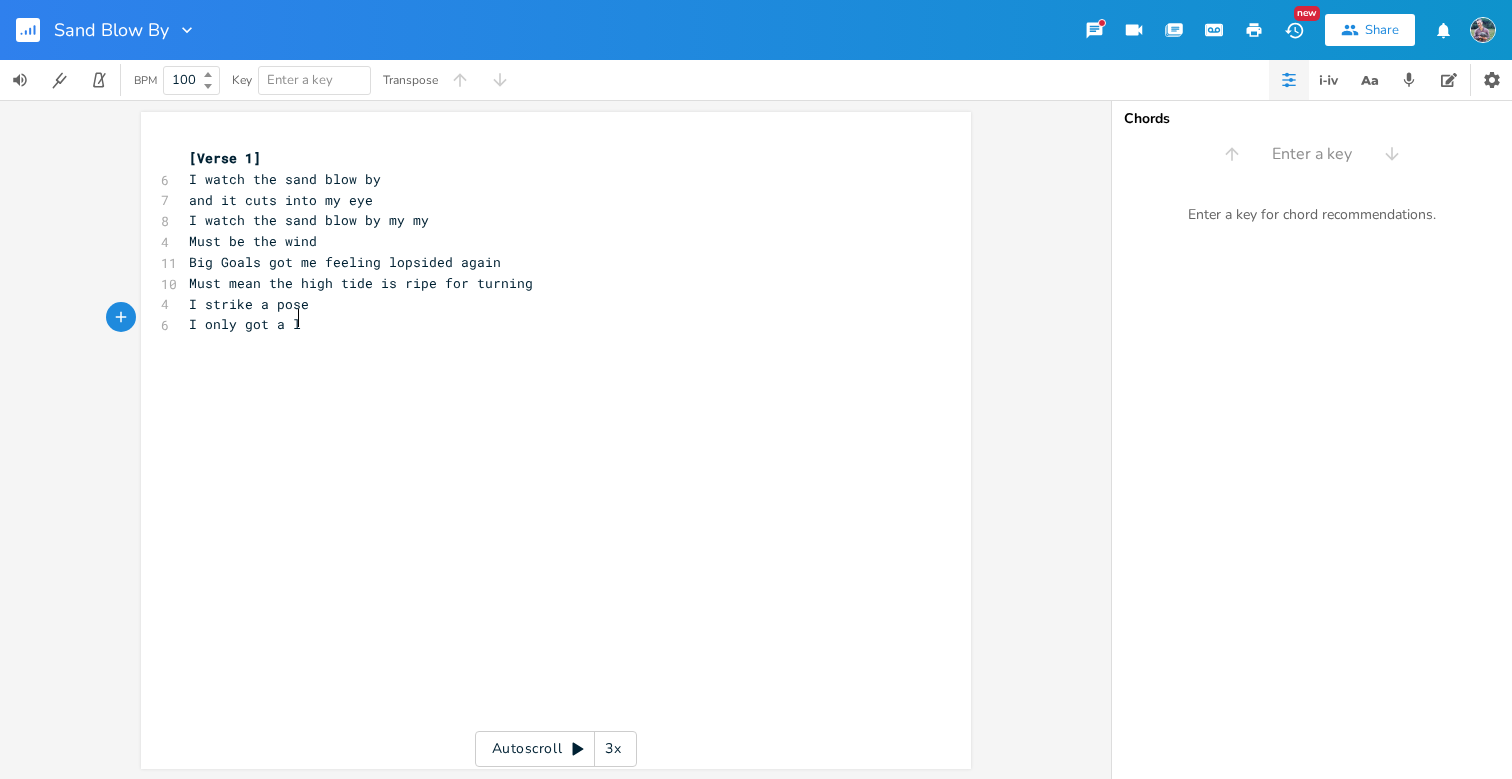 type on "I only got a lie" 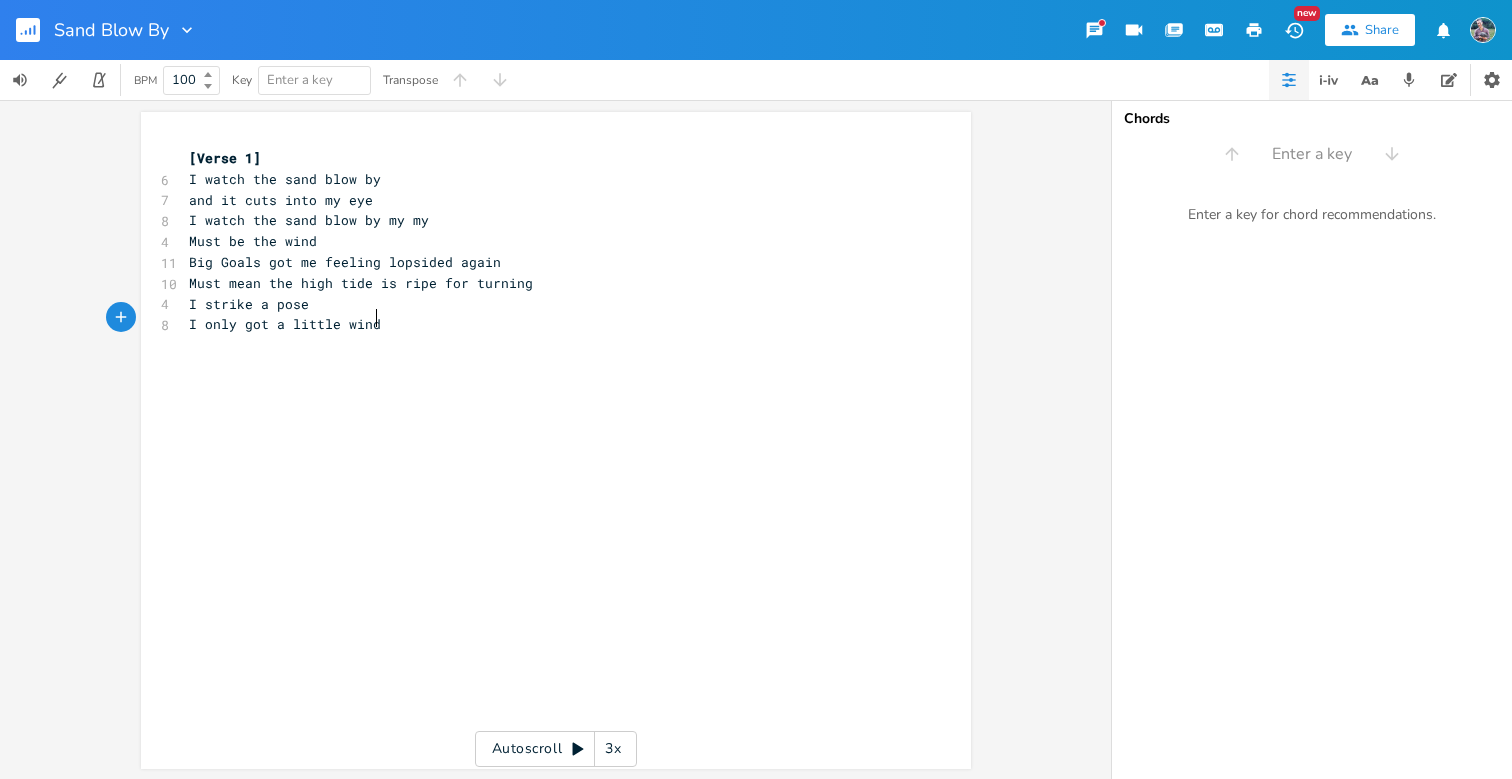 type on "ttle window" 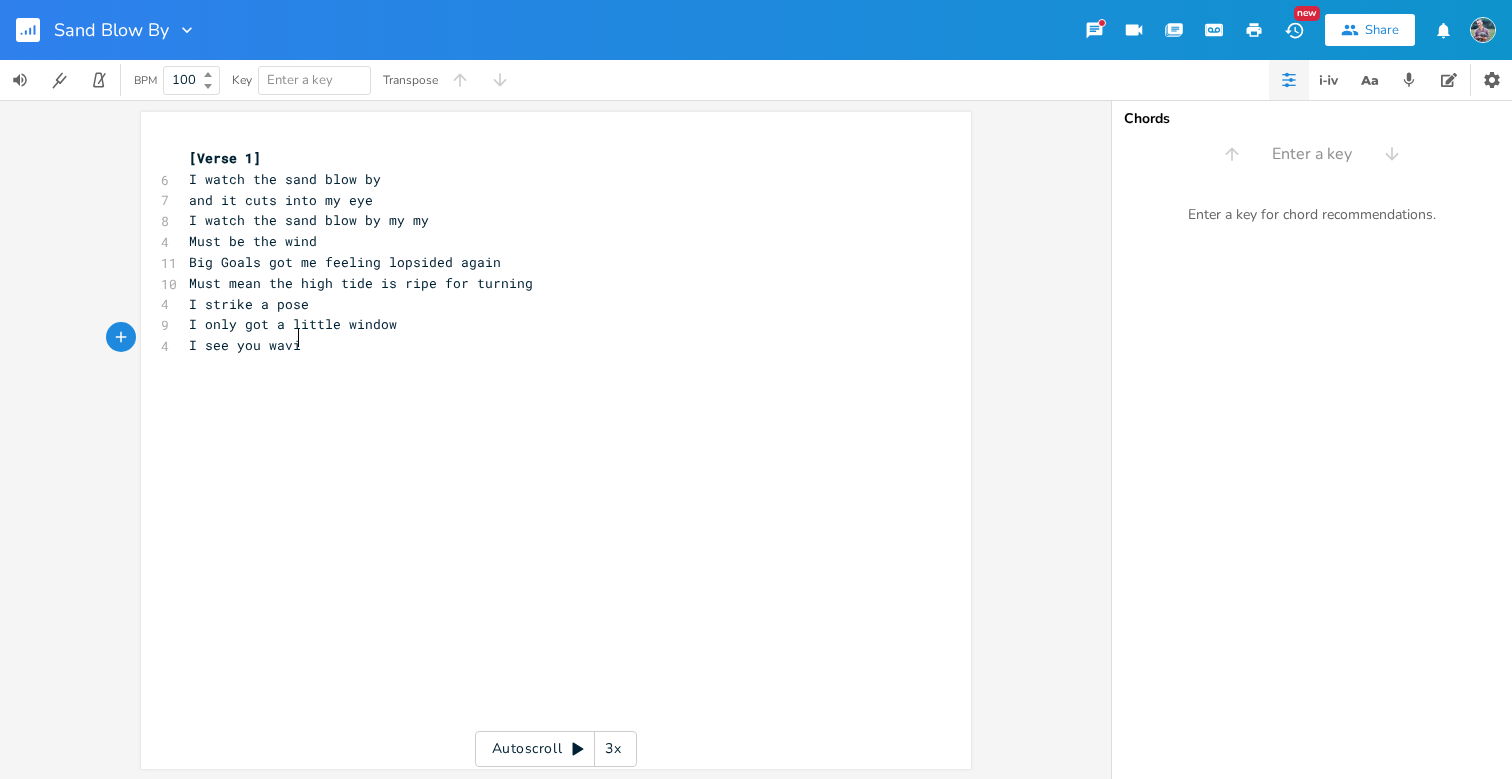 type on "I see you waving" 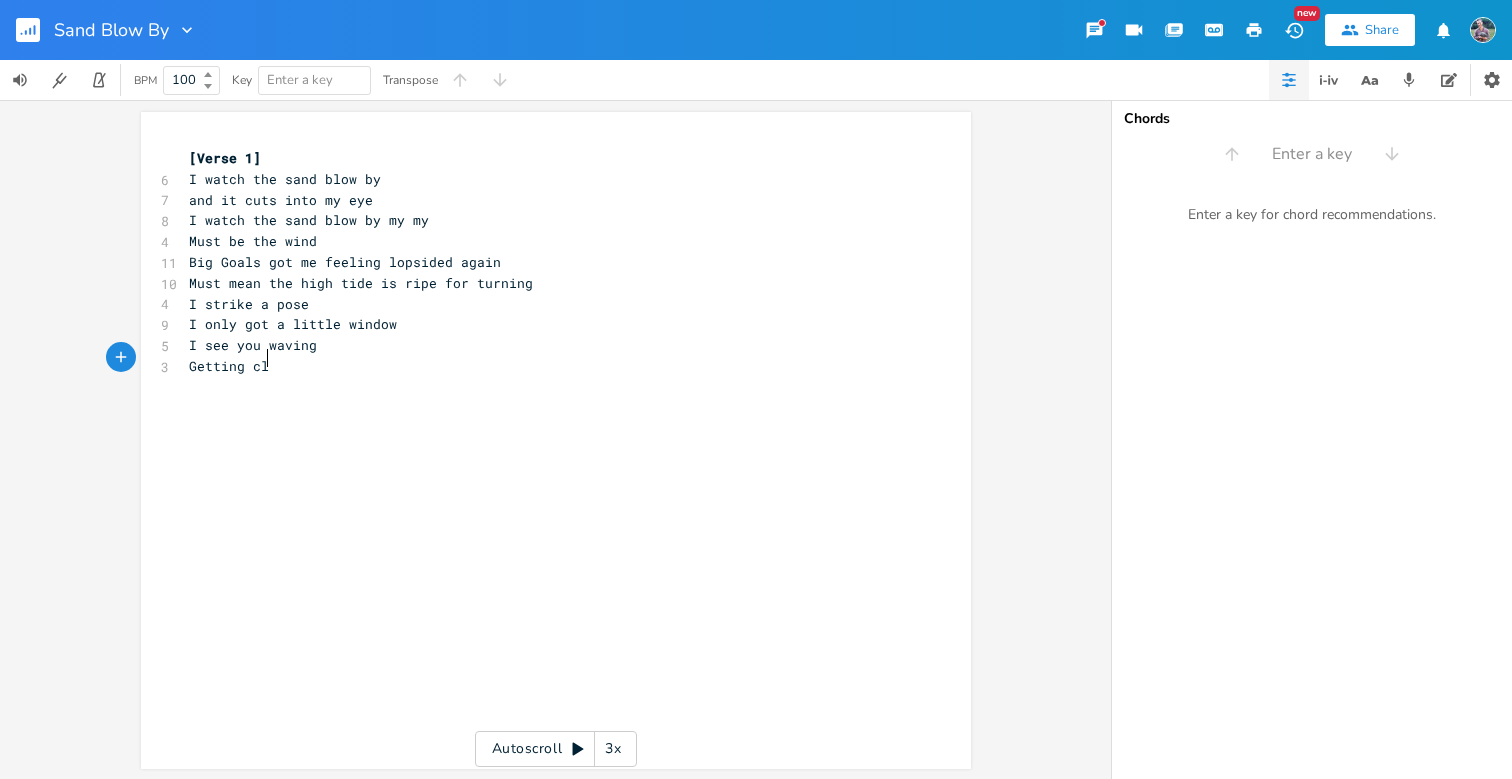 type on "Getting close" 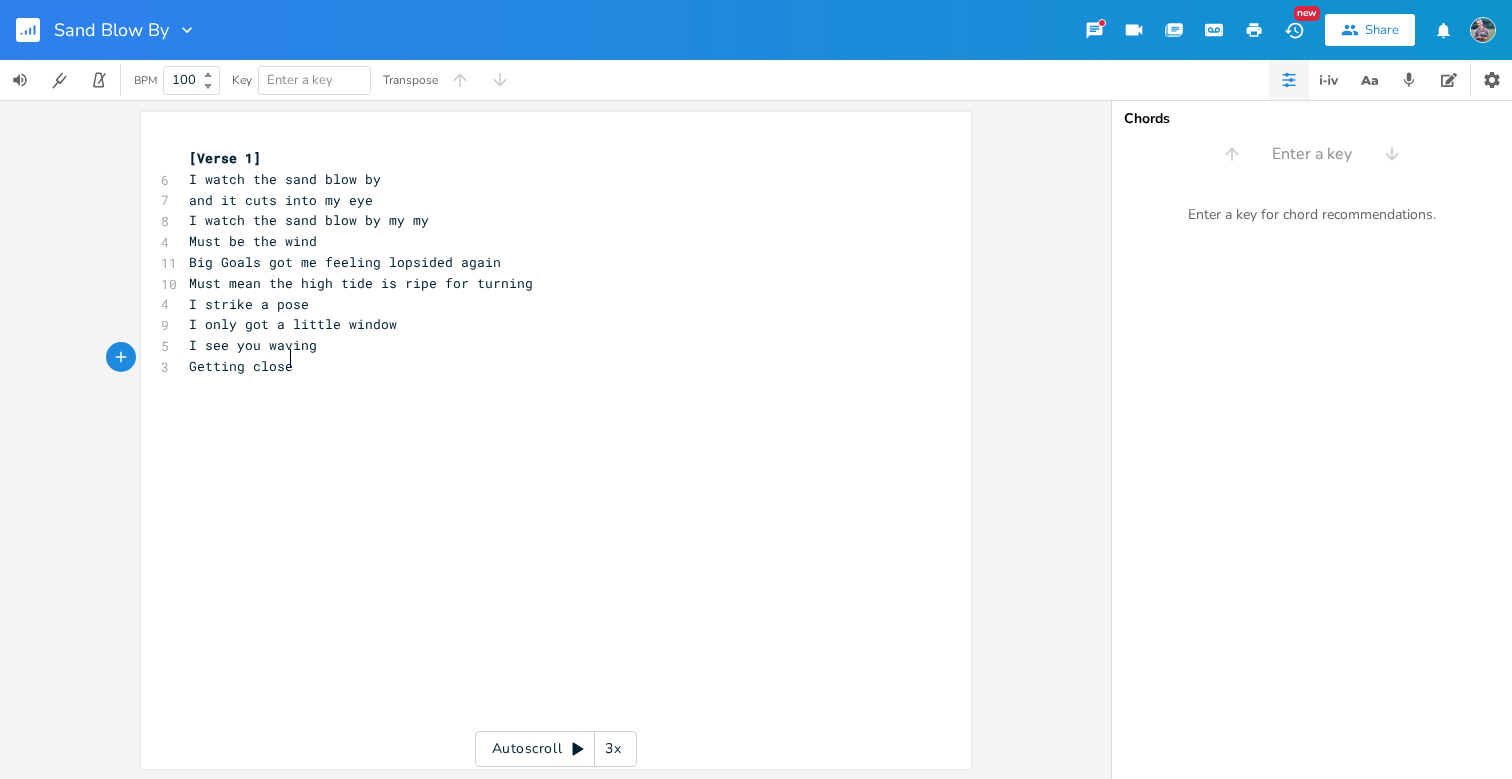 scroll, scrollTop: 0, scrollLeft: 64, axis: horizontal 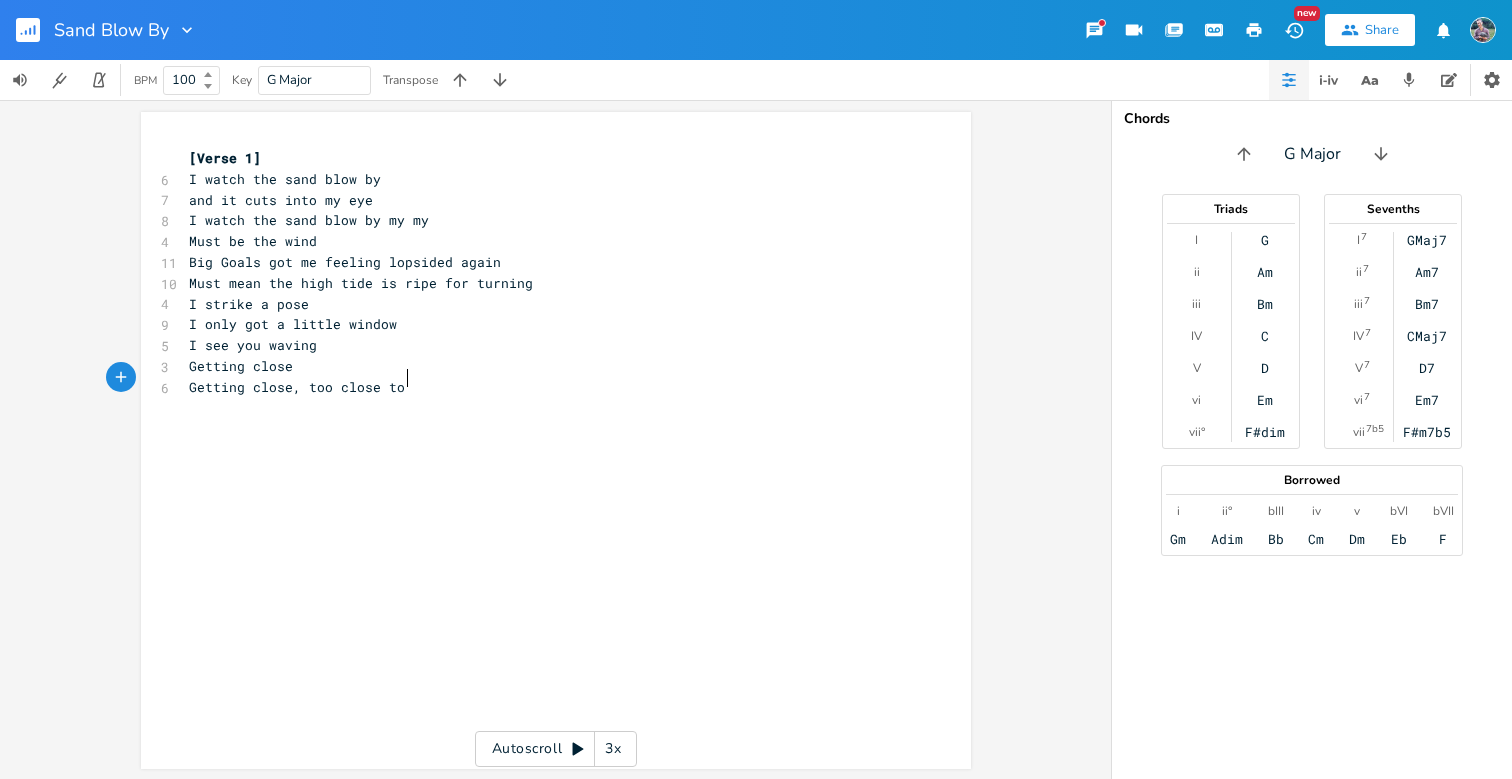 type on "Getting close, too close to me" 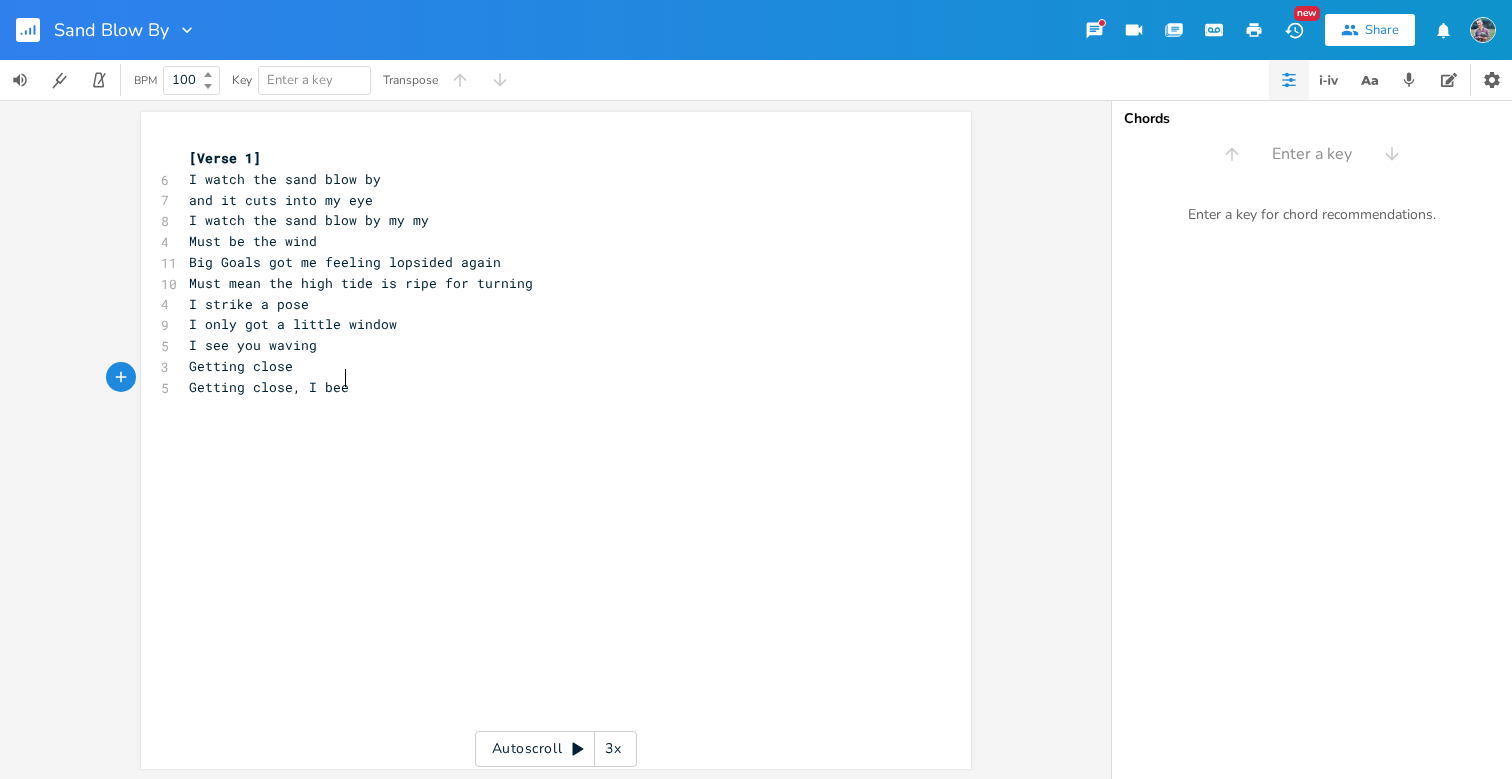type on "I been" 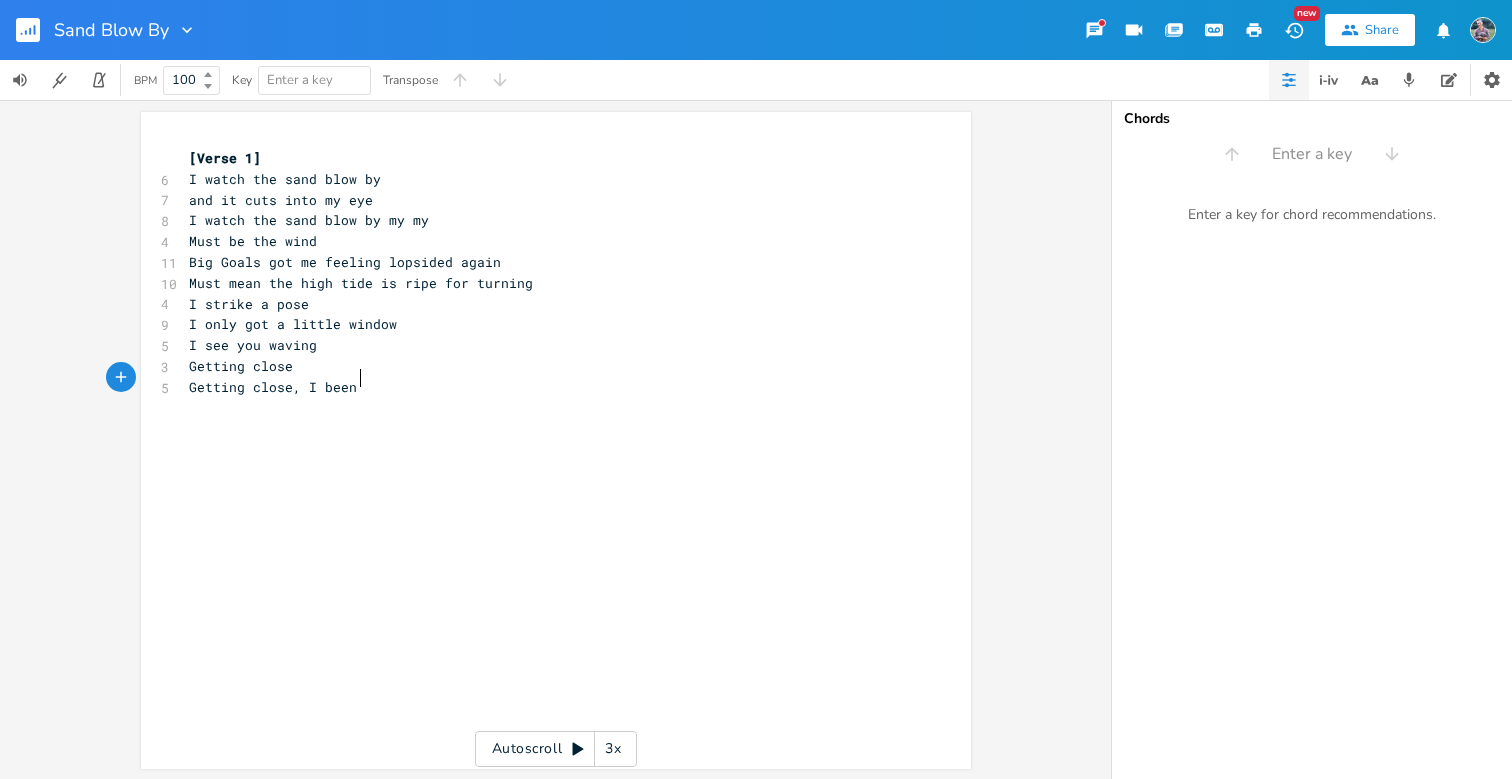 type on "b" 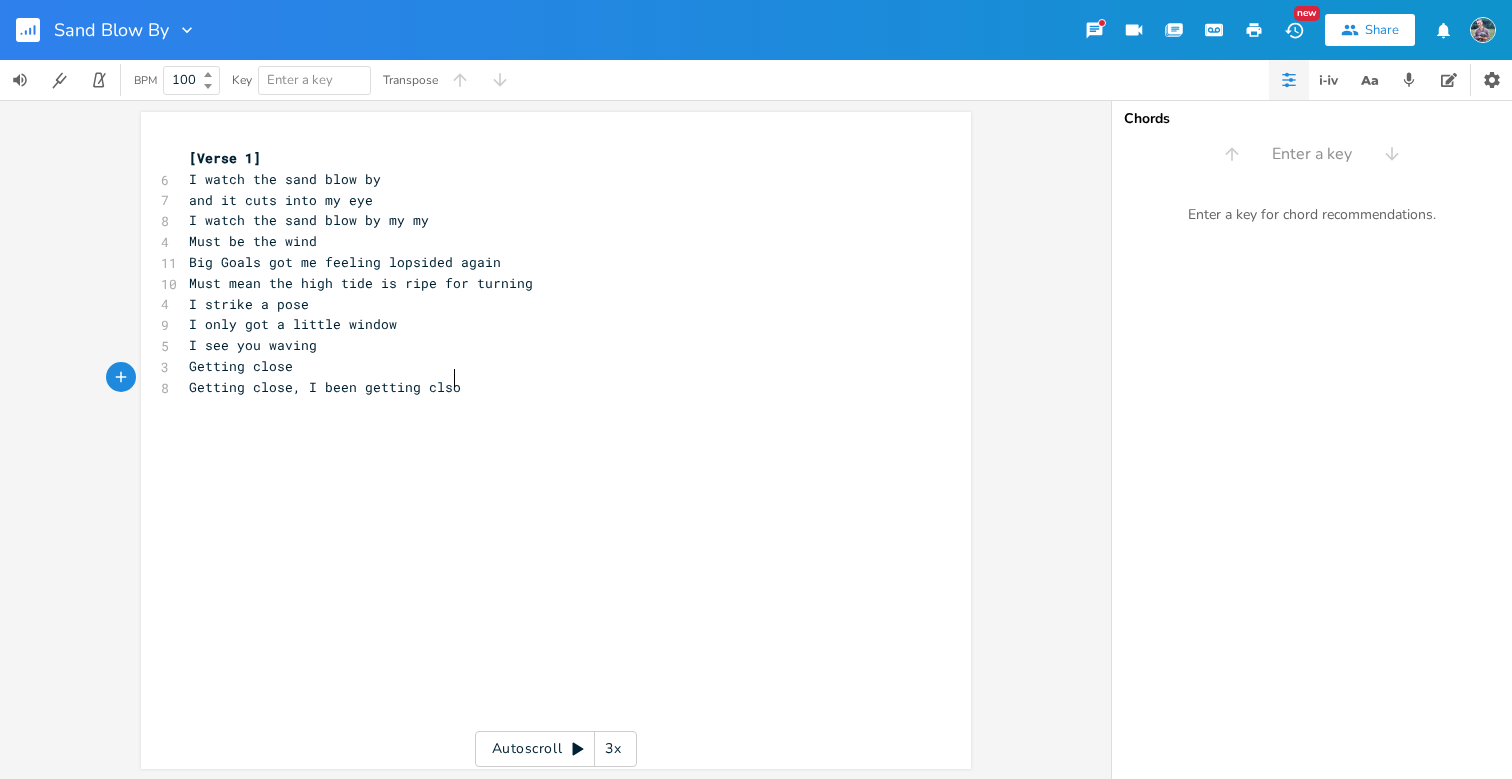 type on "getting clsoe" 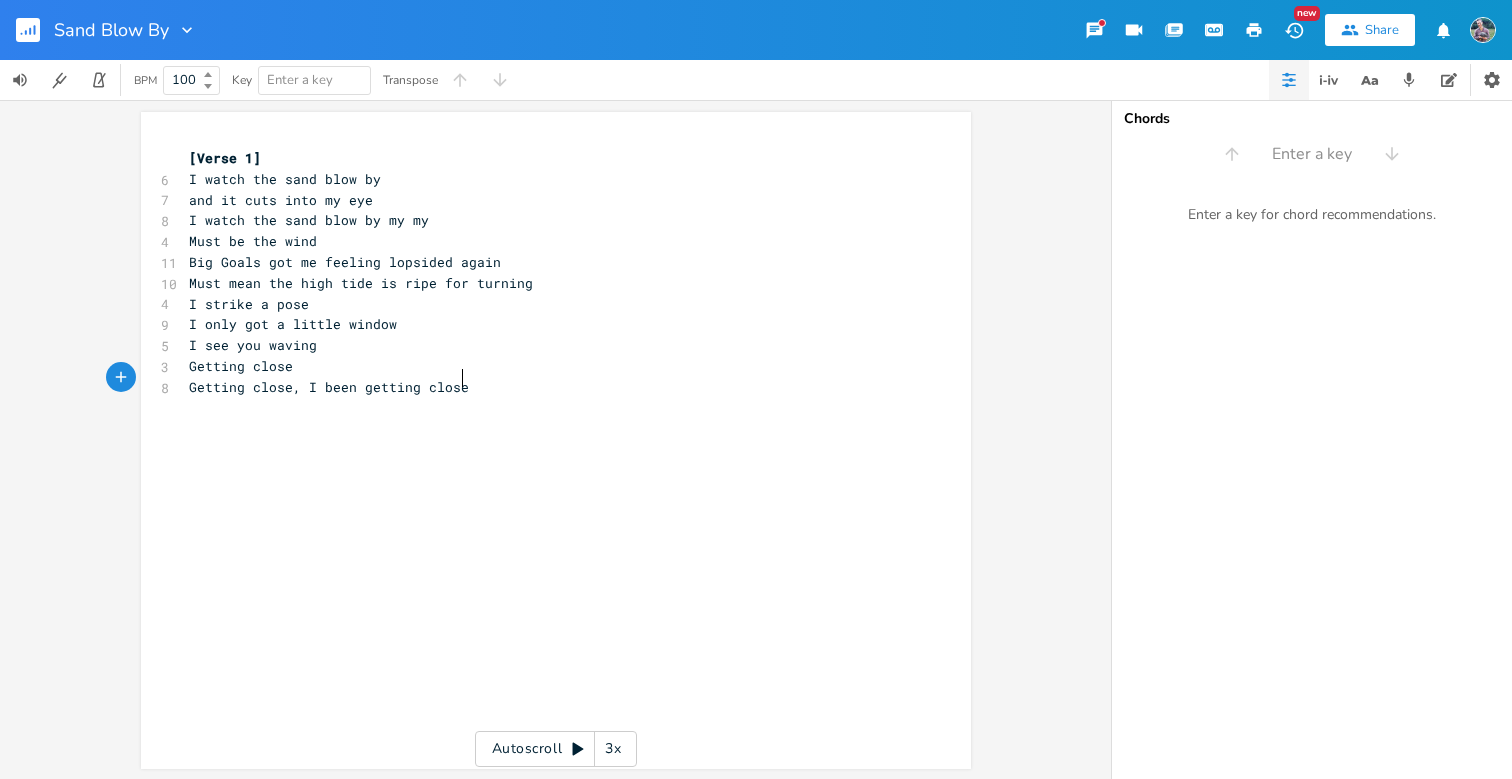 type on "ose" 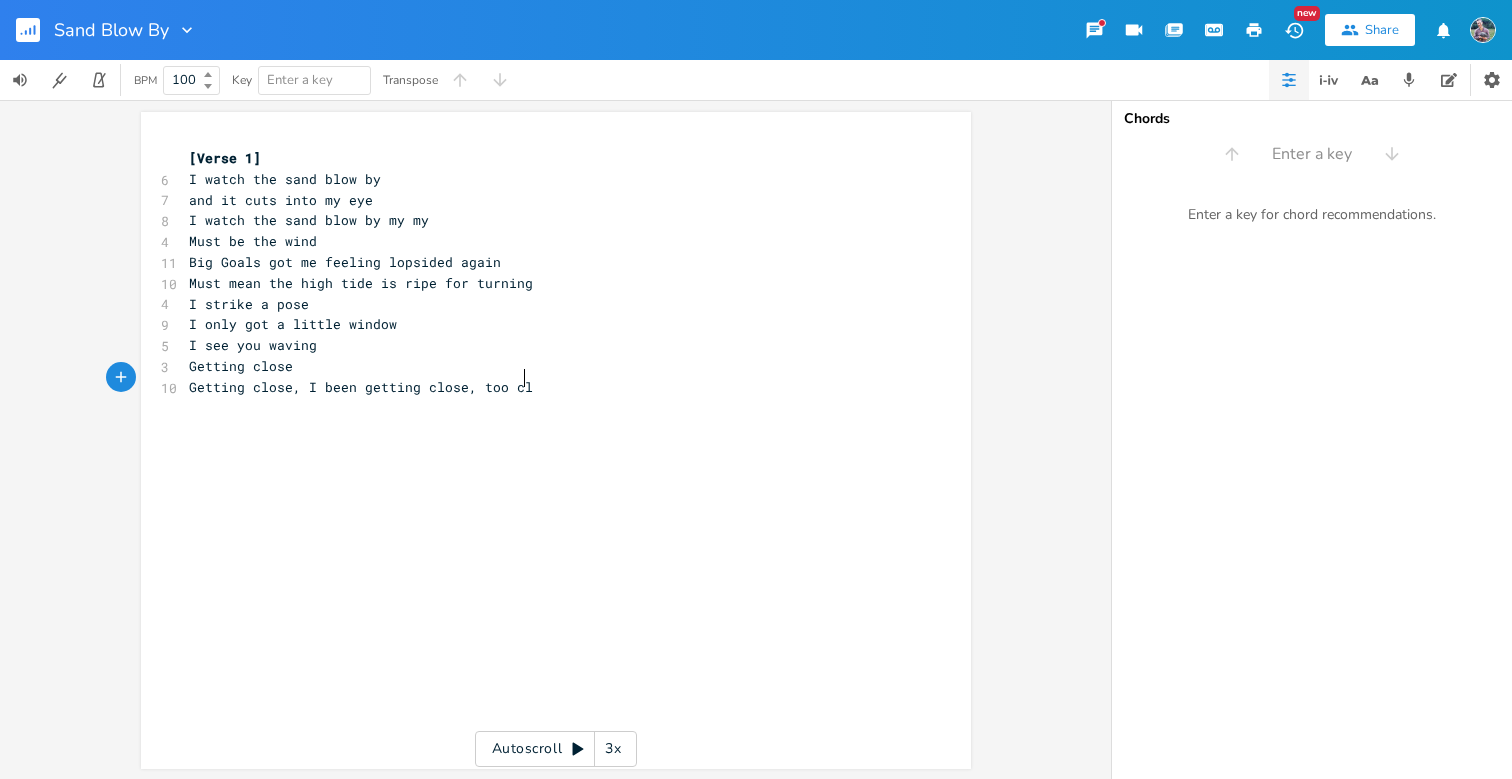 type on ", too close" 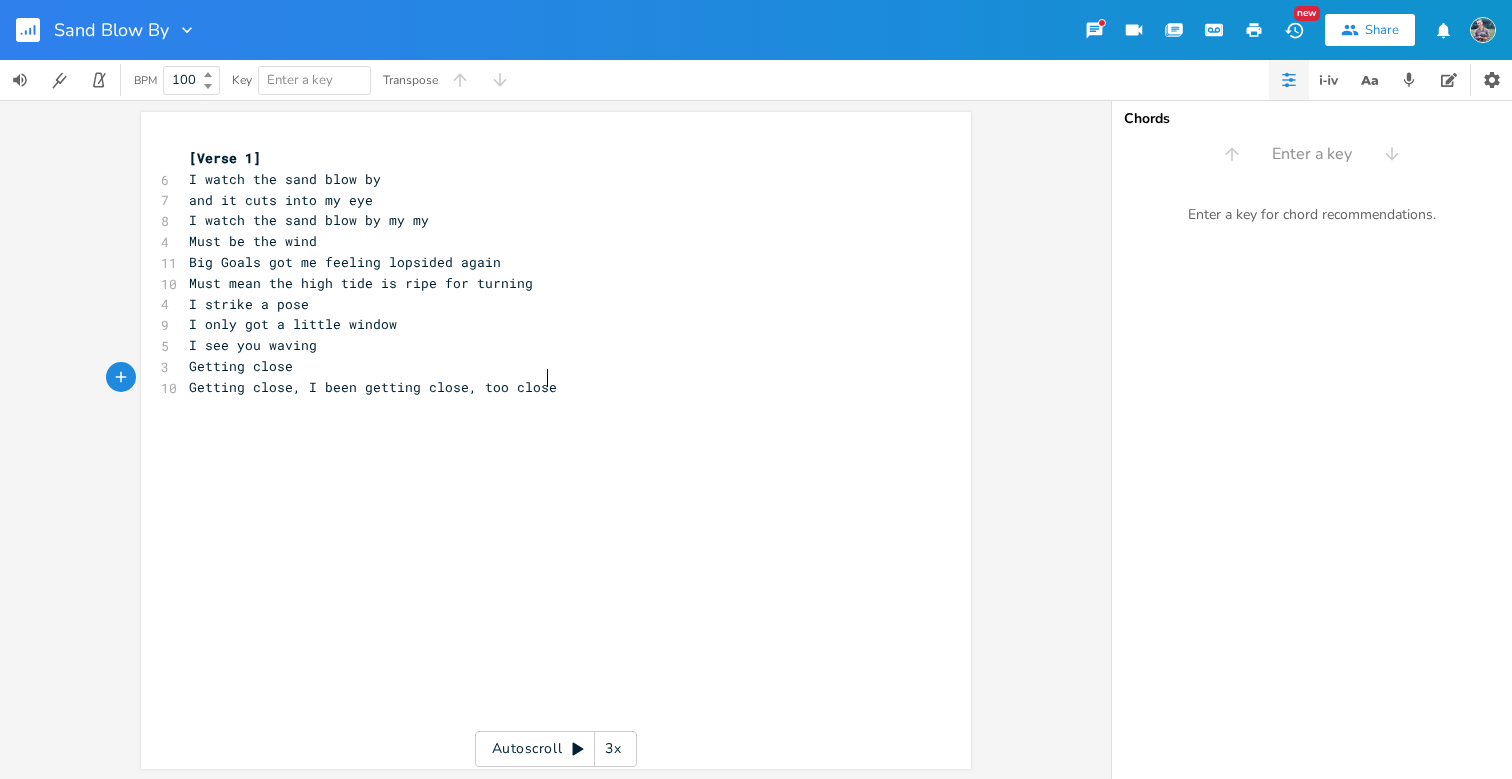 scroll, scrollTop: 0, scrollLeft: 50, axis: horizontal 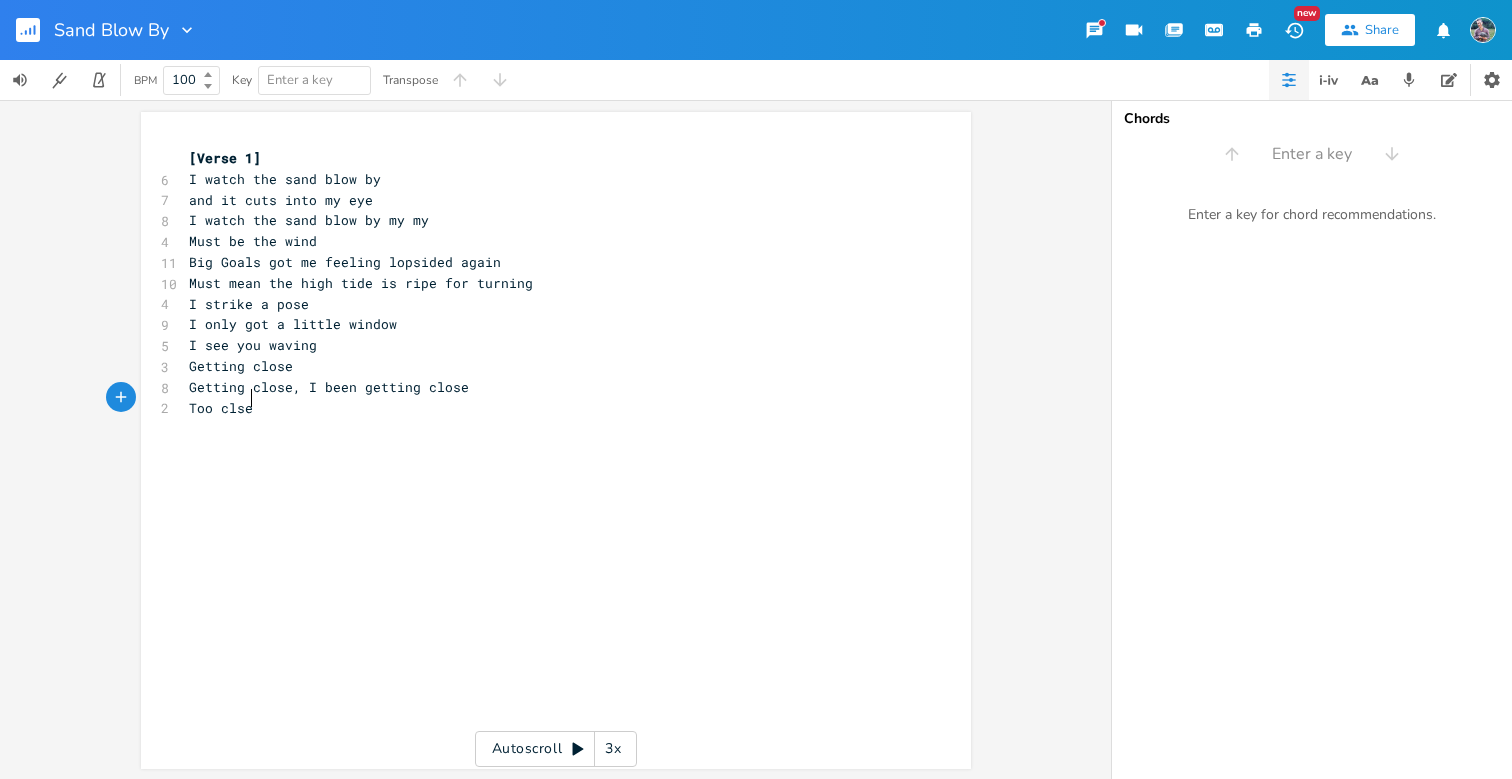 type on "Too clse" 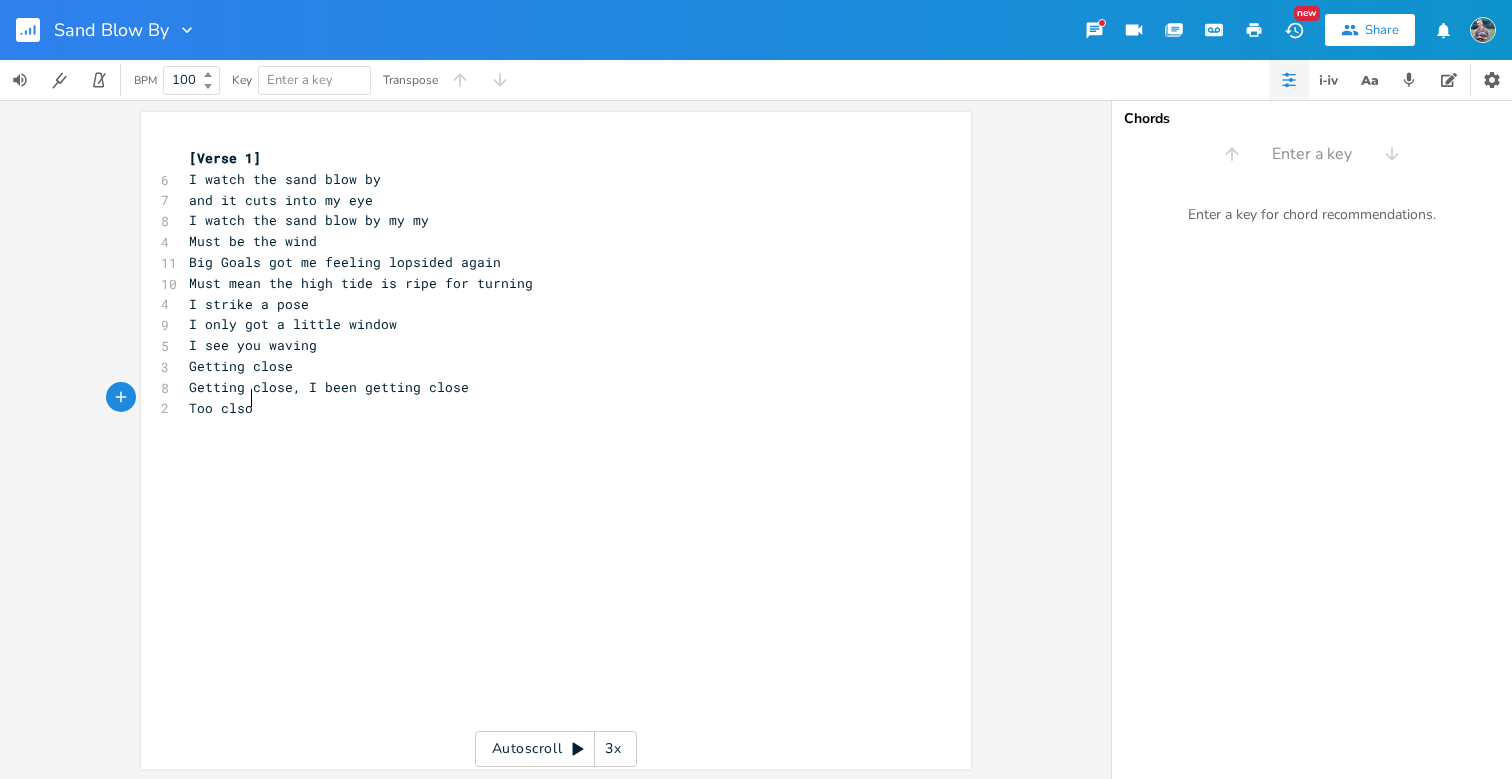 scroll, scrollTop: 0, scrollLeft: 11, axis: horizontal 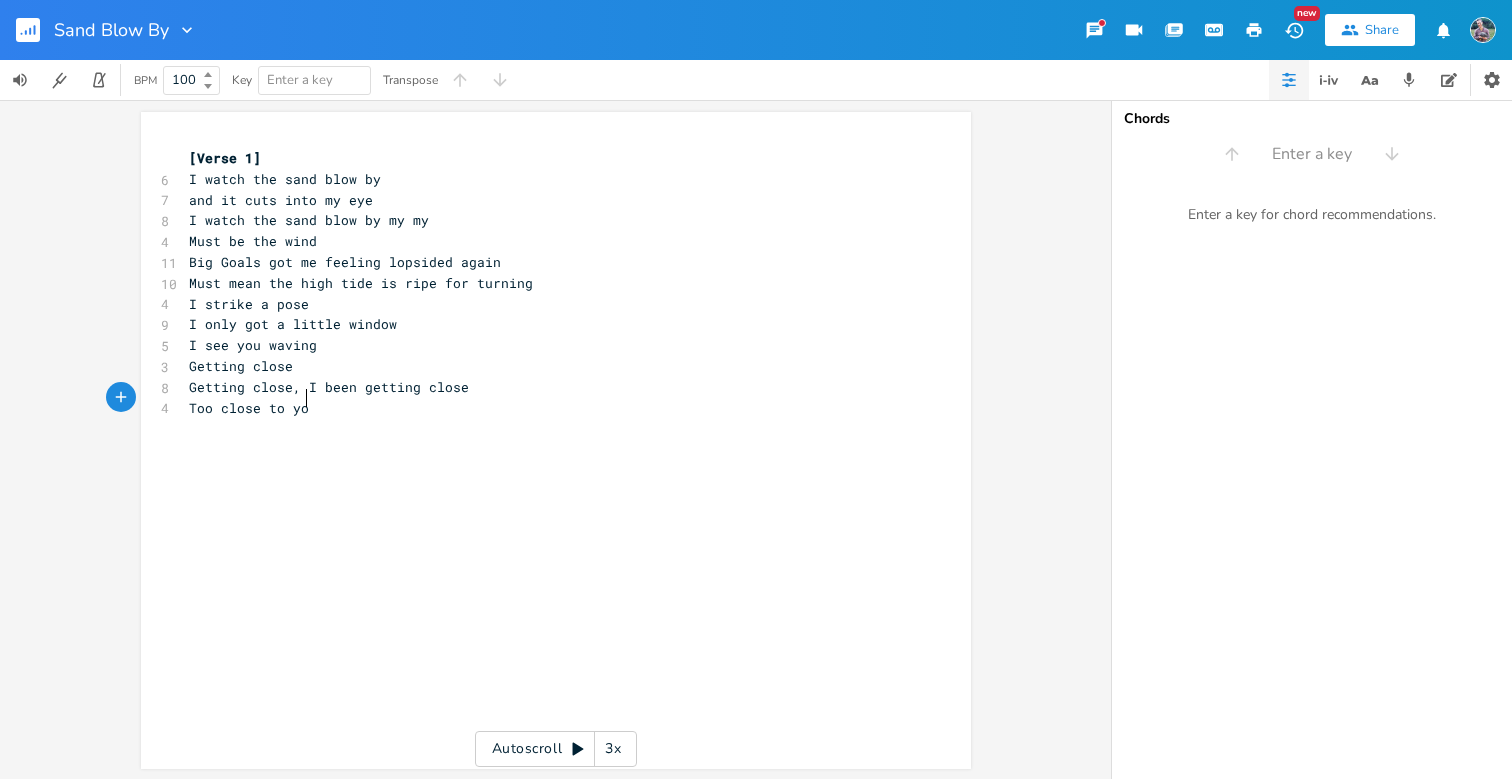 type on "ose to you" 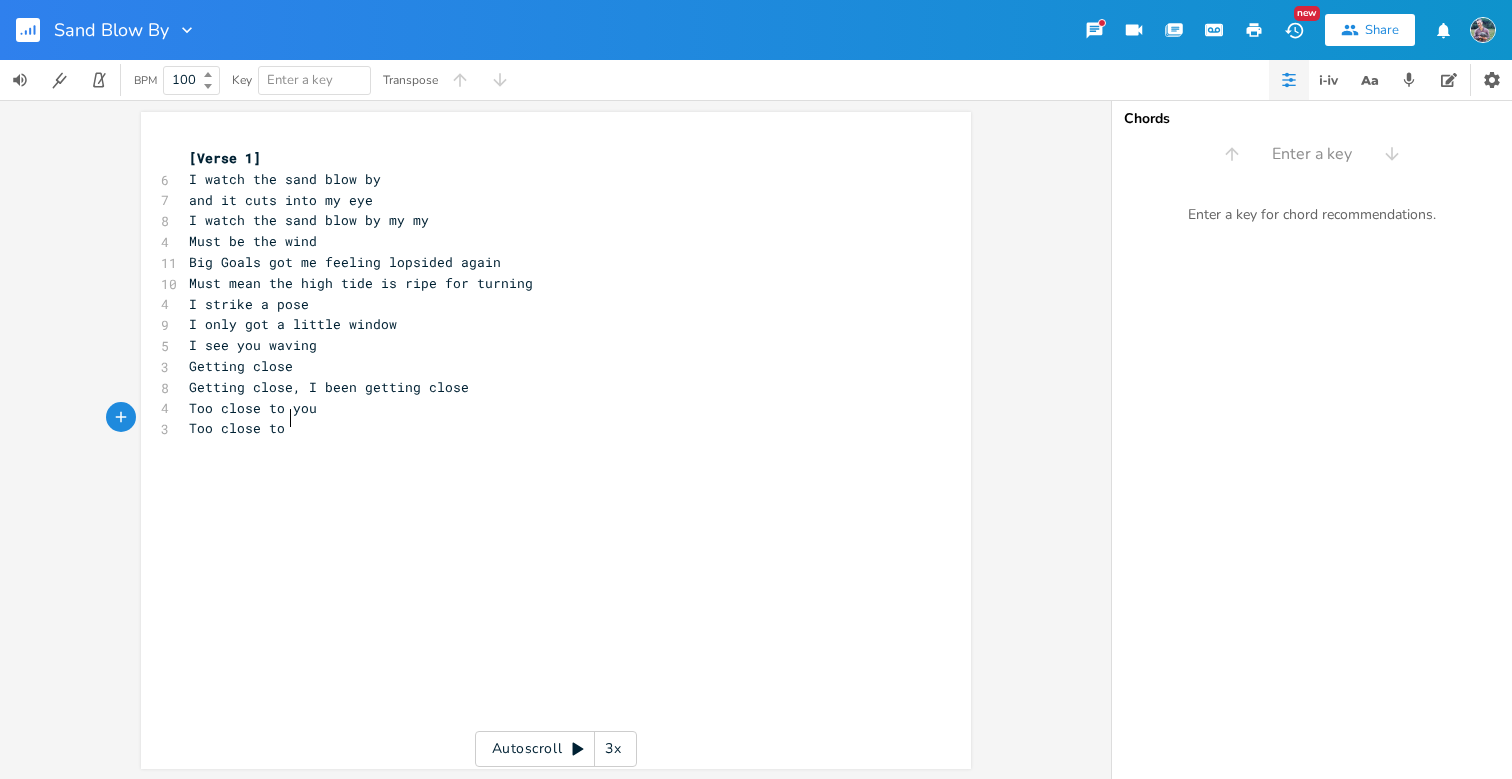 type on "Too close to you" 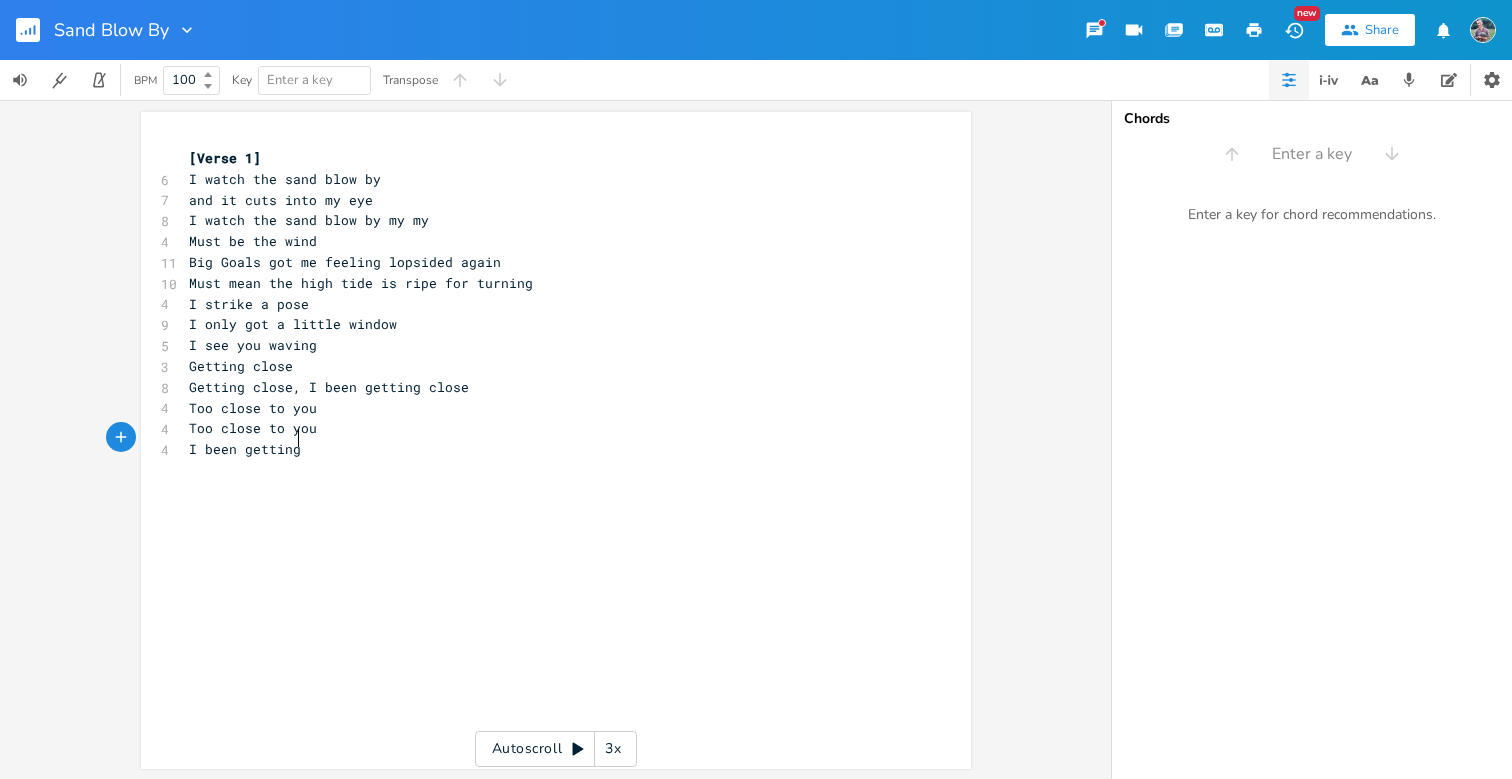 scroll, scrollTop: 0, scrollLeft: 70, axis: horizontal 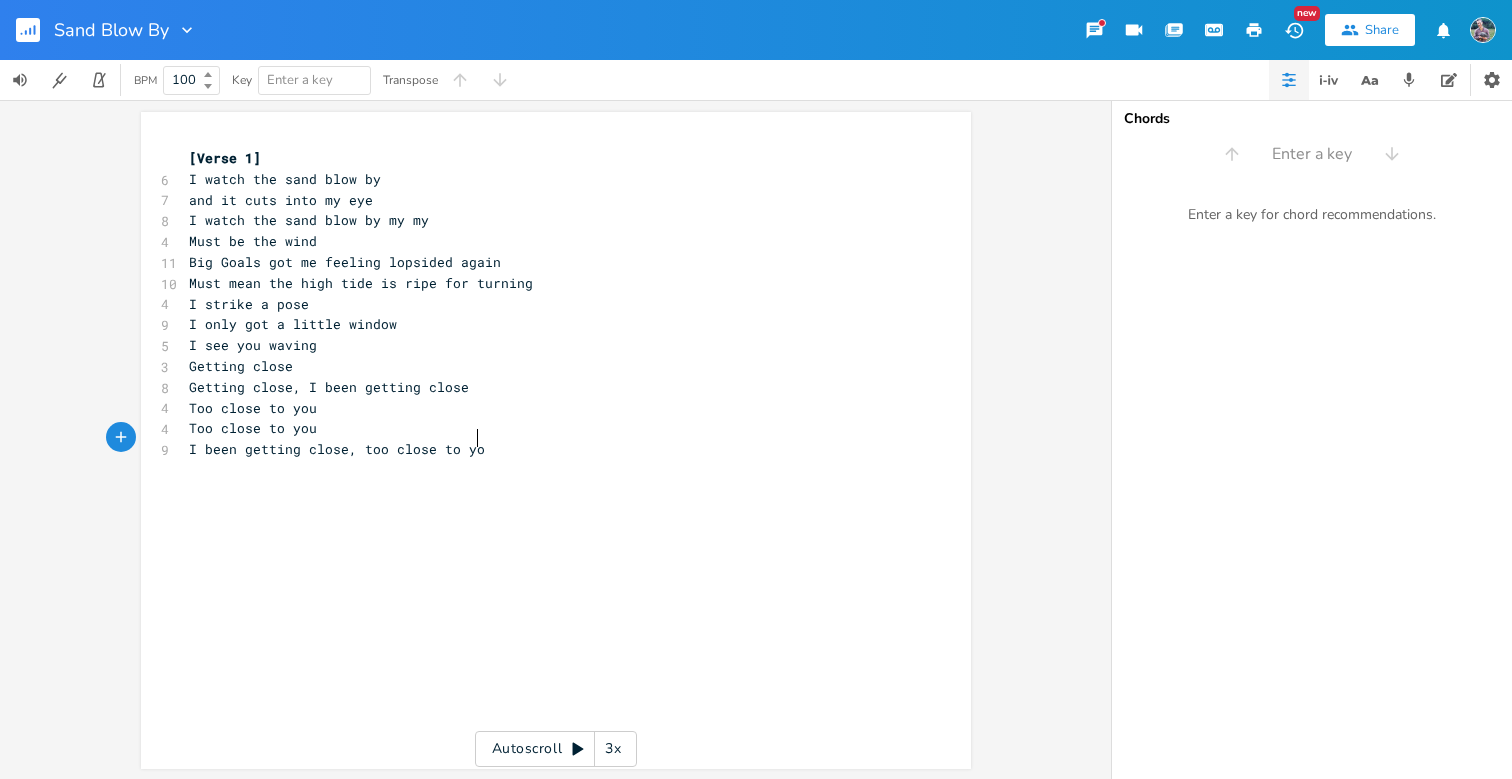 type on "g close, too close to you" 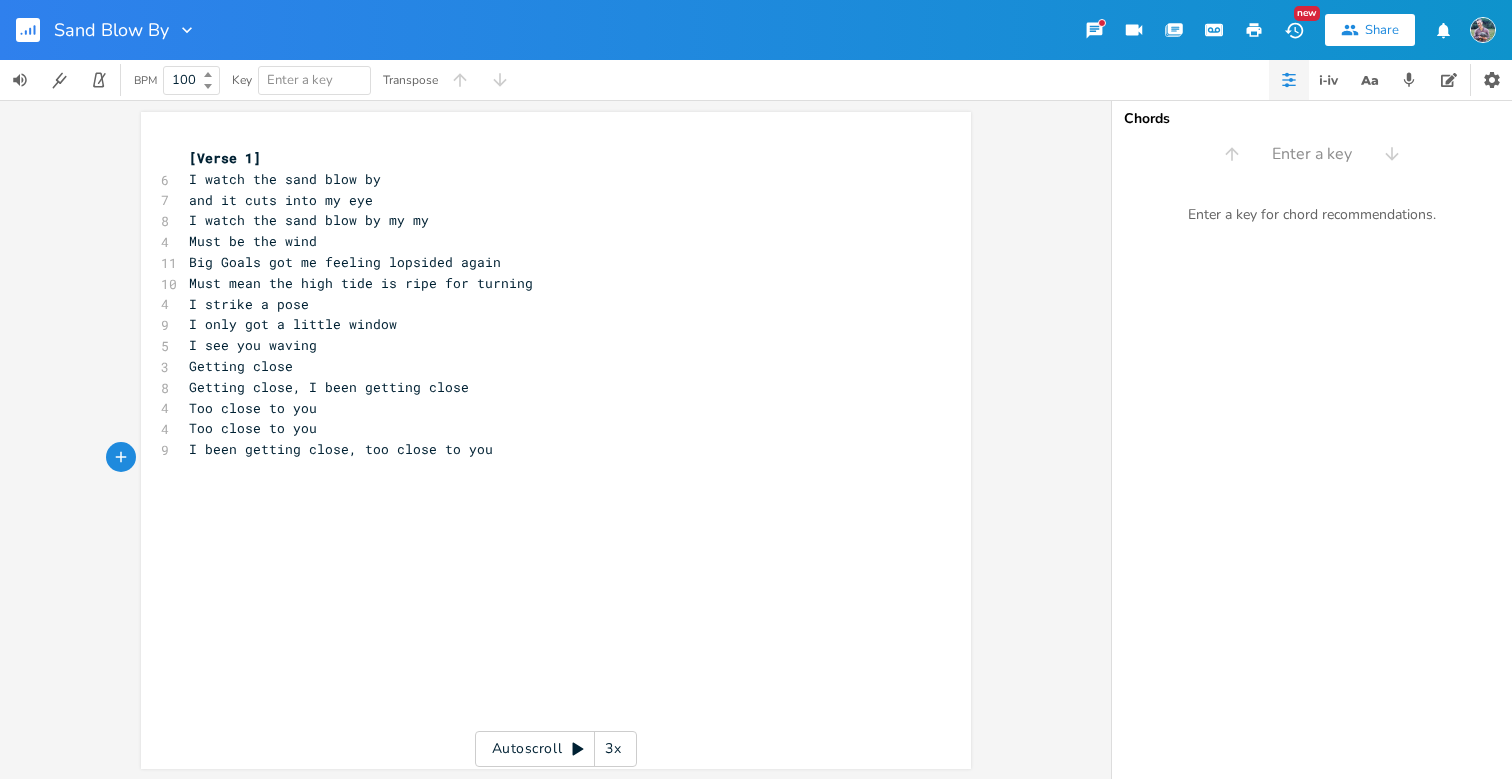 click on "Too close to you" at bounding box center [546, 408] 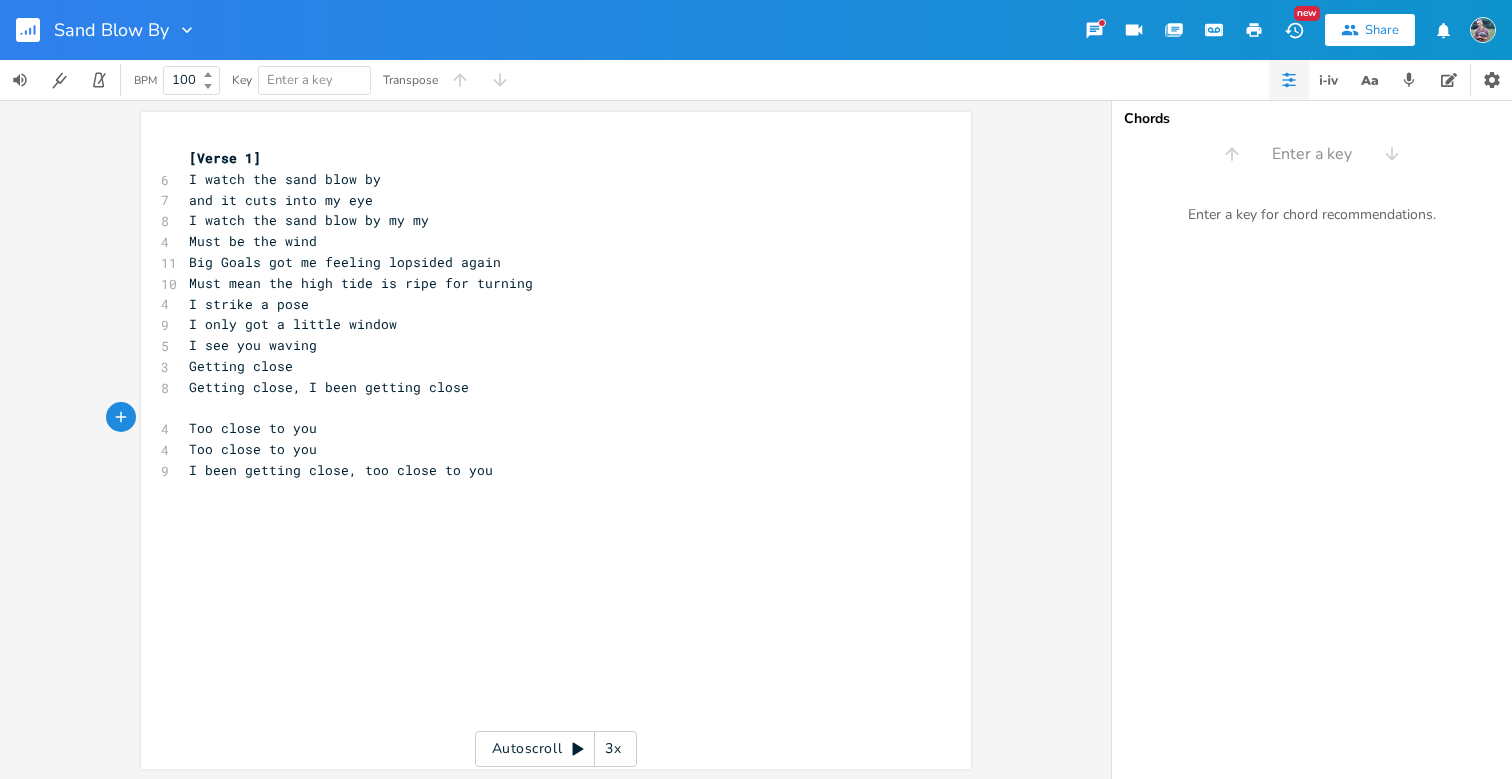 click on "​" at bounding box center (546, 491) 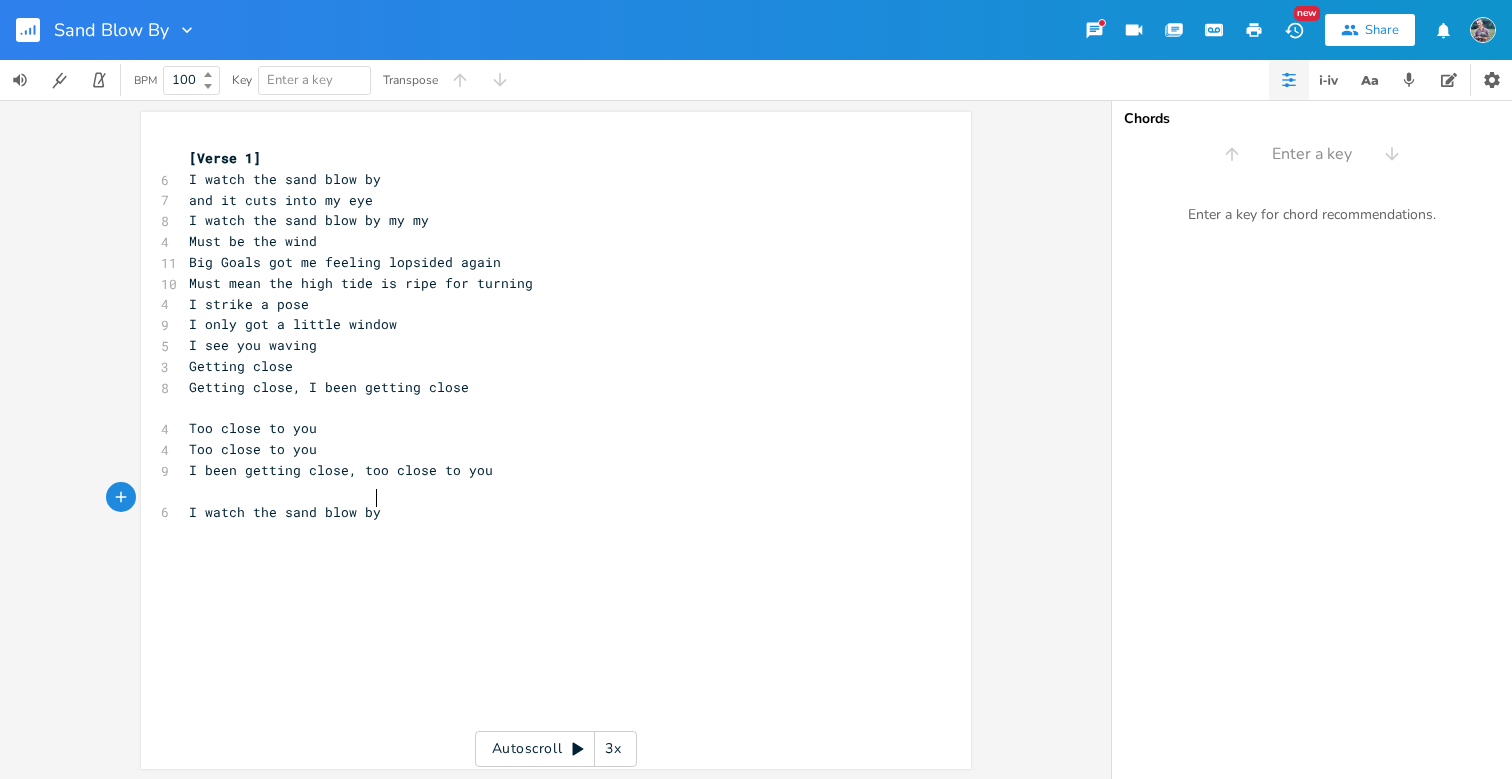 type on "I watch the sand blow by" 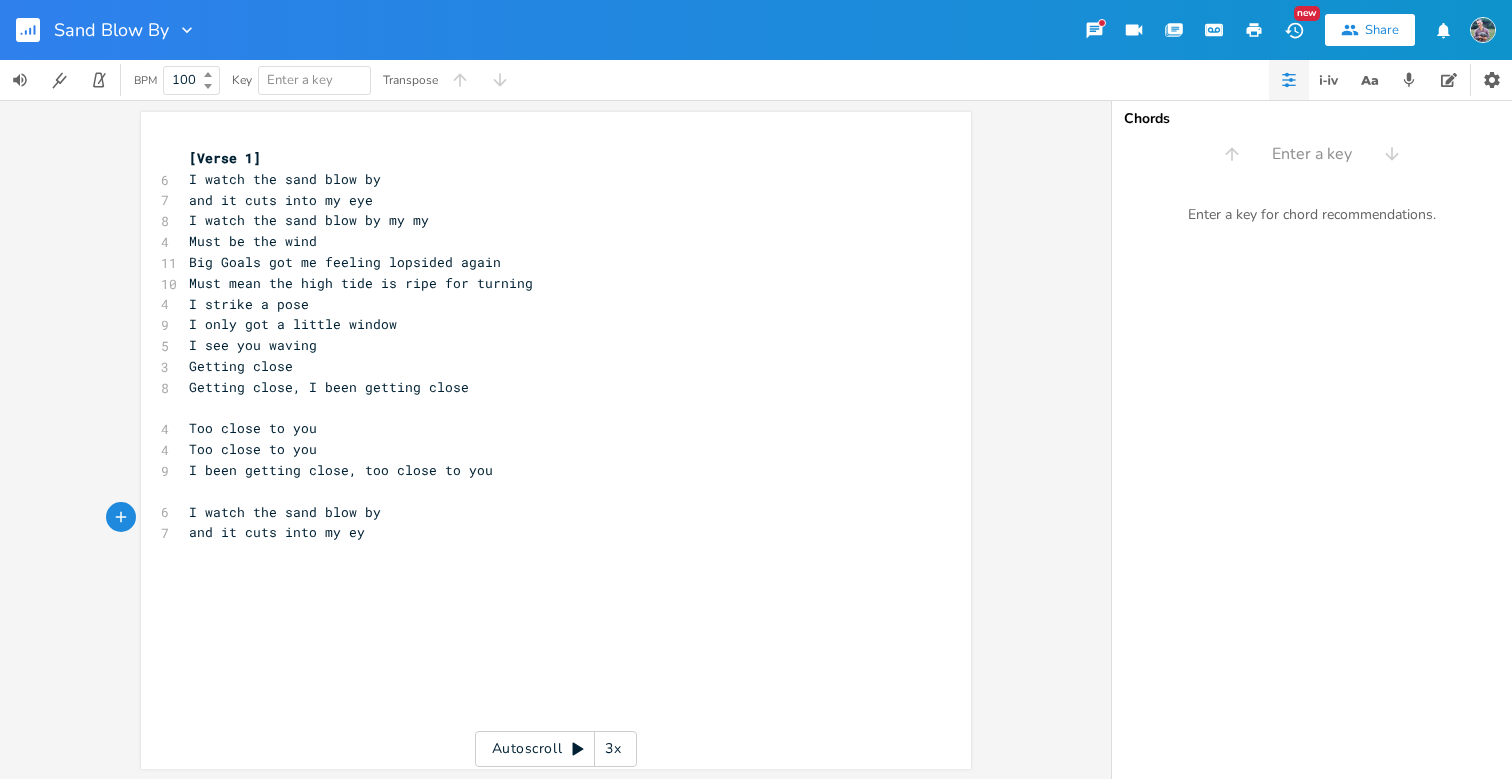 type on "and it cuts into my eye" 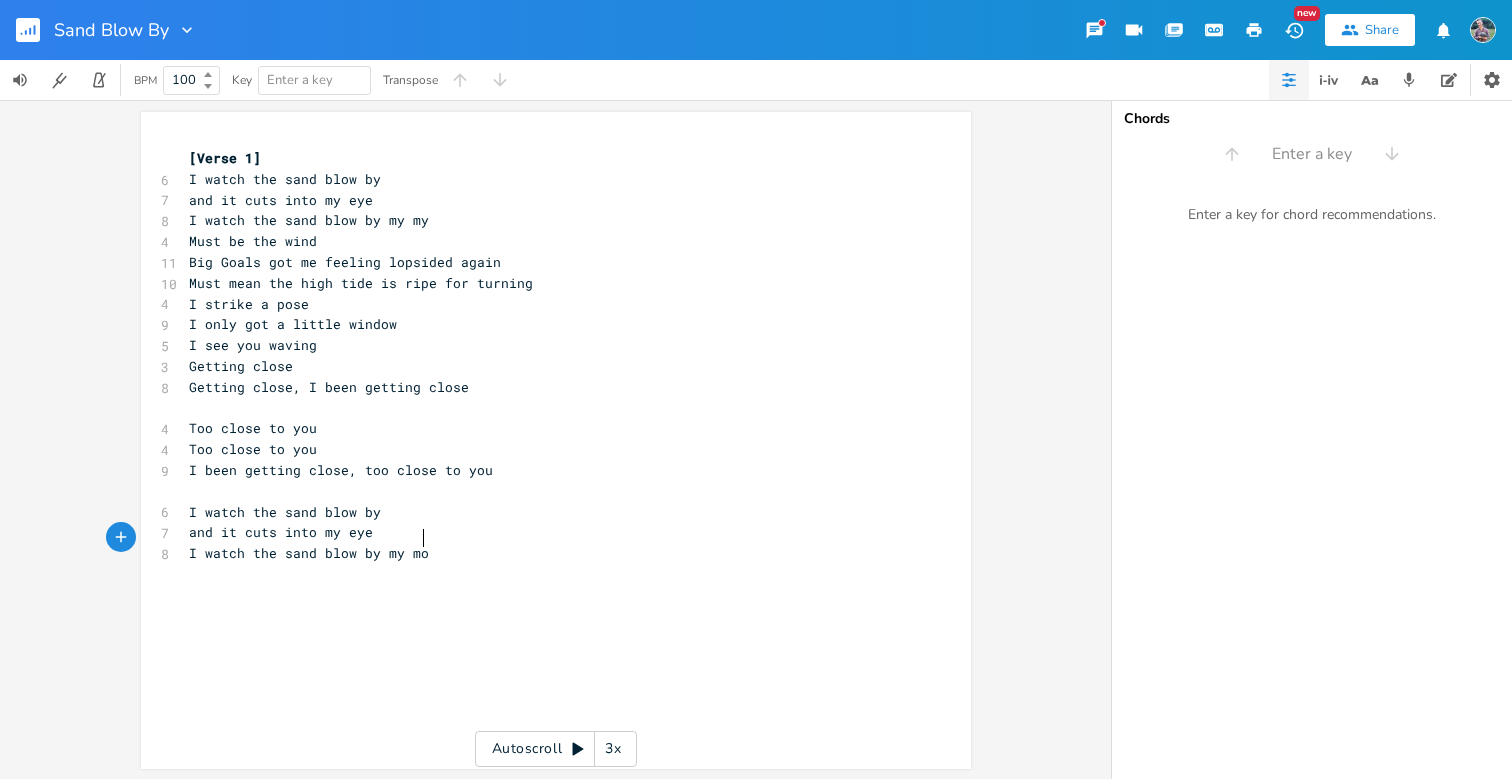 type on "I watch the sand blow by my mom" 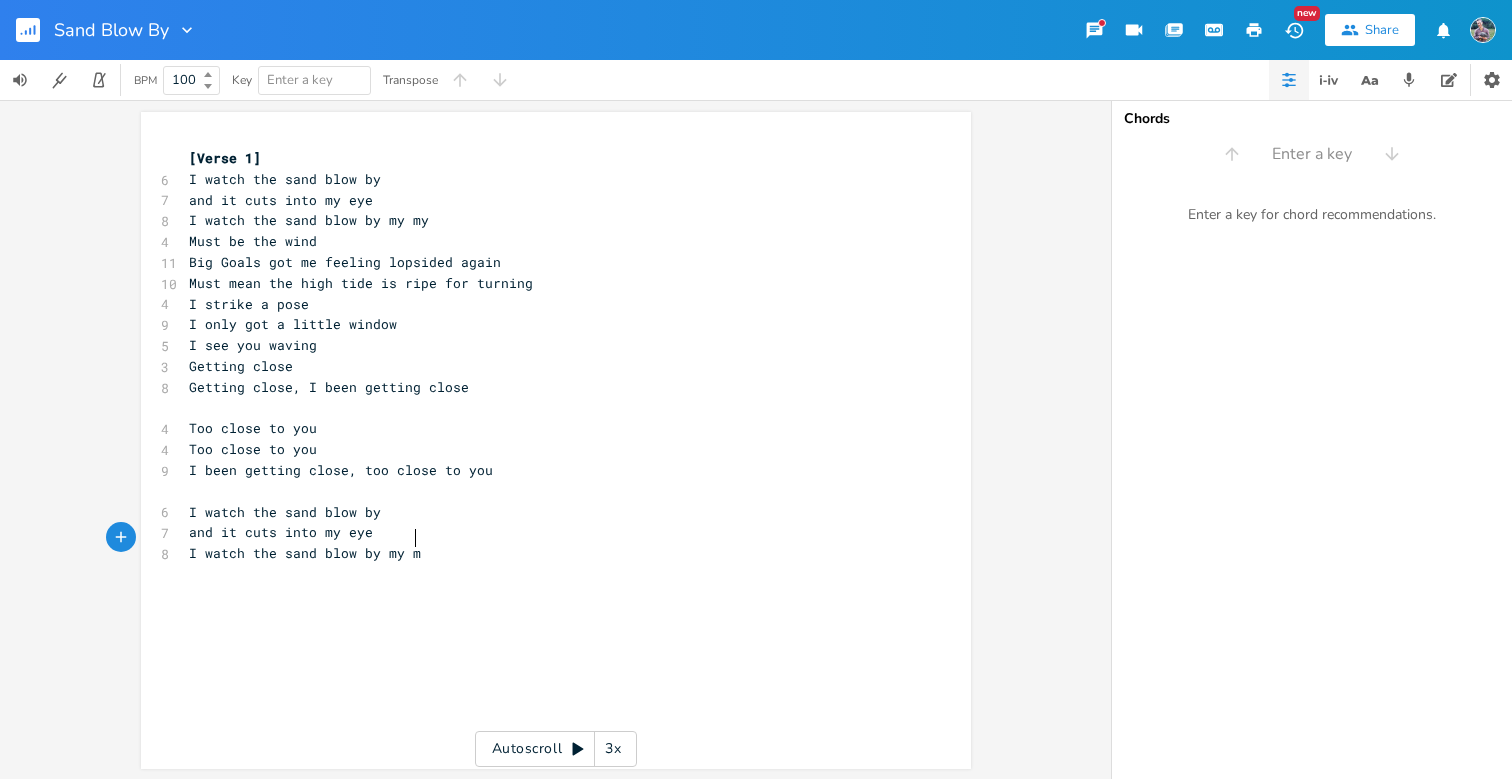 type on "y" 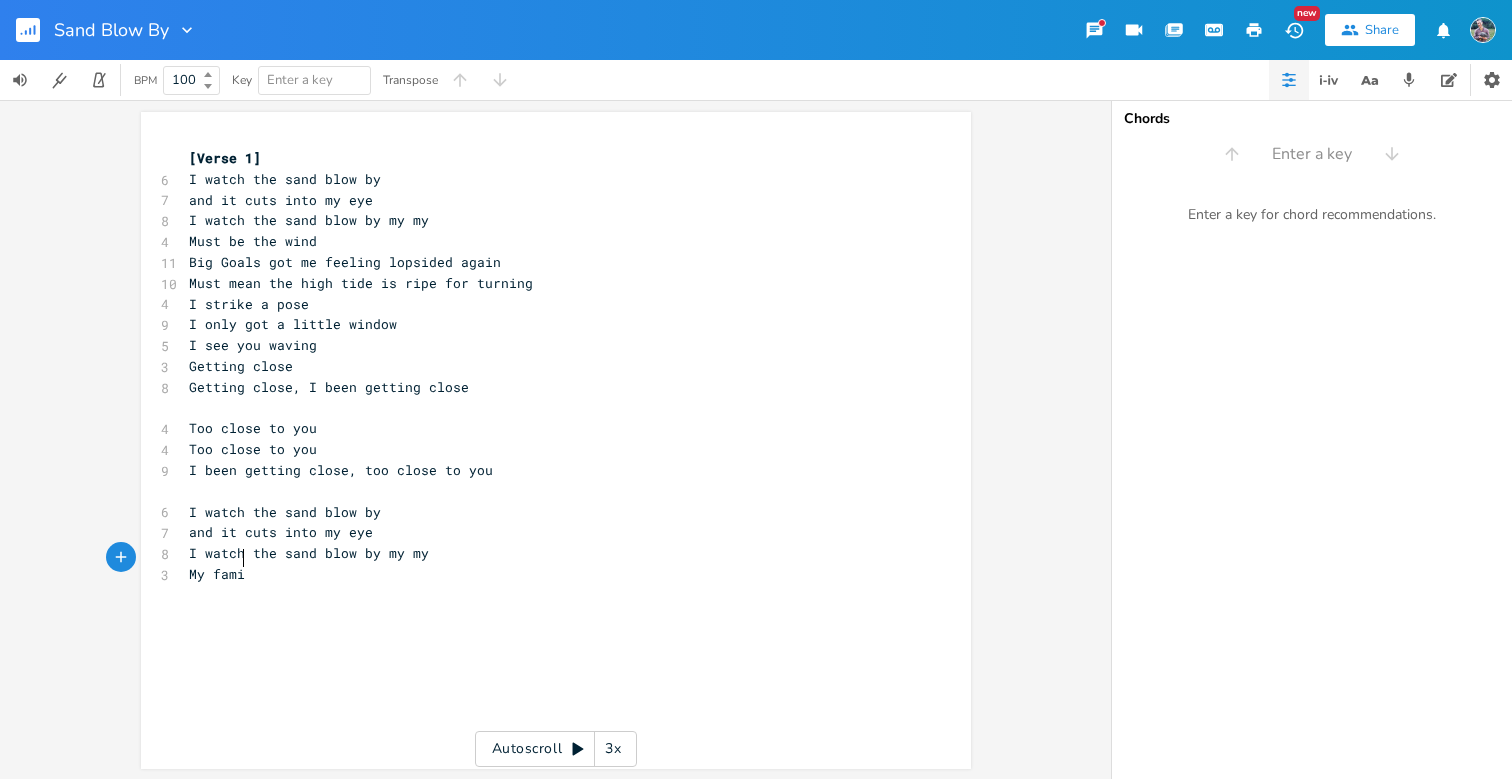 type on "My famii" 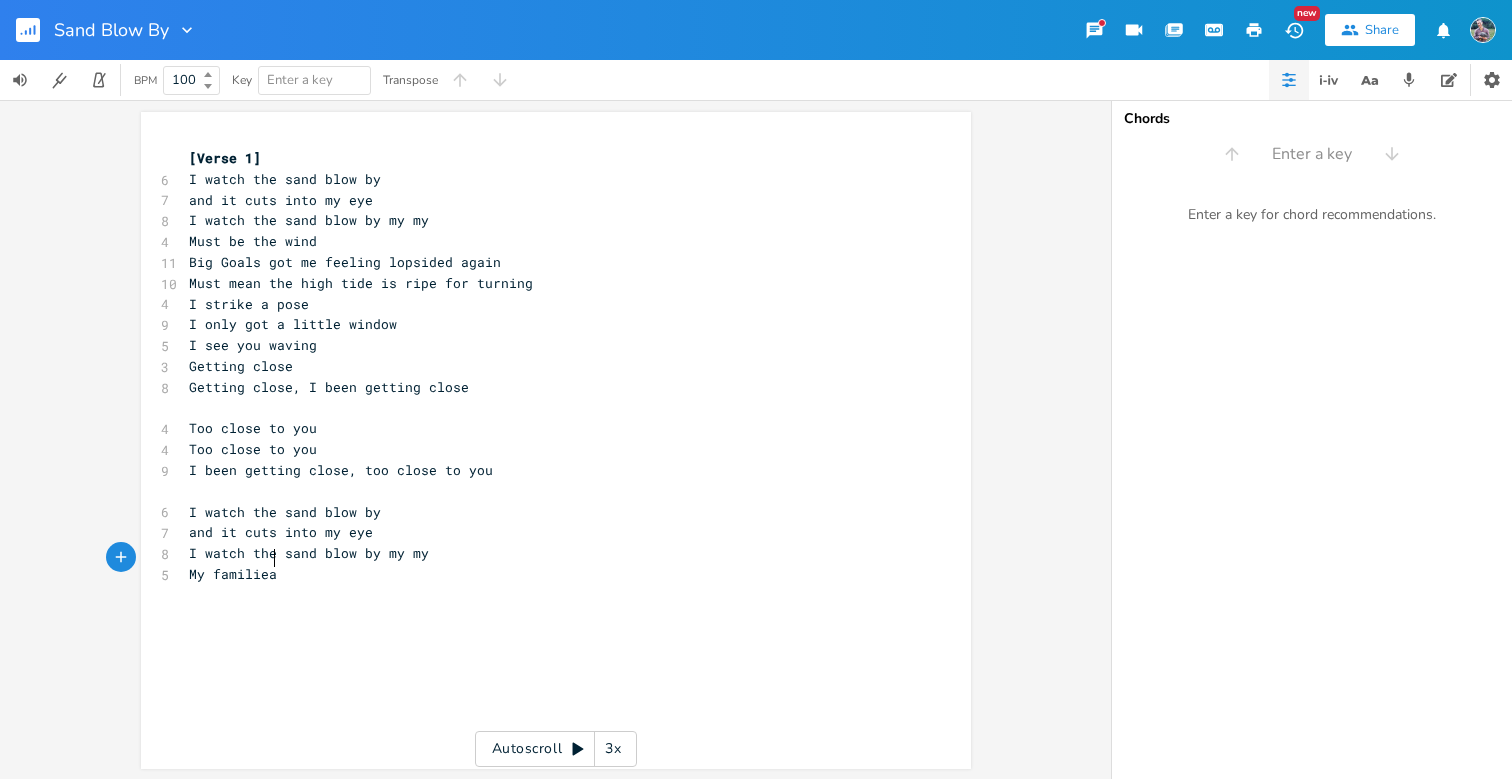 type on "liear f" 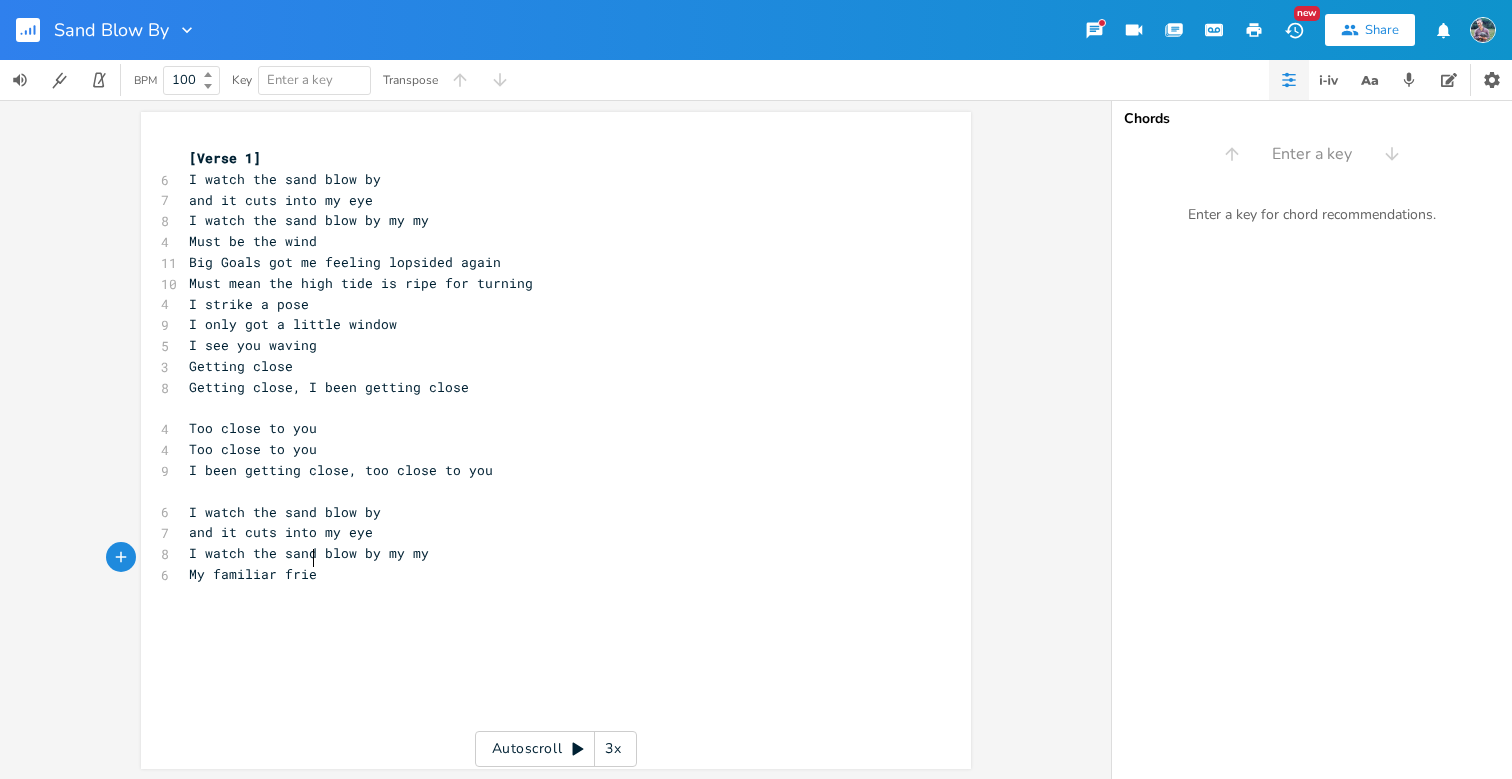 type on "ar friend" 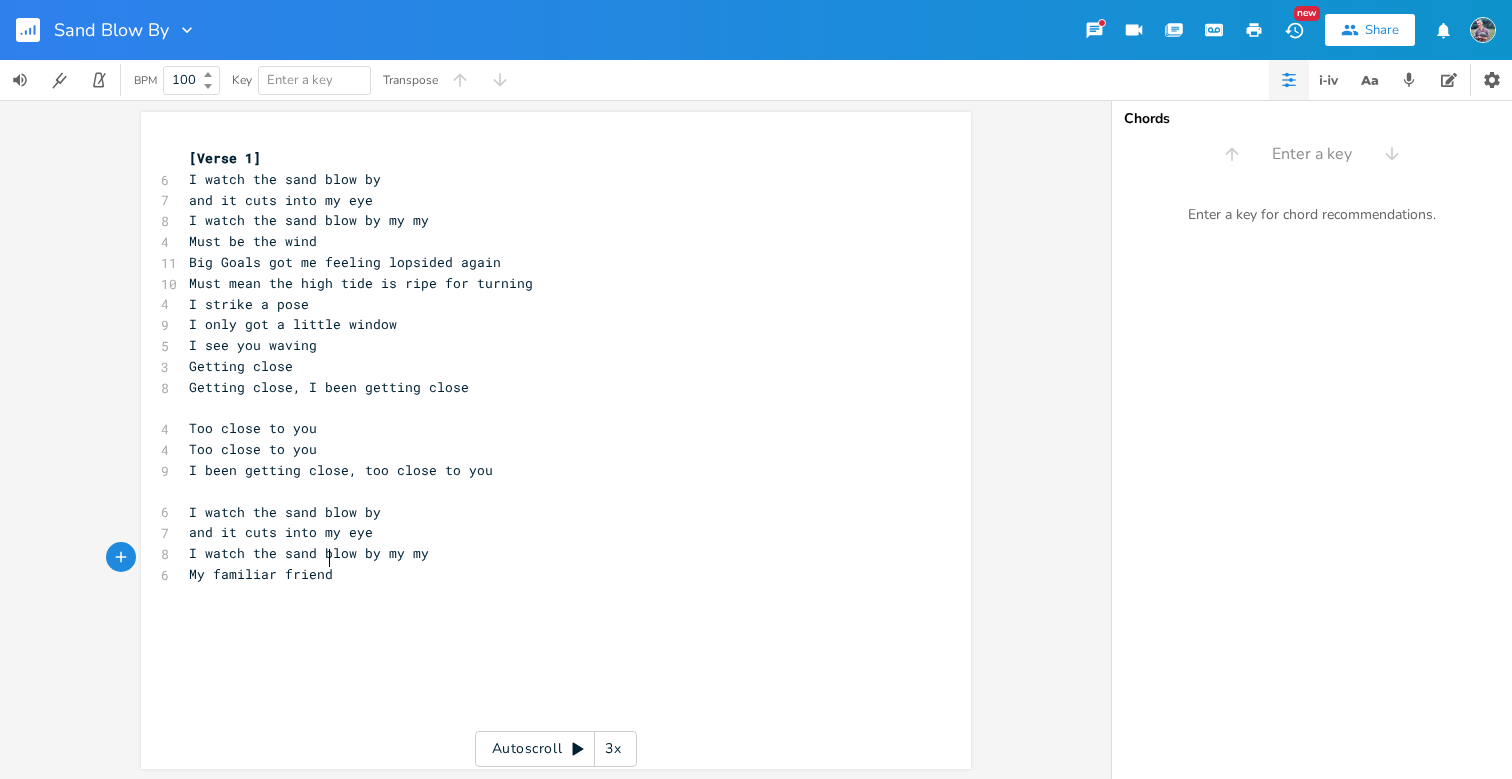 type on "," 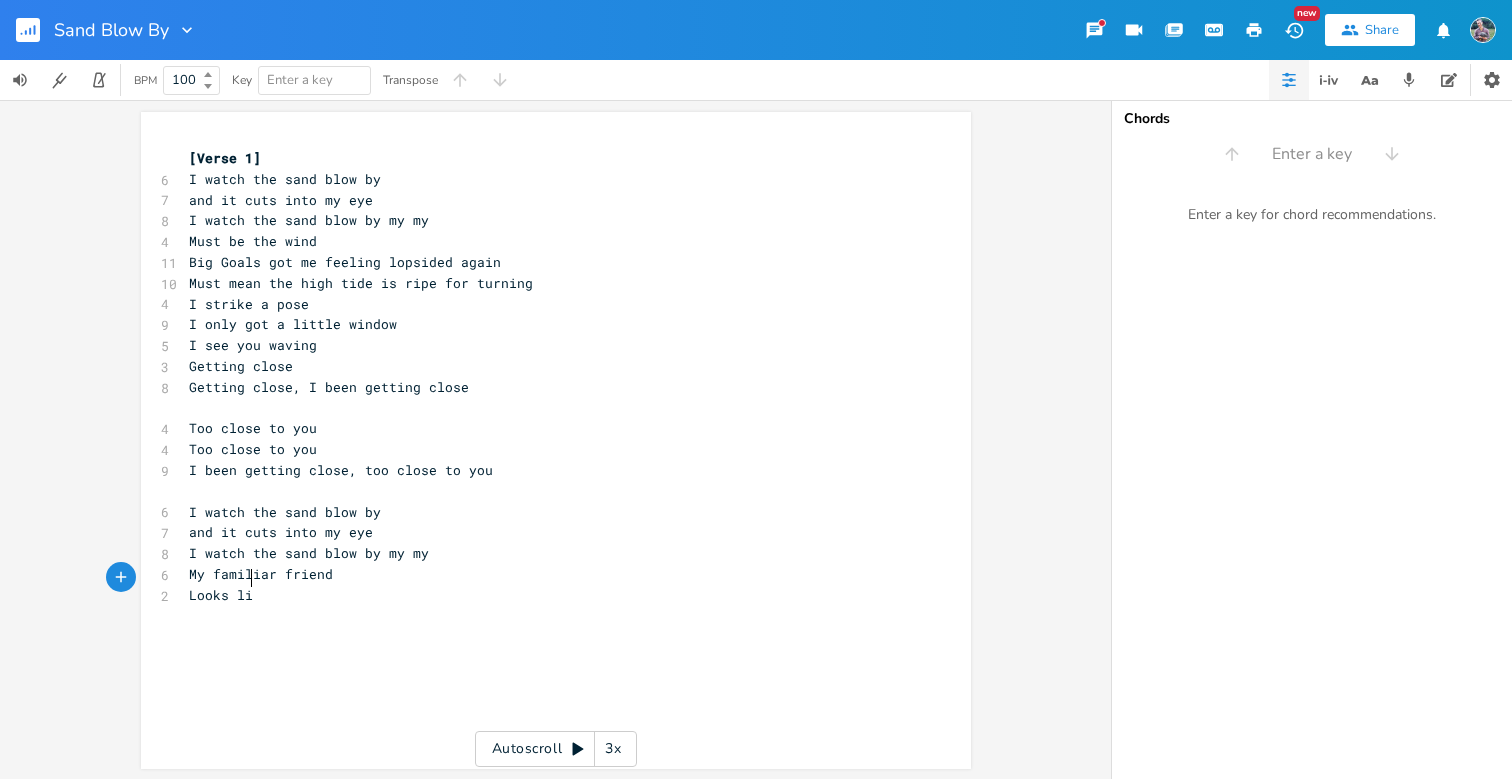 scroll, scrollTop: 0, scrollLeft: 49, axis: horizontal 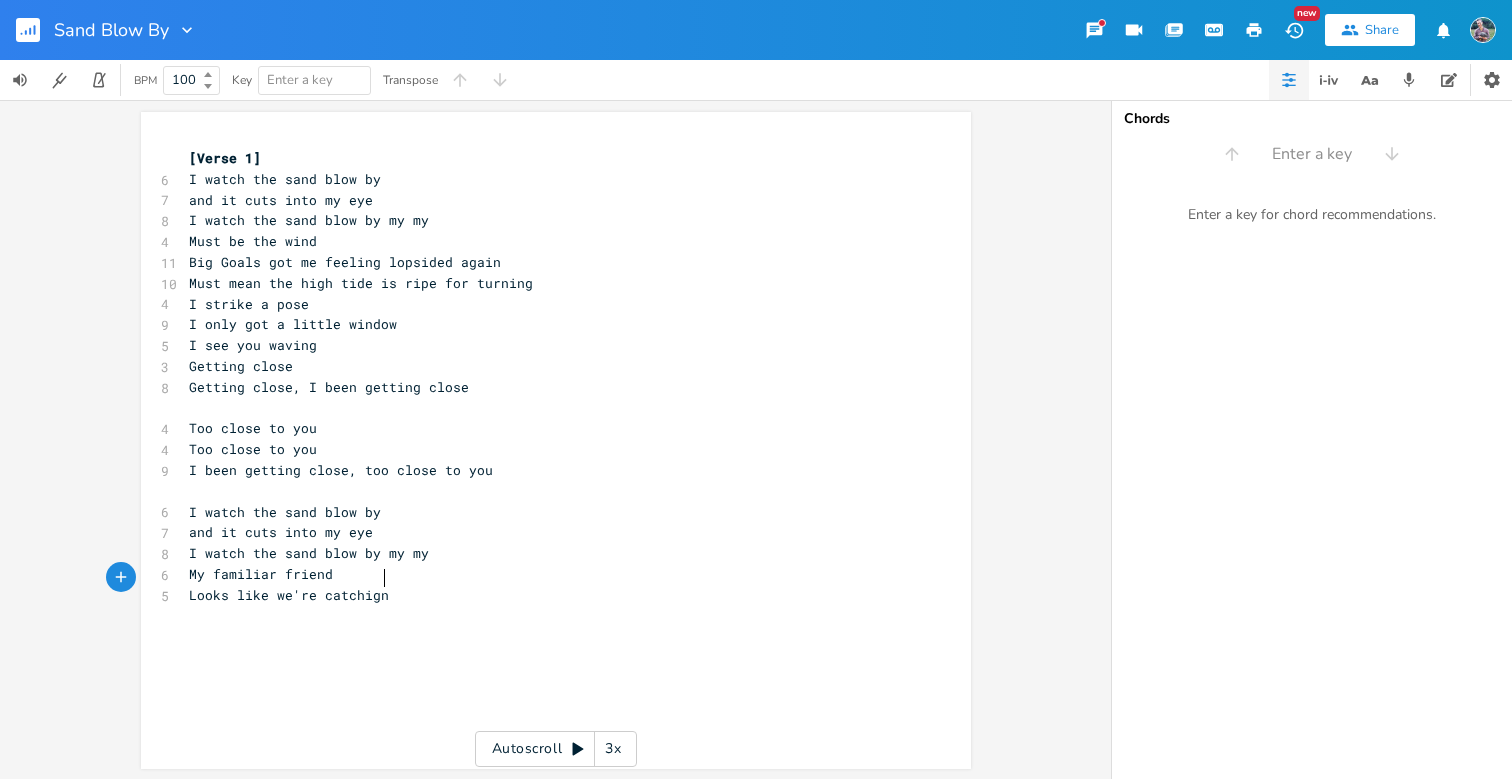 type on "Looks like we're catchign r" 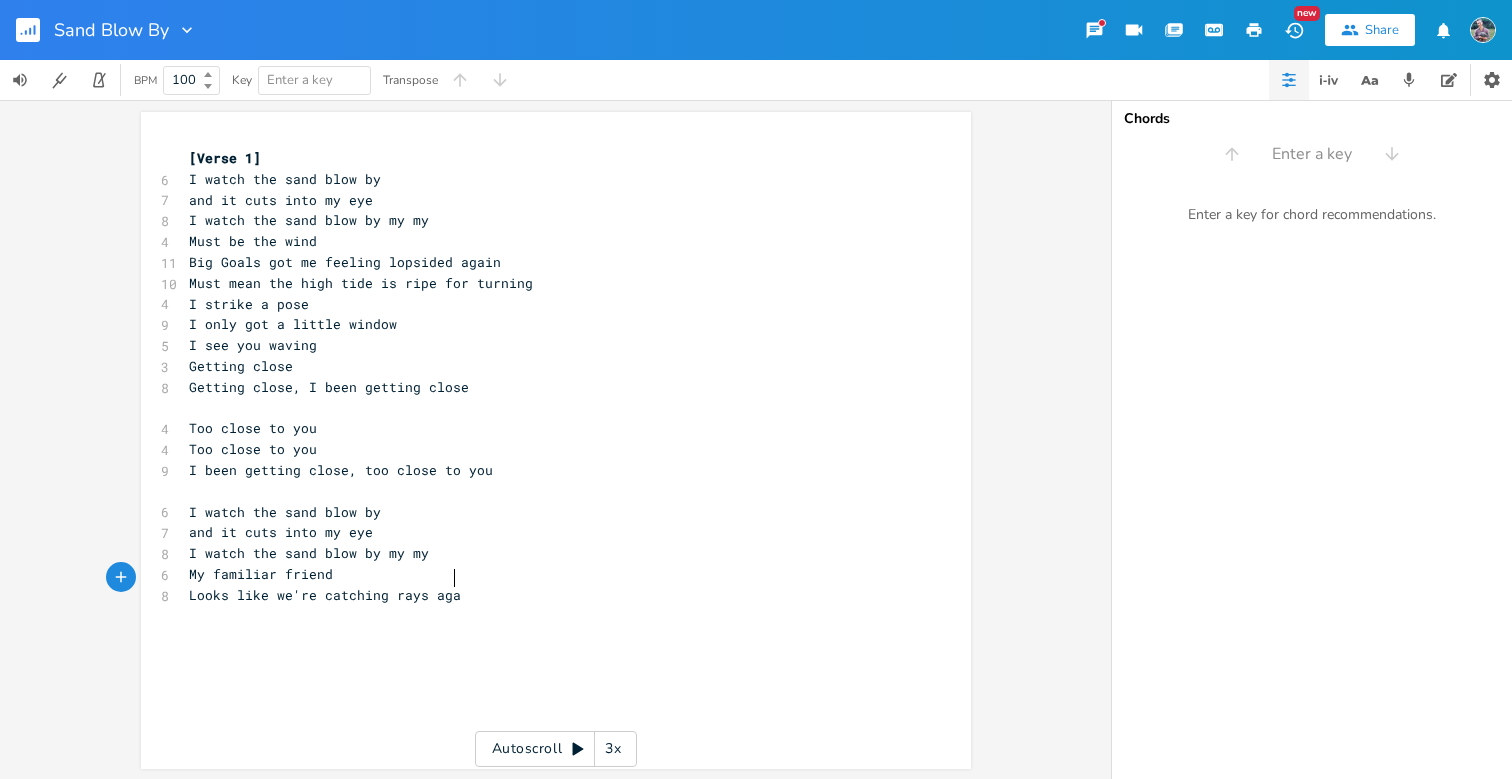 type on "ng rays again" 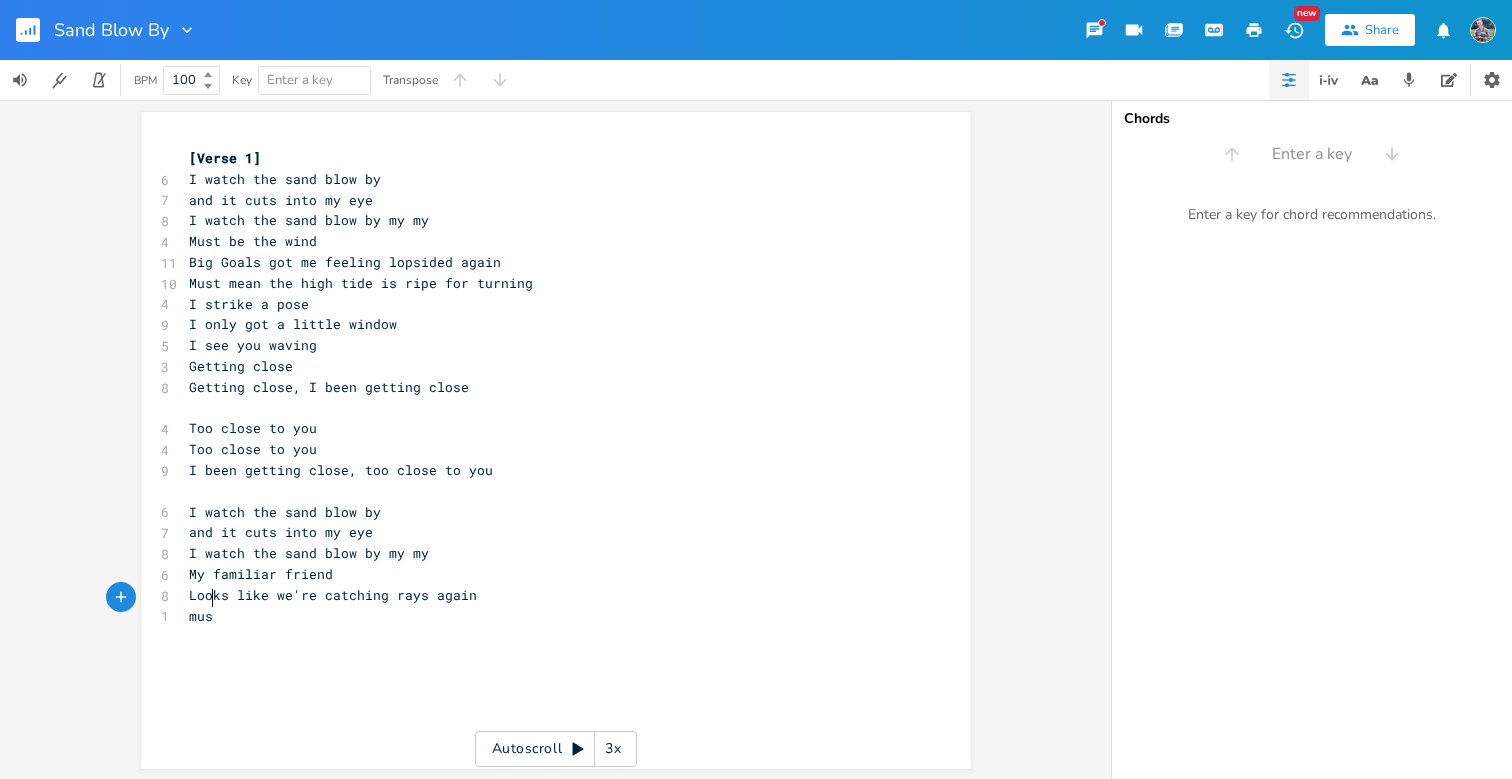 type on "must" 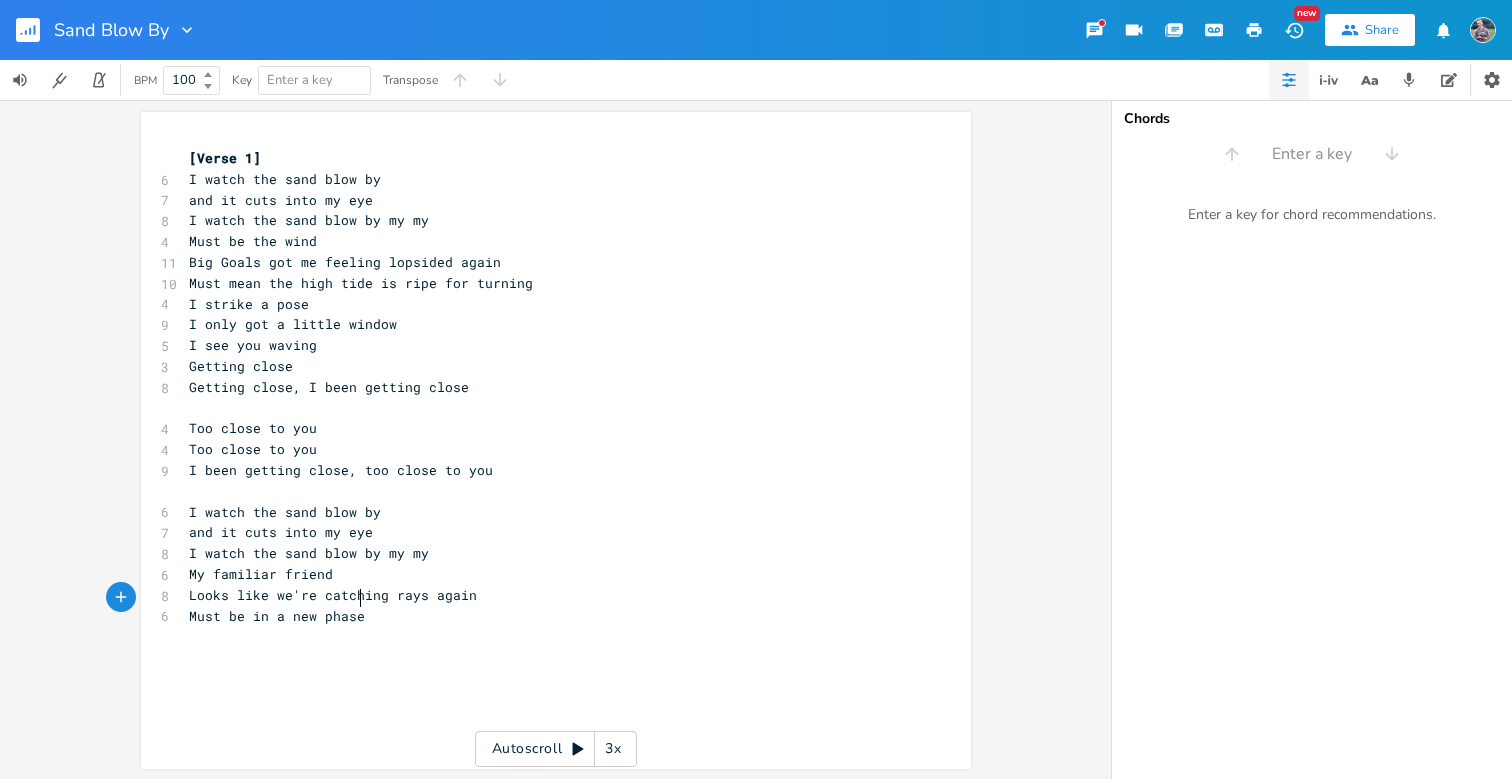 scroll, scrollTop: 0, scrollLeft: 119, axis: horizontal 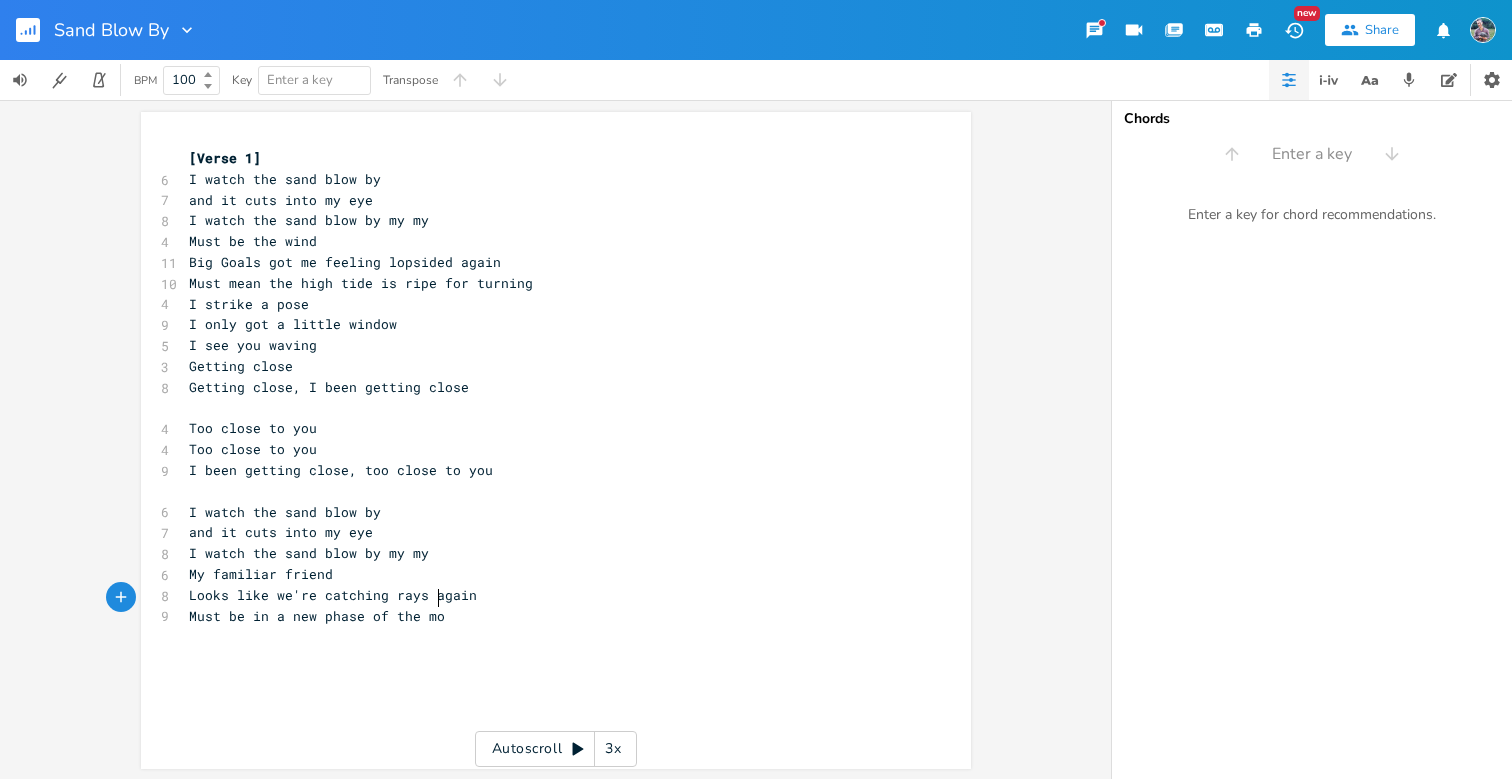 type on "Must be in a new phase of the moon" 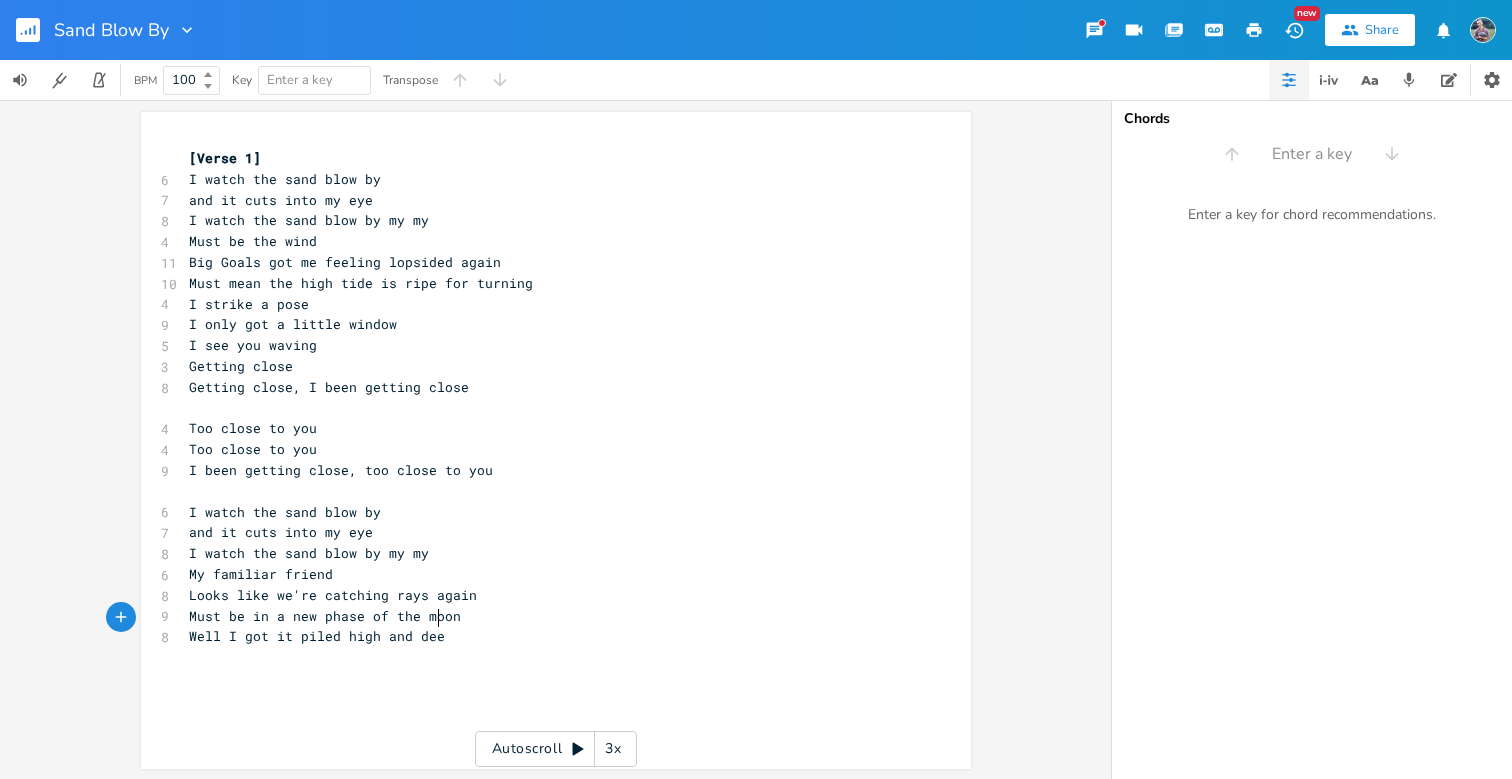 type on "Well I got it piled high and deep" 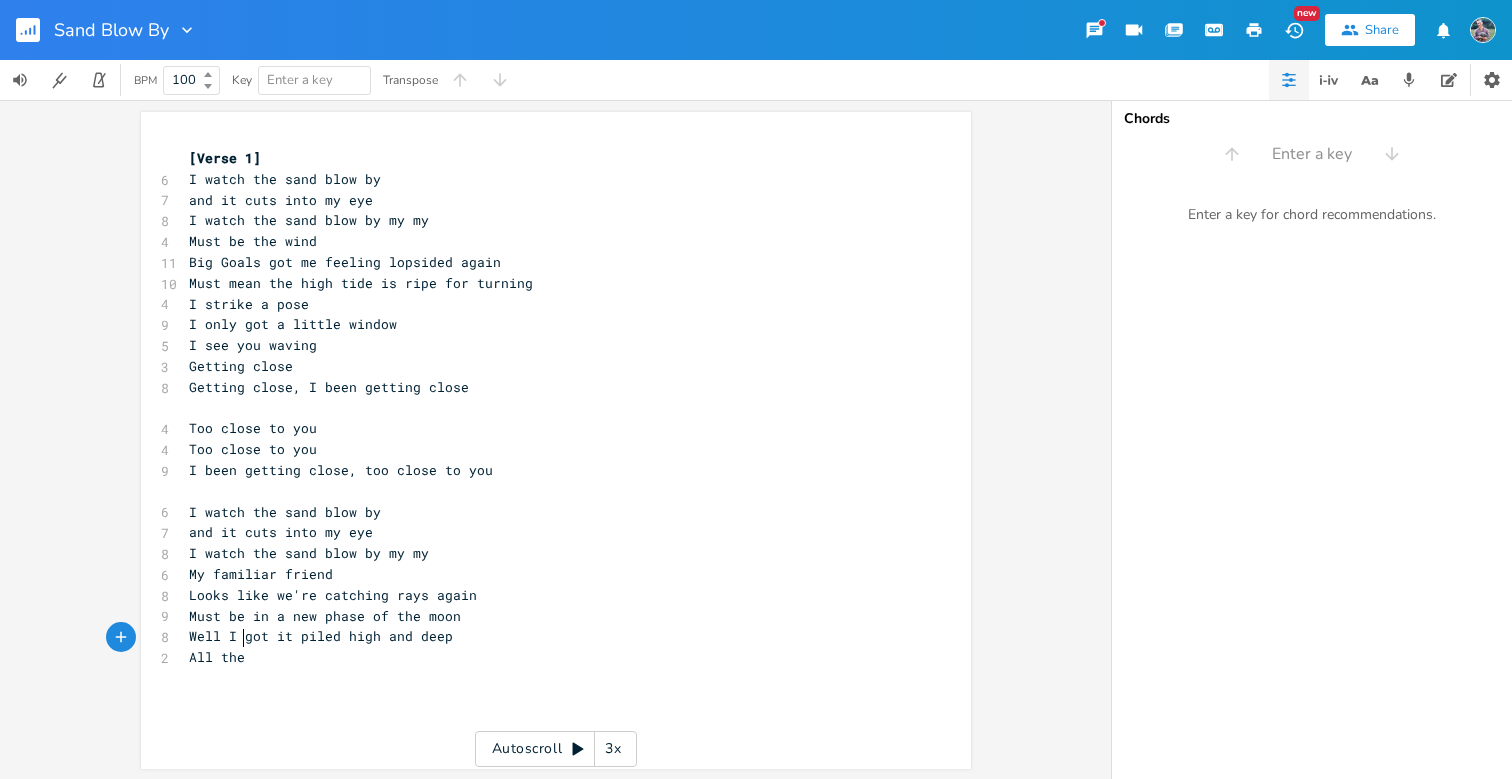 type on "All the" 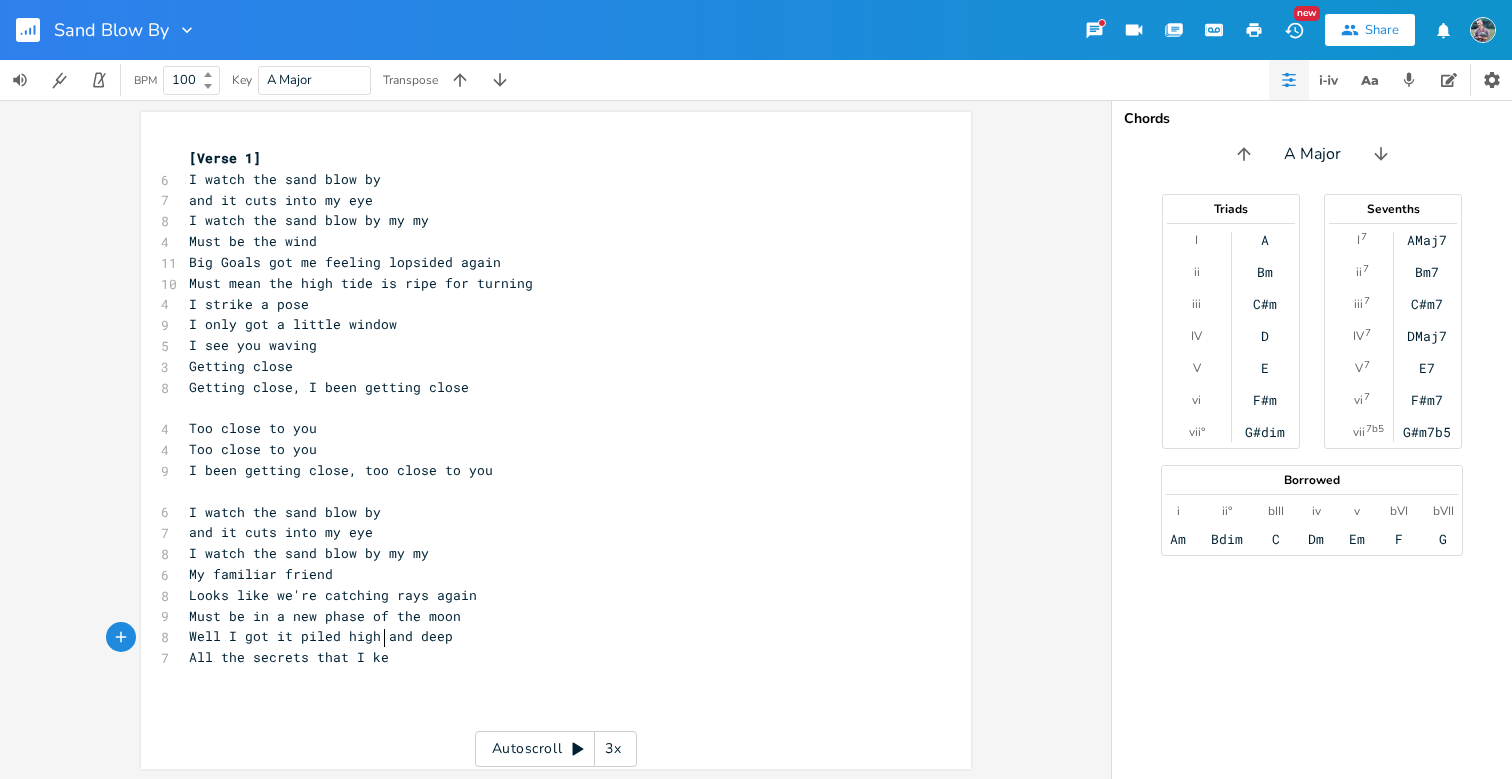 type on "ll the secrets that I keep" 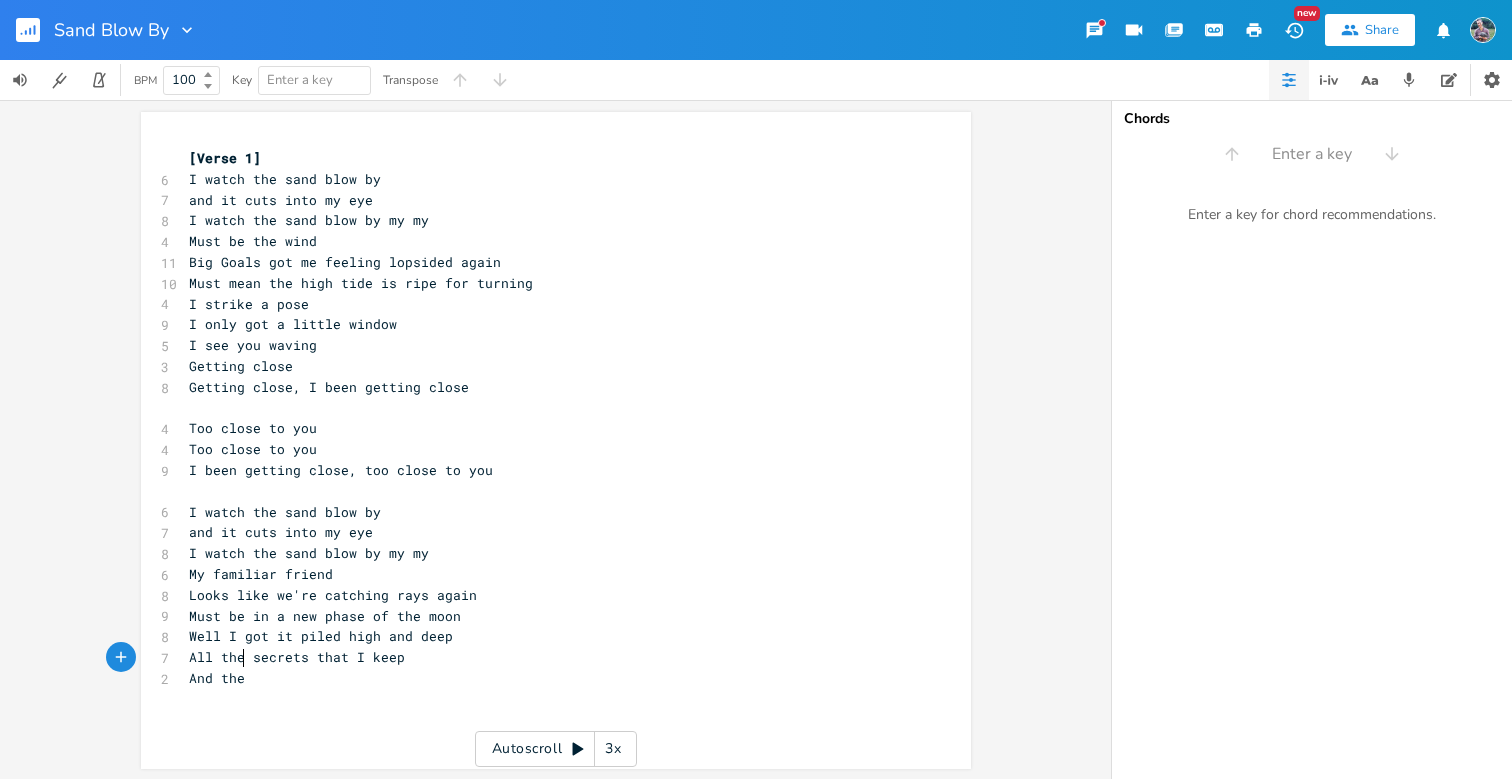 type on "And ther'" 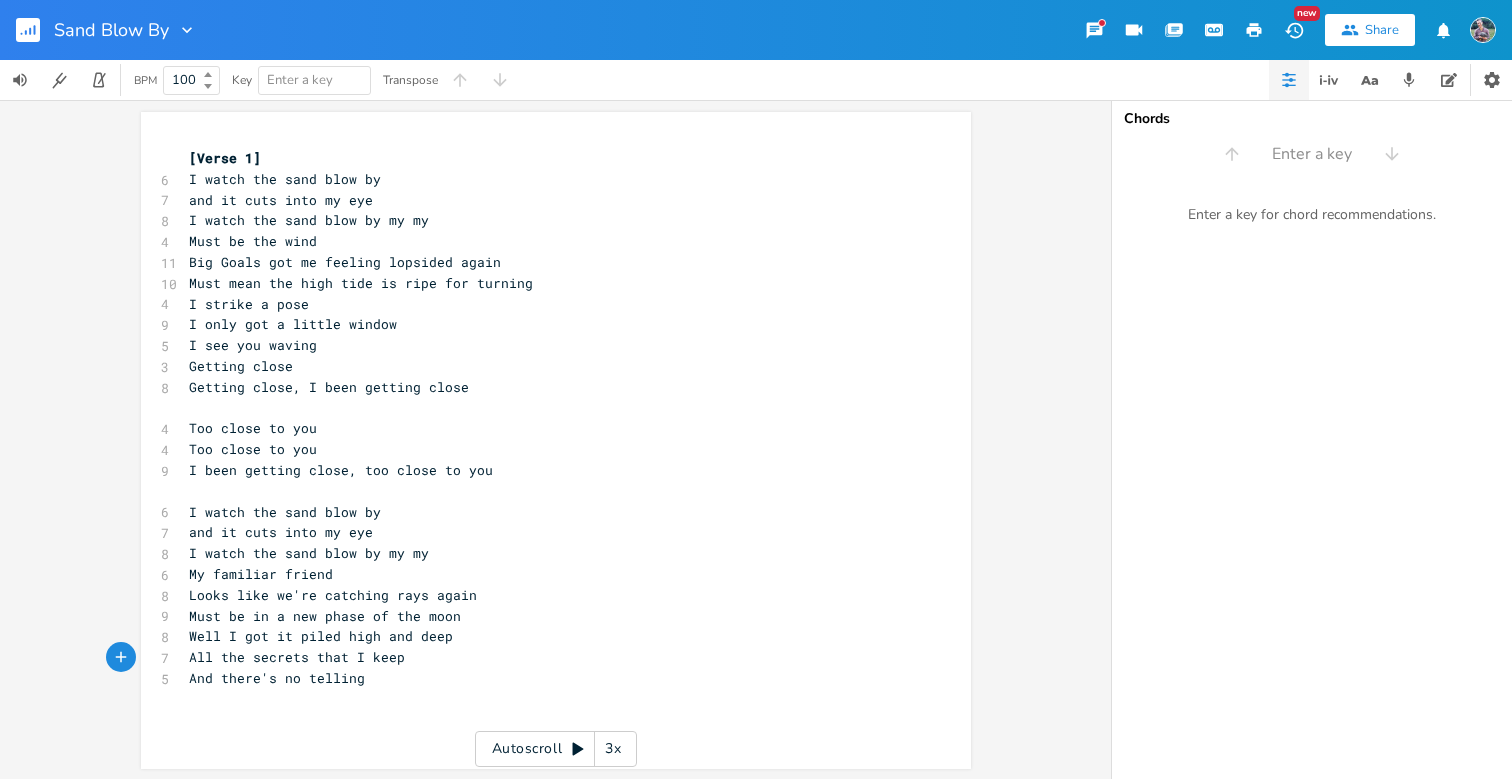 type on "e's no telling" 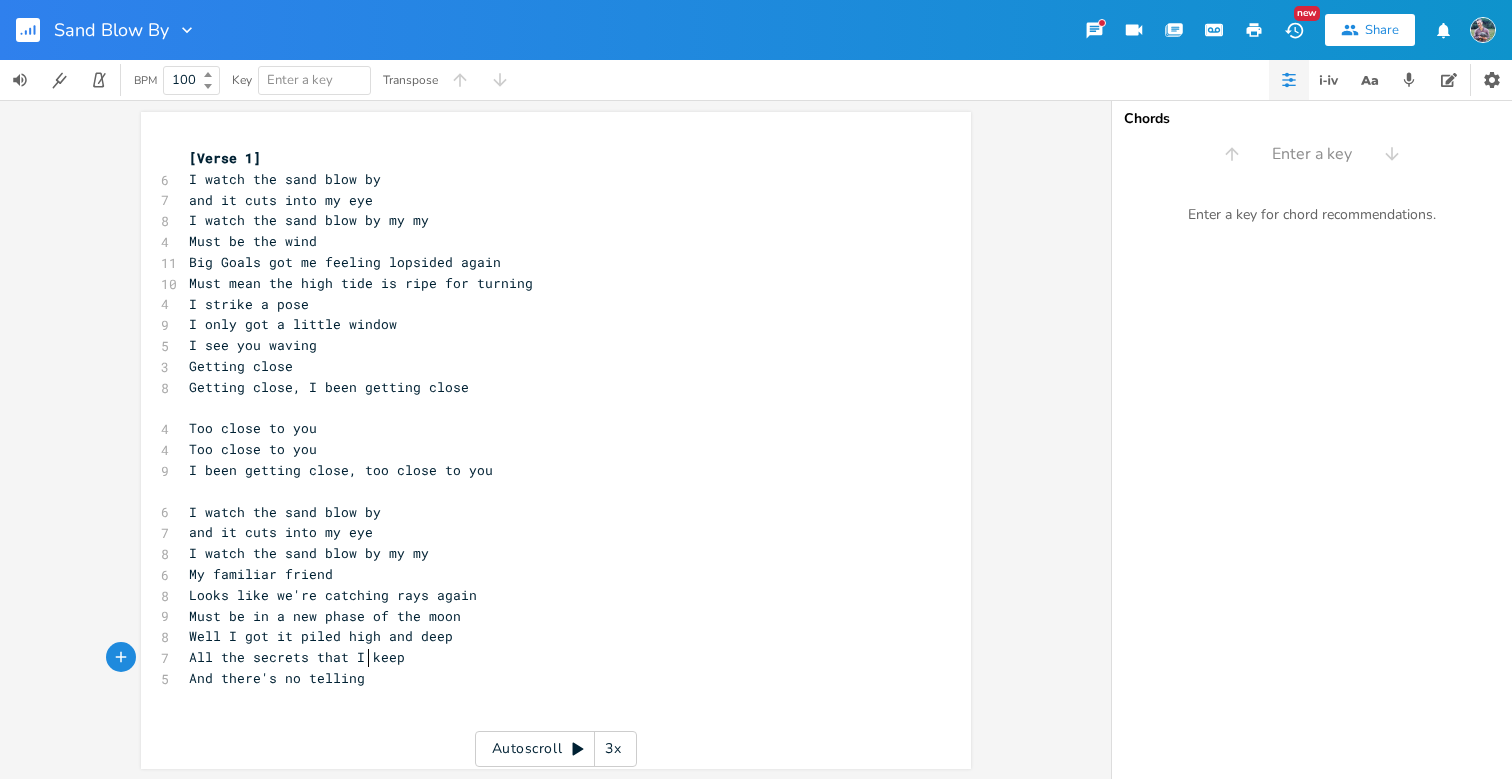 scroll, scrollTop: 0, scrollLeft: 65, axis: horizontal 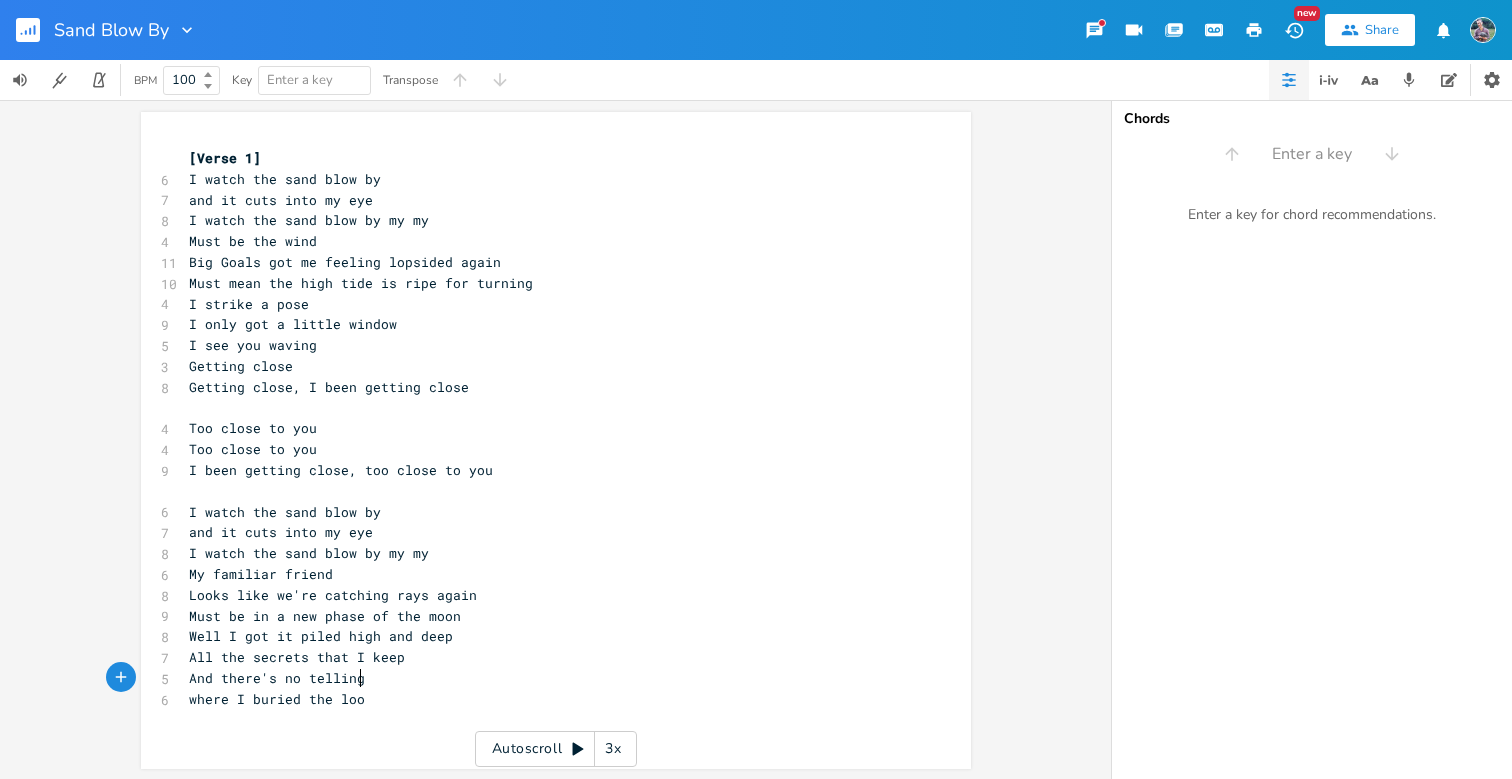 type on "where I buried the loot" 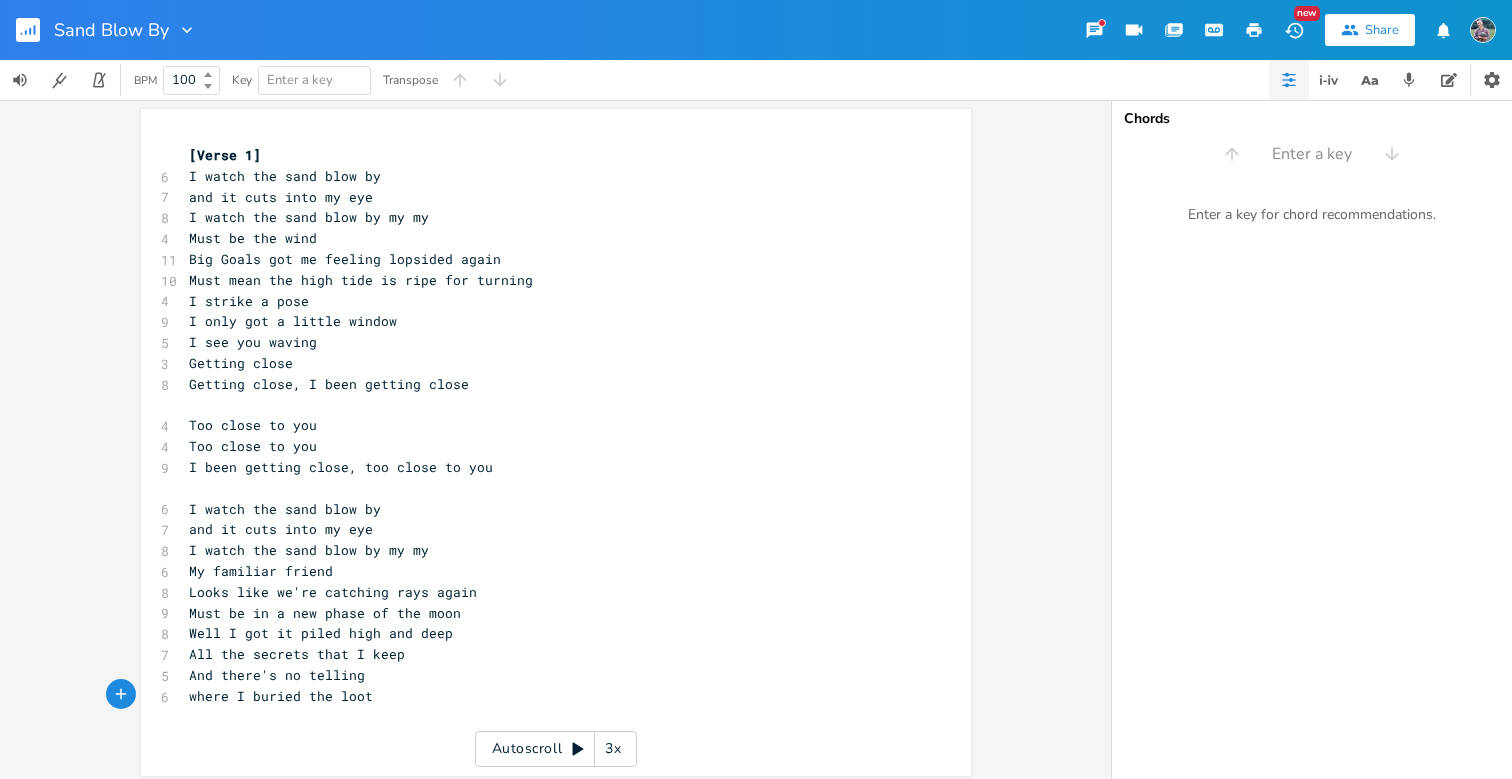 scroll, scrollTop: 2, scrollLeft: 0, axis: vertical 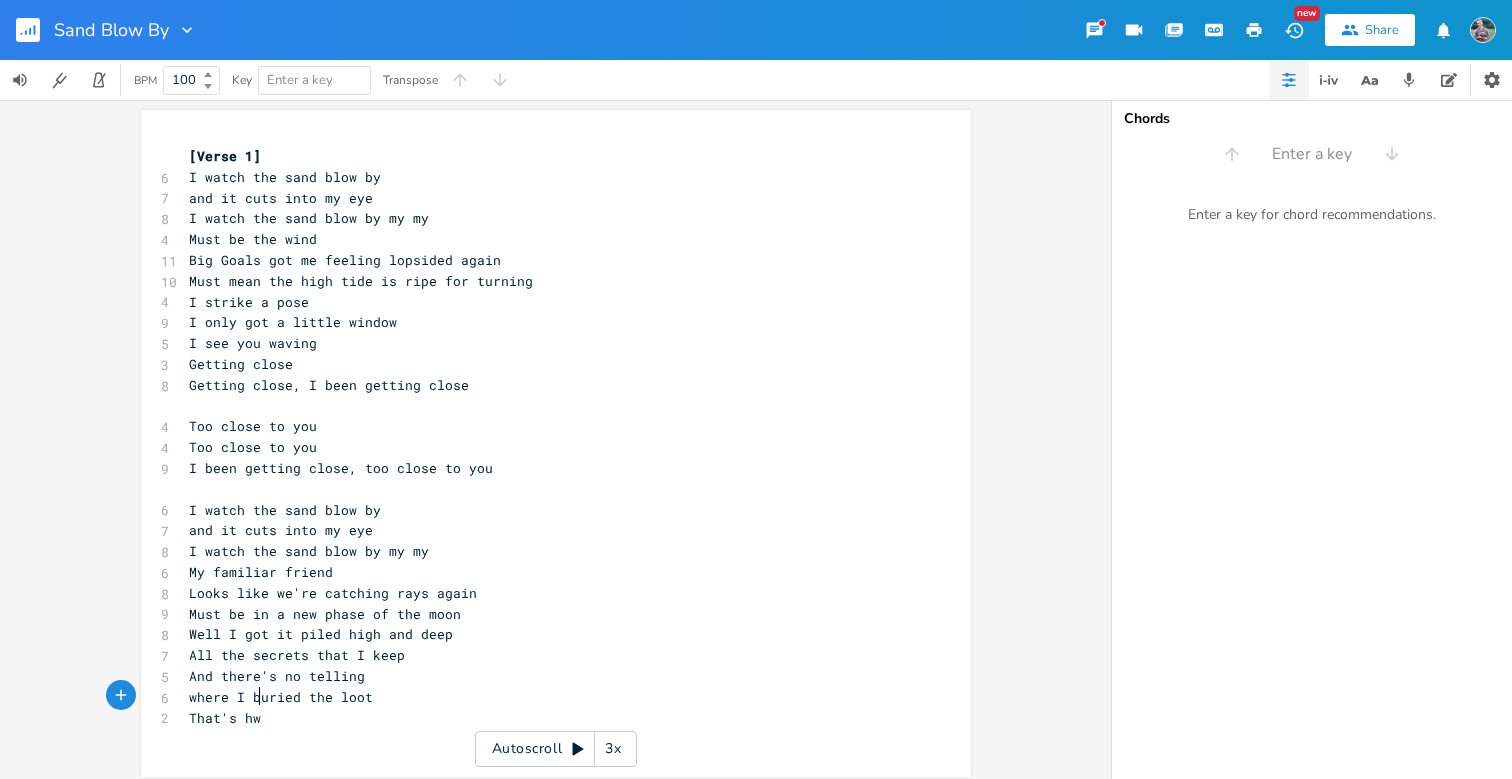 type on "That's hwy" 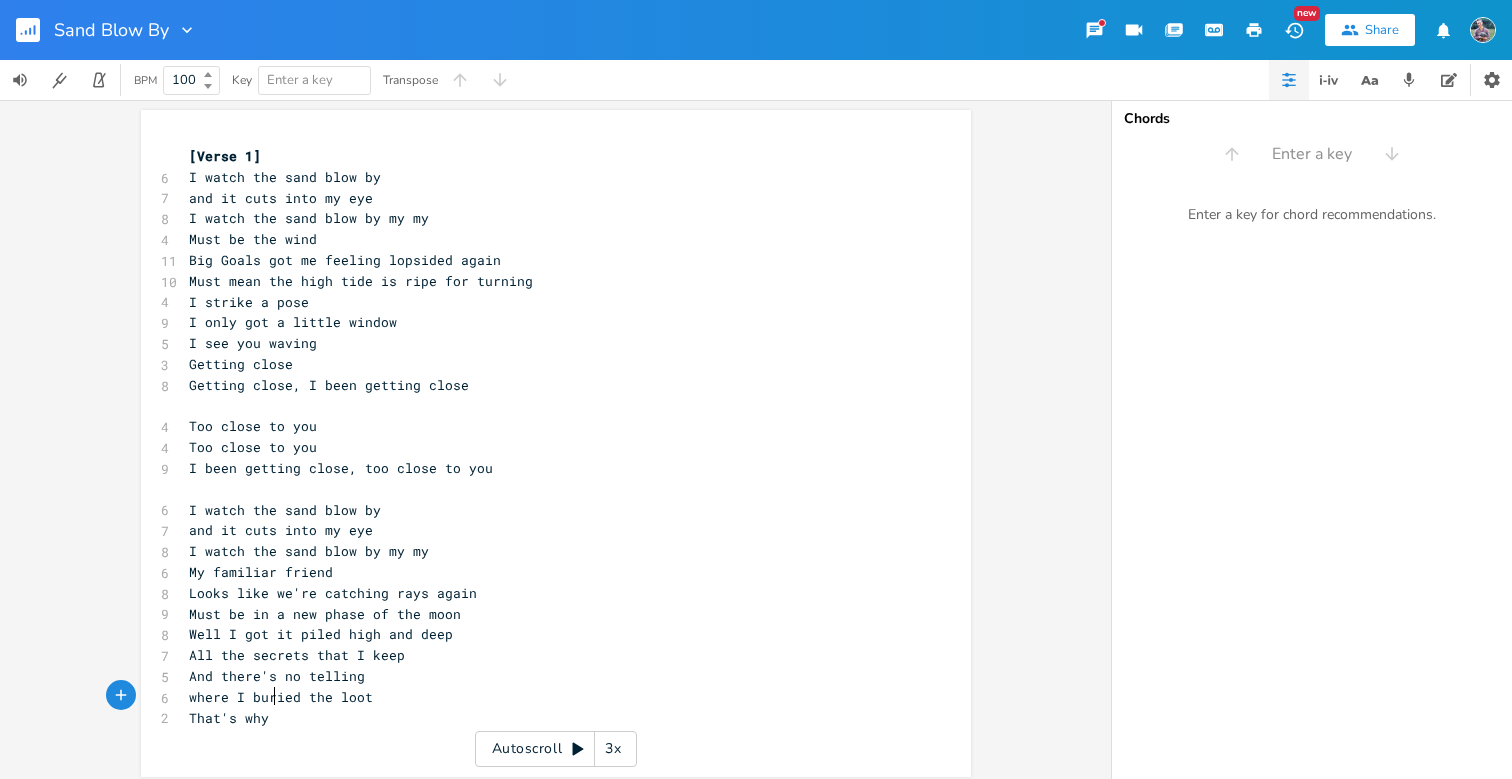 type on "why i" 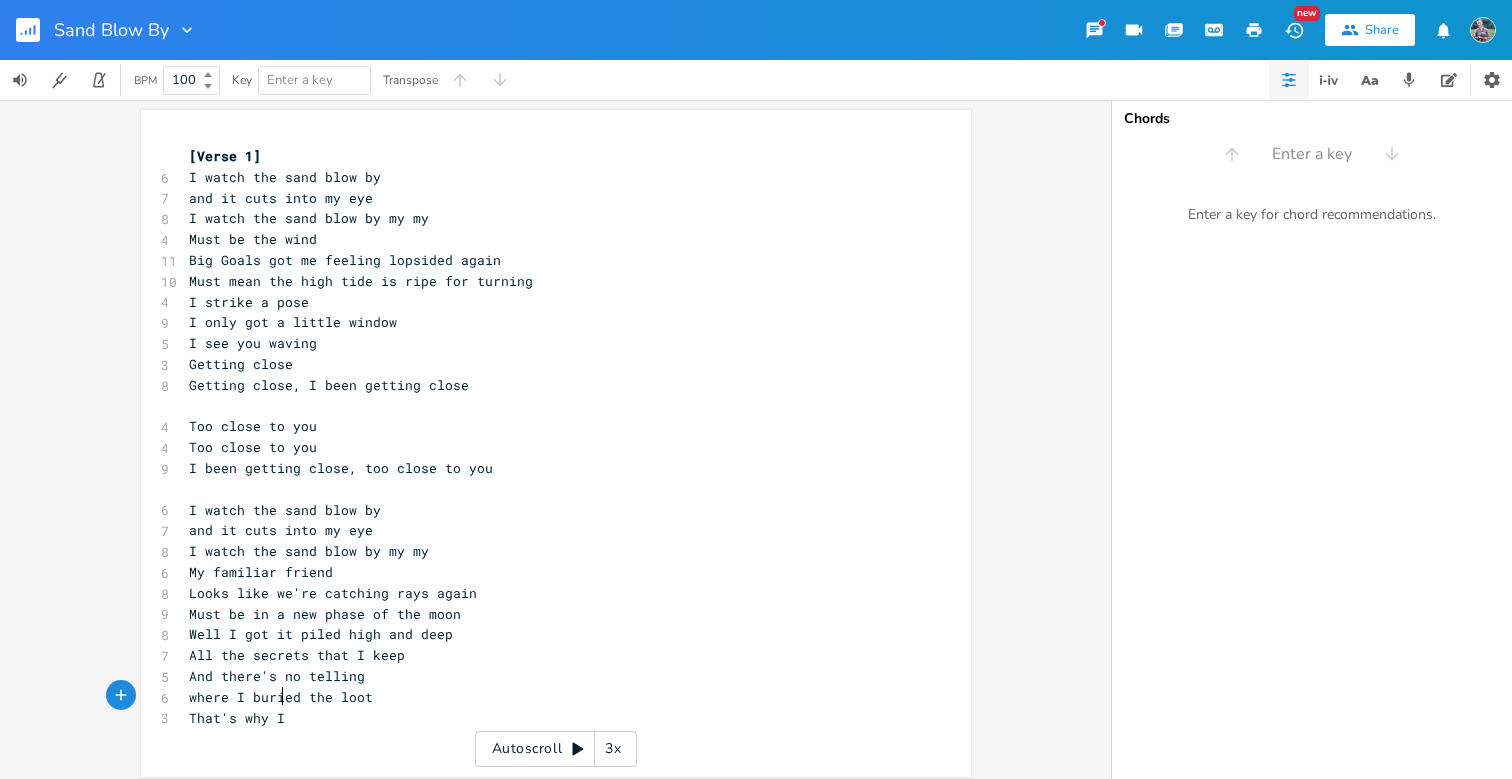 type on "I'" 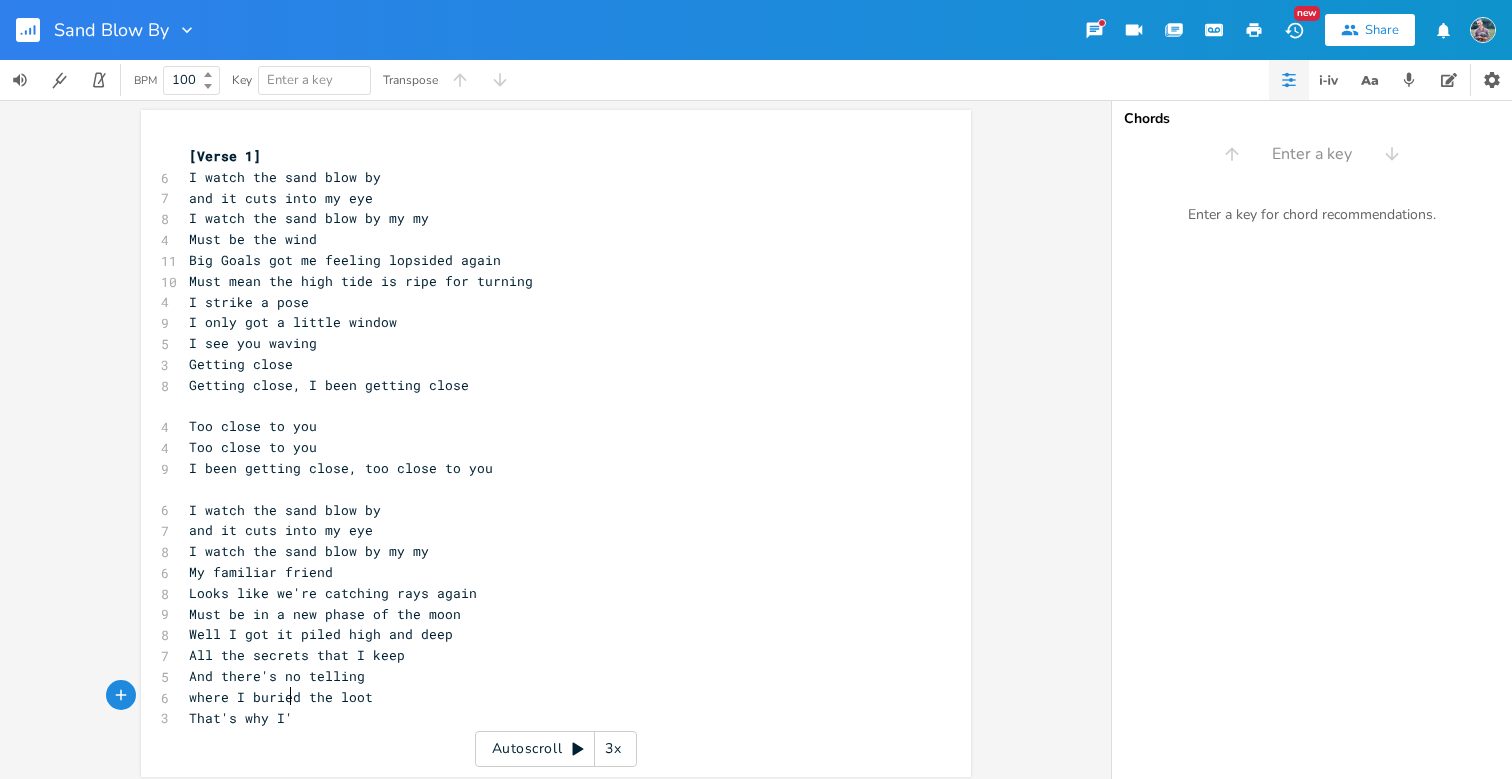 scroll, scrollTop: 0, scrollLeft: 5, axis: horizontal 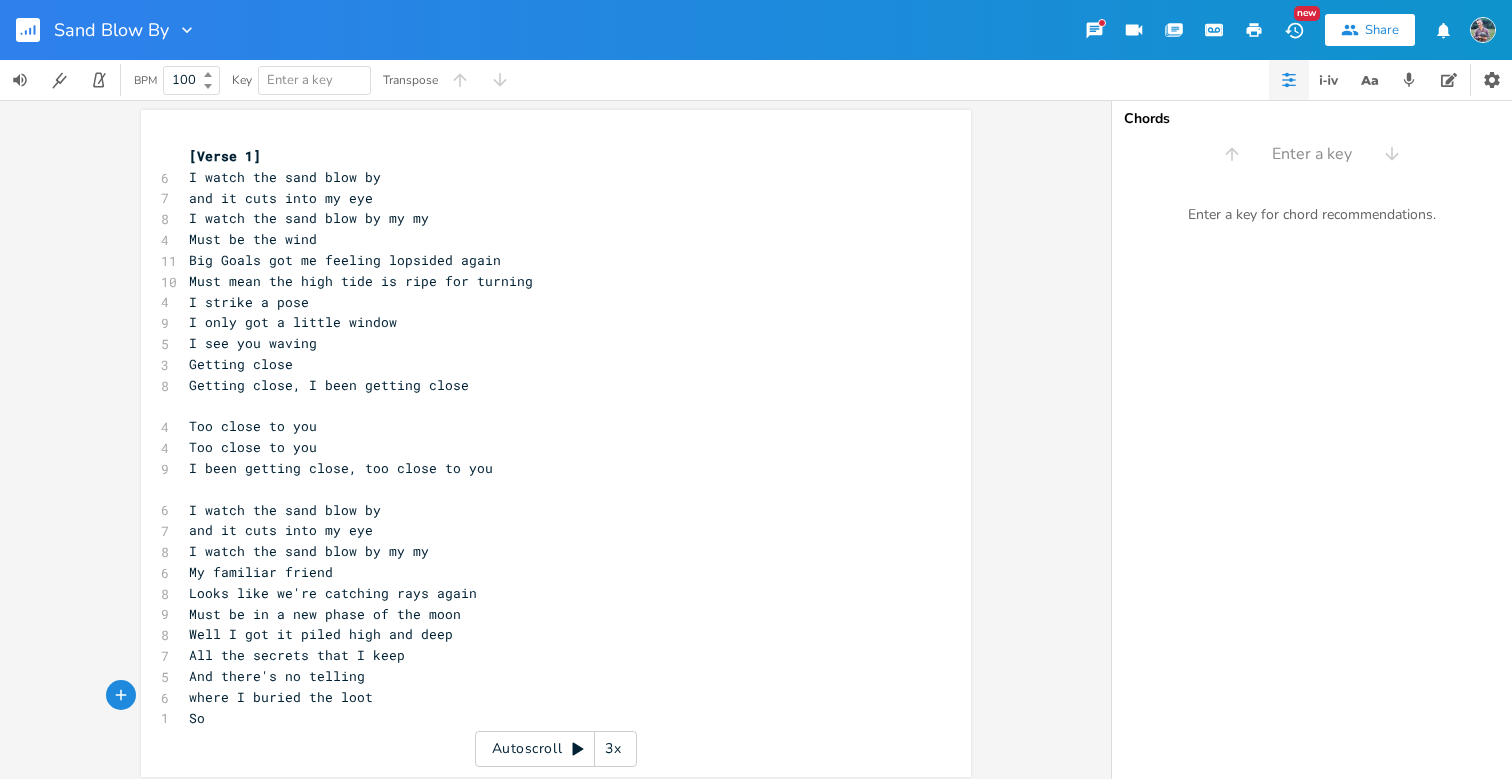 type on "So" 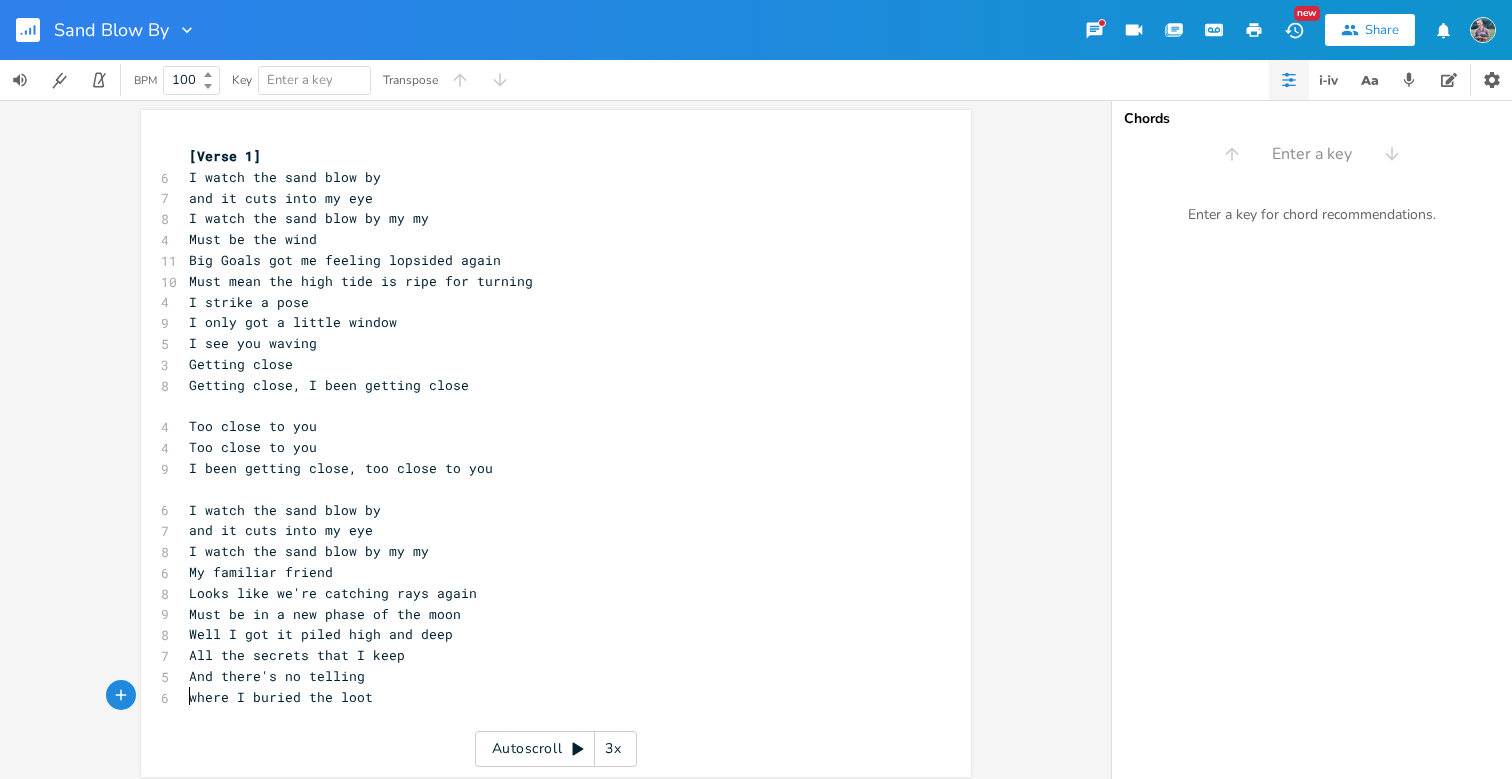 type on "SI" 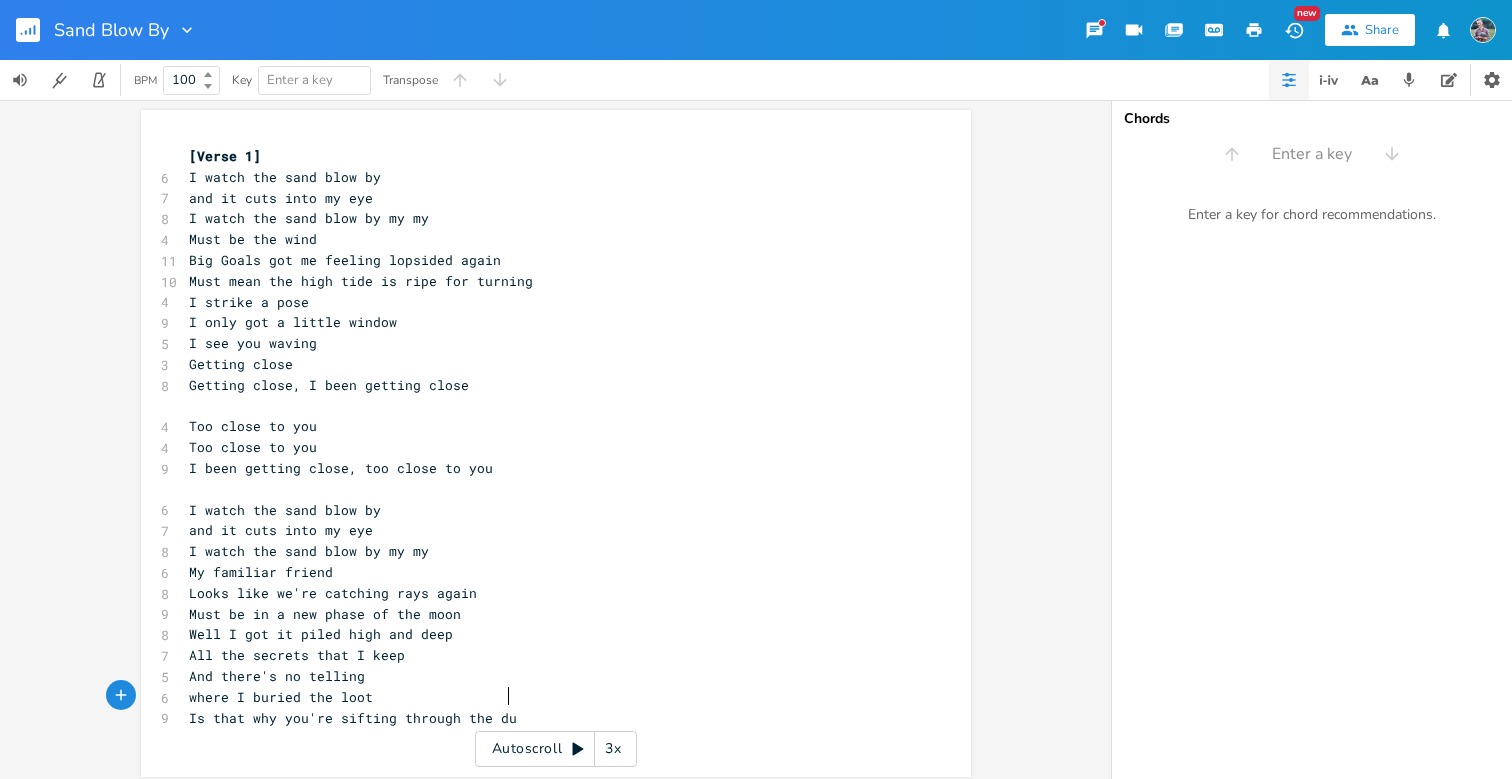 type on "Is that why you're sifting through the due" 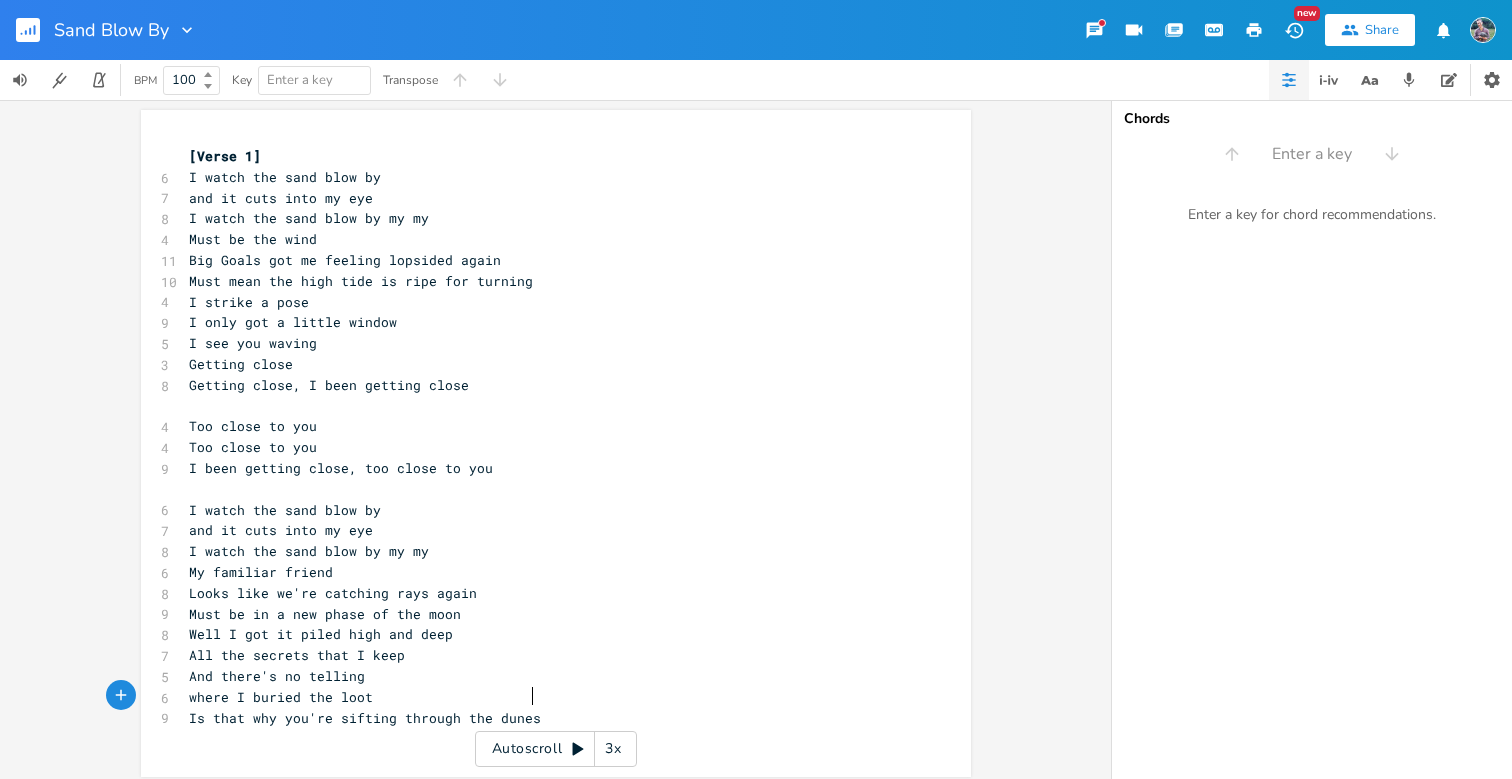 type on "nes?" 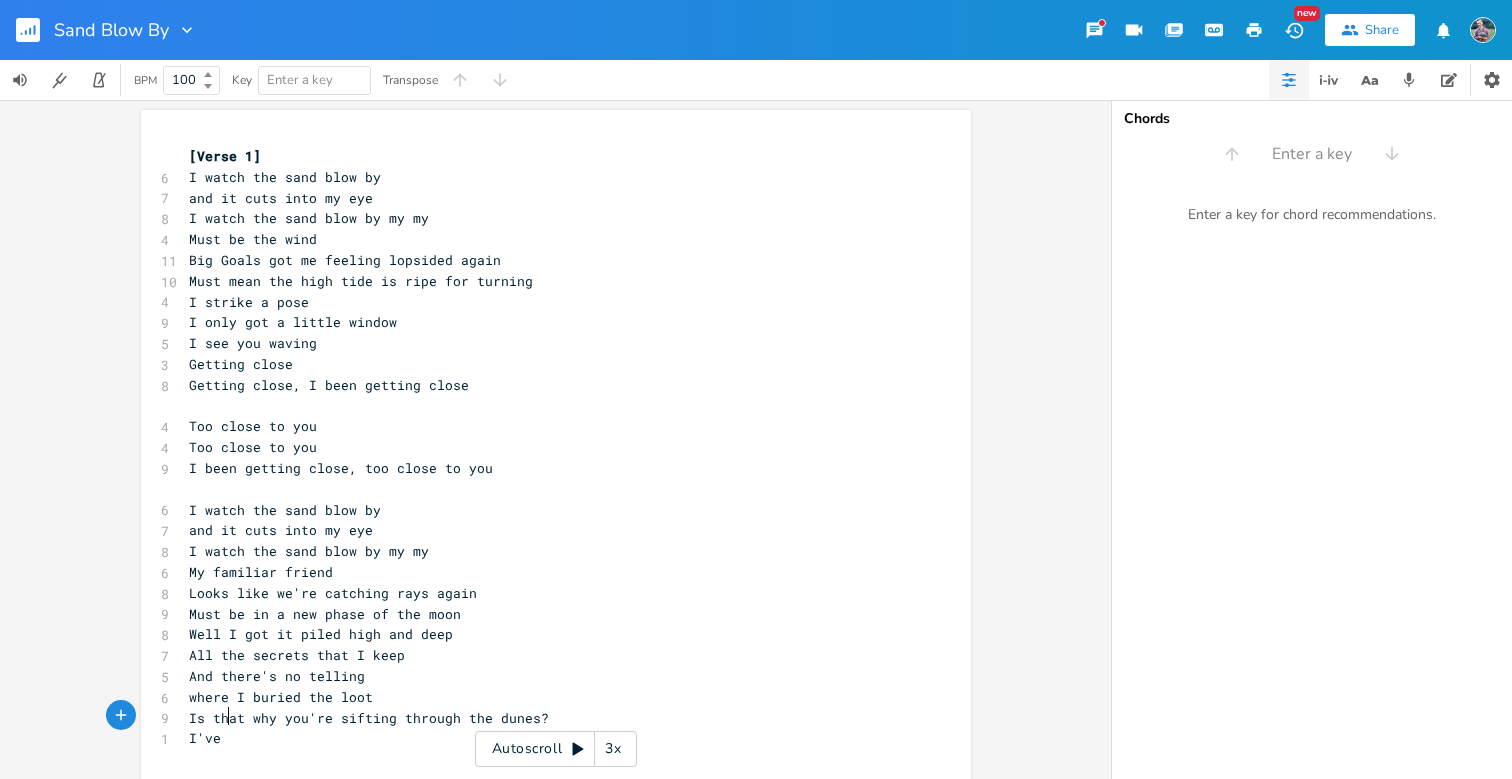 type on "I've b" 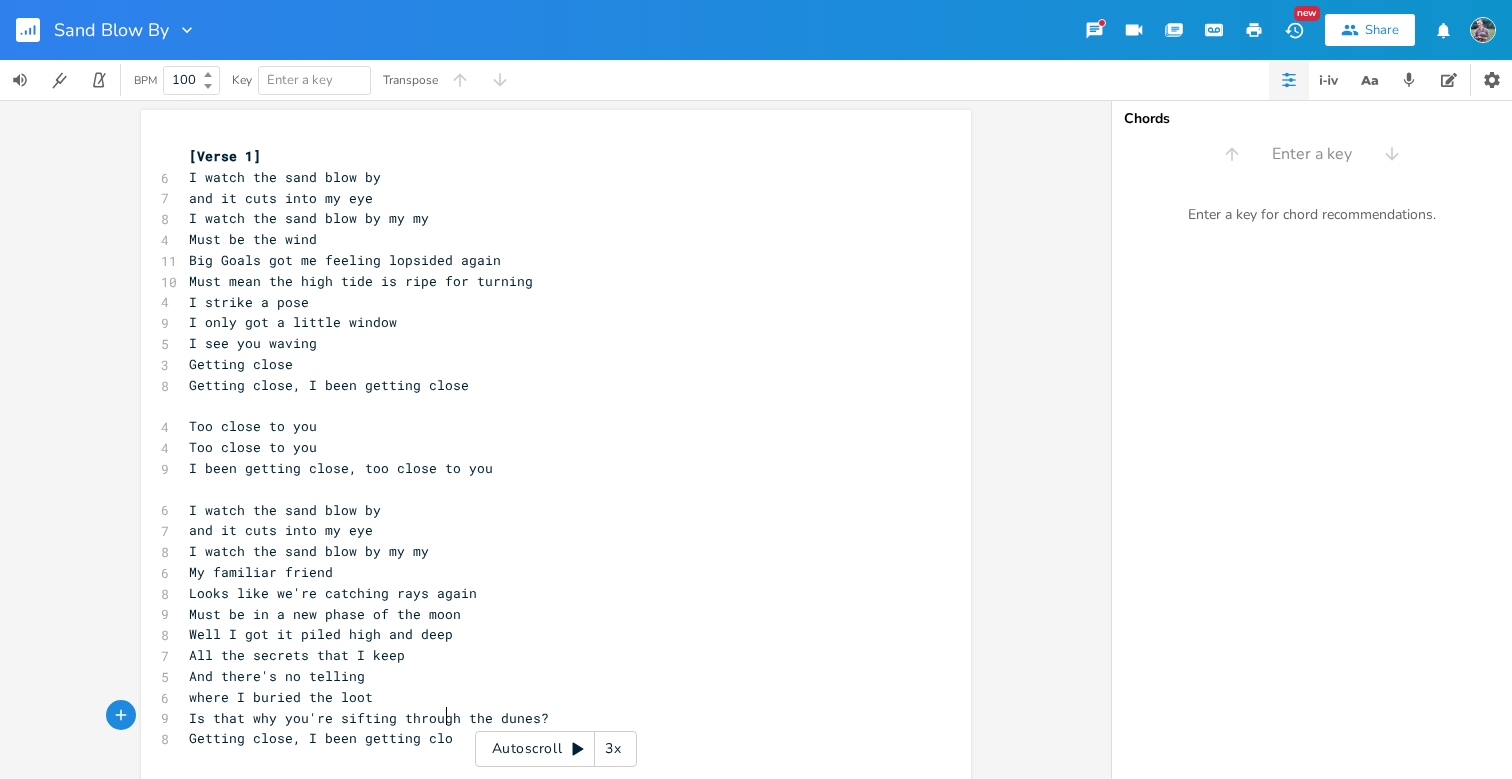 scroll, scrollTop: 0, scrollLeft: 166, axis: horizontal 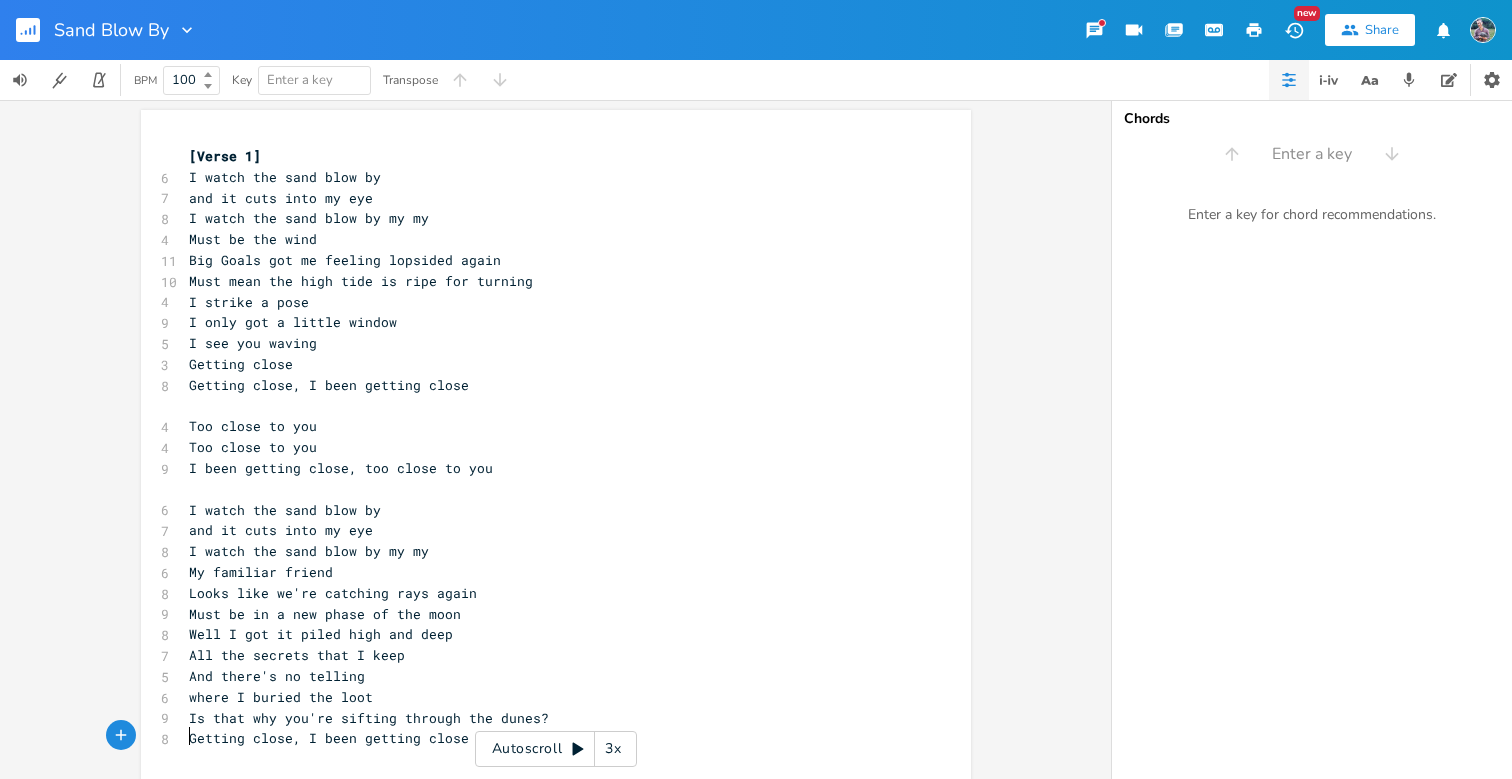 type on "e" 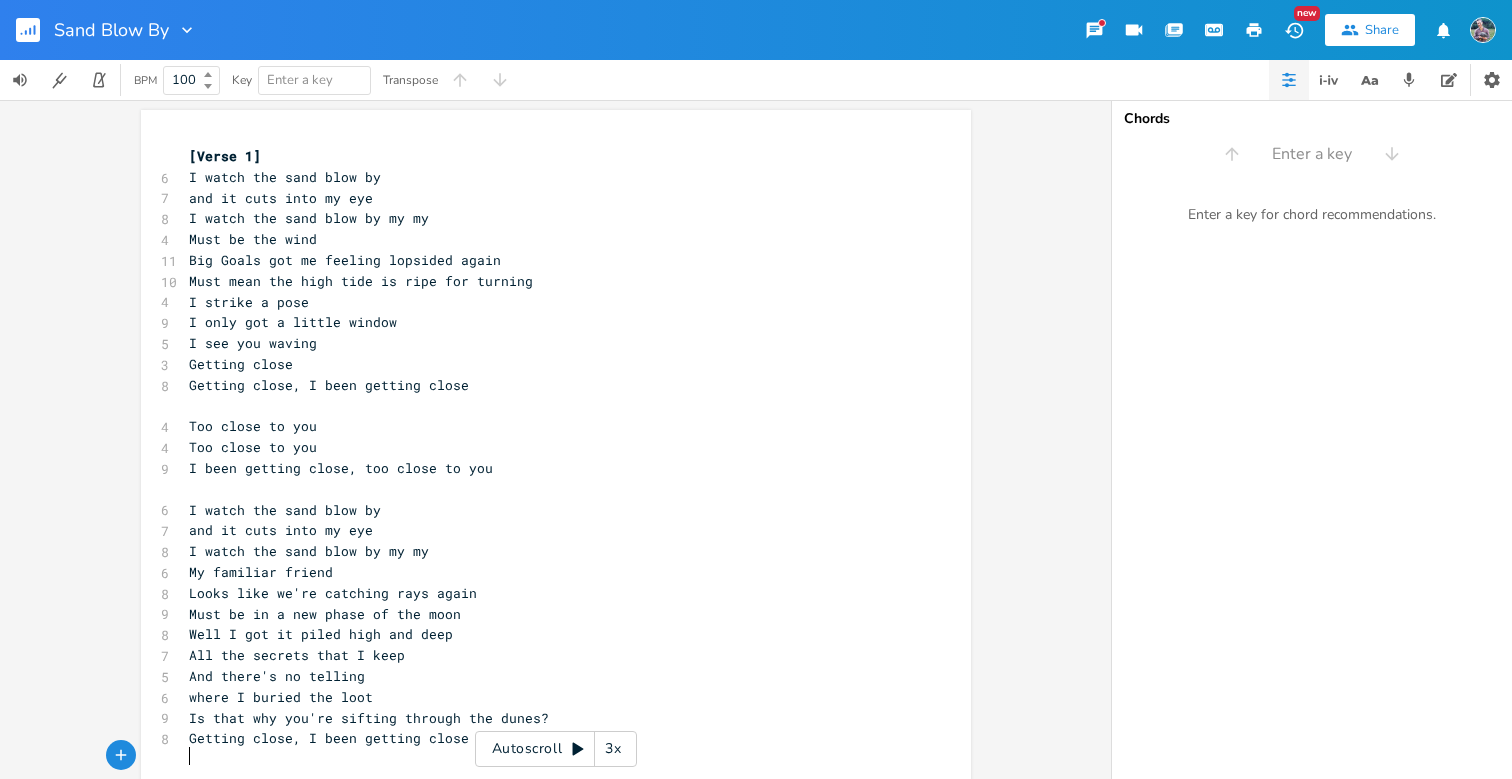 scroll, scrollTop: 0, scrollLeft: 7, axis: horizontal 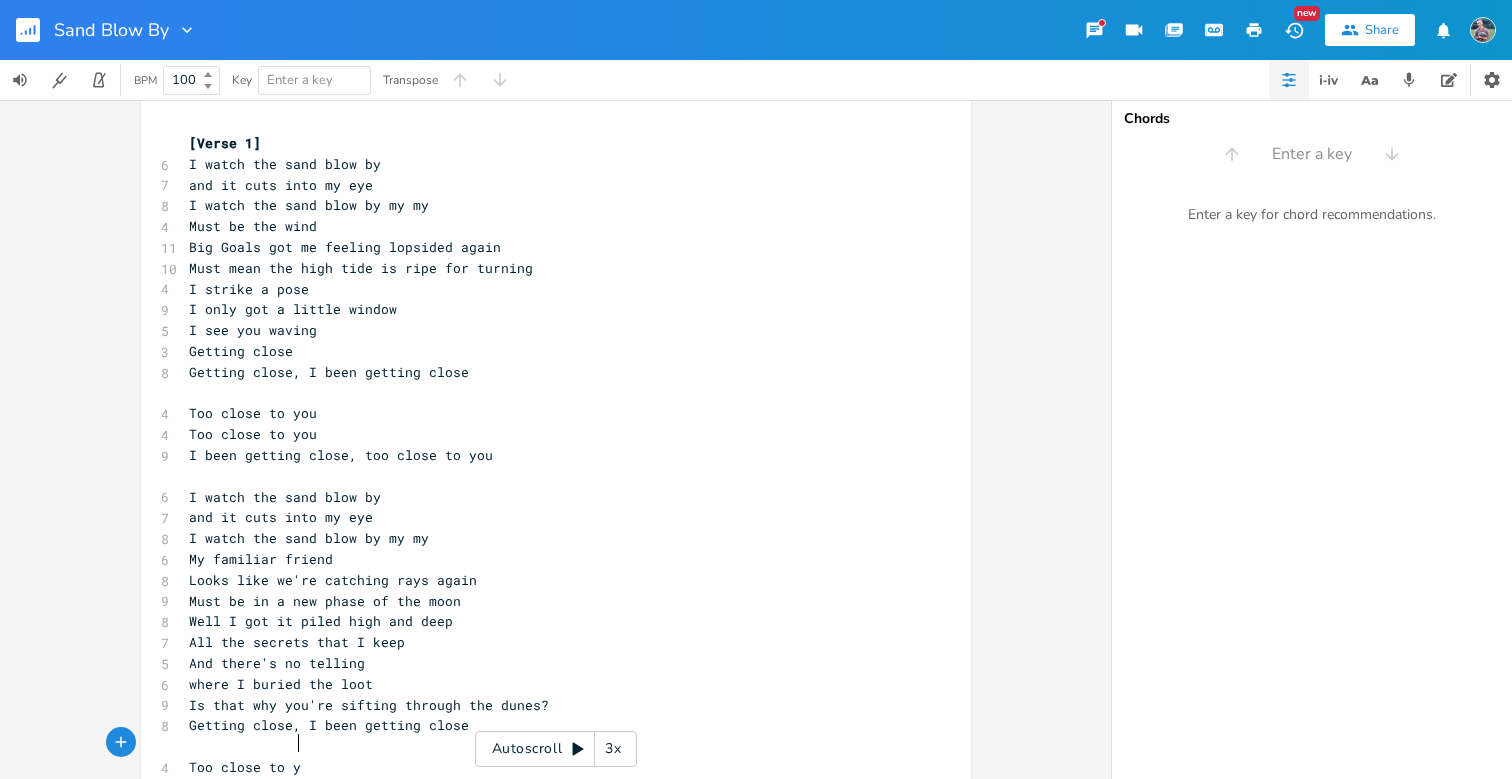 type on "Too close to you" 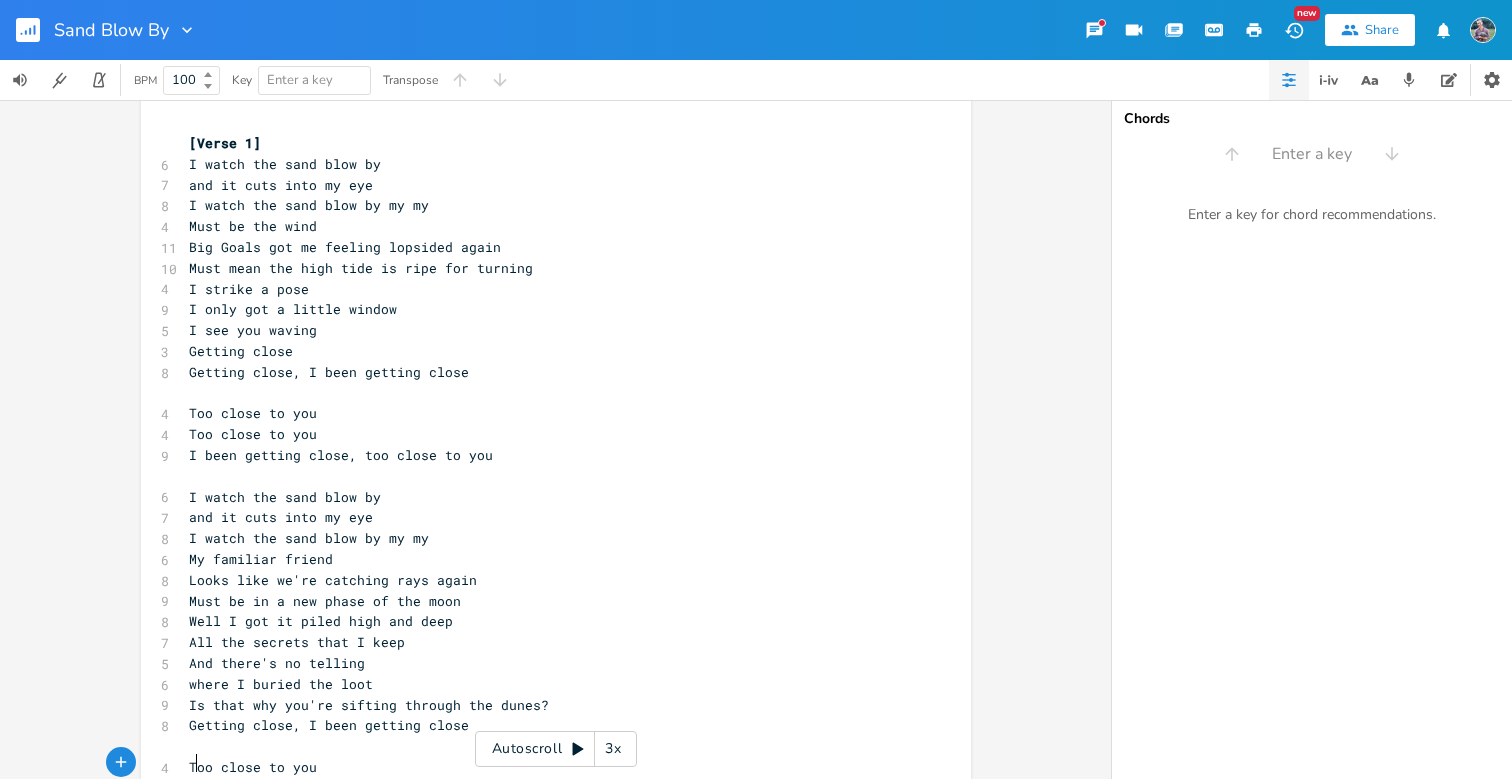 scroll, scrollTop: 0, scrollLeft: 7, axis: horizontal 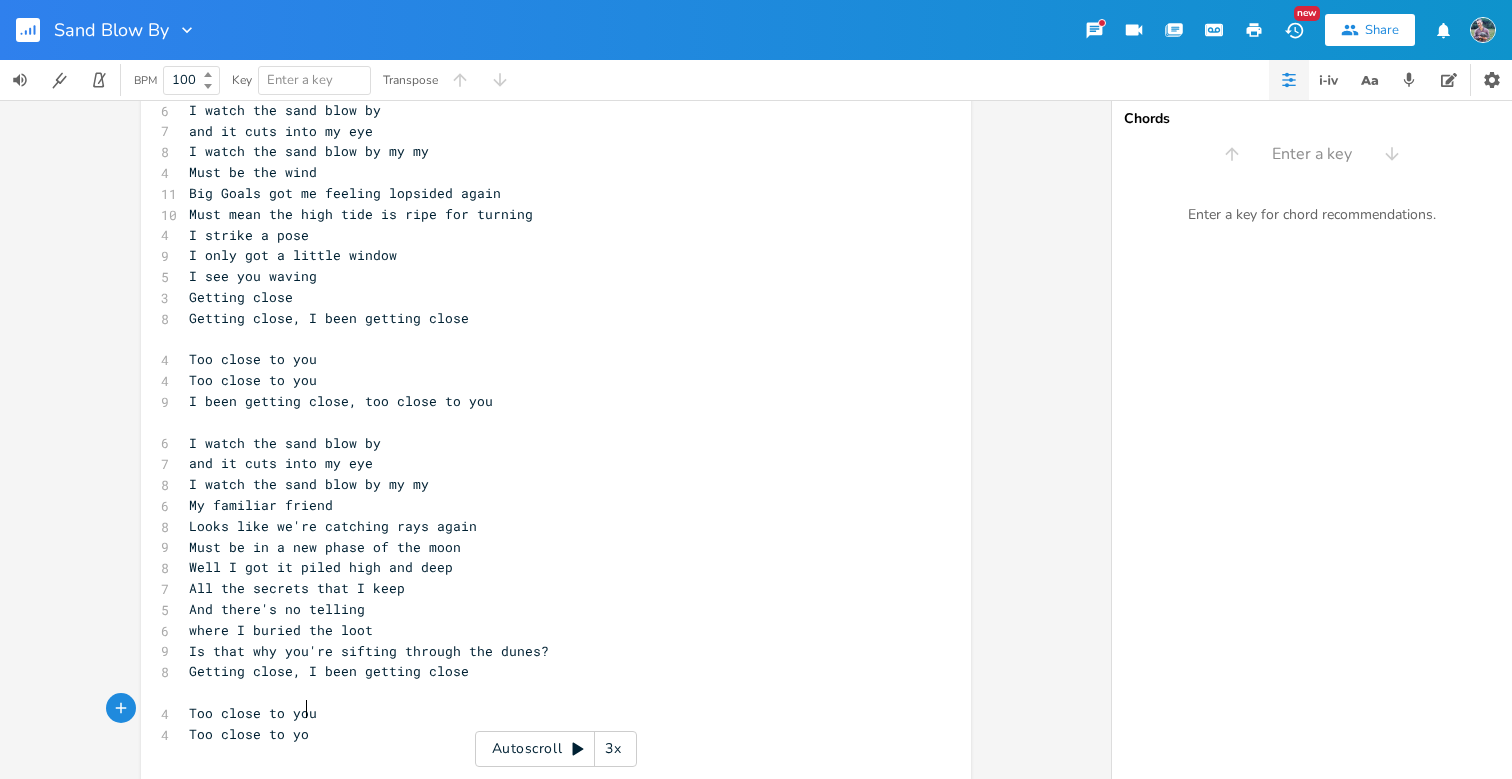 type on "Too close to you" 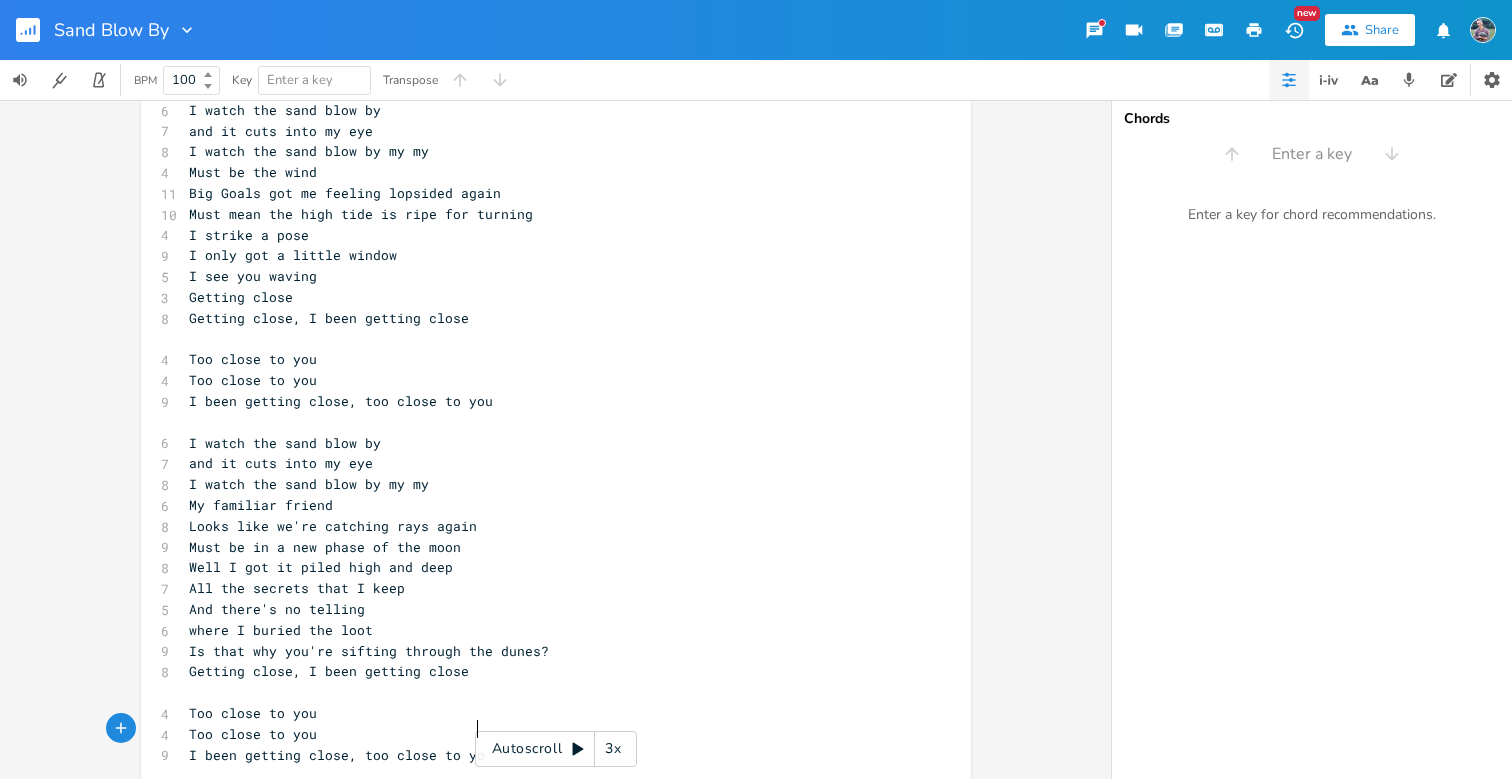 scroll, scrollTop: 0, scrollLeft: 179, axis: horizontal 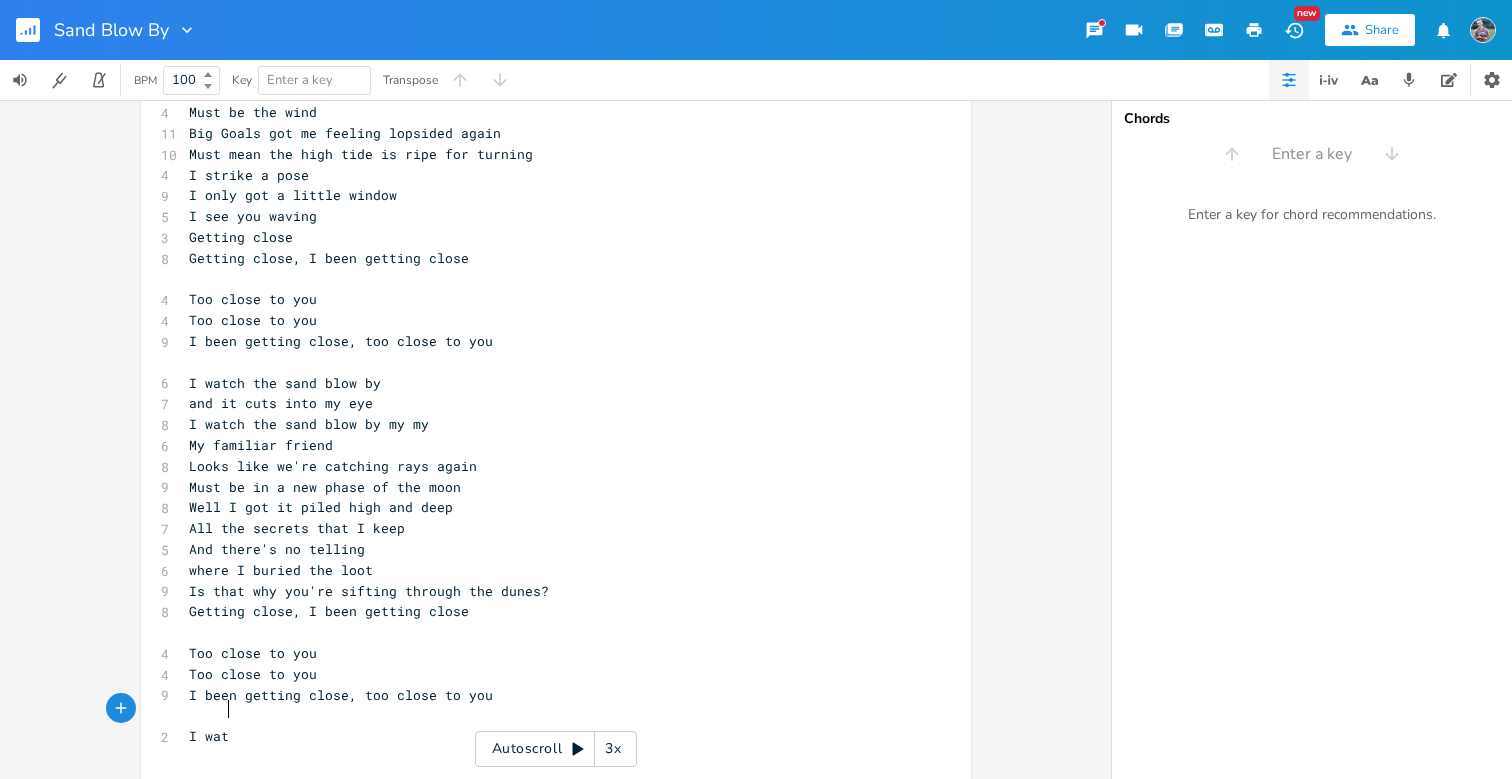 type on "I wath" 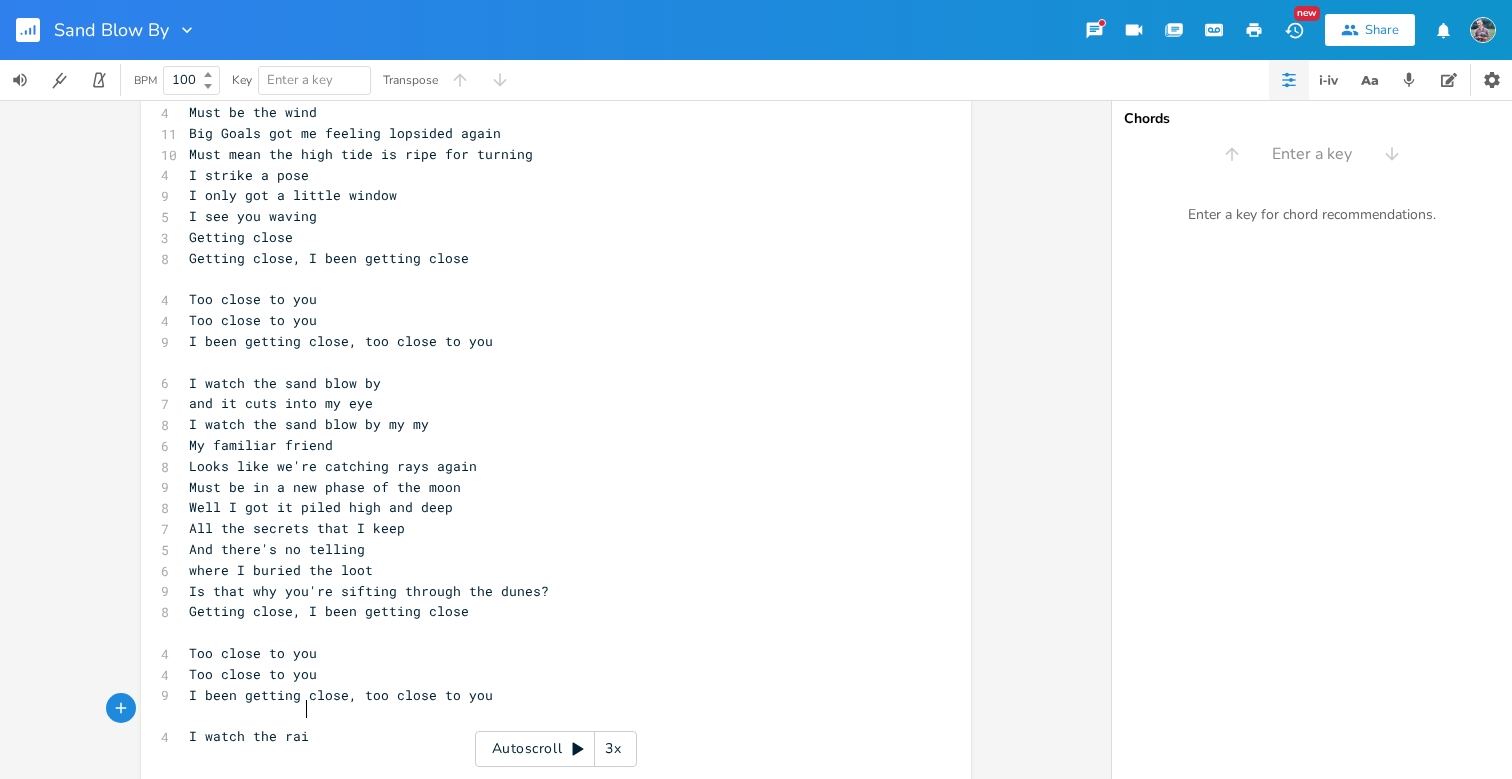 scroll, scrollTop: 0, scrollLeft: 45, axis: horizontal 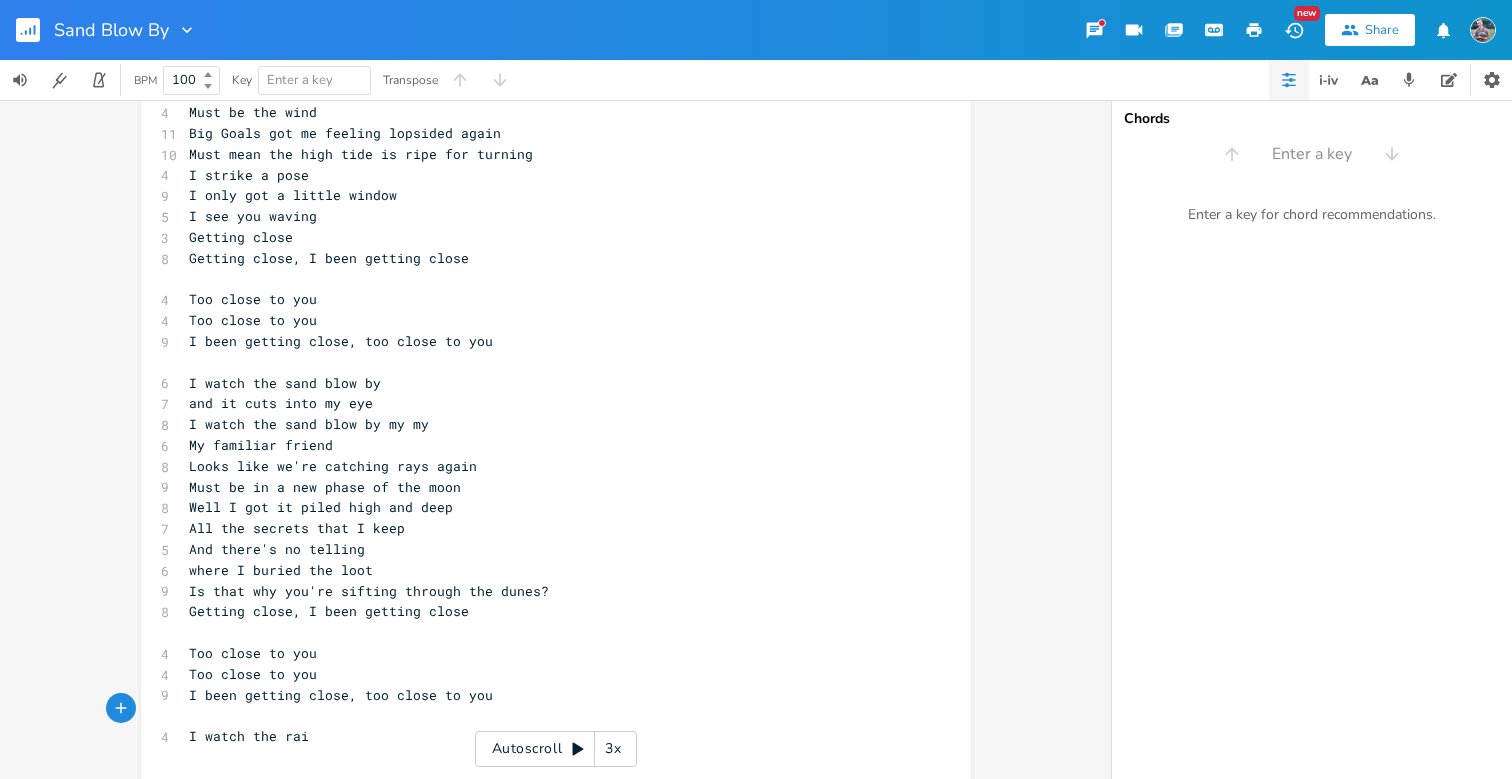 type on "ch the rain" 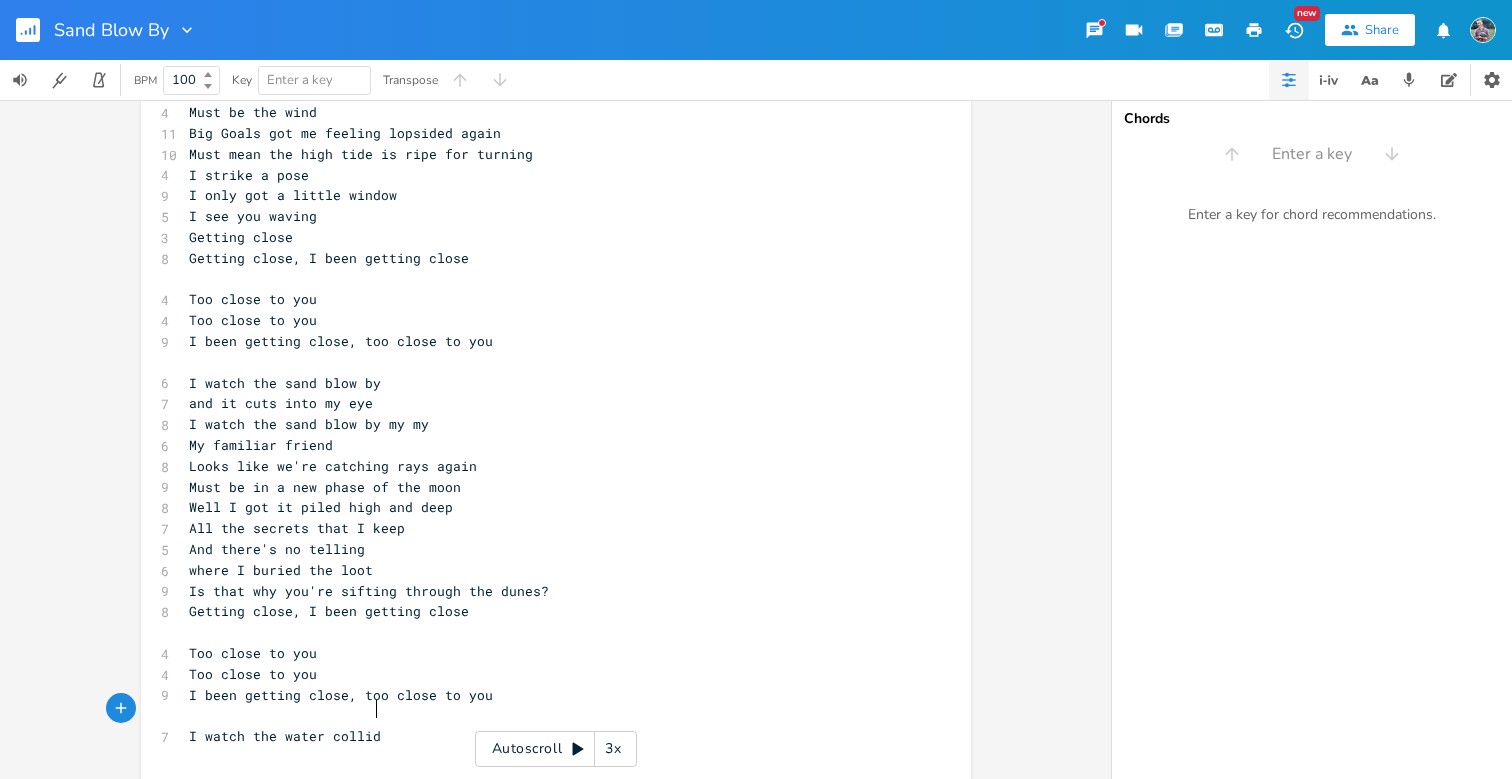 type on "water collide" 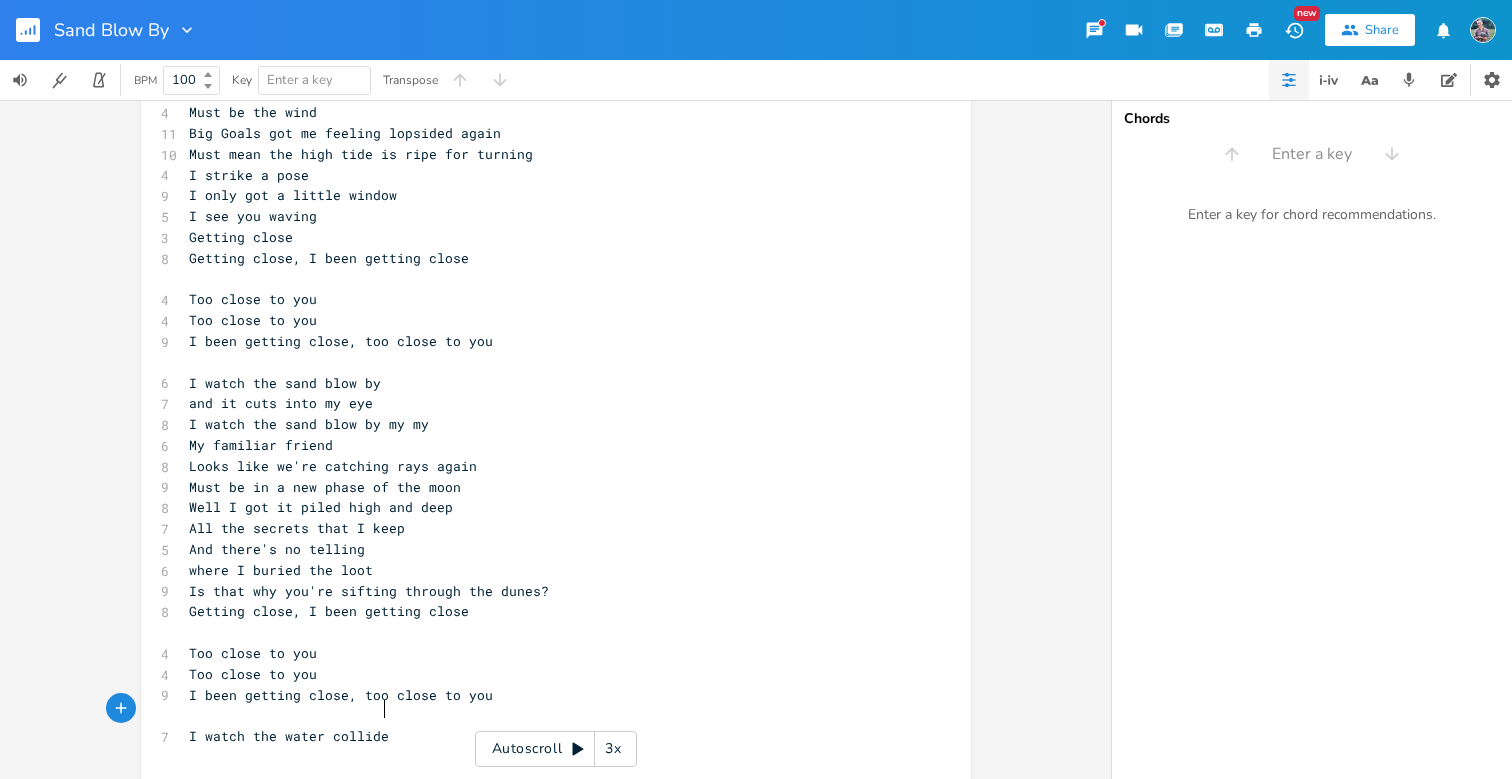 click on "I watch the water collide" at bounding box center [289, 736] 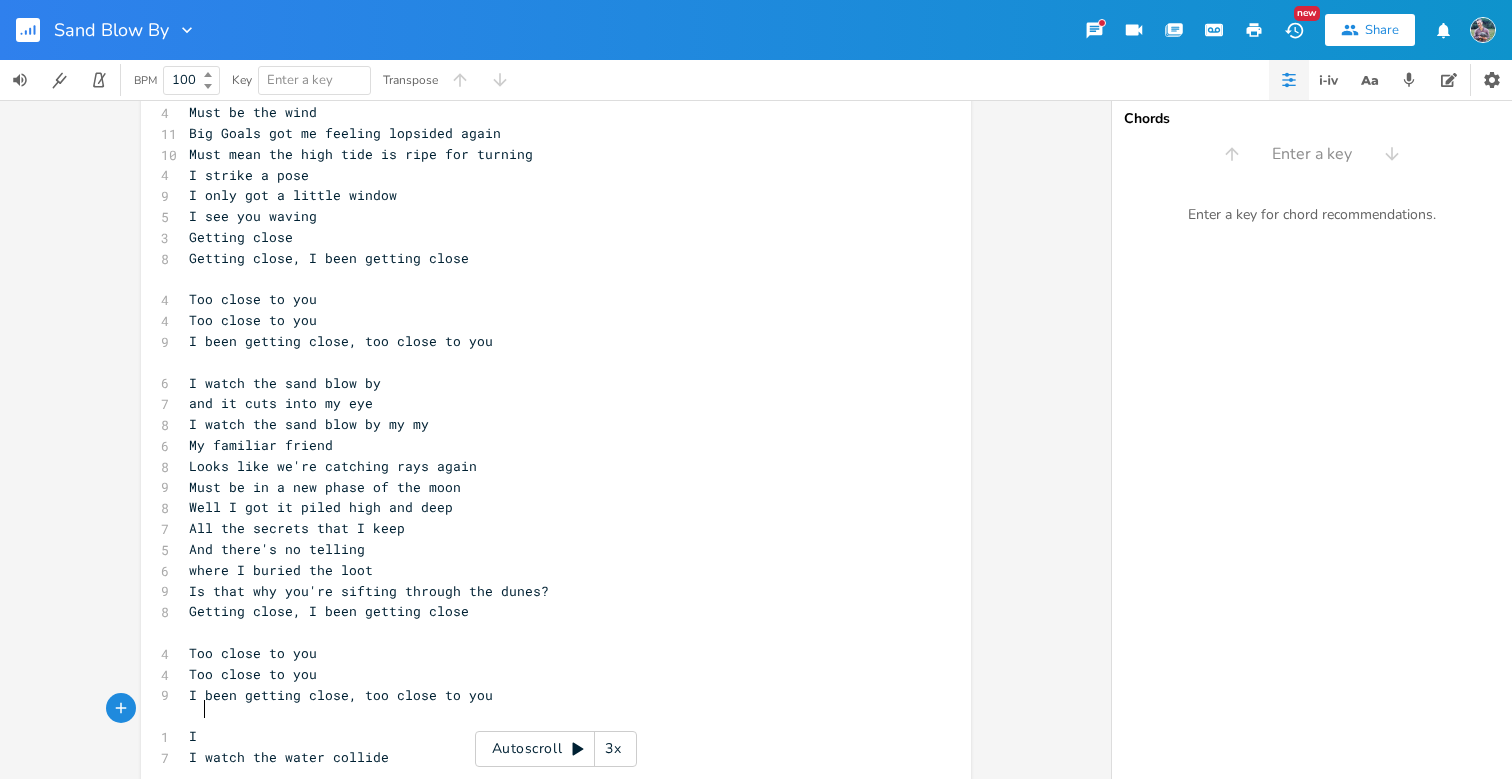 type on "I a" 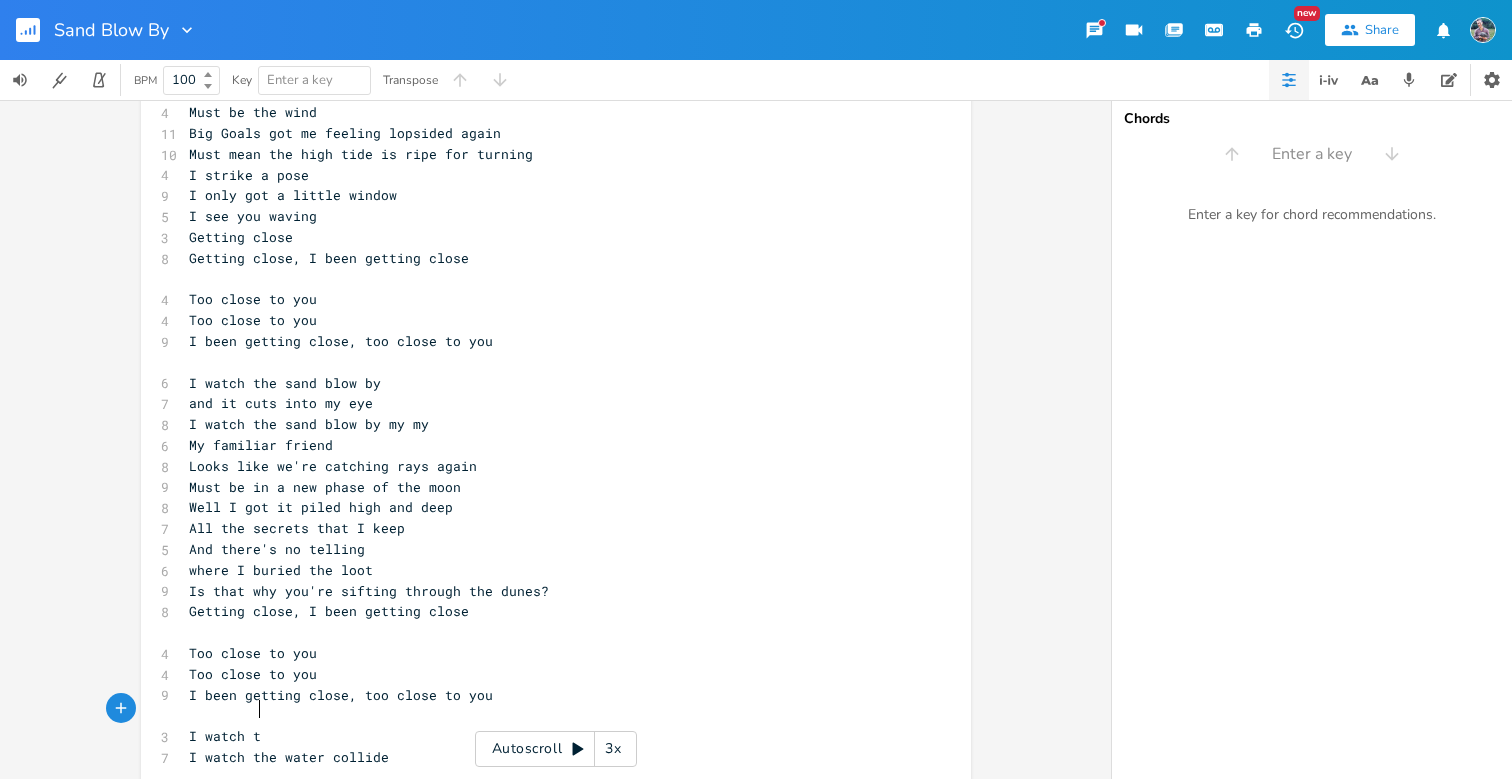 scroll, scrollTop: 0, scrollLeft: 52, axis: horizontal 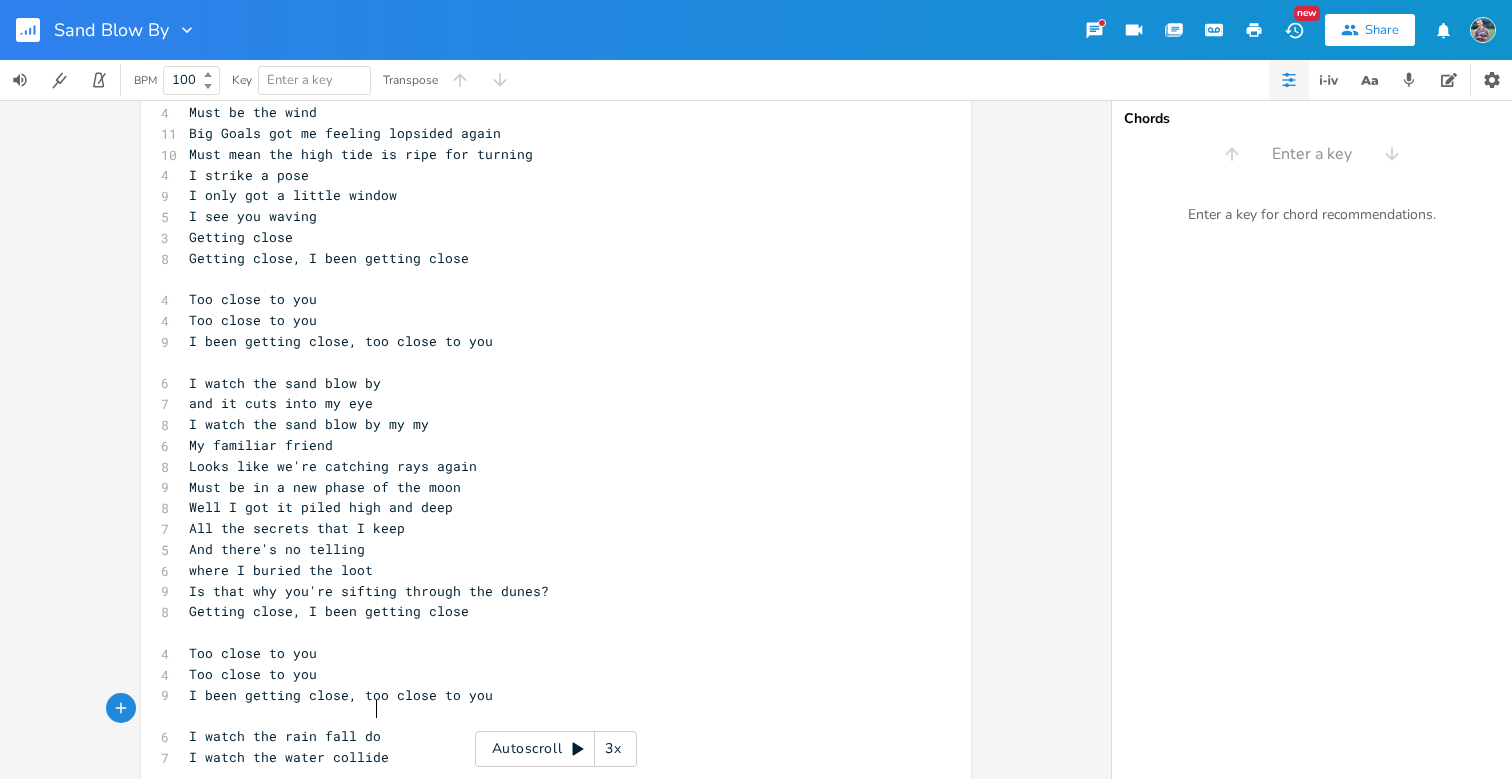 type on "he rain fall down" 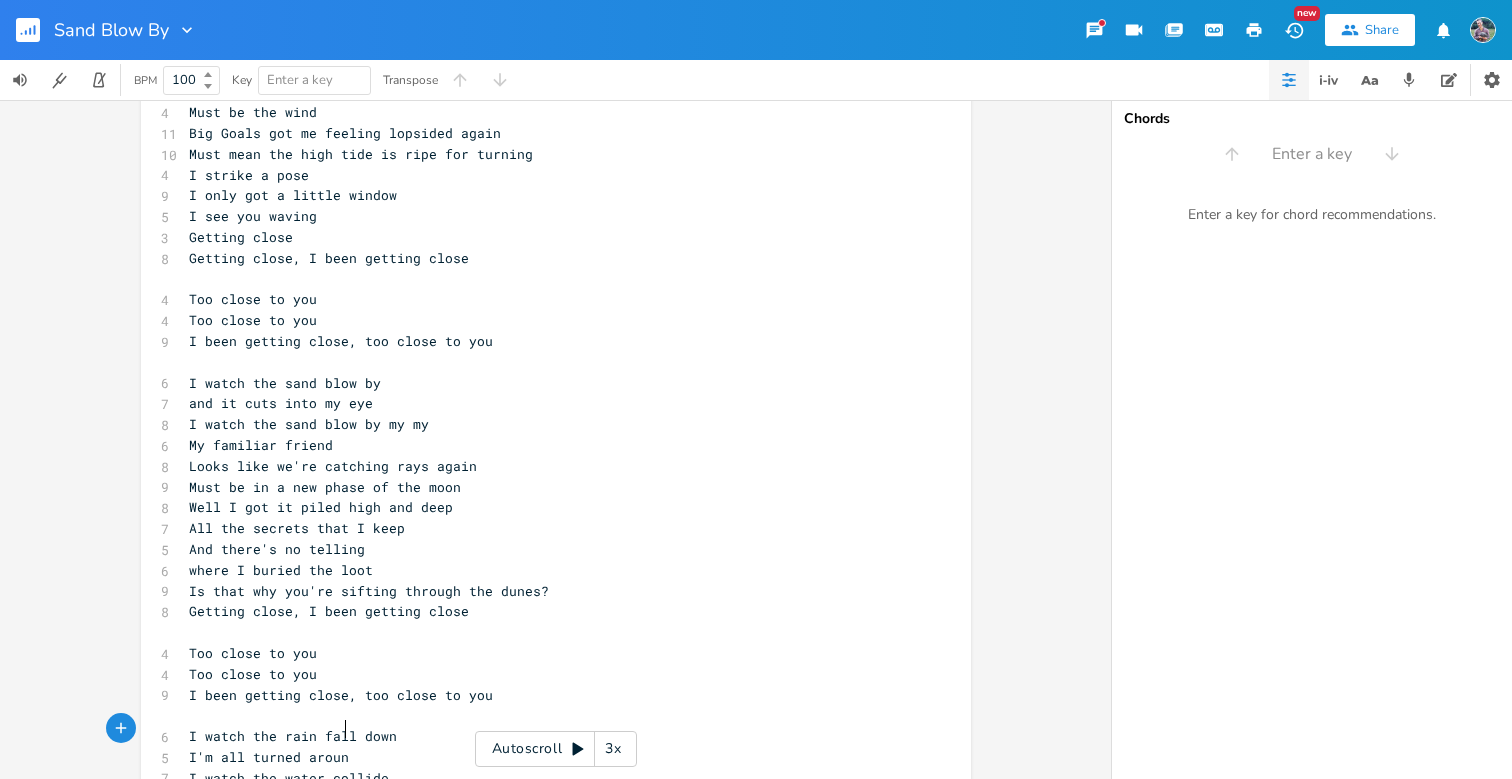 scroll, scrollTop: 0, scrollLeft: 103, axis: horizontal 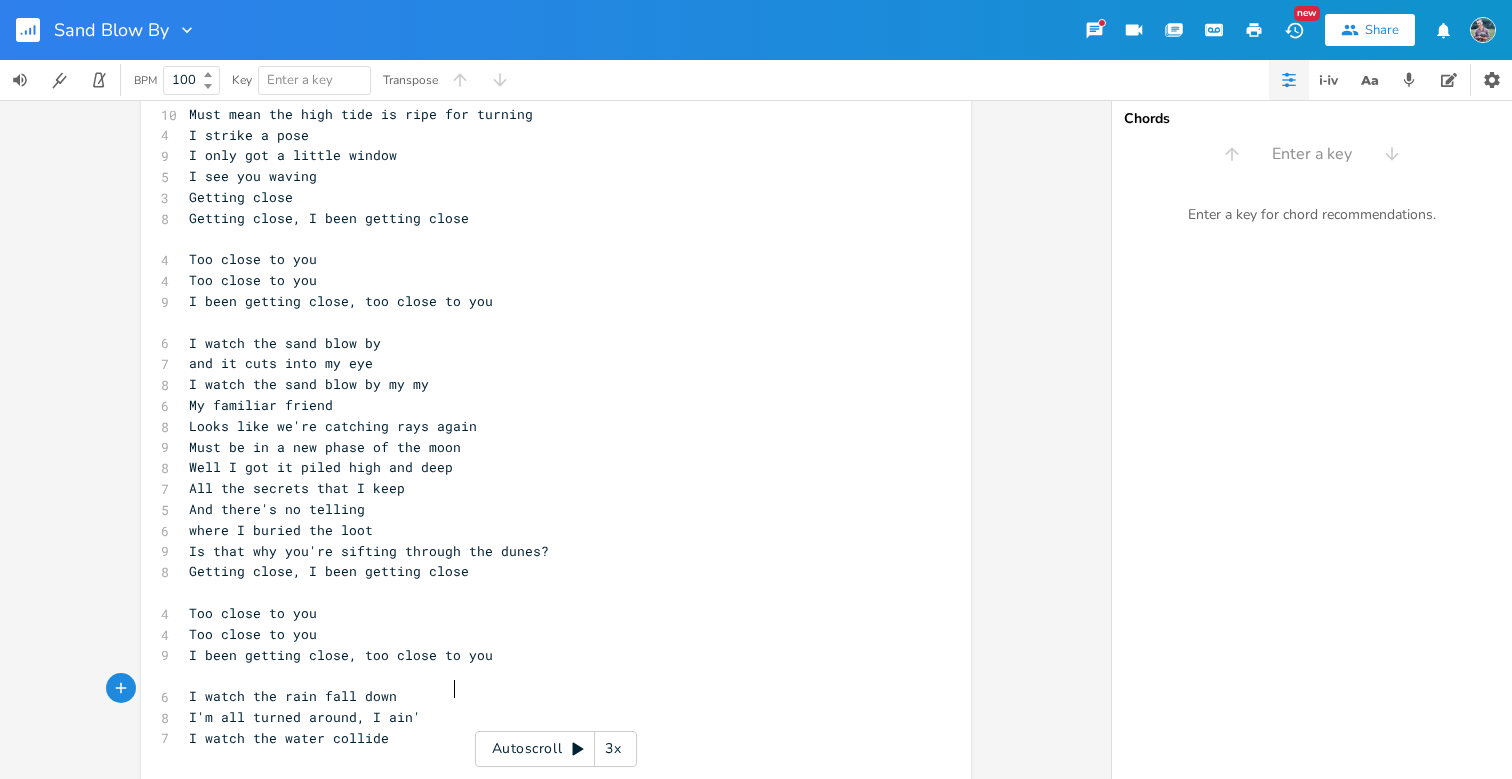 type on "I'm all turned around, I ain't lost" 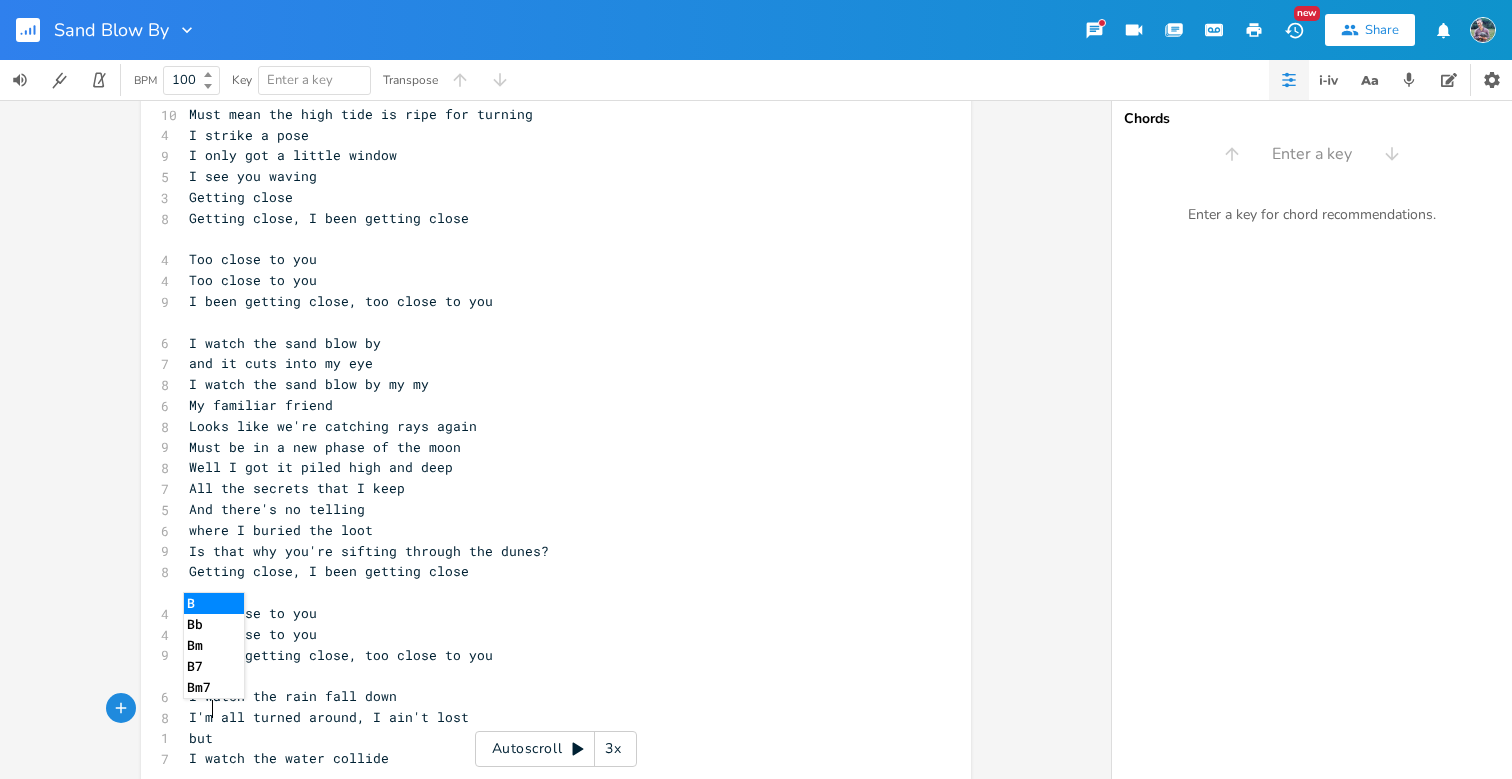 type on "but i" 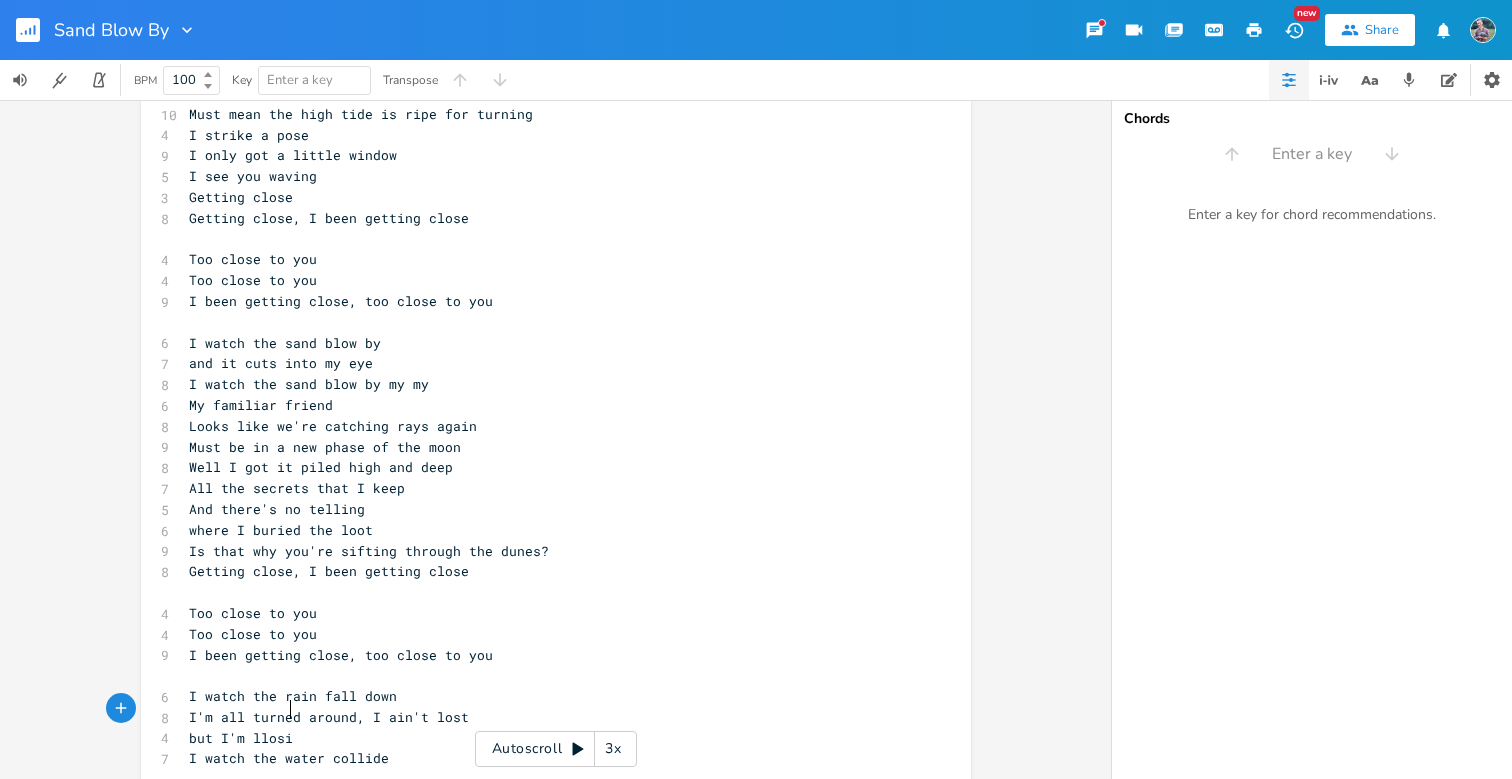 type on "I'm llosin" 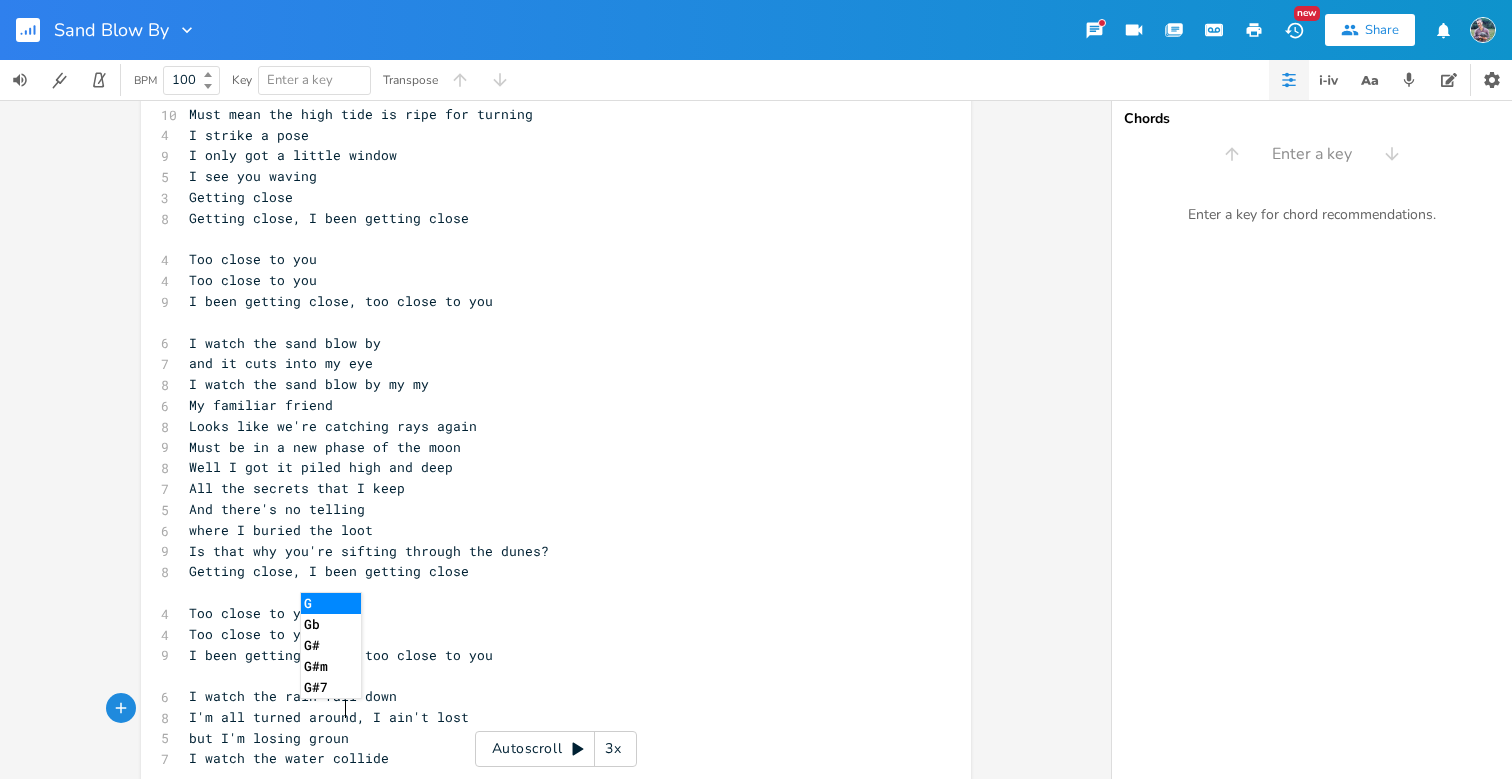 type on "osing ground" 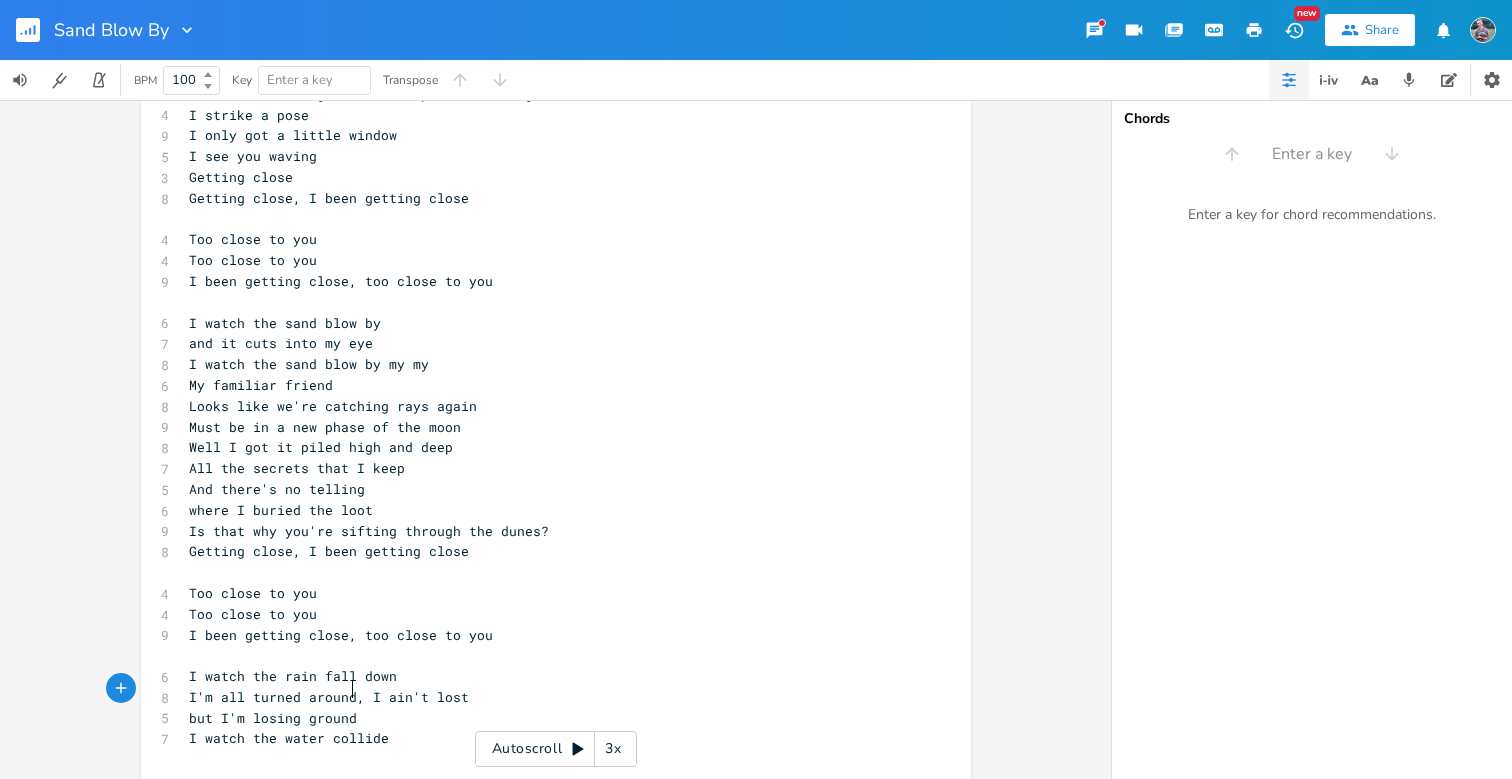 scroll, scrollTop: 189, scrollLeft: 0, axis: vertical 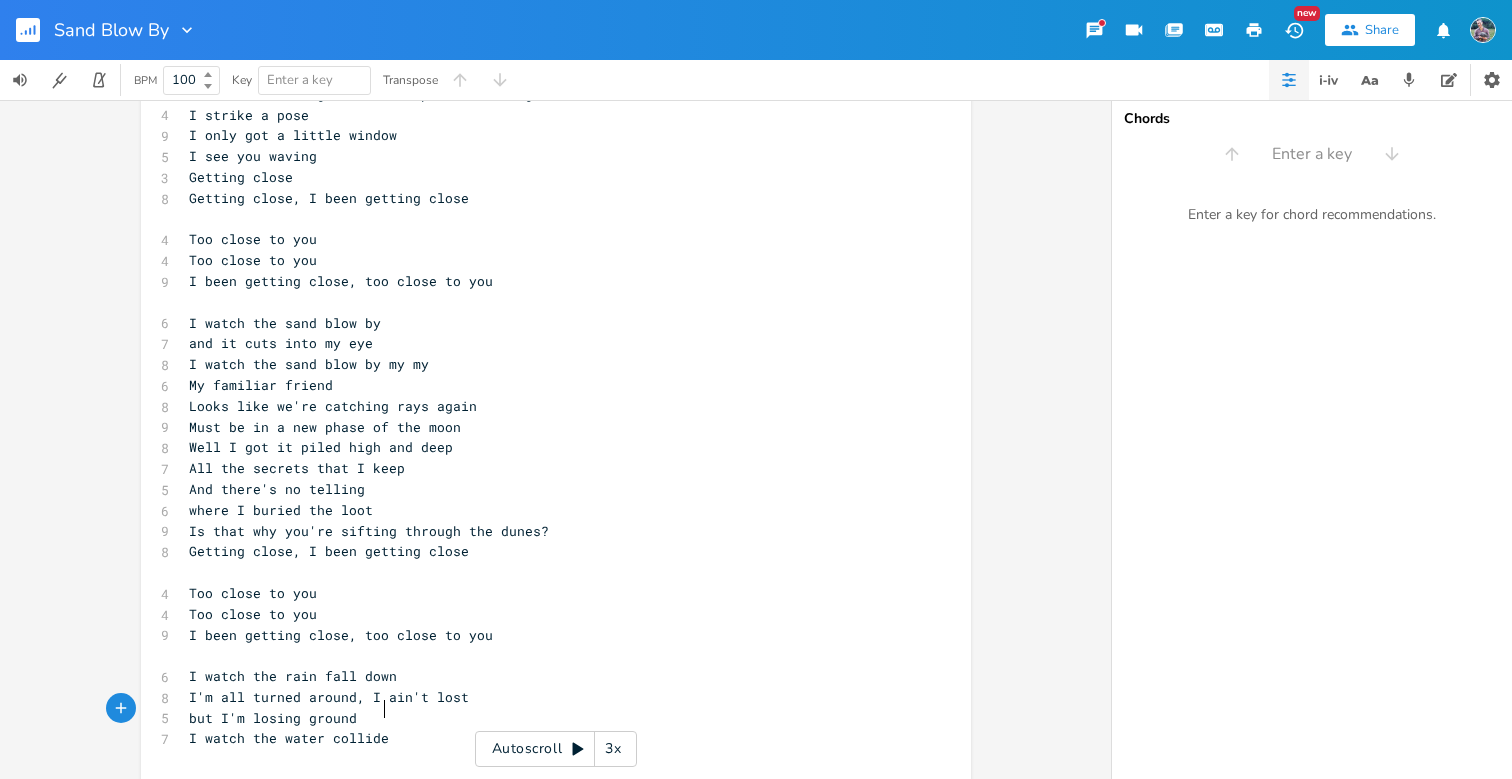 click on "I watch the water collide" at bounding box center (546, 738) 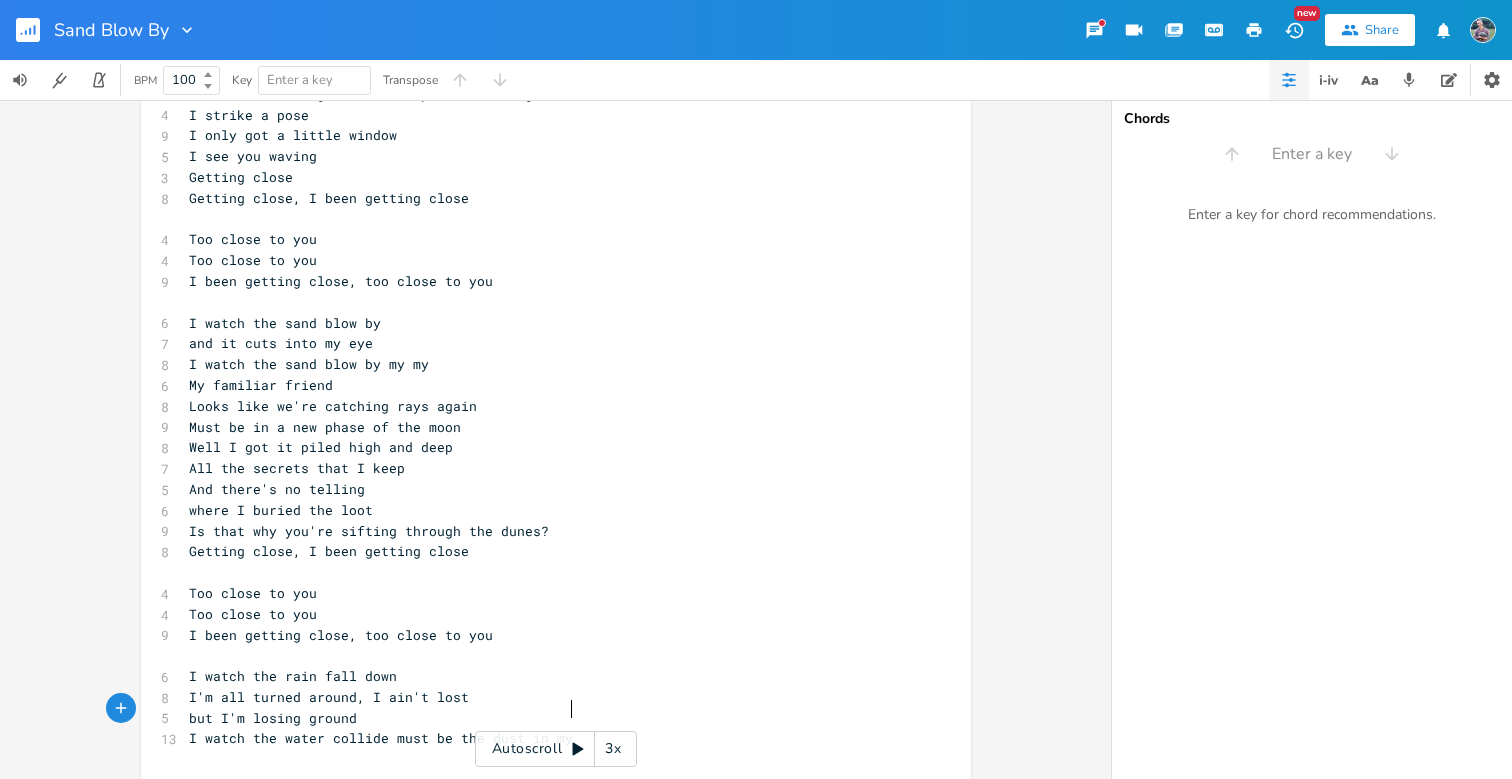 type on "must be the dust in my eyes" 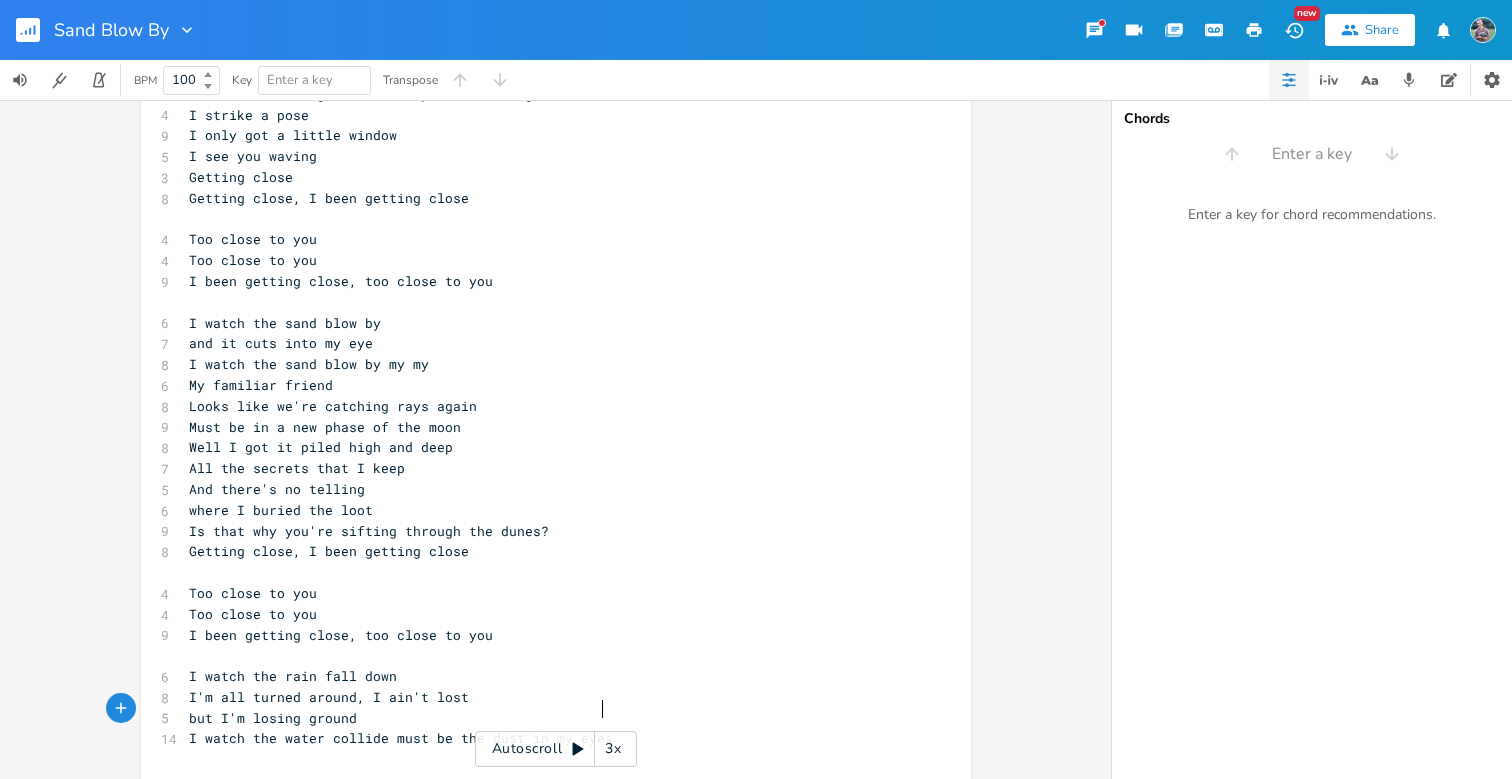 scroll, scrollTop: 0, scrollLeft: 140, axis: horizontal 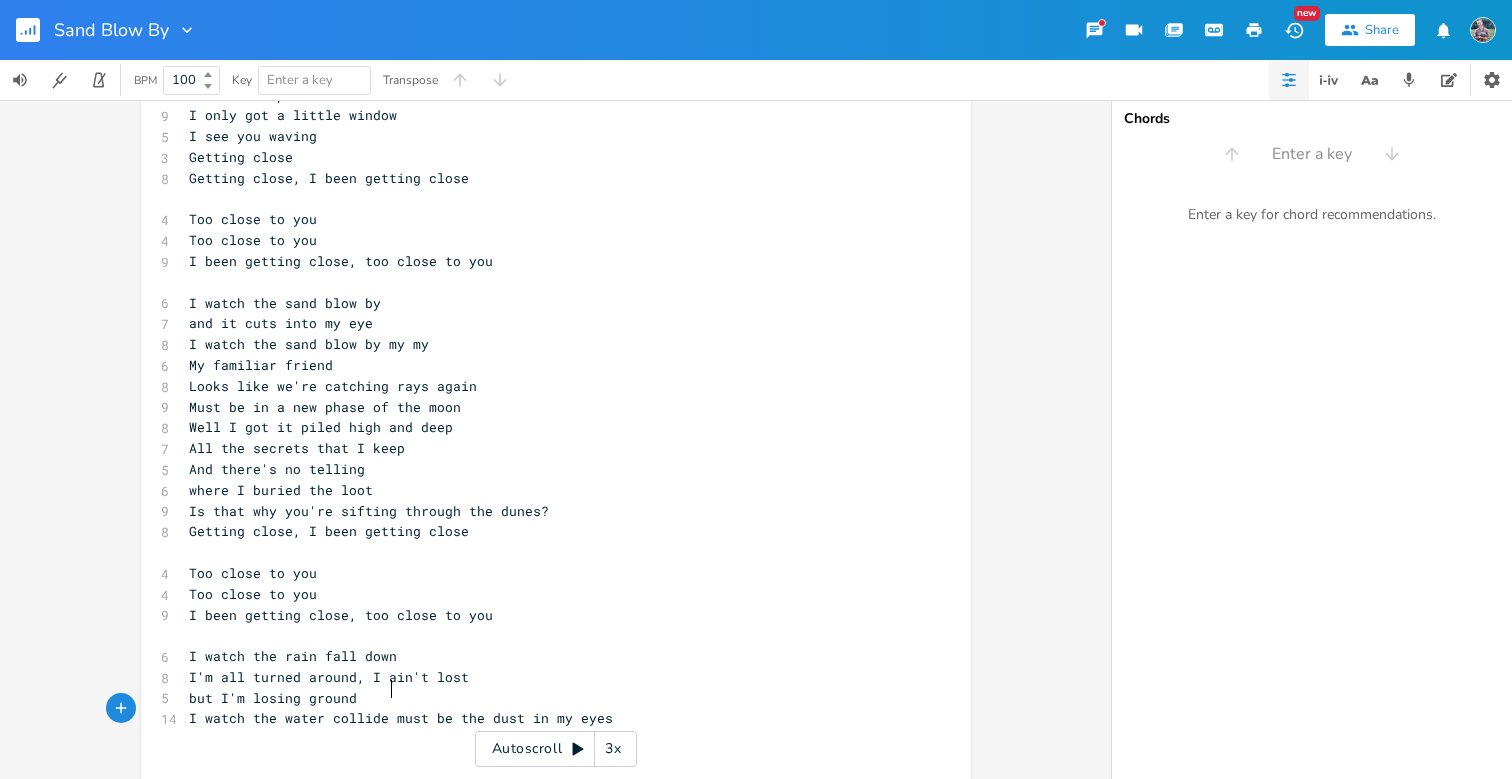 click on "I watch the water collide must be the dust in my eyes" at bounding box center [401, 718] 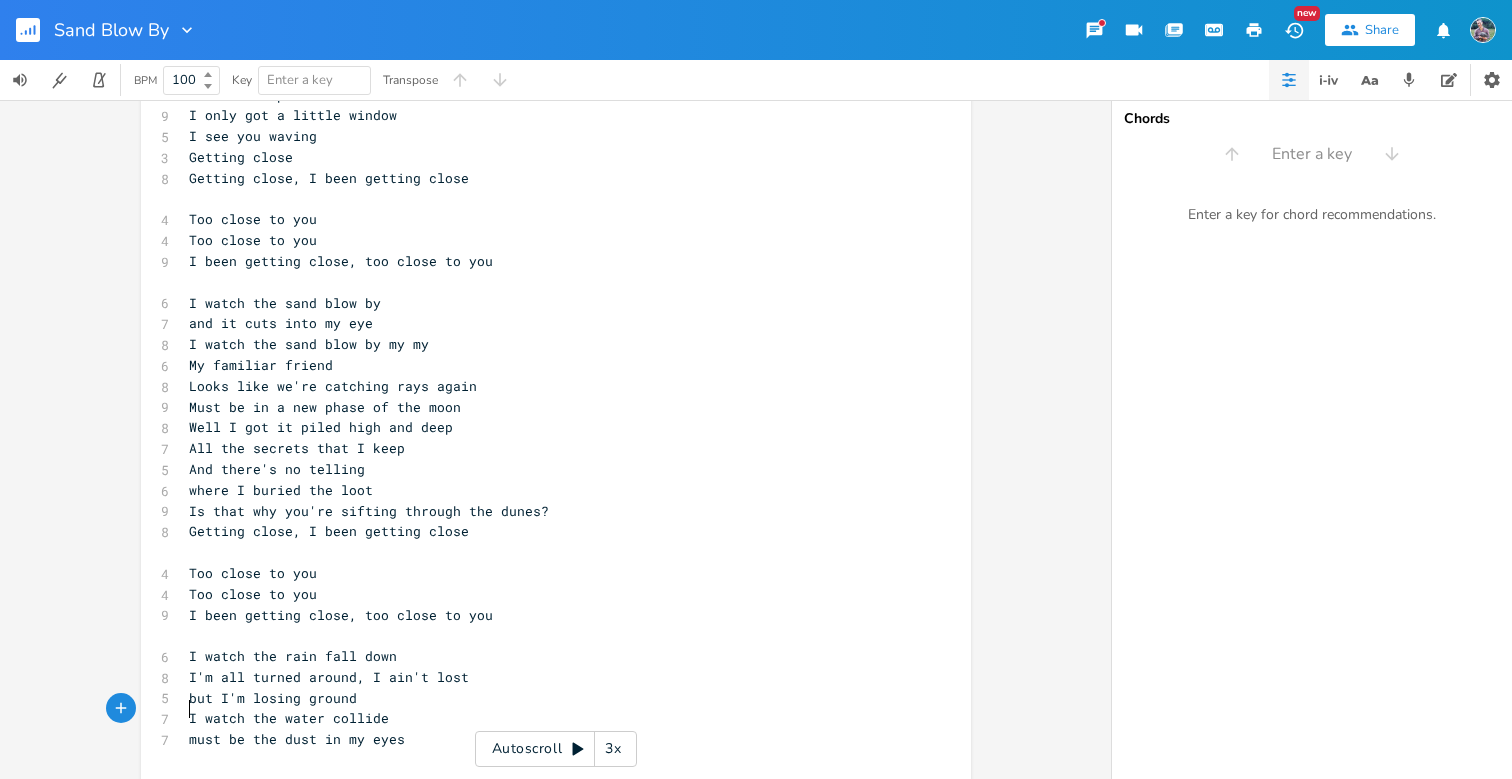 click on "​" at bounding box center (546, 760) 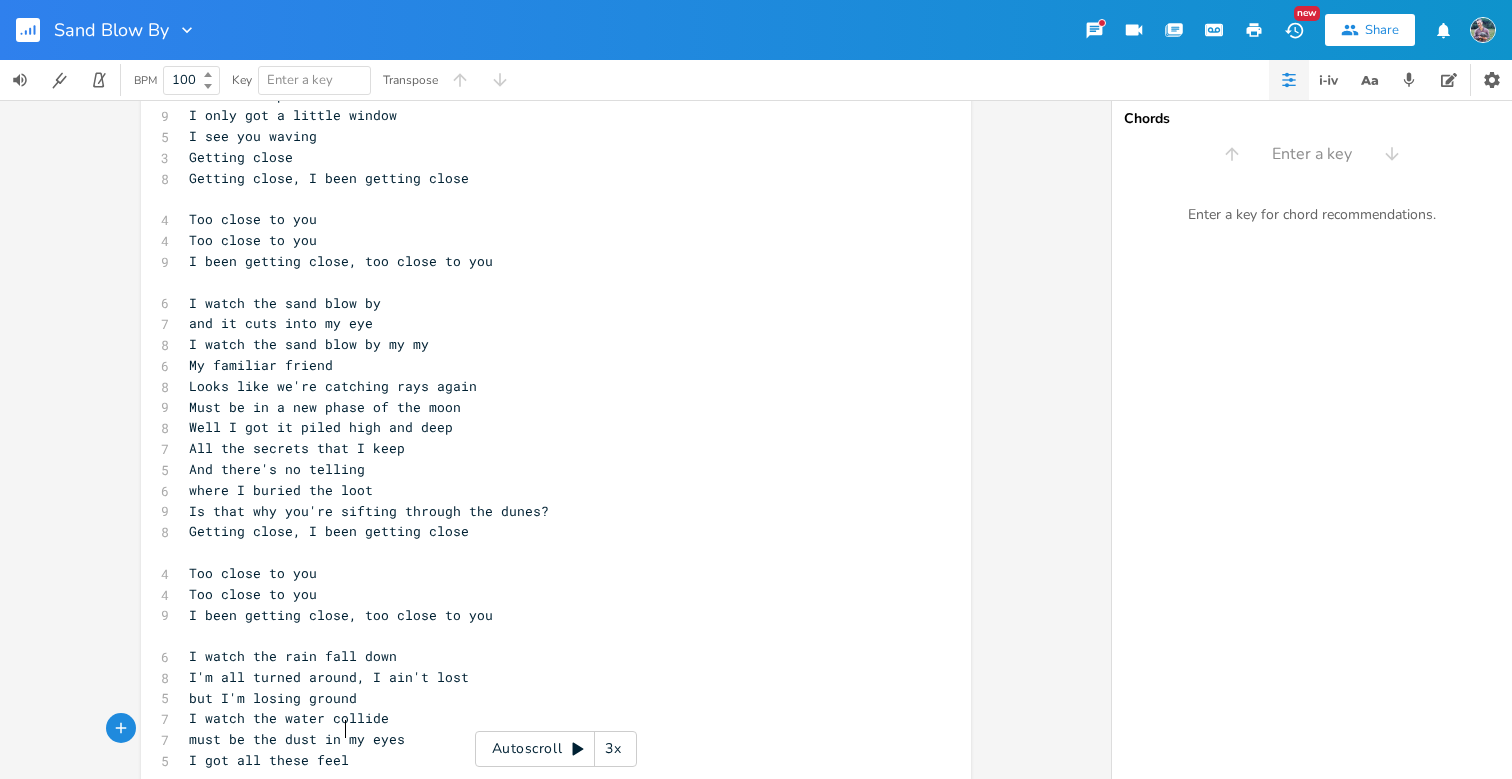 scroll, scrollTop: 0, scrollLeft: 106, axis: horizontal 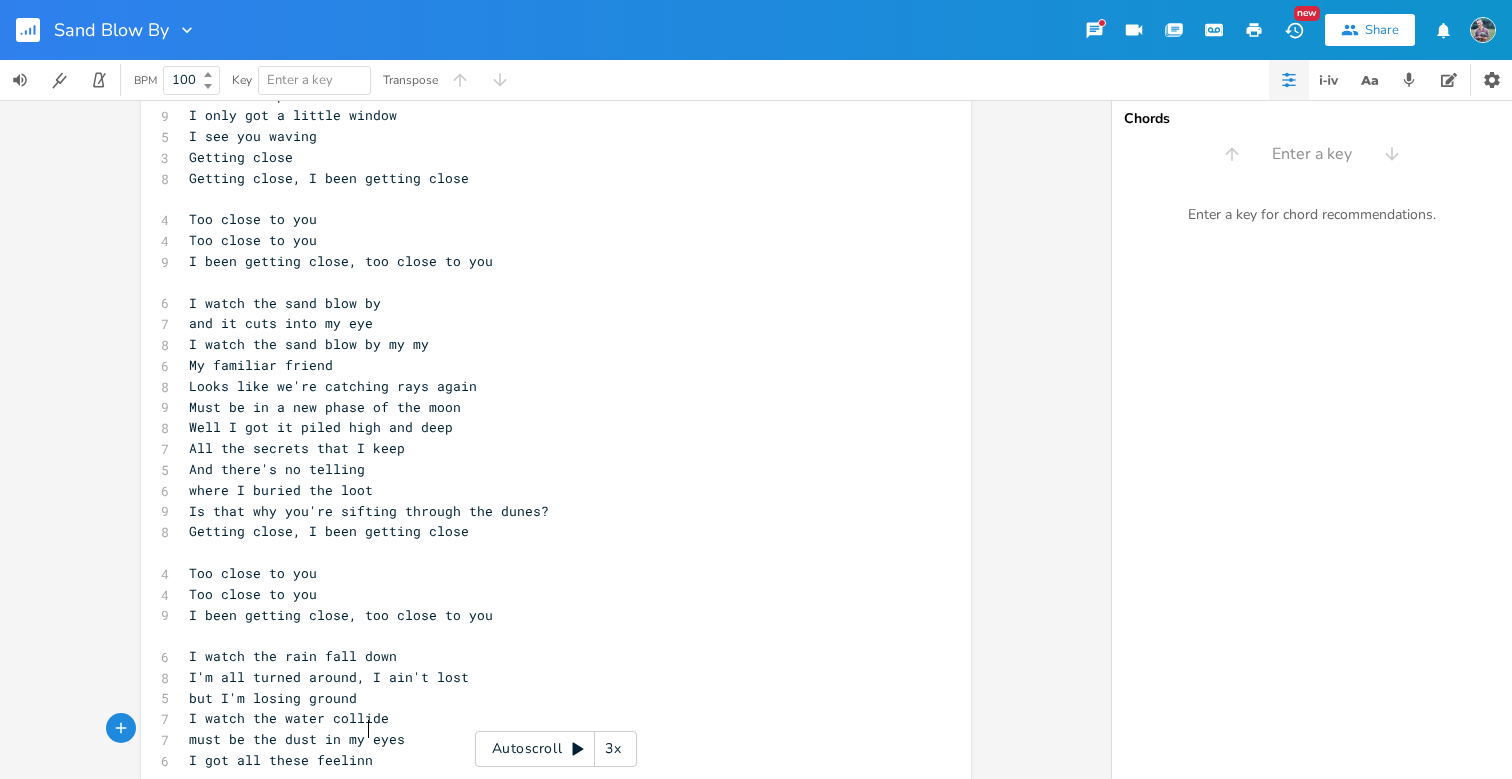type on "ngs" 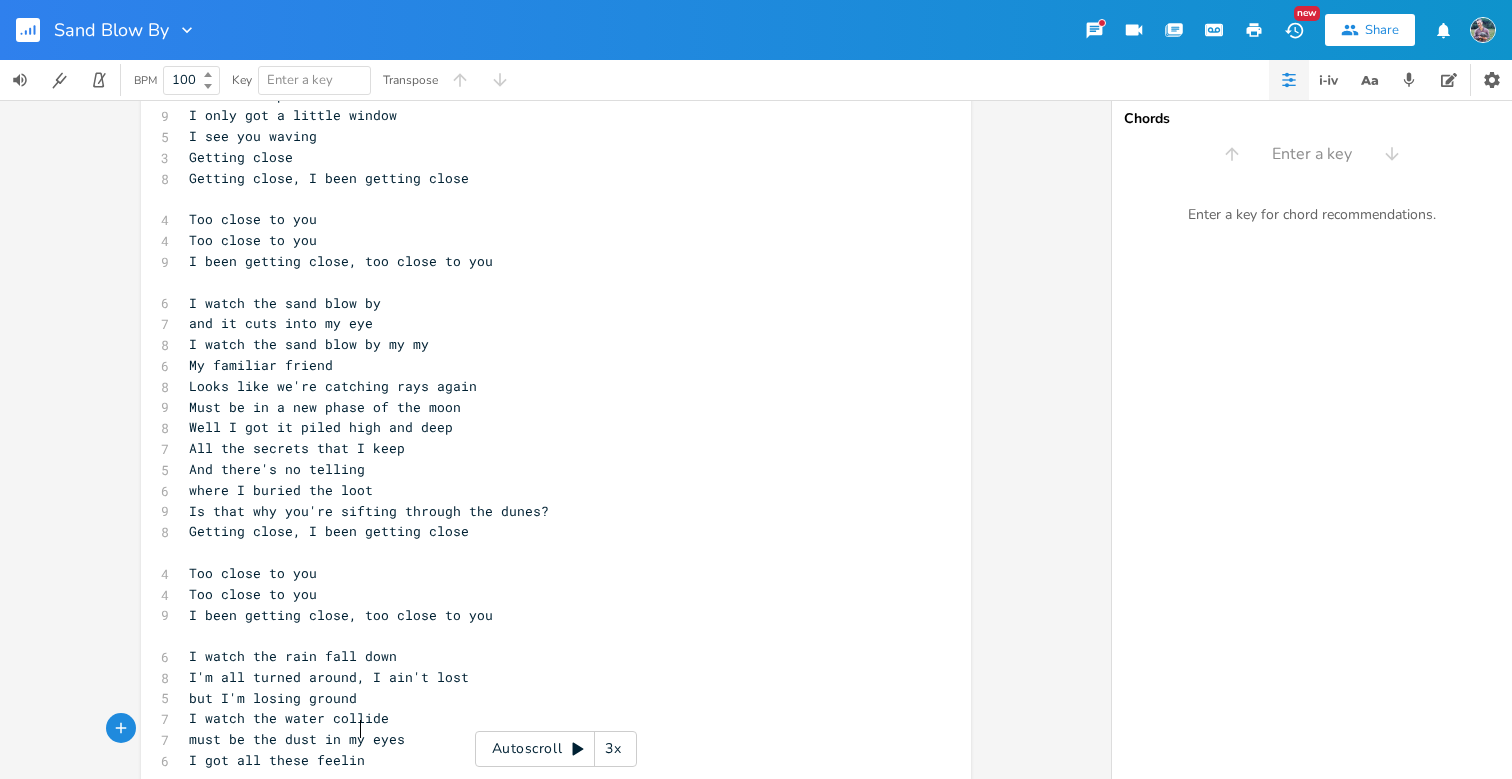 type on "n" 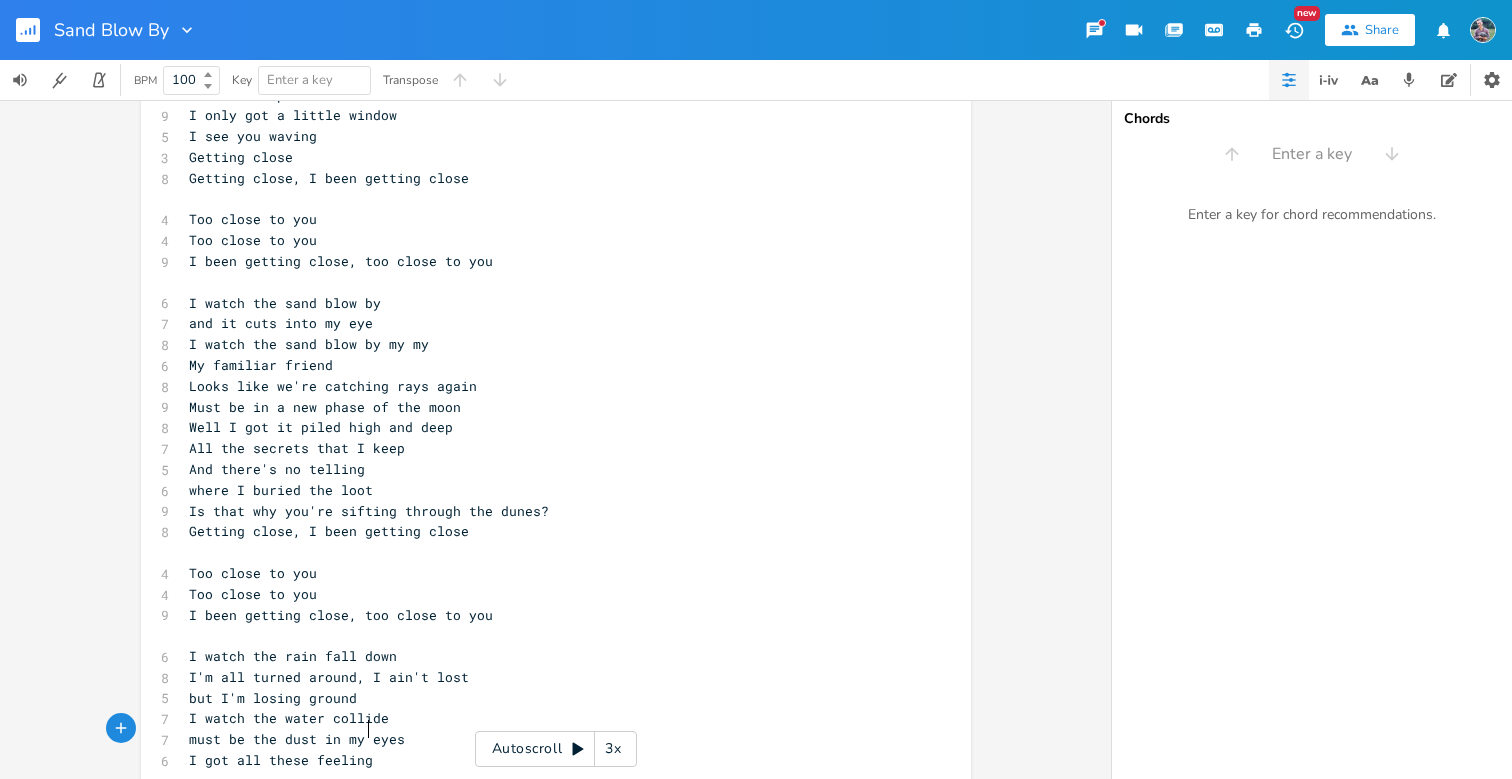 type on "gs" 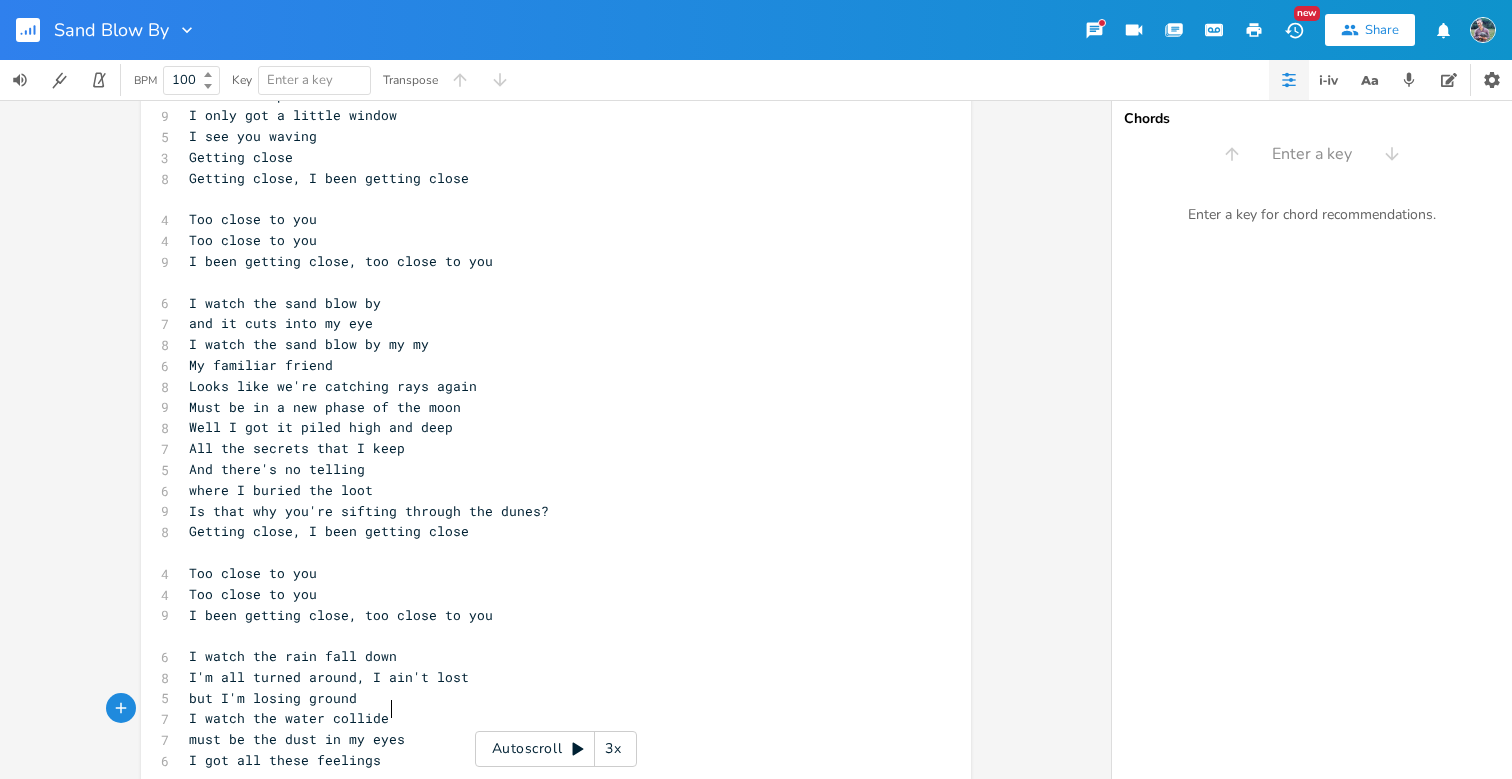 click on "must be the dust in my eyes" at bounding box center [297, 739] 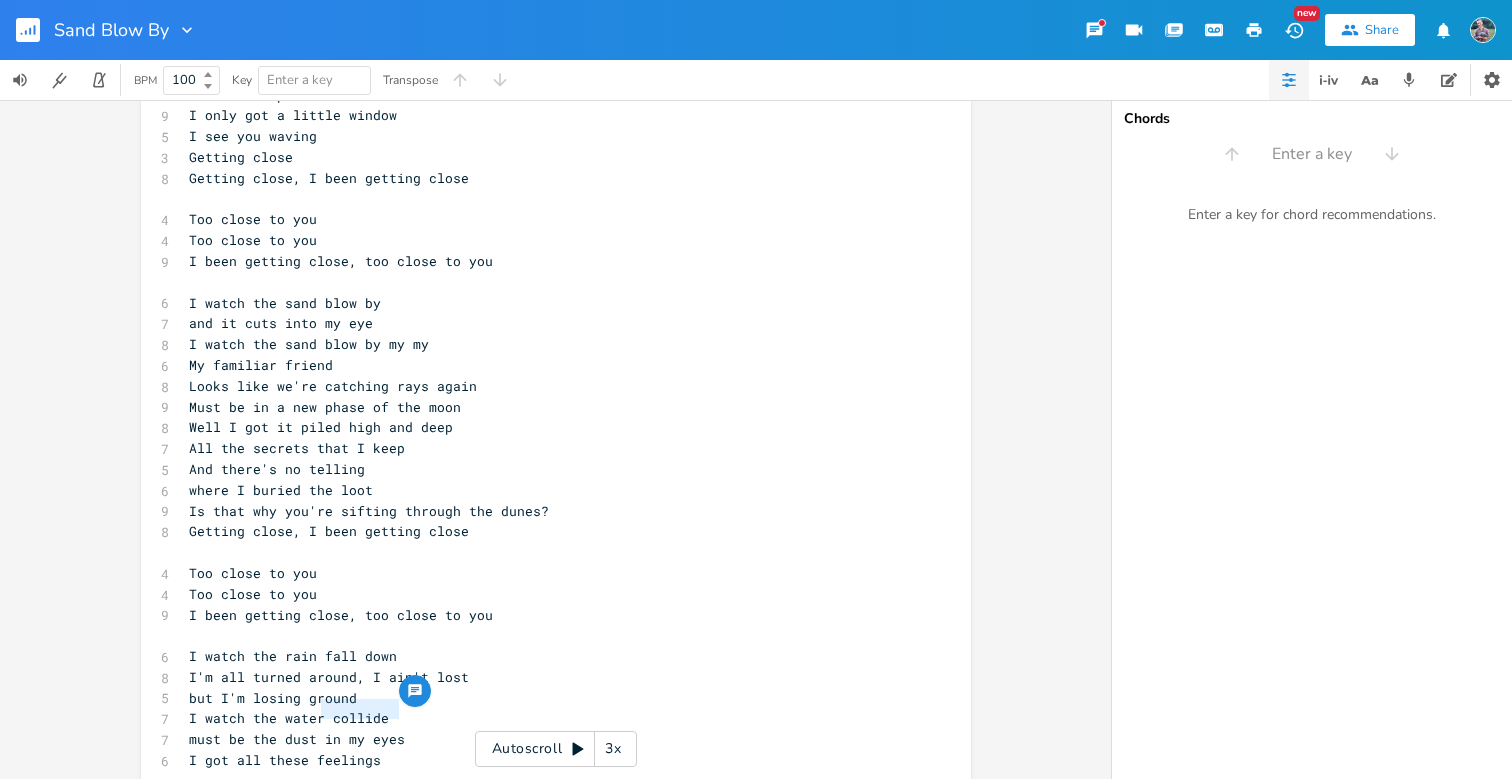 type on "n my eyes" 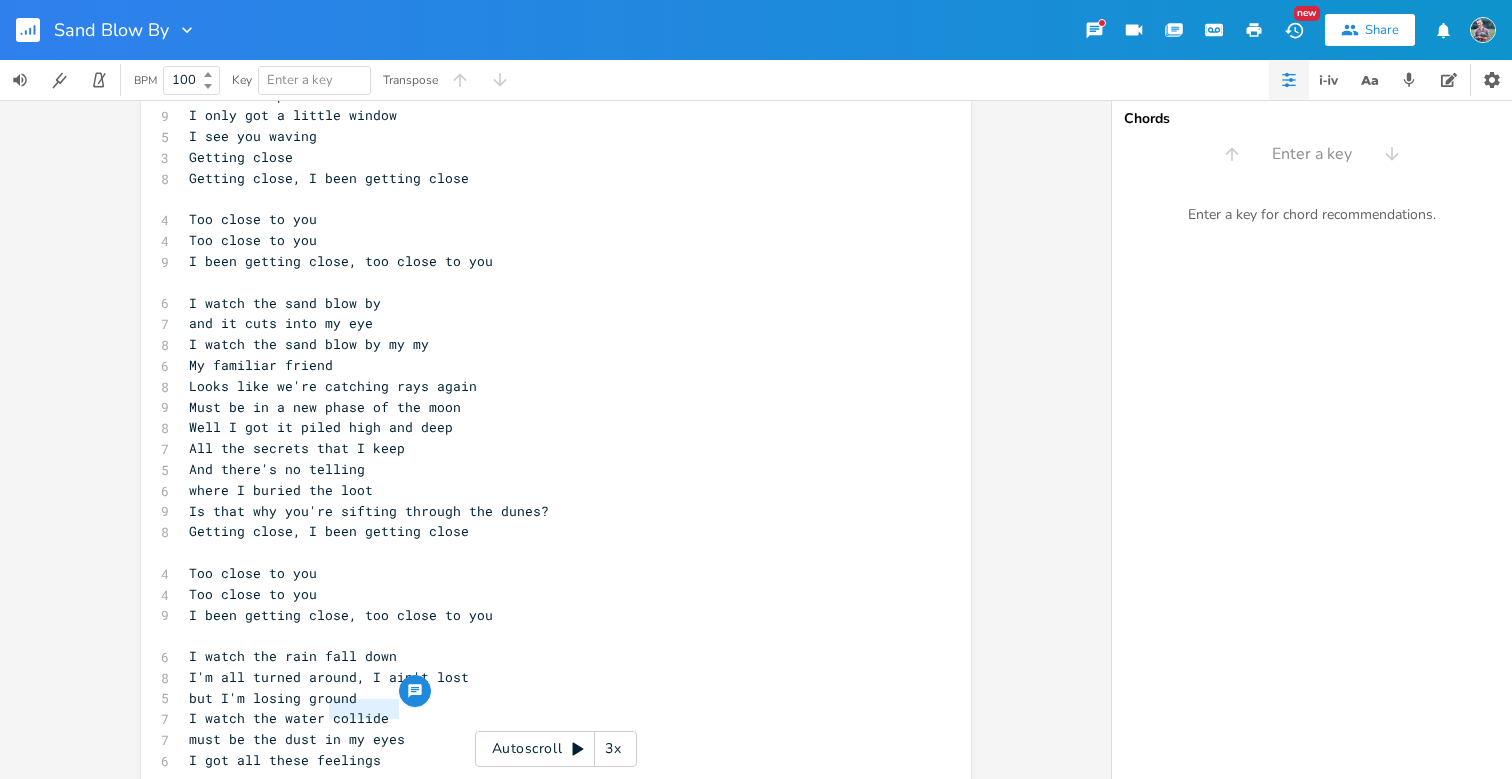 drag, startPoint x: 397, startPoint y: 714, endPoint x: 319, endPoint y: 715, distance: 78.00641 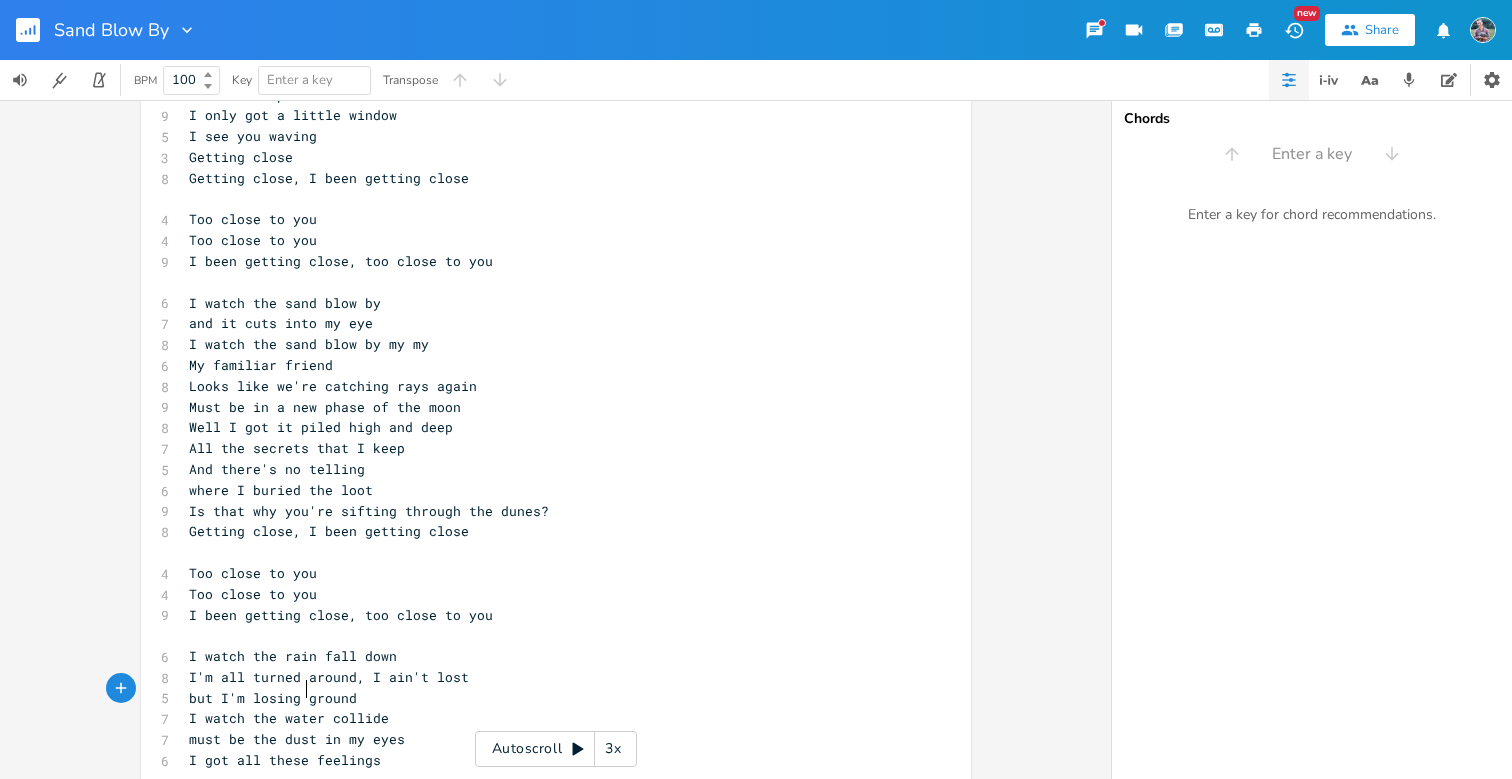 click on "I watch the water collide" at bounding box center [289, 718] 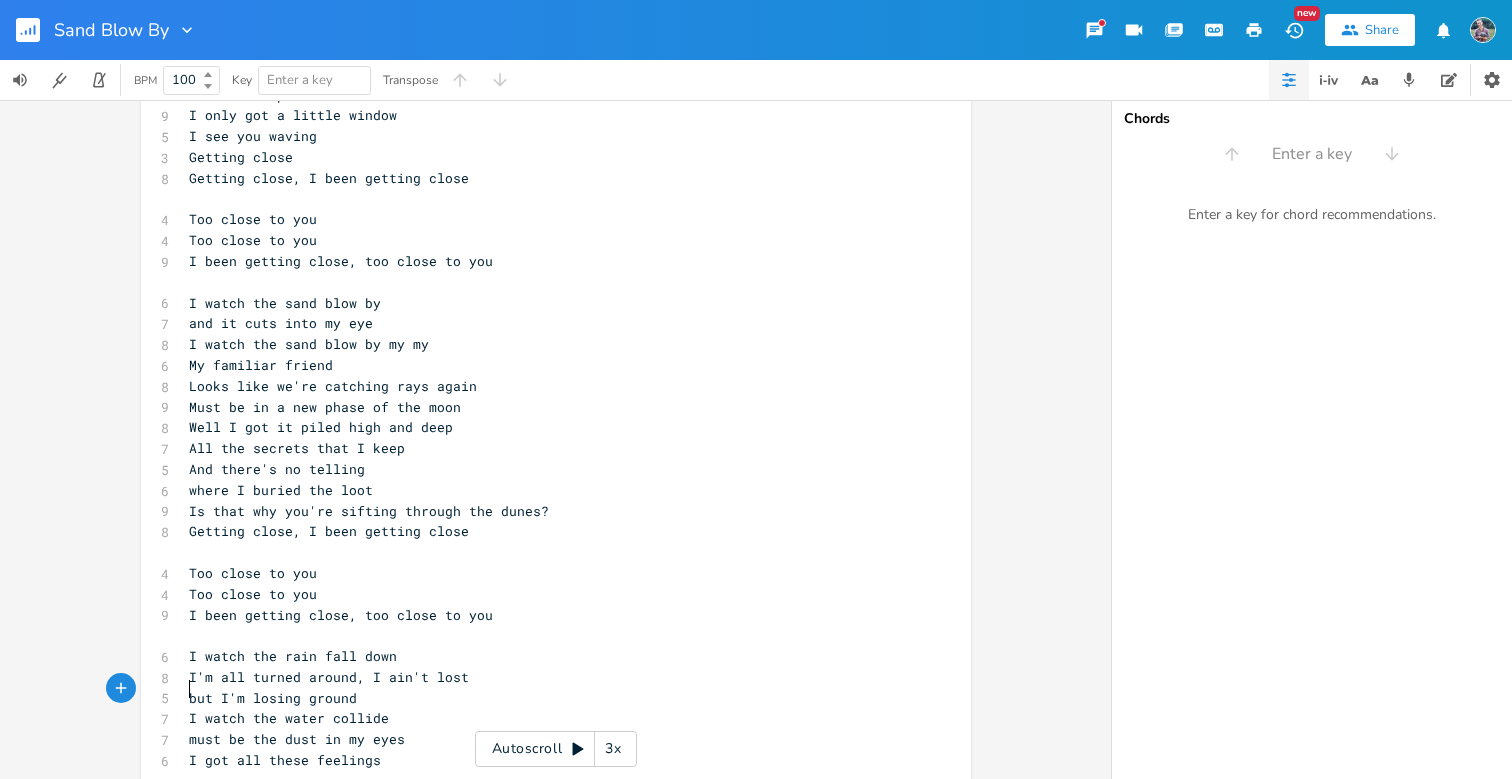 click on "I watch the water collide" at bounding box center [289, 718] 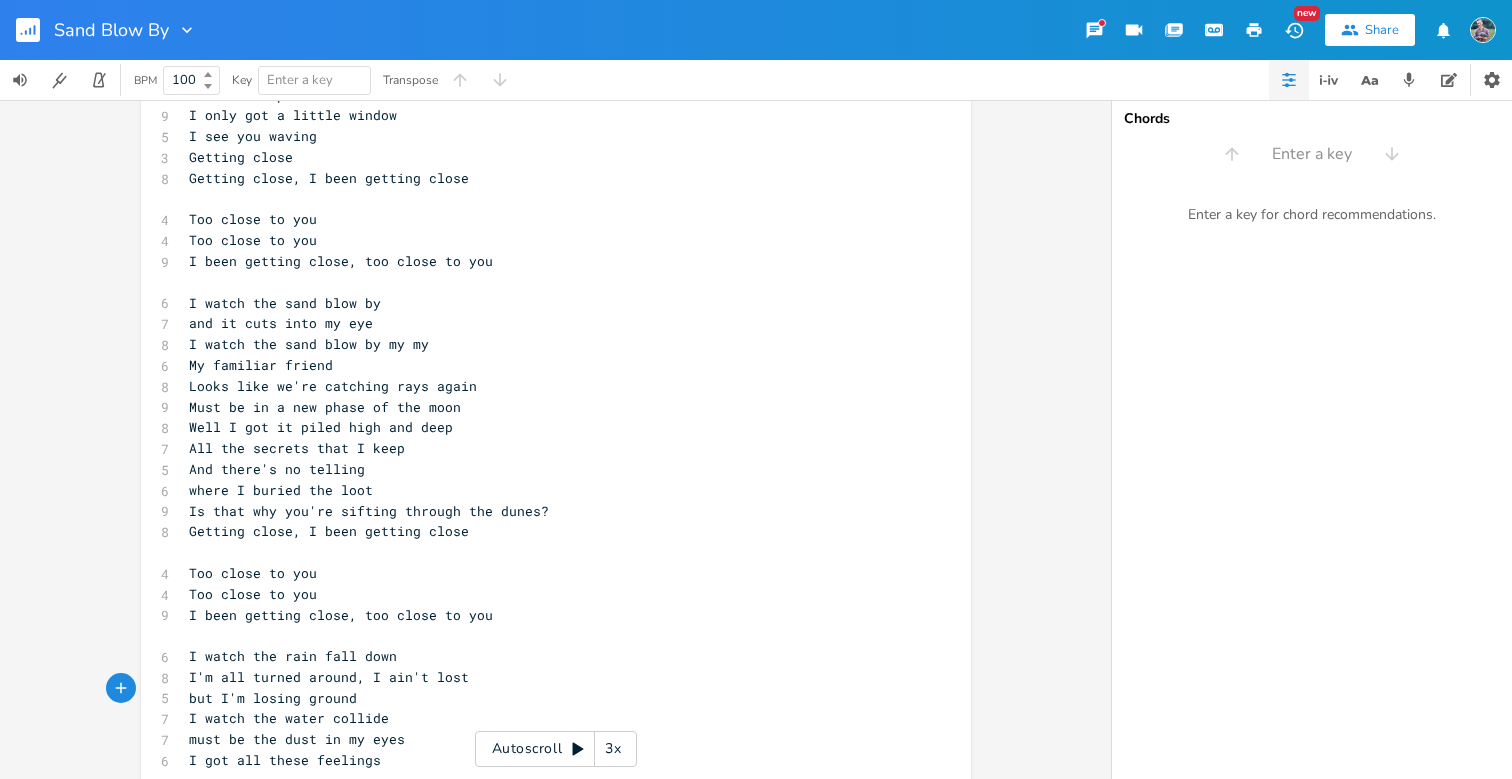 click on "but I'm losing ground" at bounding box center [546, 698] 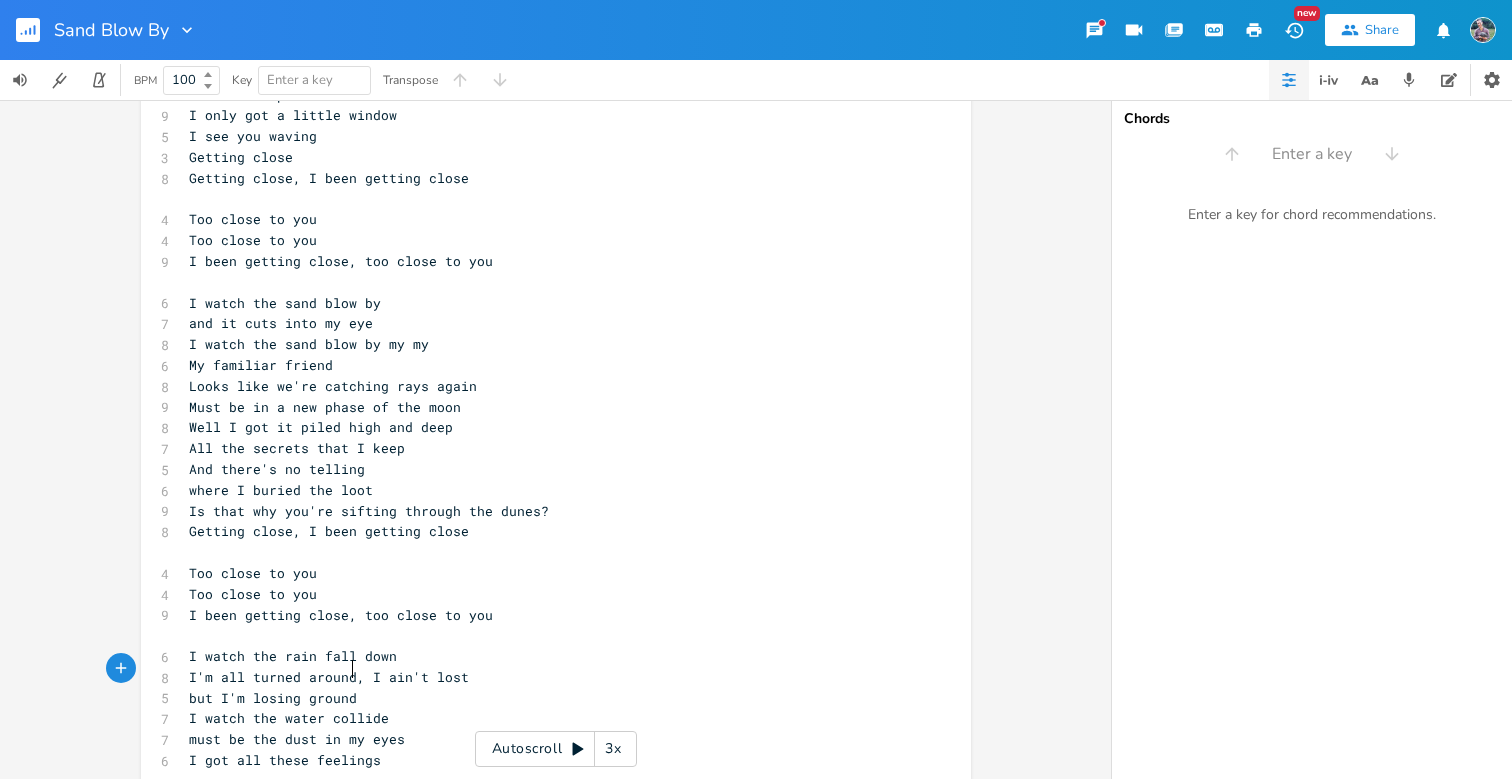 scroll, scrollTop: 0, scrollLeft: 0, axis: both 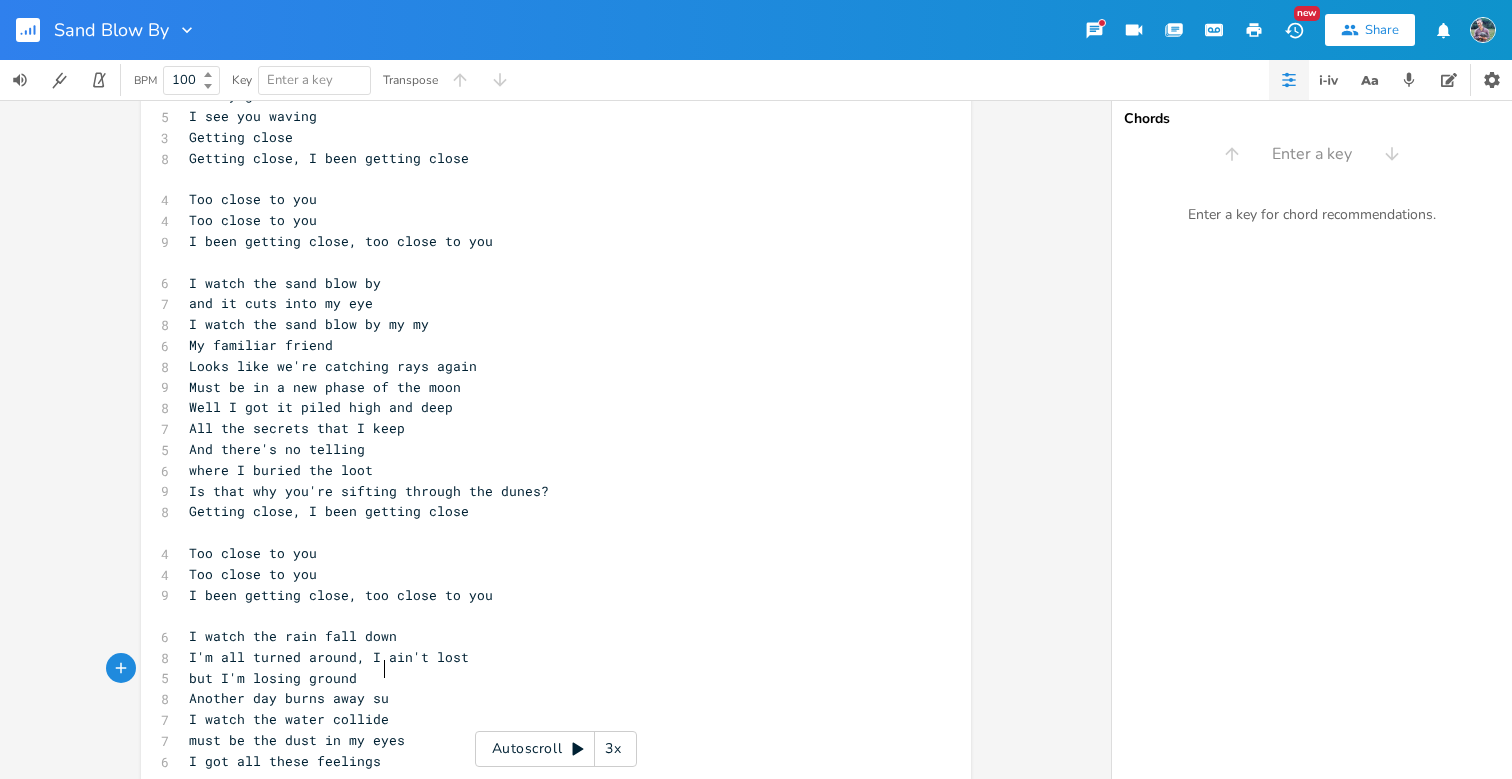 type on "Another day burns away sure" 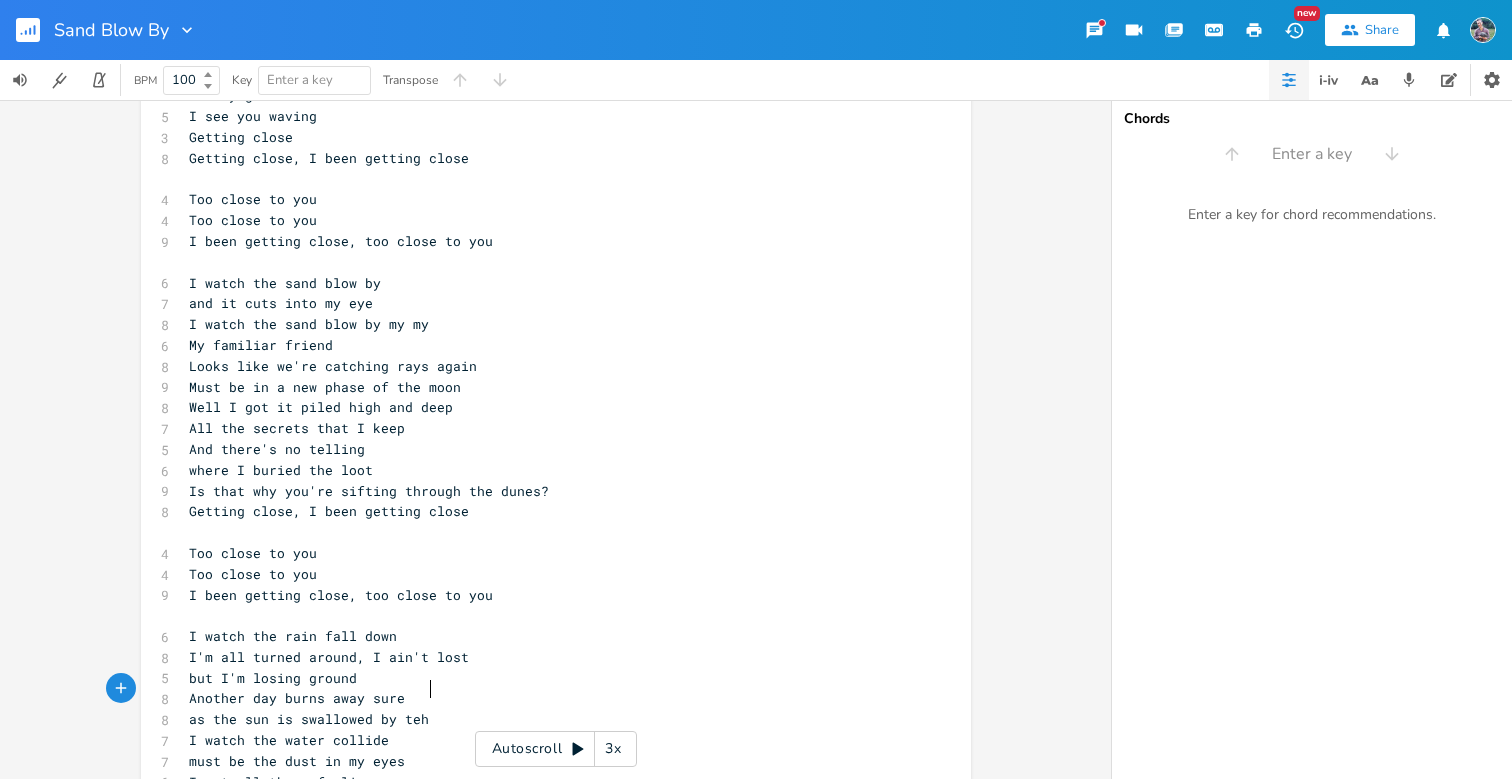 type on "as the sun is swallowed by teh sa" 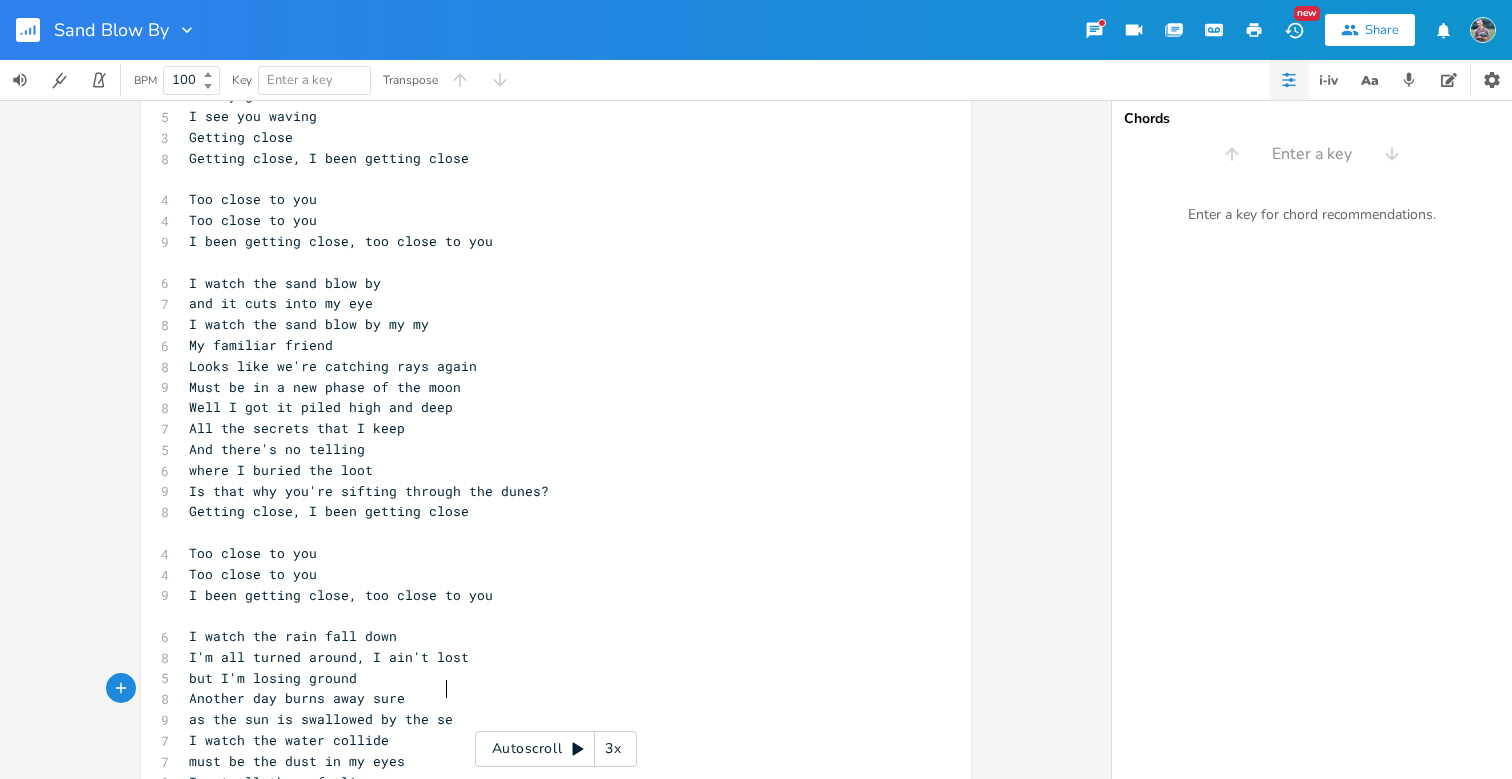 type on "he sea" 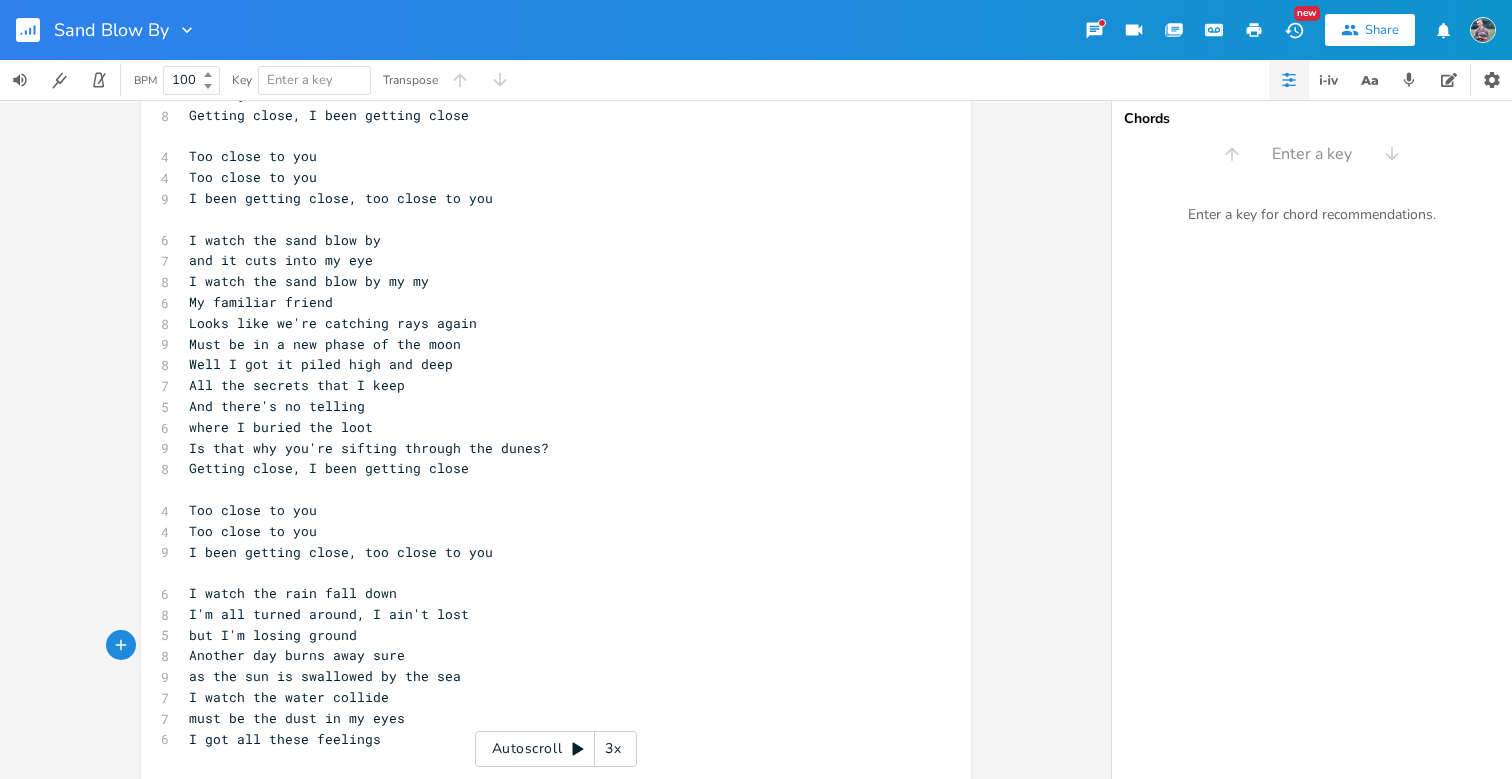 scroll, scrollTop: 269, scrollLeft: 0, axis: vertical 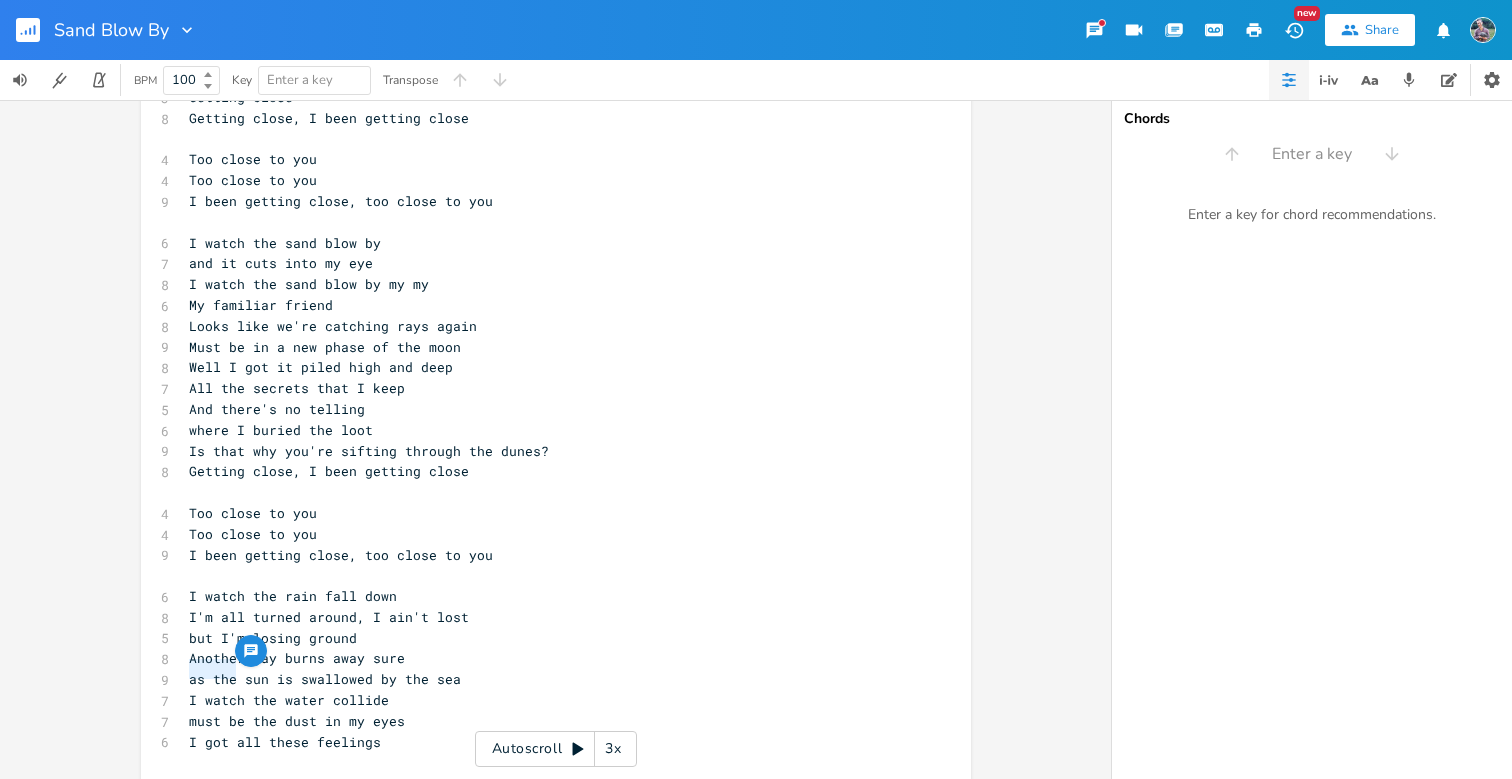 type on "I watch" 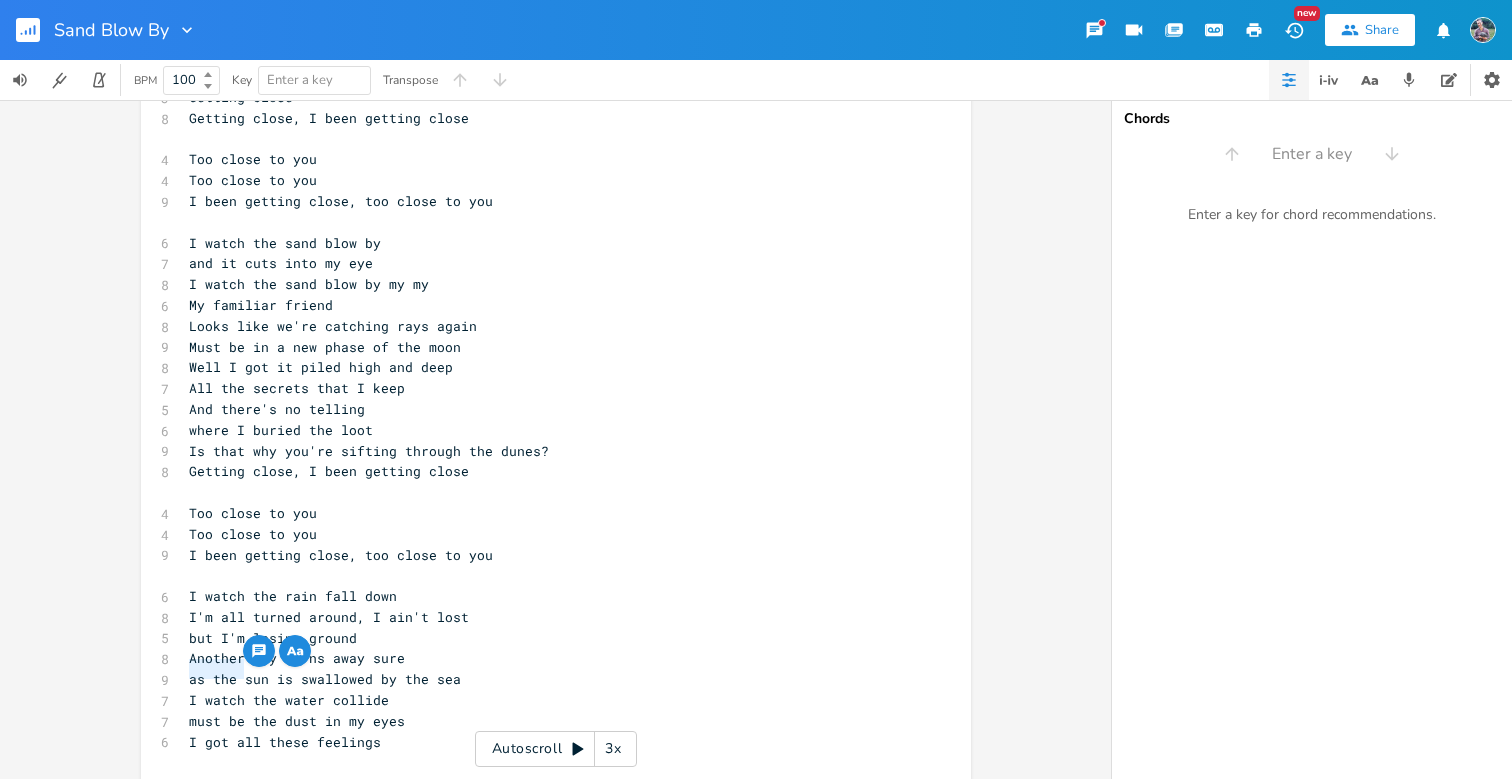 drag, startPoint x: 185, startPoint y: 671, endPoint x: 235, endPoint y: 672, distance: 50.01 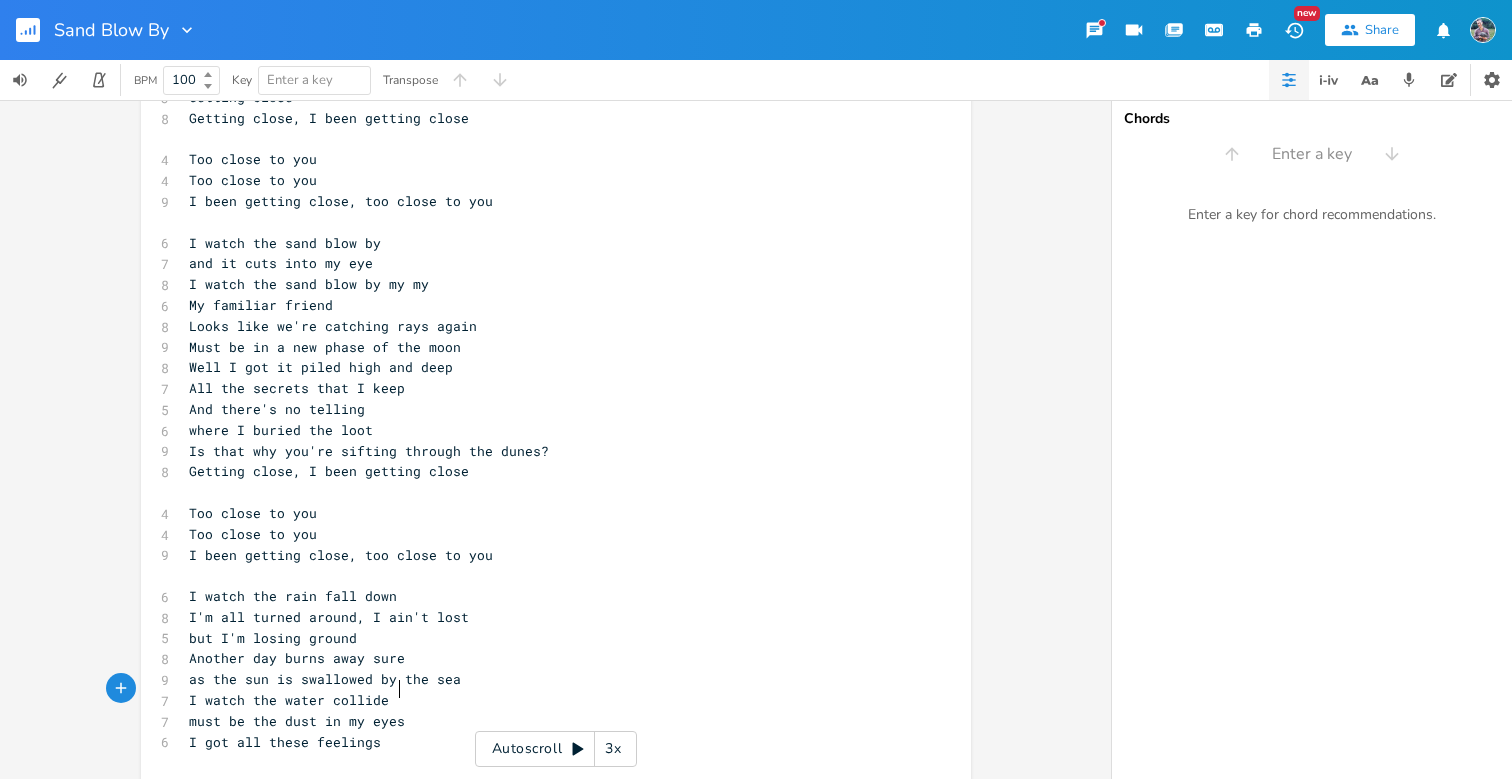click on "must be the dust in my eyes" at bounding box center [546, 721] 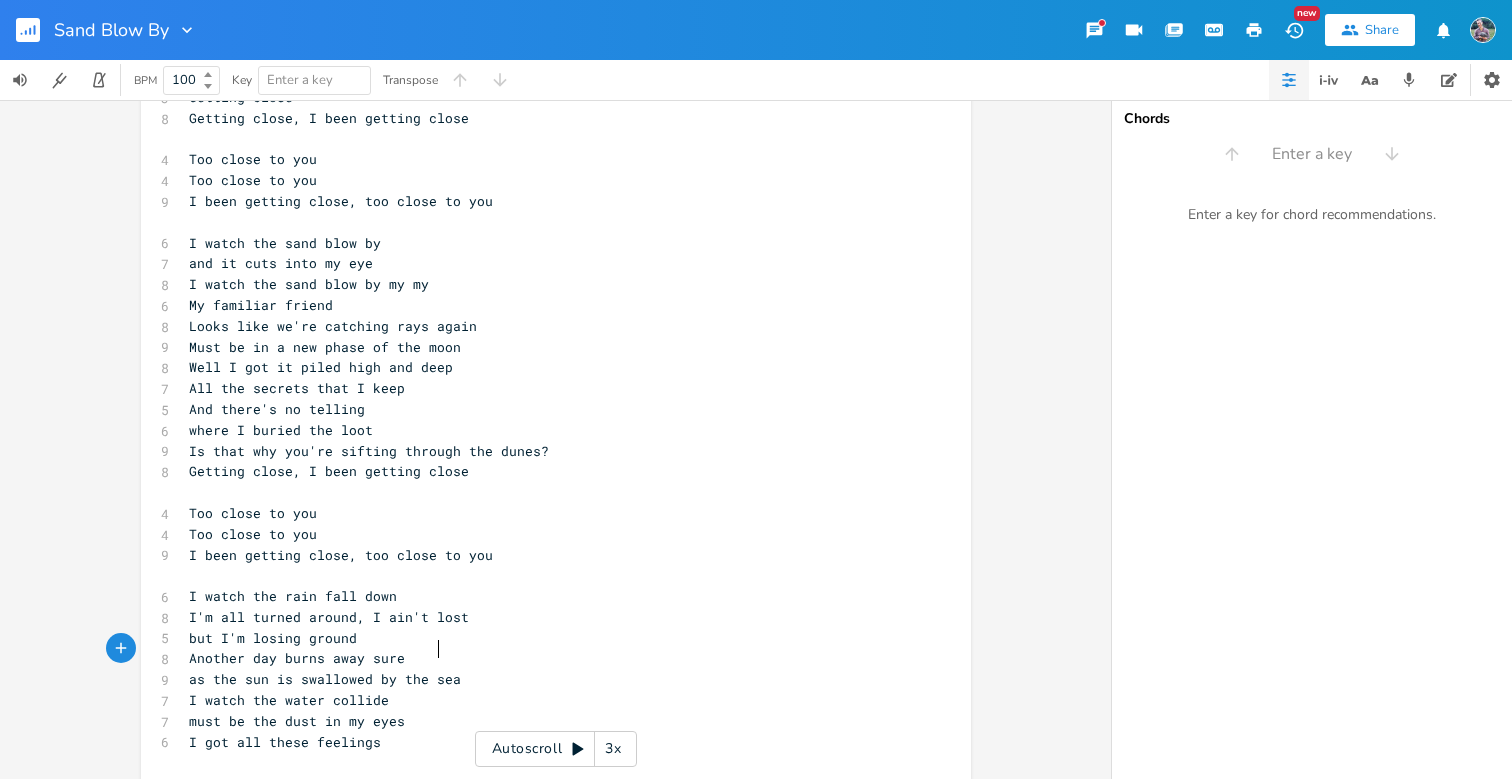 click on "as the sun is swallowed by the sea" at bounding box center (325, 679) 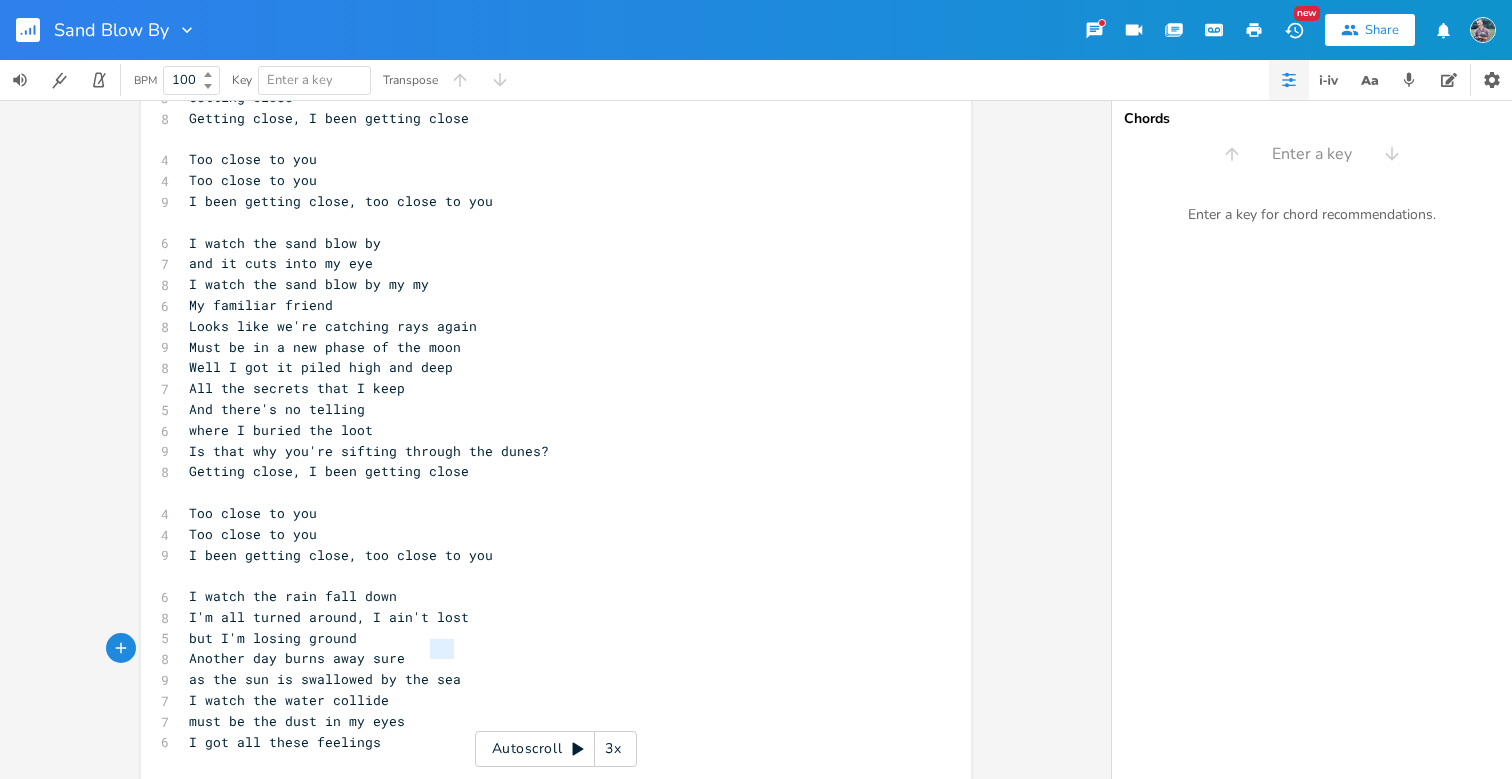 click on "as the sun is swallowed by the sea" at bounding box center [325, 679] 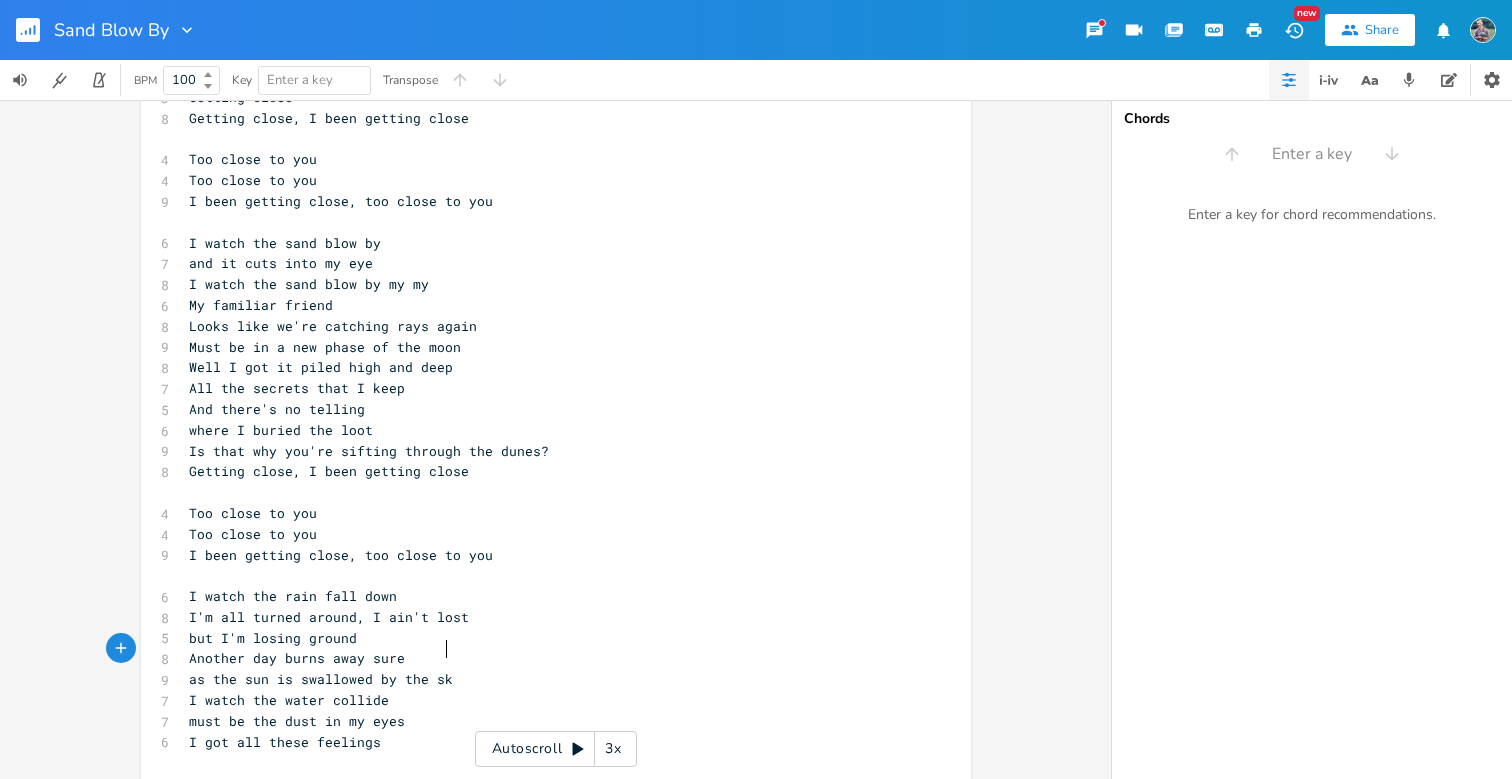 type on "sky" 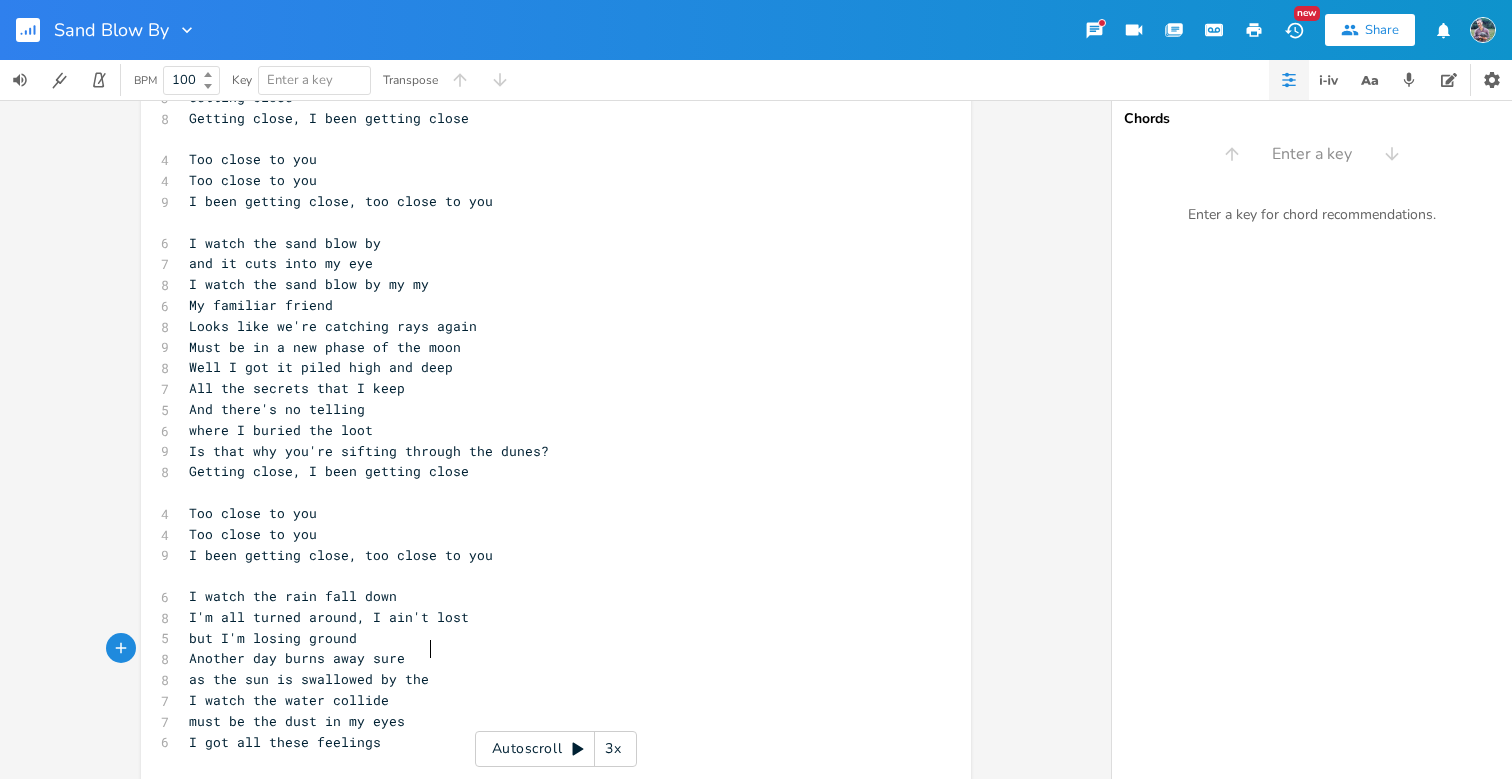 type on "sea" 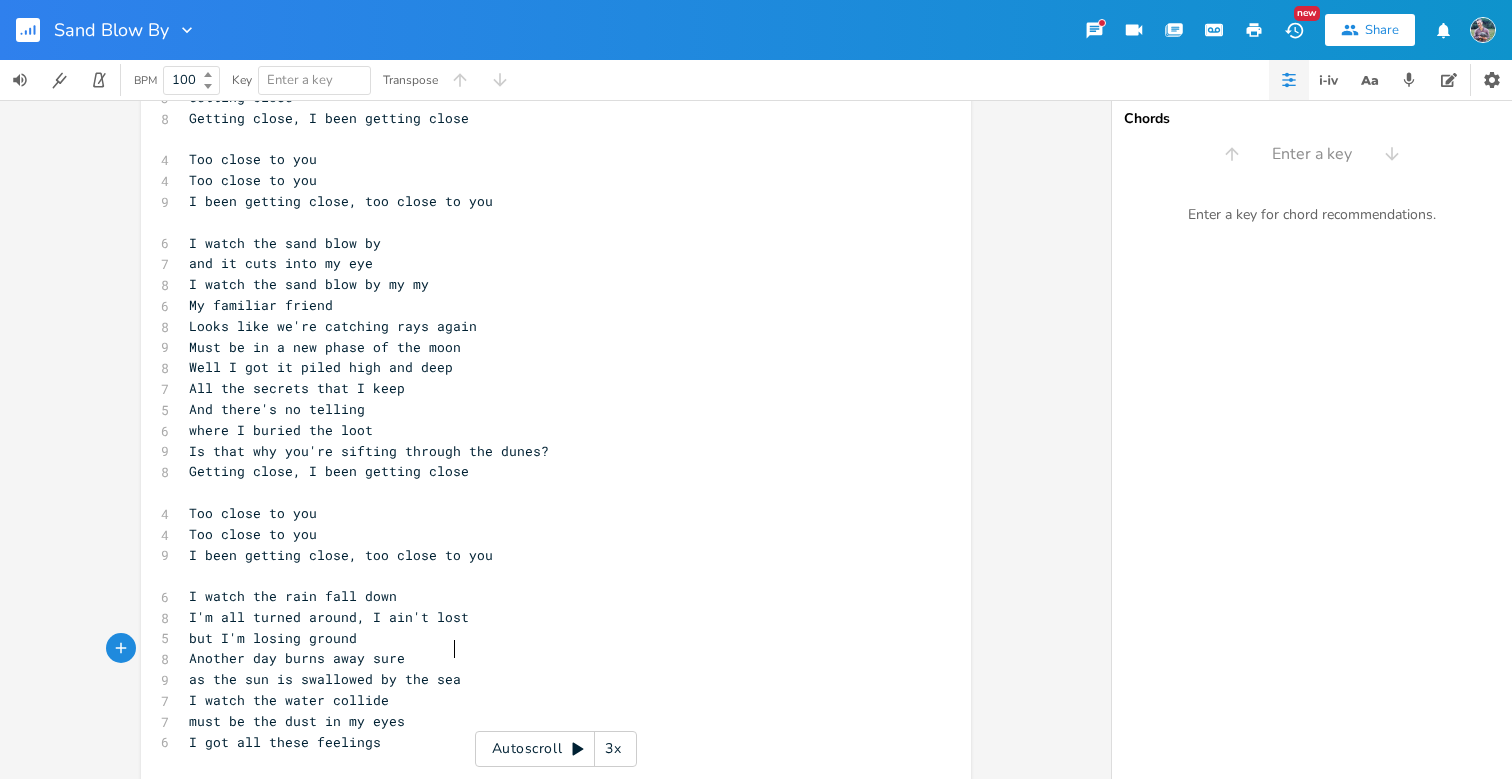 scroll, scrollTop: 0, scrollLeft: 16, axis: horizontal 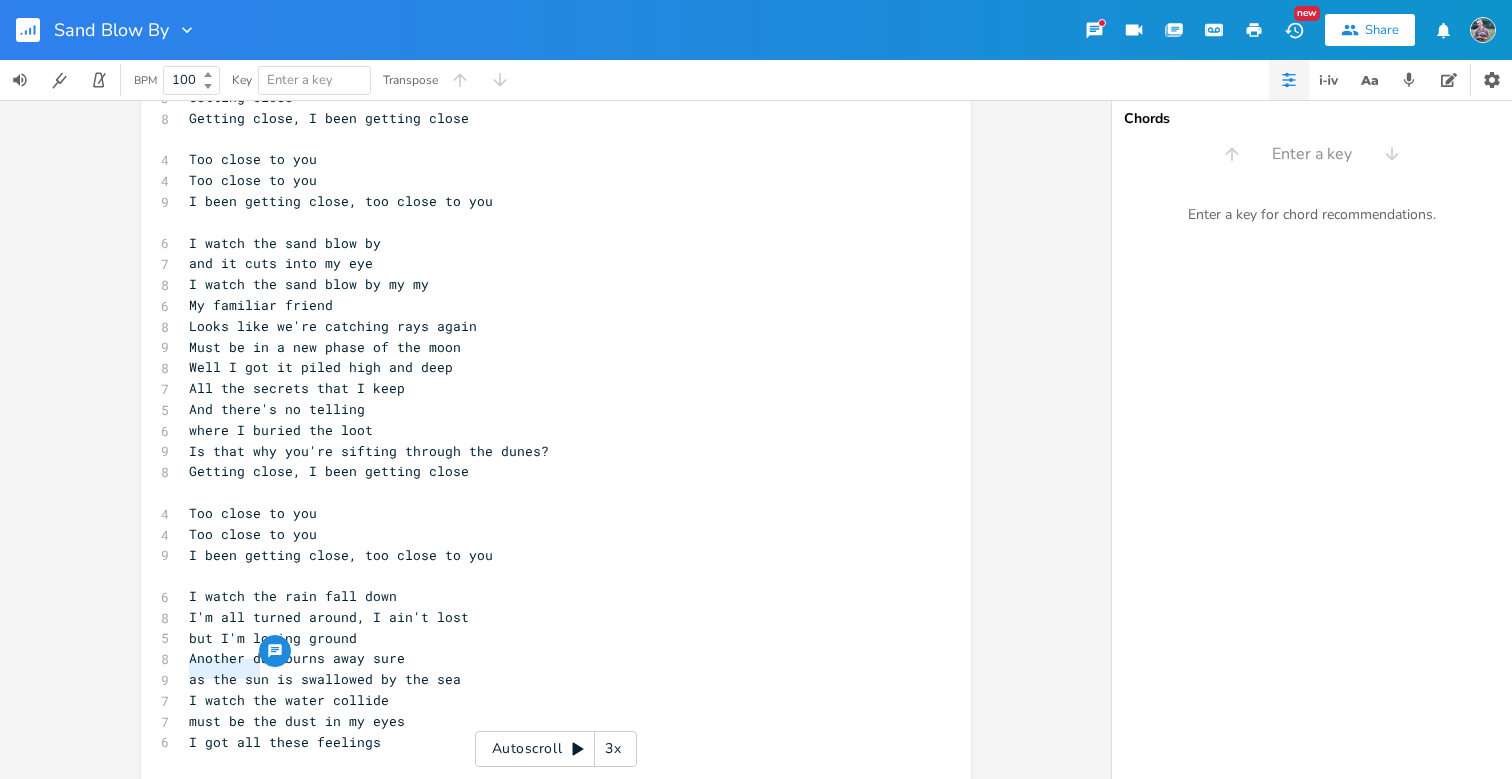 drag, startPoint x: 184, startPoint y: 672, endPoint x: 251, endPoint y: 669, distance: 67.06713 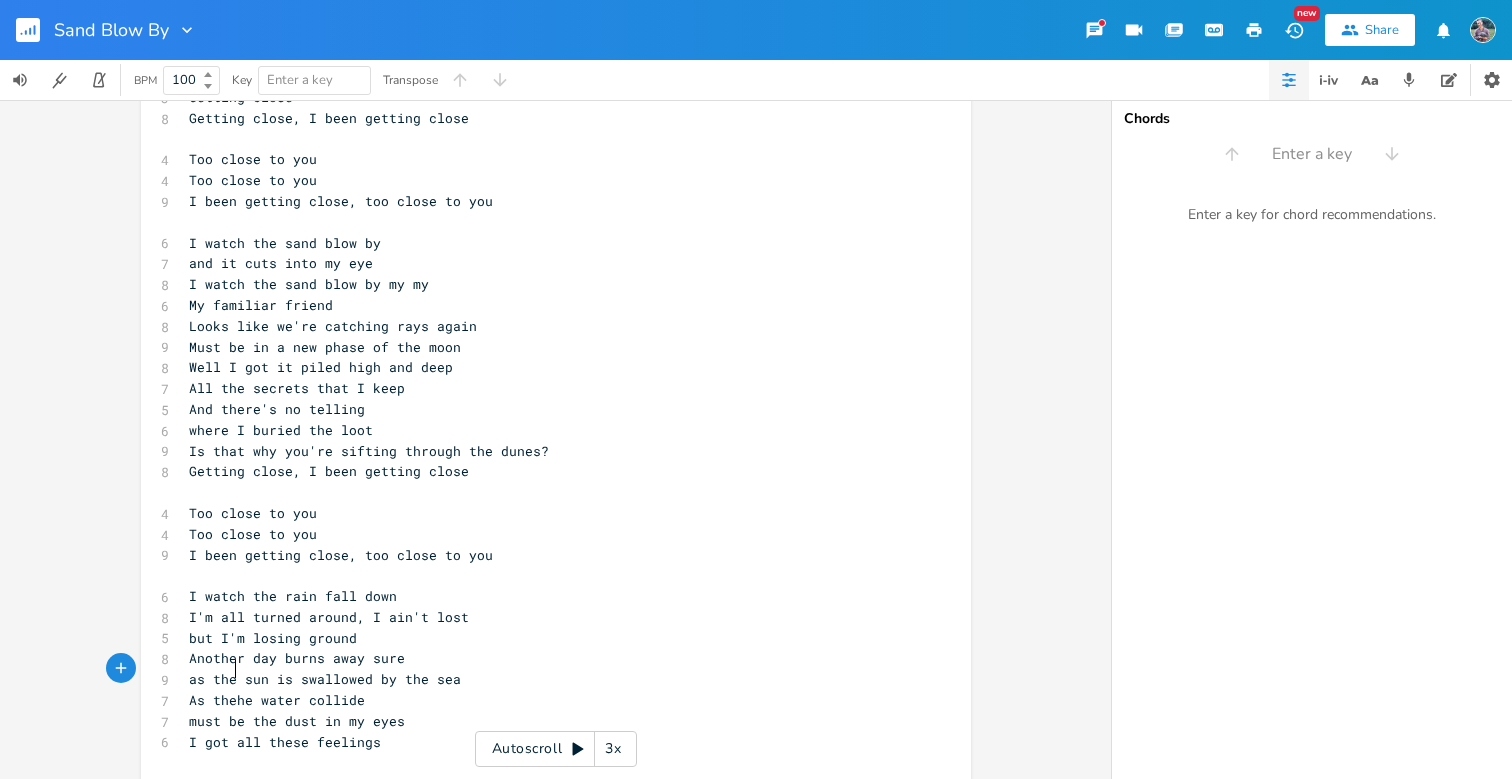 type on "As the" 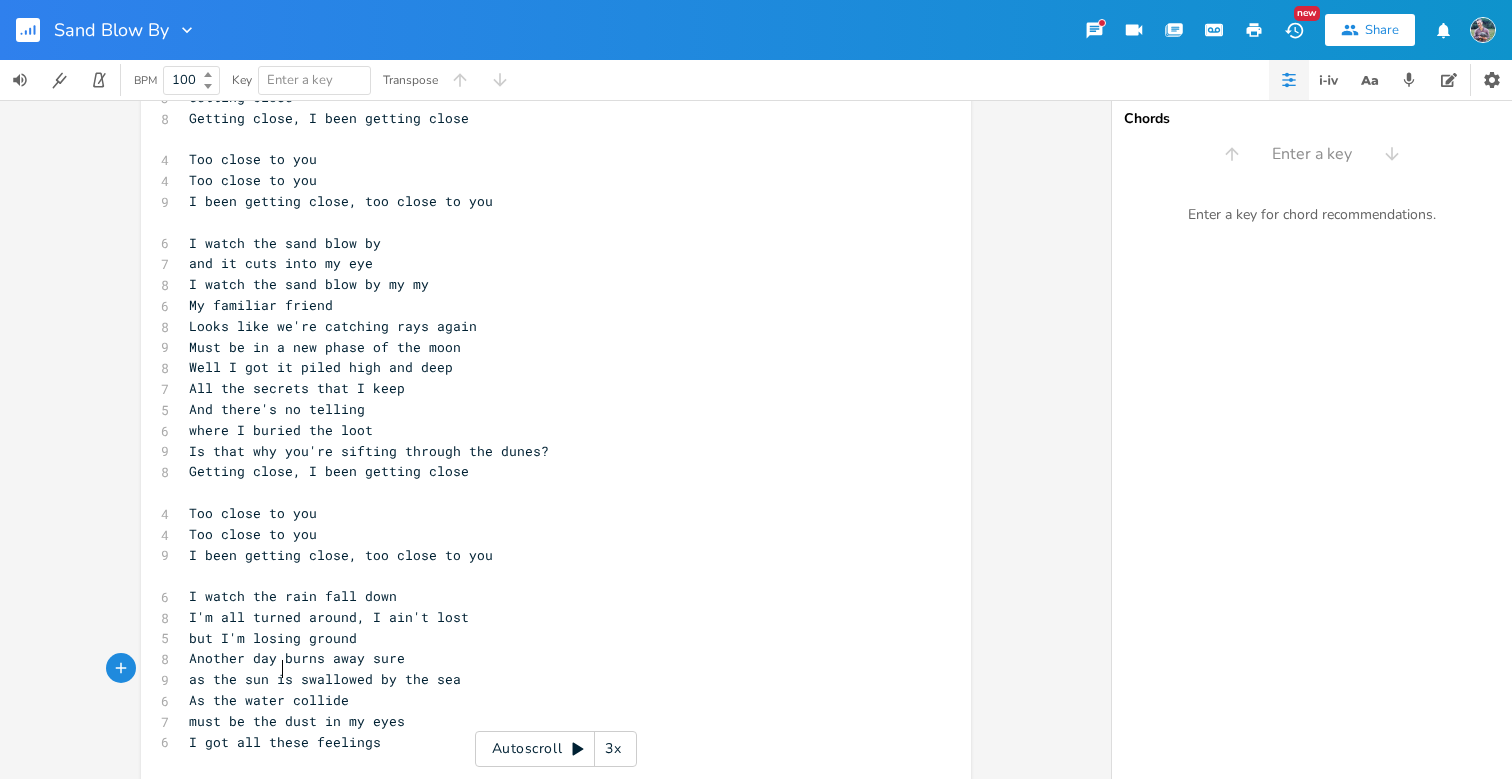 type on "s" 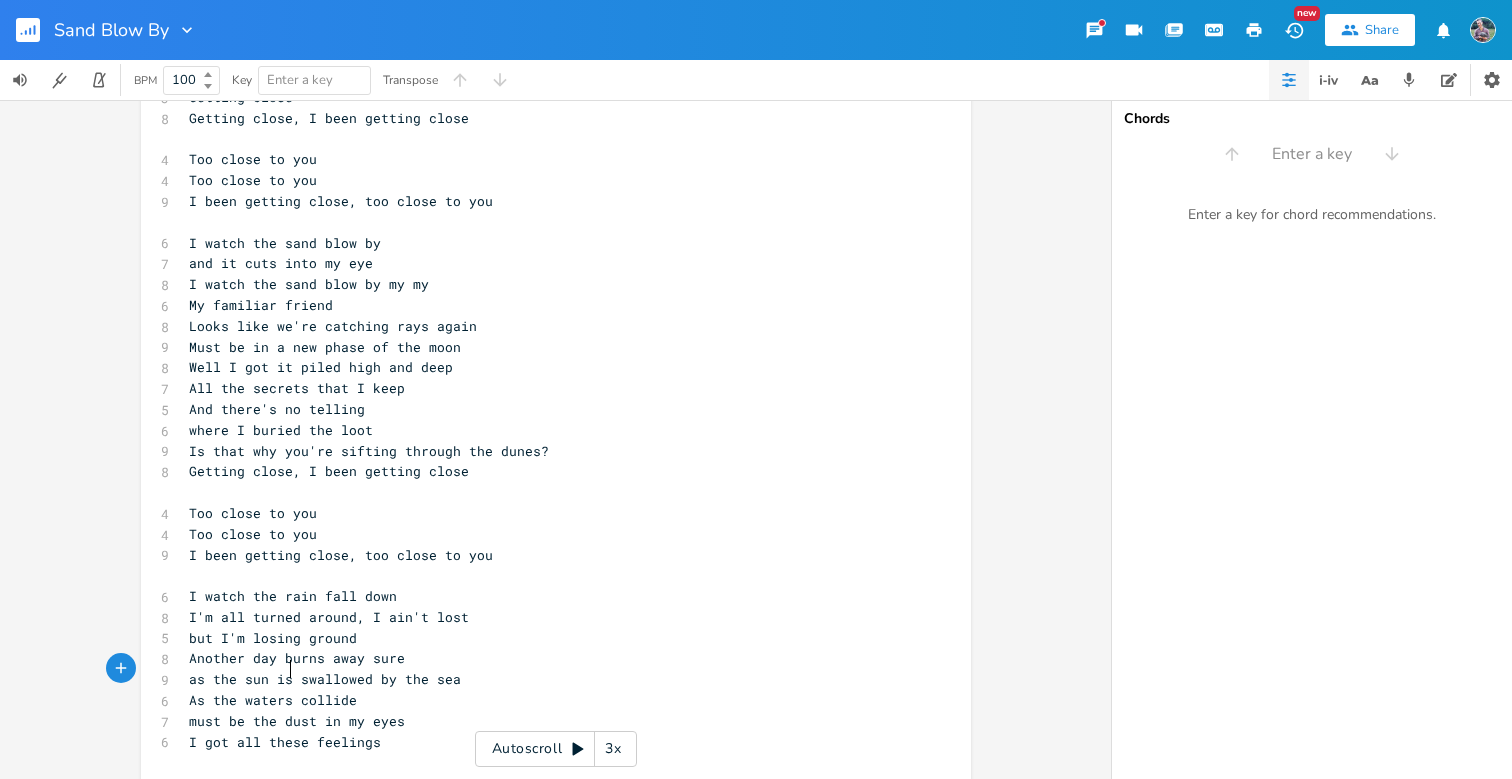 click on "I got all these feelings" at bounding box center (546, 742) 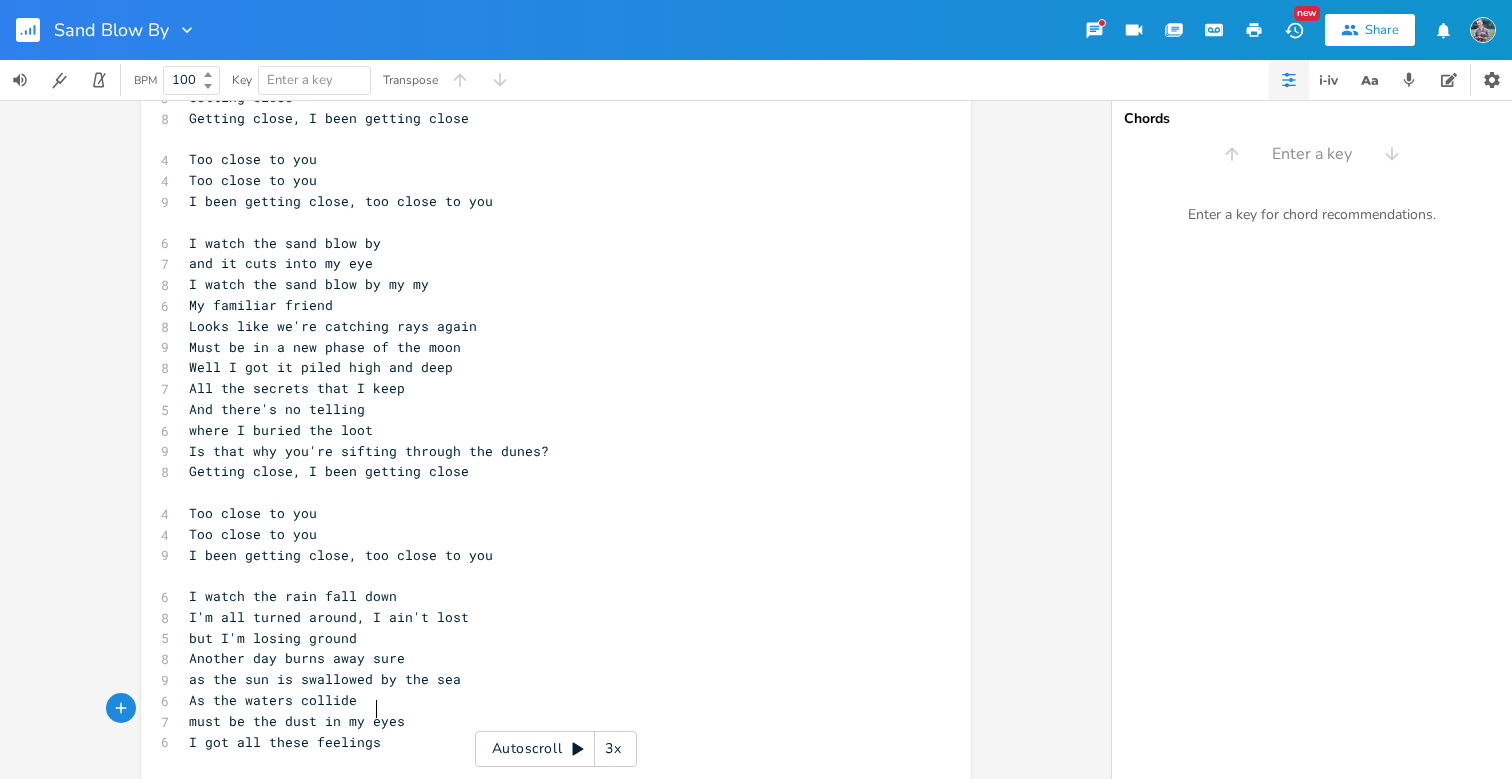 scroll, scrollTop: 0, scrollLeft: 0, axis: both 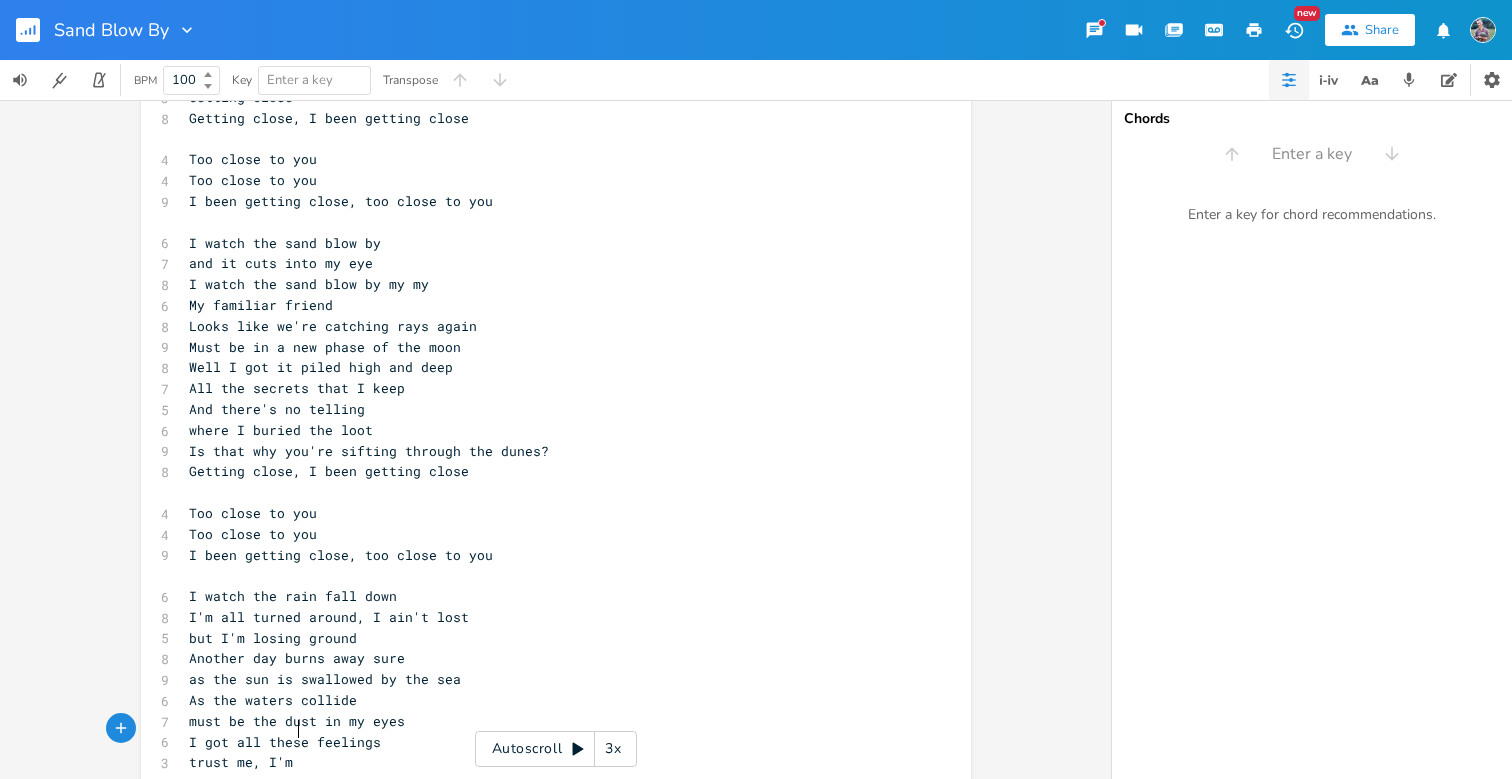 type on "trust me, I'm b" 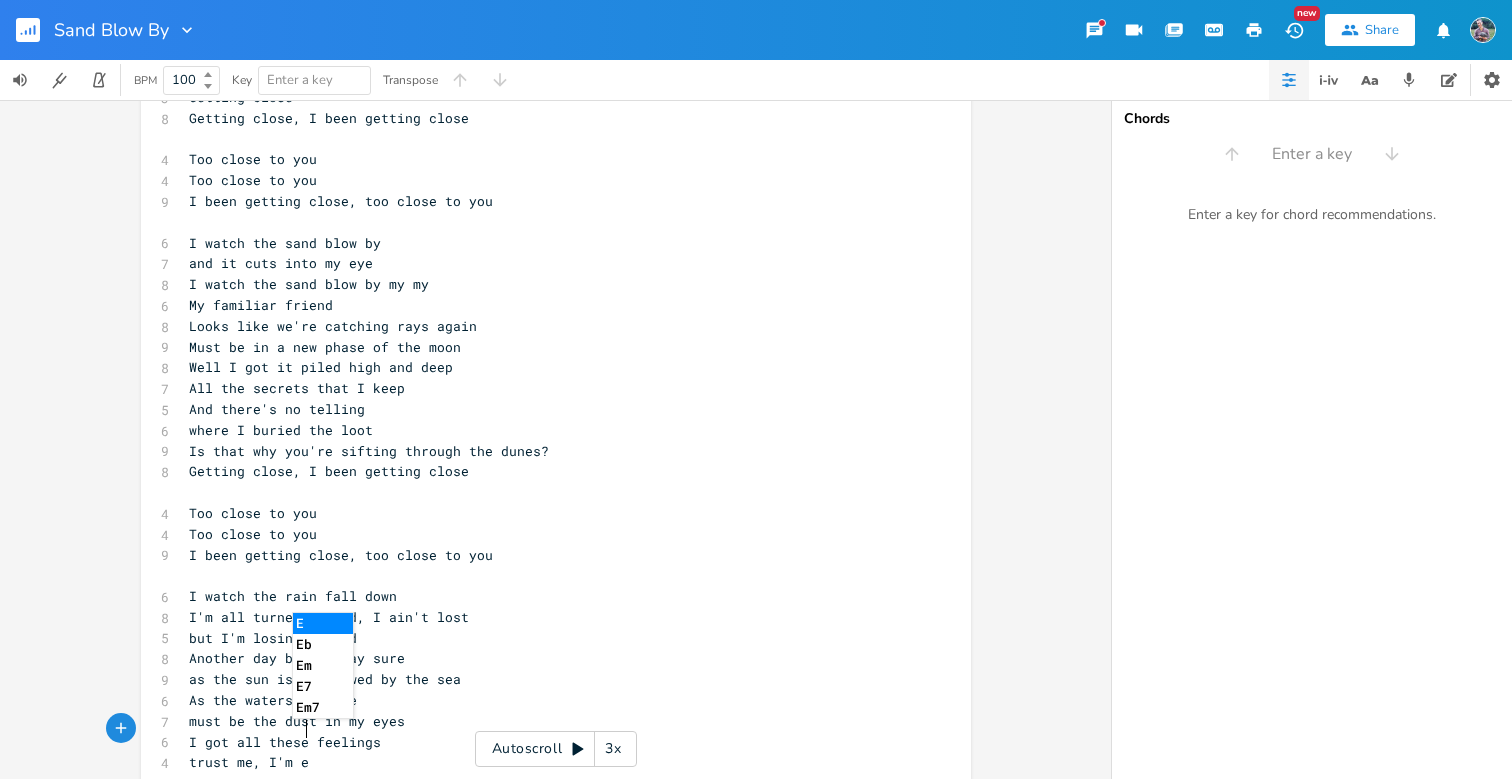 type on "b" 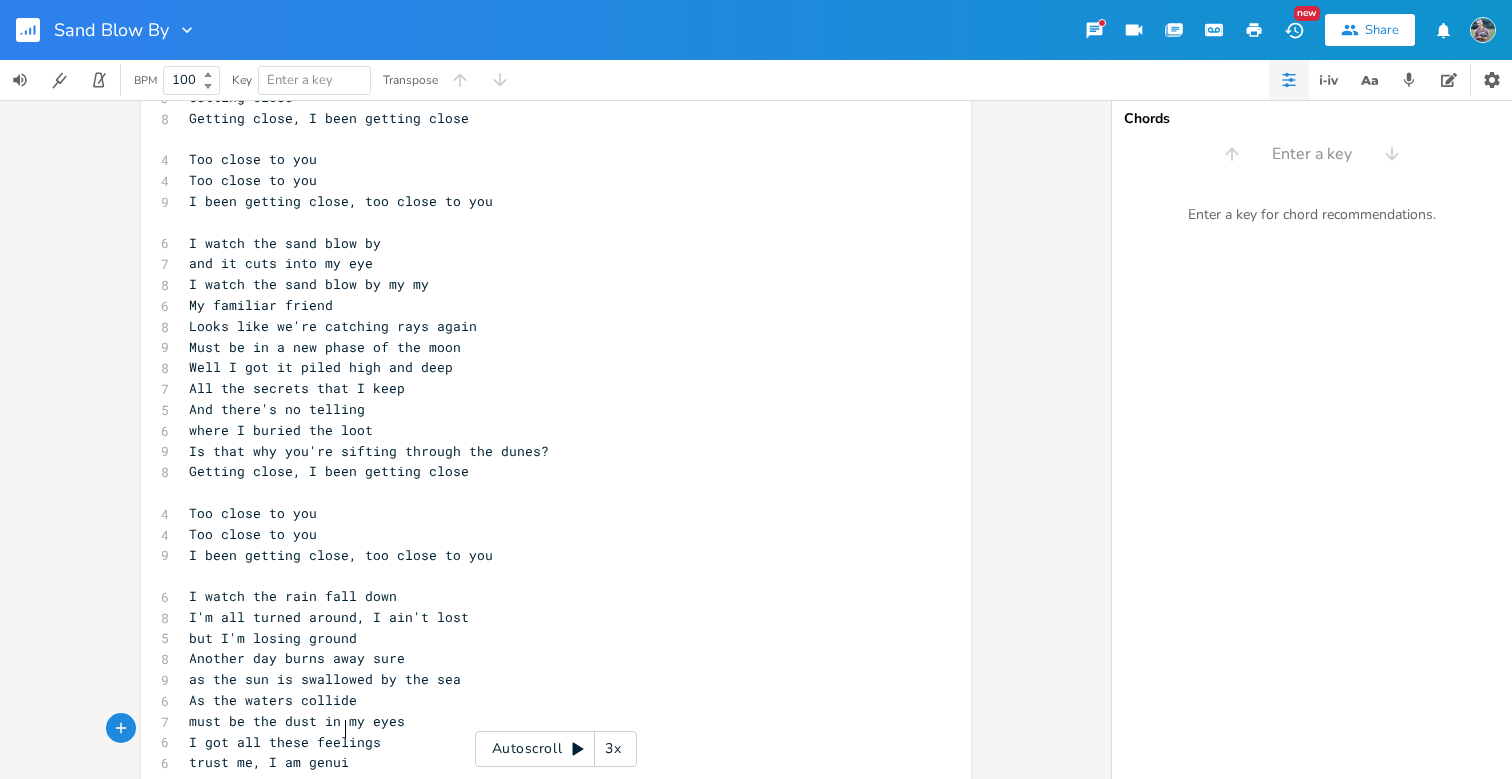 type on "am genuine" 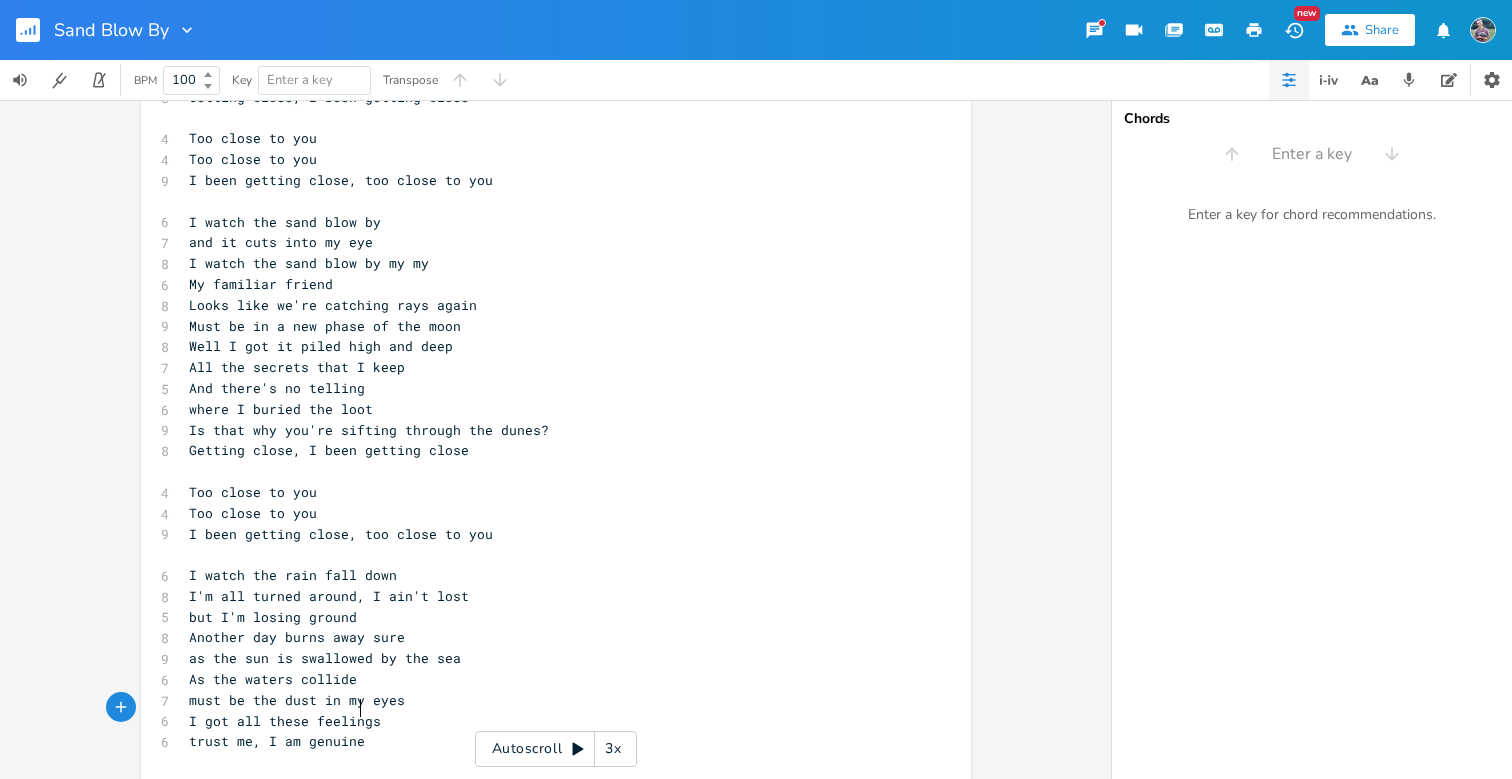 scroll, scrollTop: 289, scrollLeft: 0, axis: vertical 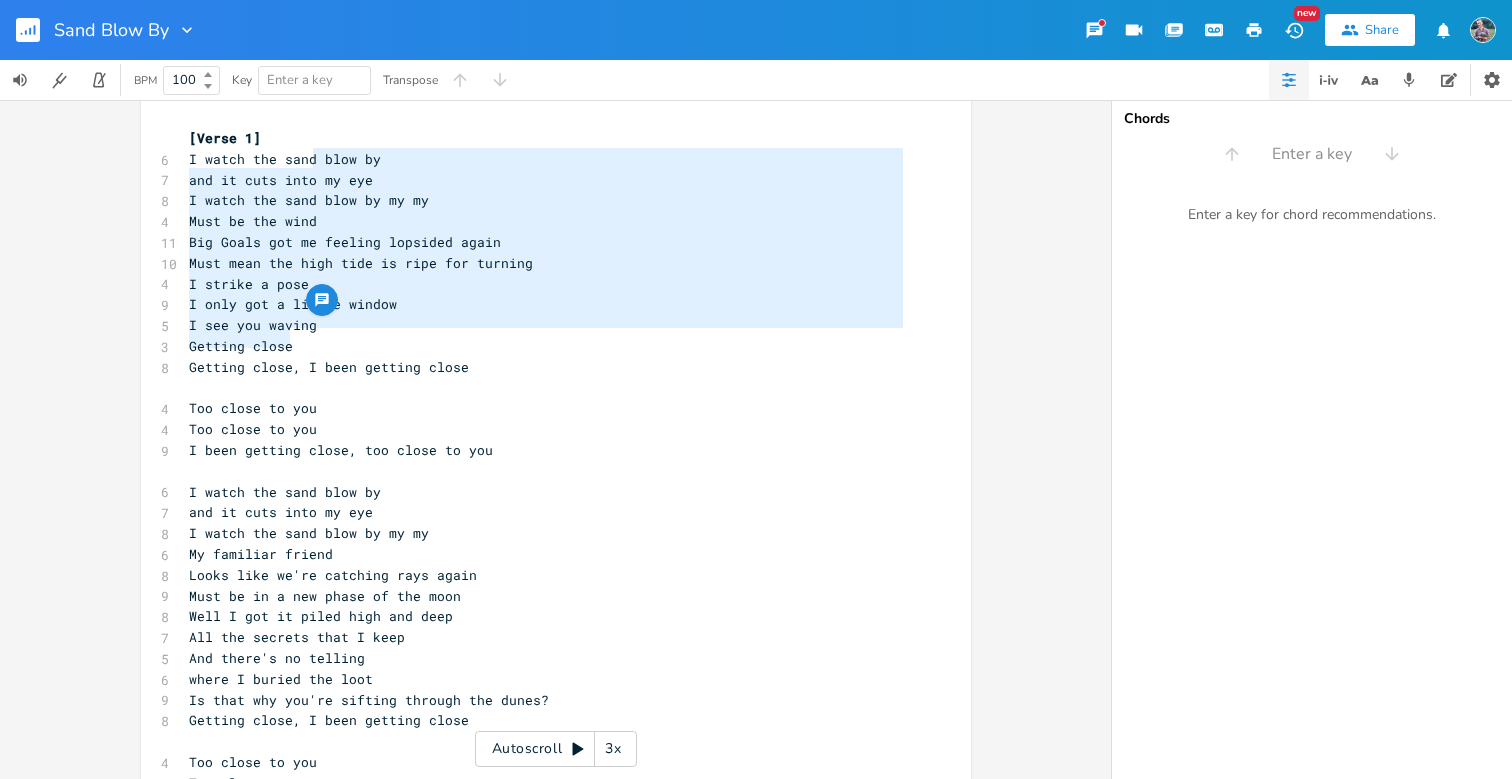 type on "blow by
and it cuts into my eye
I watch the sand blow by my my
Must be the wind
Big Goals got me feeling lopsided again
Must mean the high tide is ripe for turning
I strike a pose
I only got a lit" 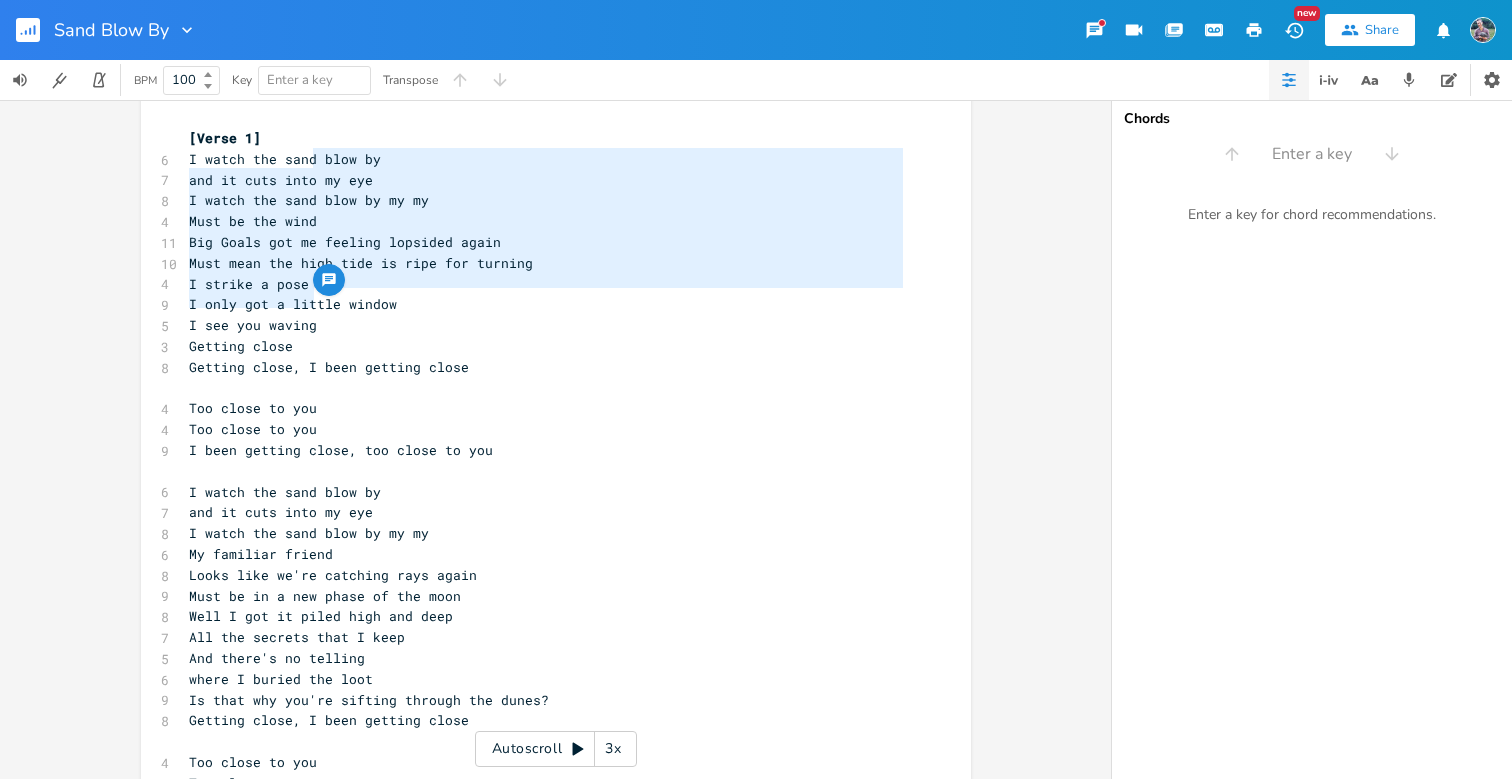 drag, startPoint x: 308, startPoint y: 154, endPoint x: 308, endPoint y: 305, distance: 151 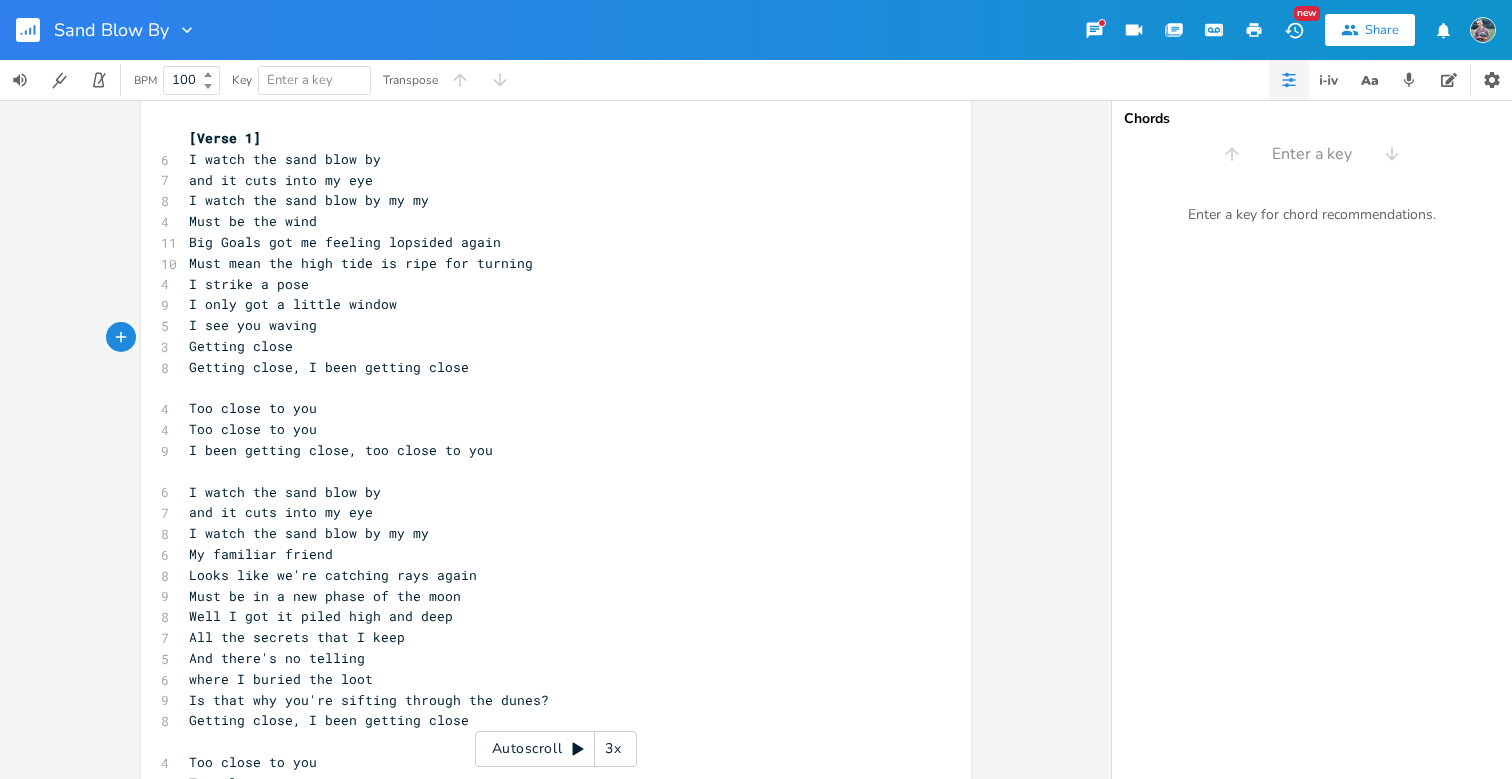 click on "Getting close" at bounding box center [546, 346] 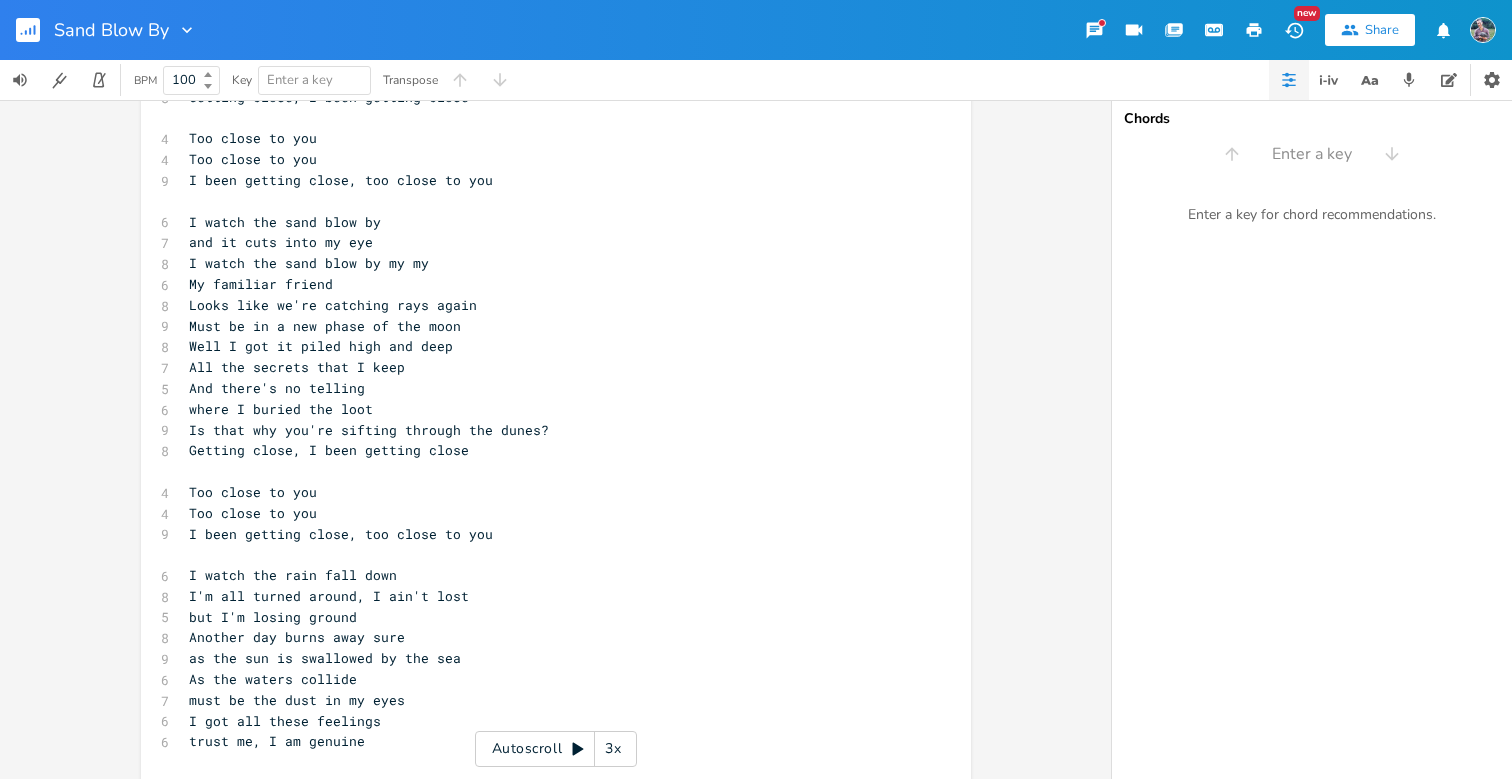 scroll, scrollTop: 289, scrollLeft: 0, axis: vertical 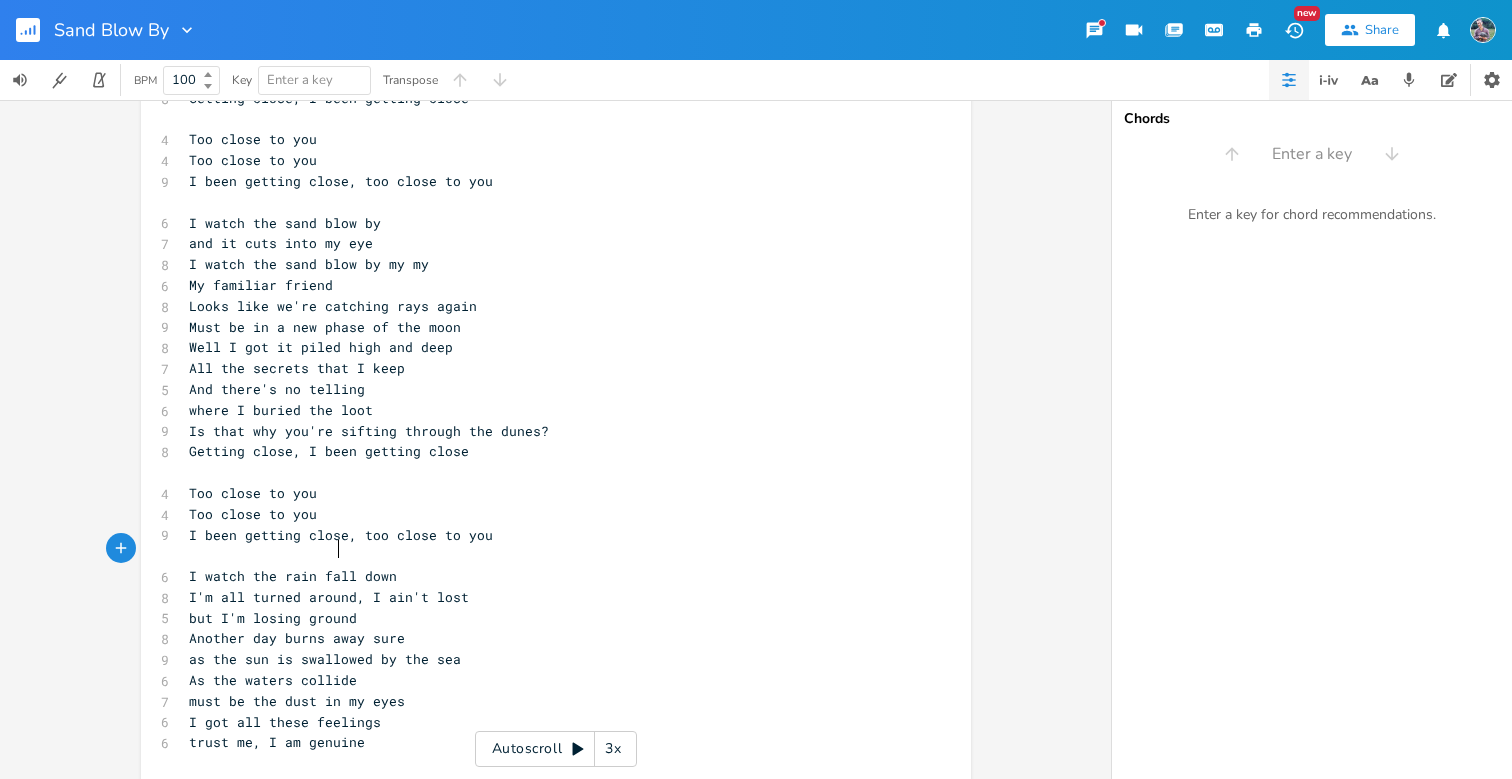 type on "ll down
I'm all turned arou" 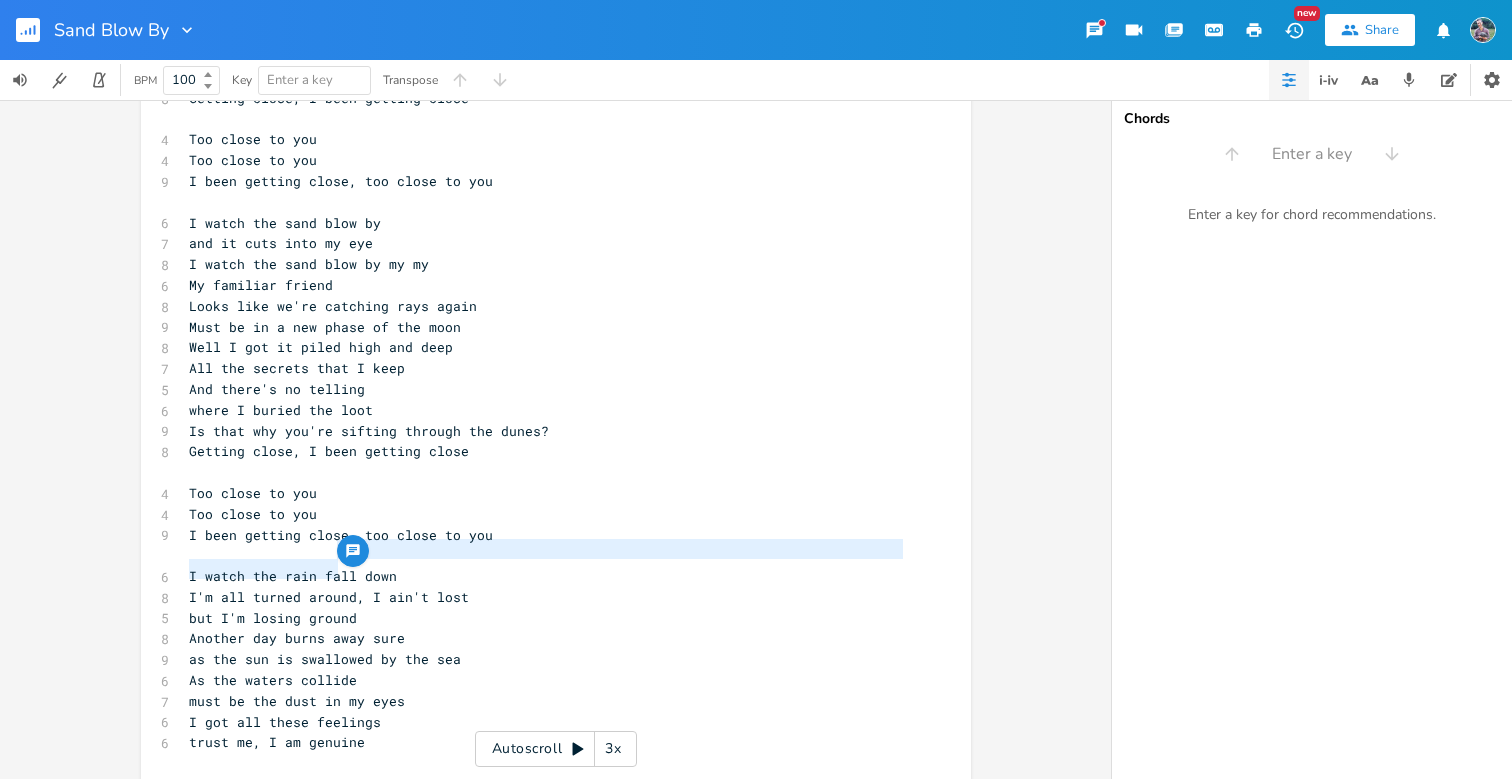 click on "[VERSE 1] 6 I watch the sand blow by 7 and it cuts into my eye 8 I watch the sand blow by my my 4 Must be the wind 11 Big Goals got me feeling lopsided again 10 Must mean the high tide is ripe for turning 4 I strike a pose 9 I only got a little window 5 I see you waving 3 Getting close 8 Getting close, I been getting close ​ 4 Too close to you 4 Too close to you 9 I been getting close, too close to you ​ 6 I watch the sand blow by 7 and it cuts into my eye 8 I watch the sand blow by my my 6 My familiar friend 8 Looks like we're catching rays again 9 Must be in a new phase of the moon 8 Well I got it piled high and deep 7 All the secrets that I keep 5 And there's no telling 6 where I buried the loot 9 Is that why you're sifting through the dunes? 8 Getting close, I been getting close ​ 4 Too close to you 4 Too close to you 9 I been getting close, too close to you ​ 6 I watch the rain fall down 8 I'm all turned around, I ain't lost 5 but I'm losing ground 8 9 6 7 6 6 ​" at bounding box center [546, 316] 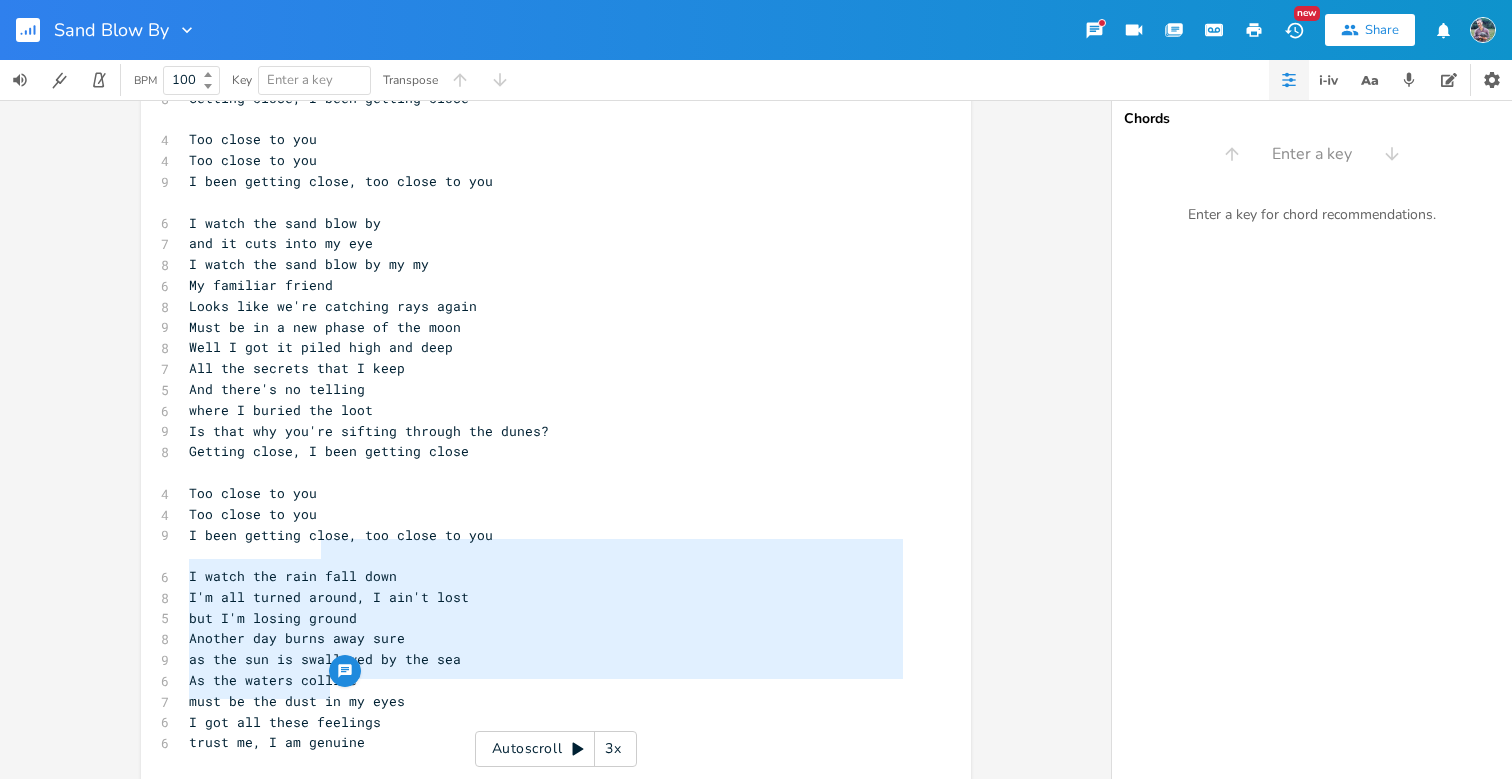 type on "fall down
I'm all turned around, I ain't lost
but I'm losing ground
Another day burns away sure
as the sun is swallowed by the sea
As the waters collide
must be the dust in my eyes
I got all these feelings
trust me, I am gen" 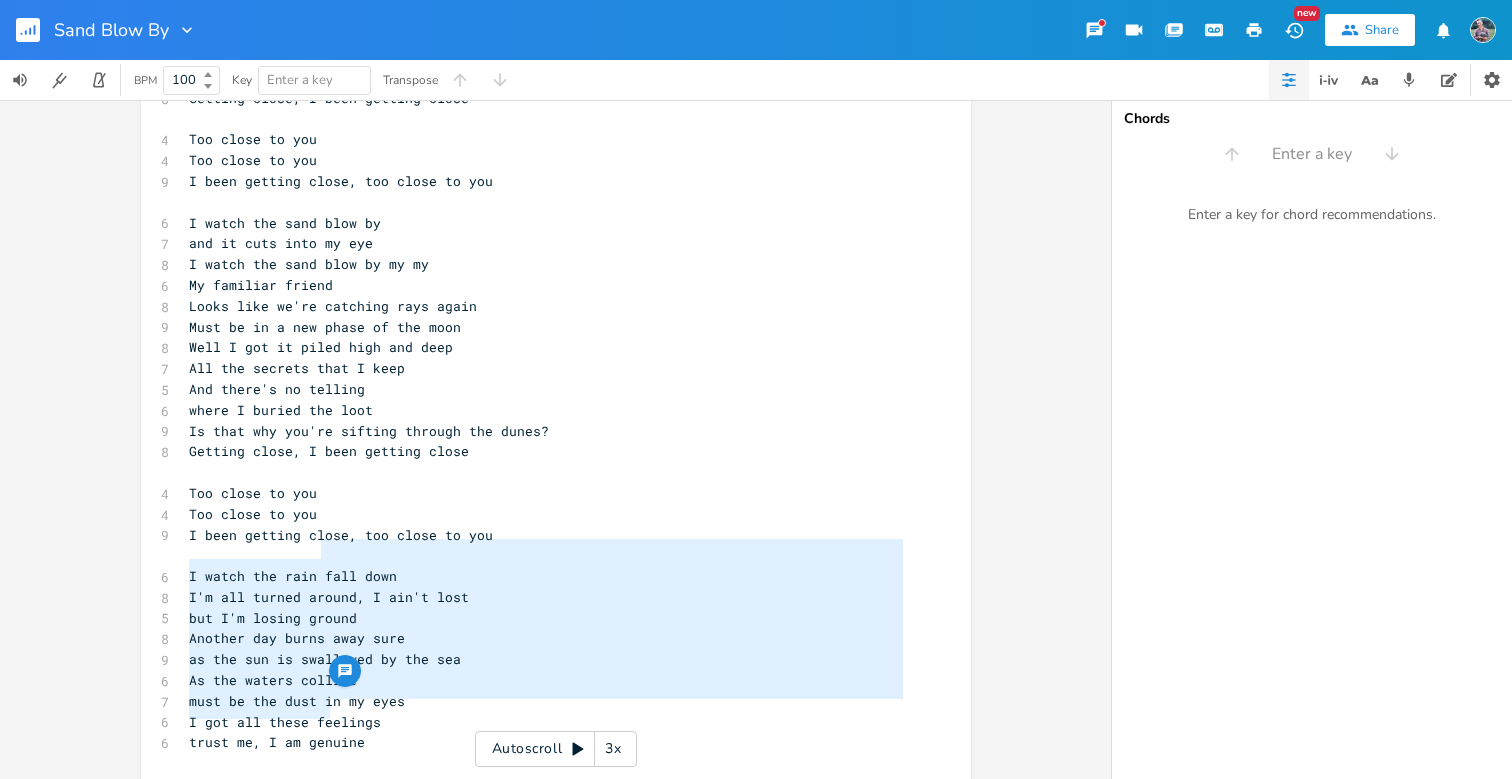 drag, startPoint x: 312, startPoint y: 556, endPoint x: 321, endPoint y: 701, distance: 145.27904 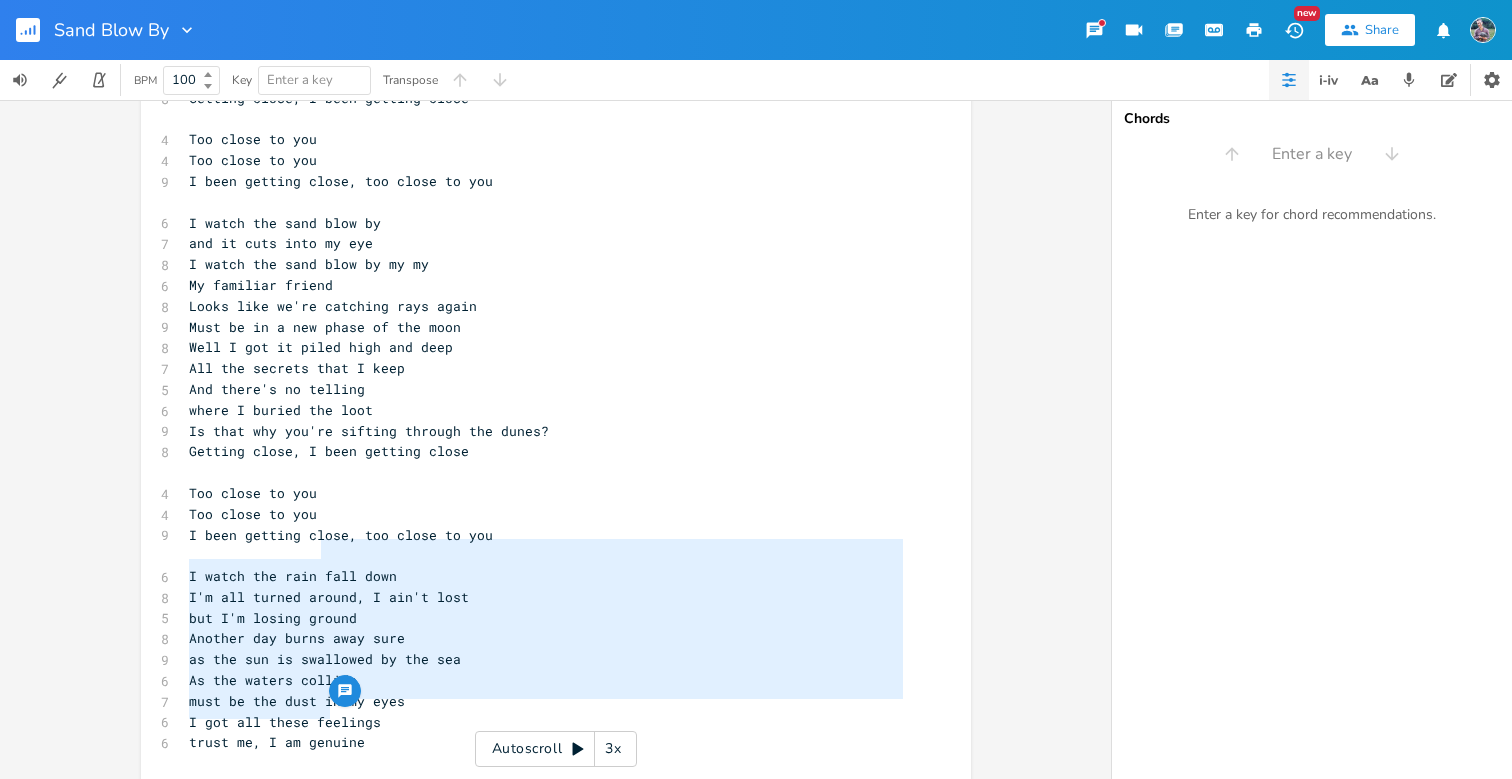 scroll, scrollTop: 4, scrollLeft: 0, axis: vertical 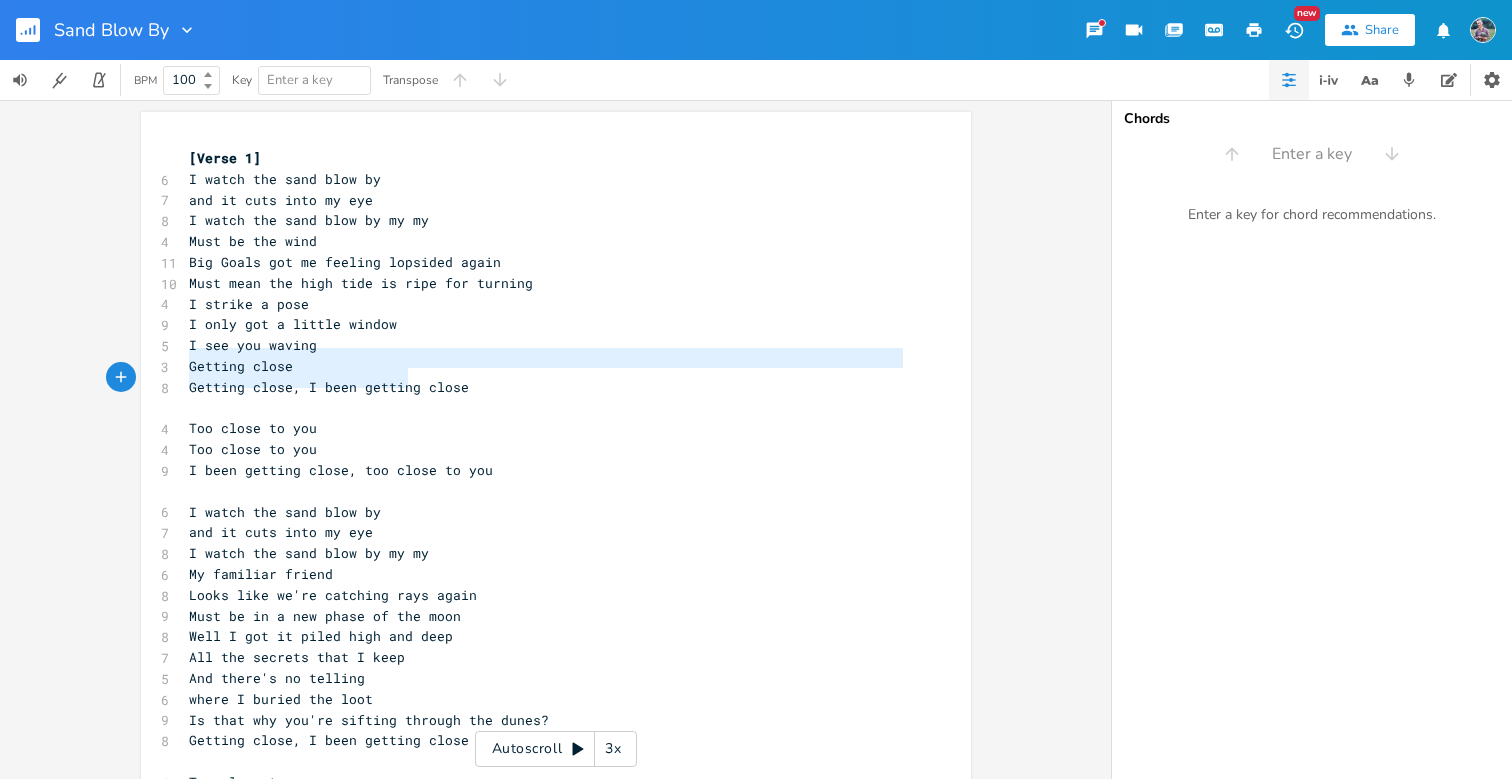 type on "Getting close
Getting close, I been getting close" 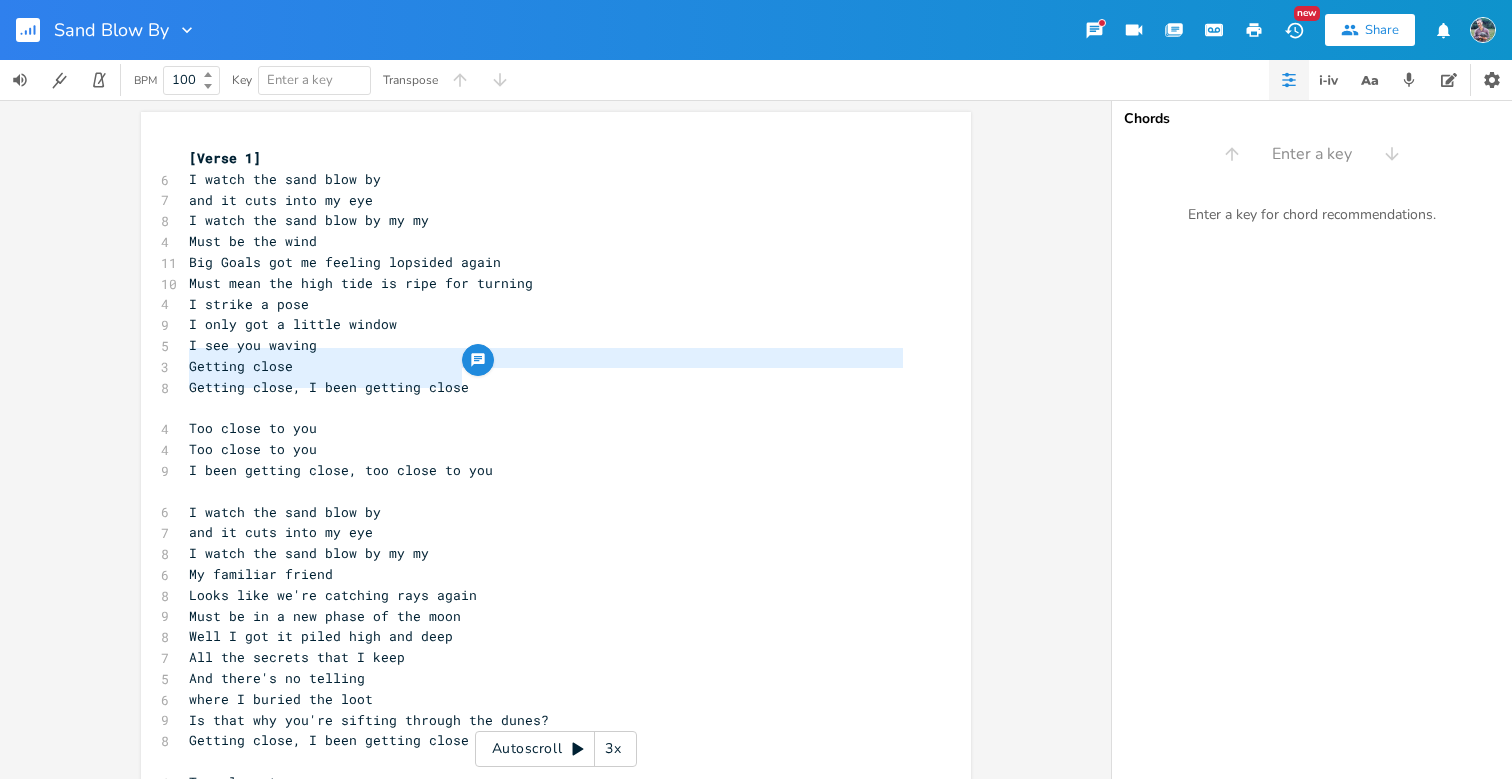 drag, startPoint x: 185, startPoint y: 360, endPoint x: 468, endPoint y: 386, distance: 284.19183 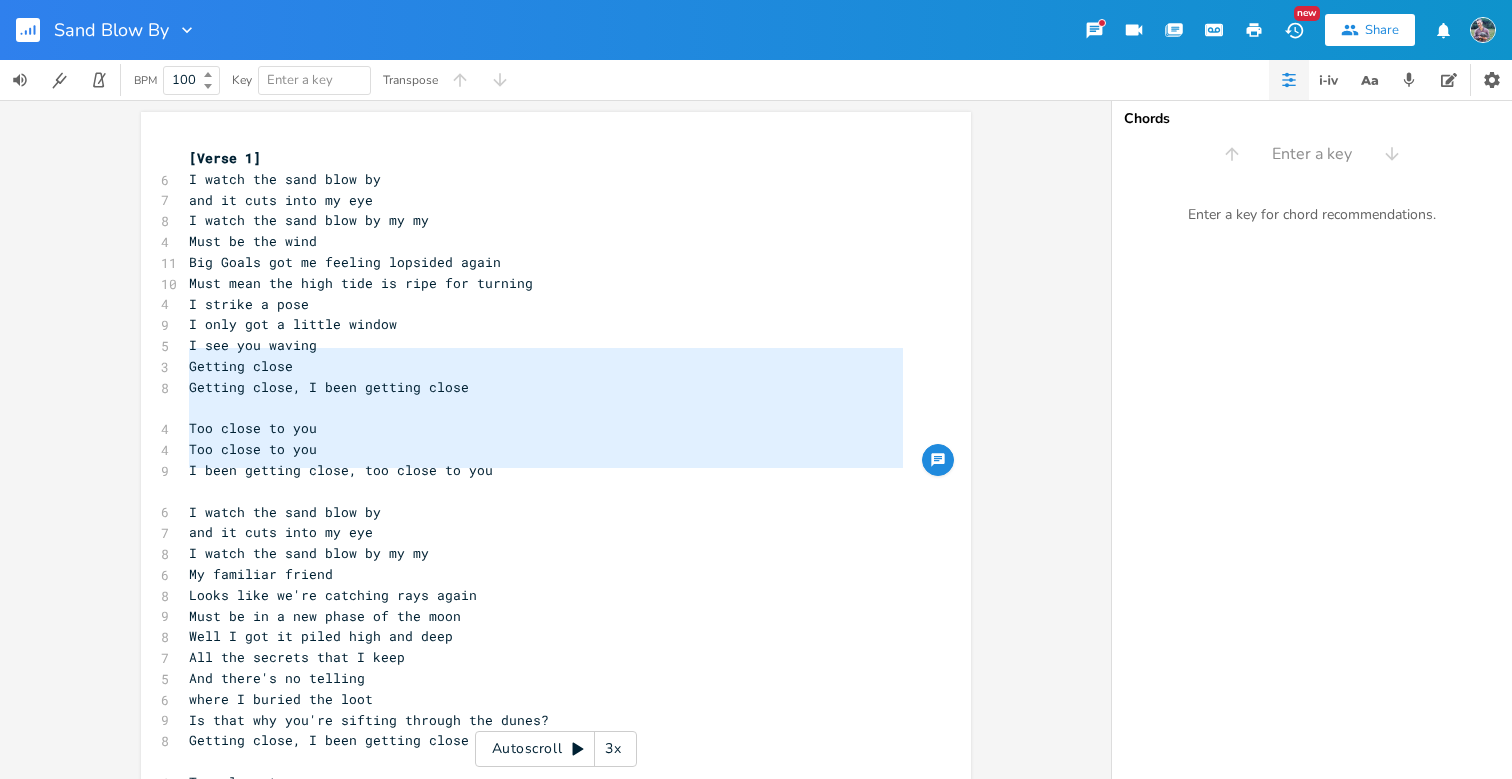 type on "Getting close, I been getting close
Too close to you
Too close to you
I been getting close, too close to you" 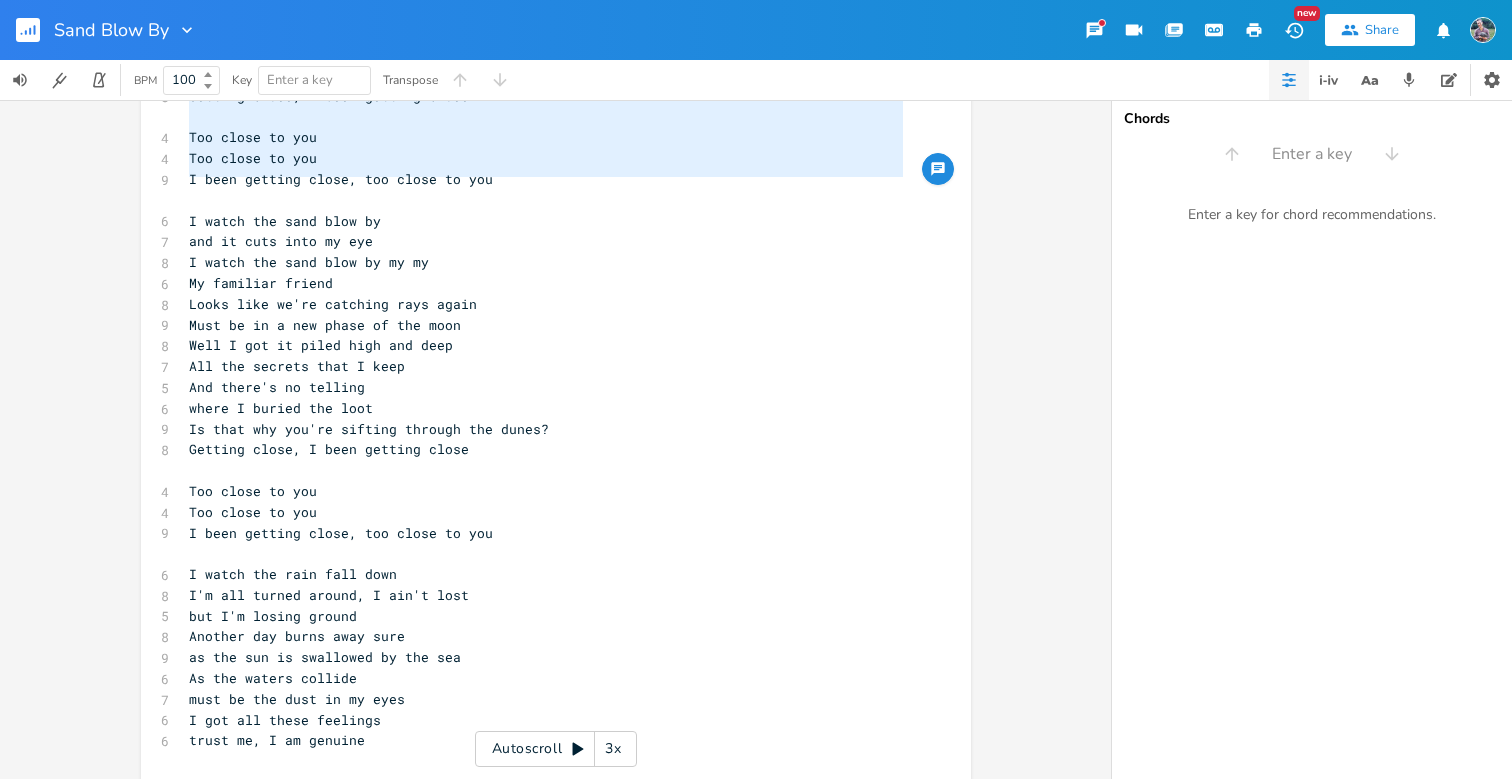 scroll, scrollTop: 289, scrollLeft: 0, axis: vertical 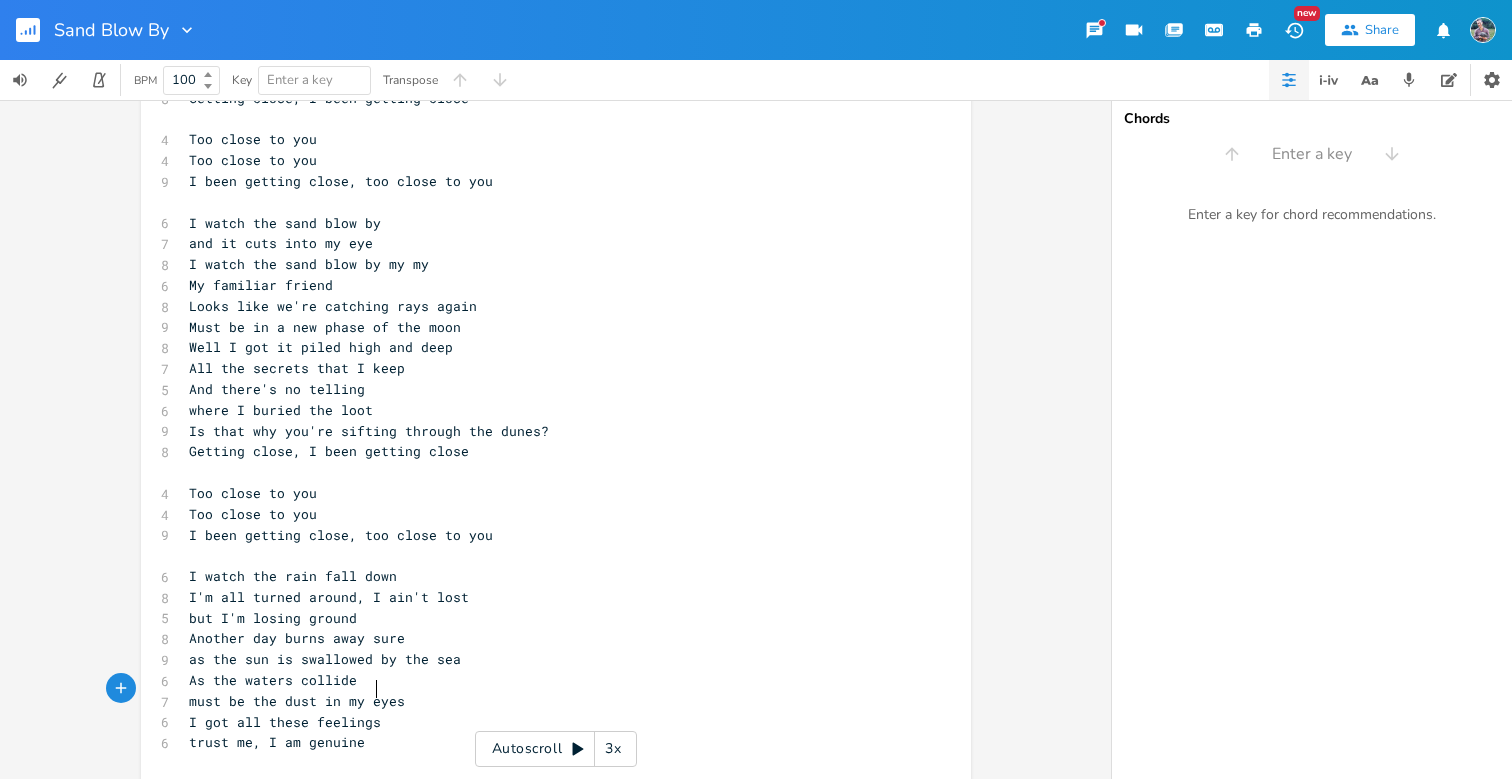 click on "I got all these feelings" at bounding box center [546, 722] 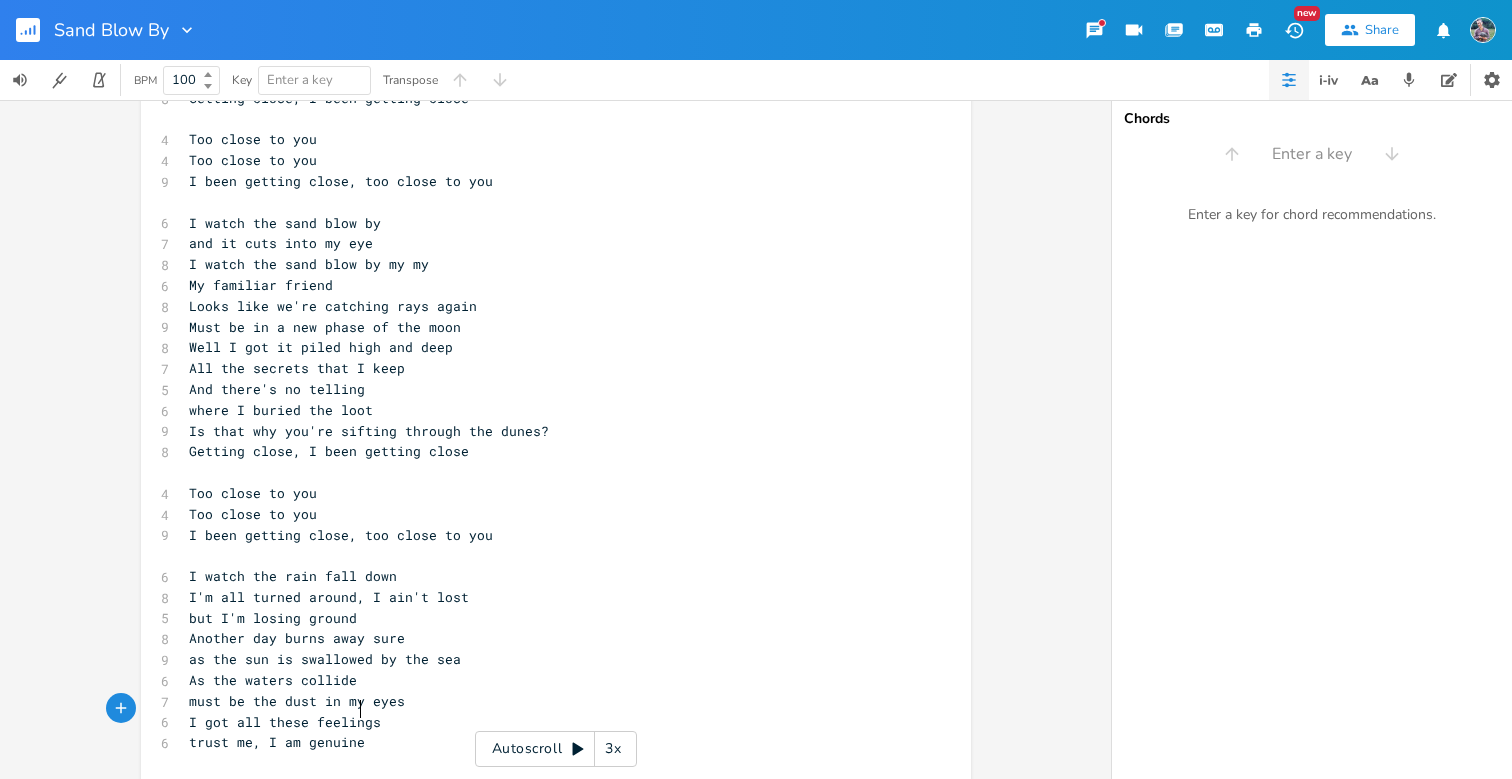 click on "trust me, I am genuine" at bounding box center [546, 742] 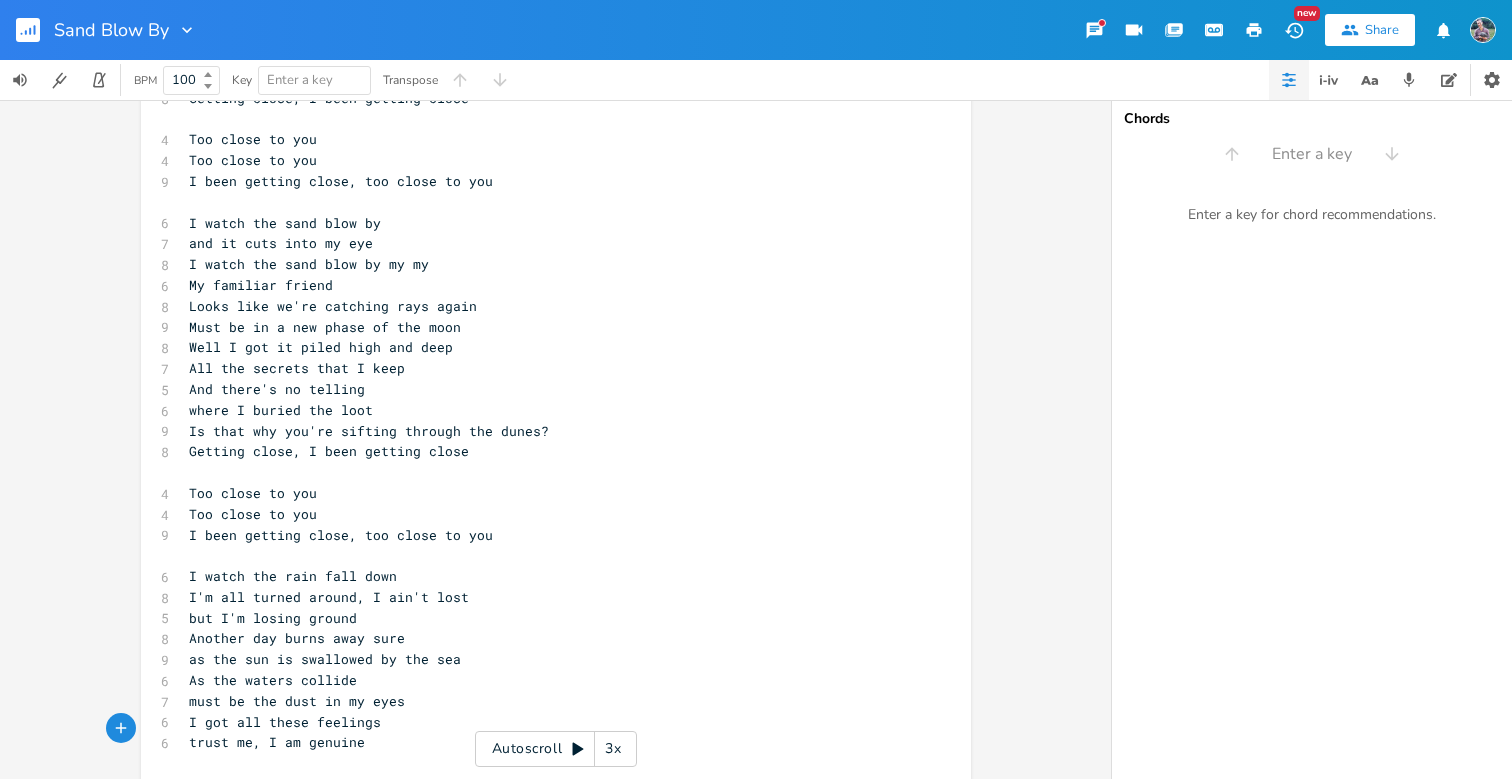 scroll, scrollTop: 0, scrollLeft: 0, axis: both 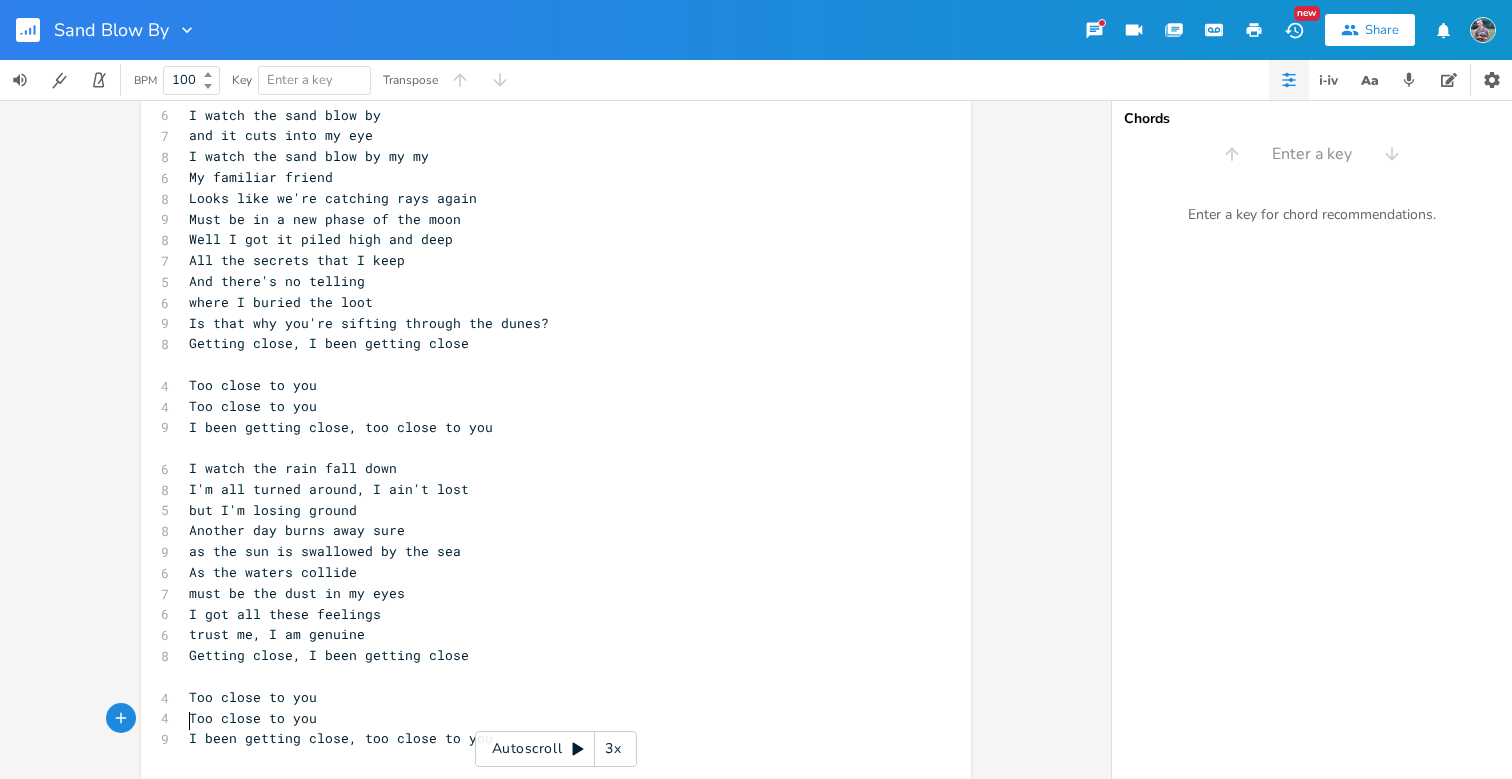 click on "​" at bounding box center (546, 676) 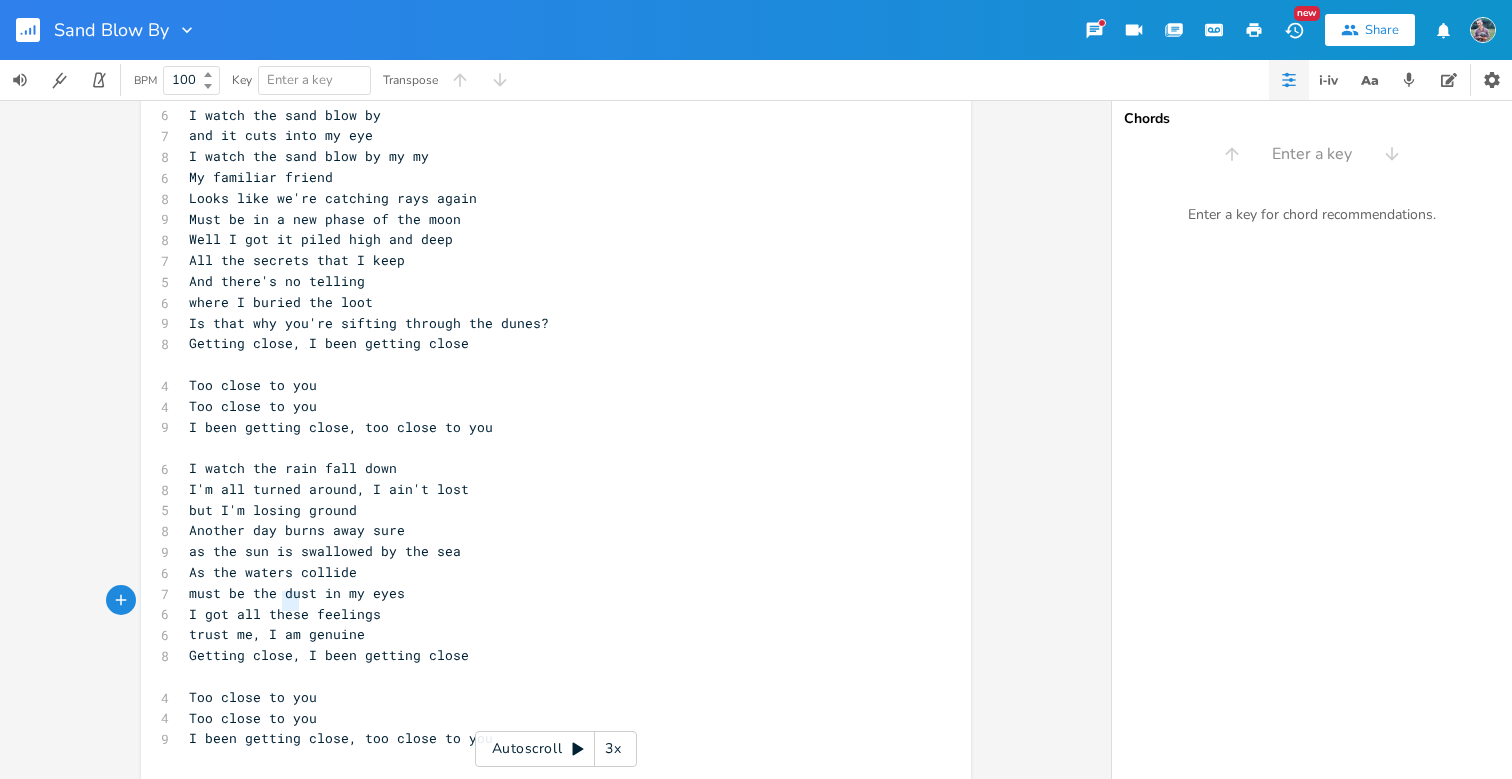 type on ", I am" 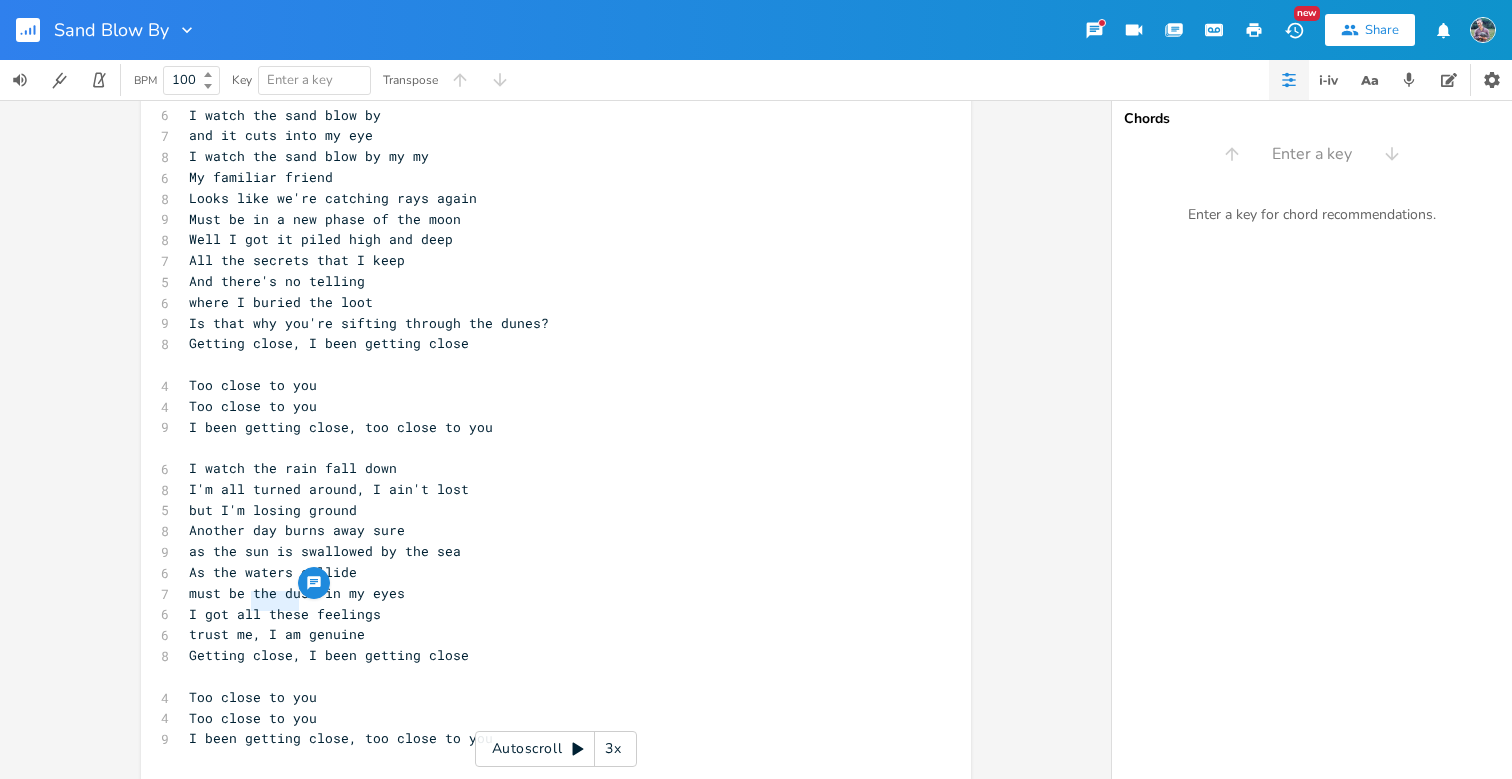 drag, startPoint x: 291, startPoint y: 603, endPoint x: 247, endPoint y: 603, distance: 44 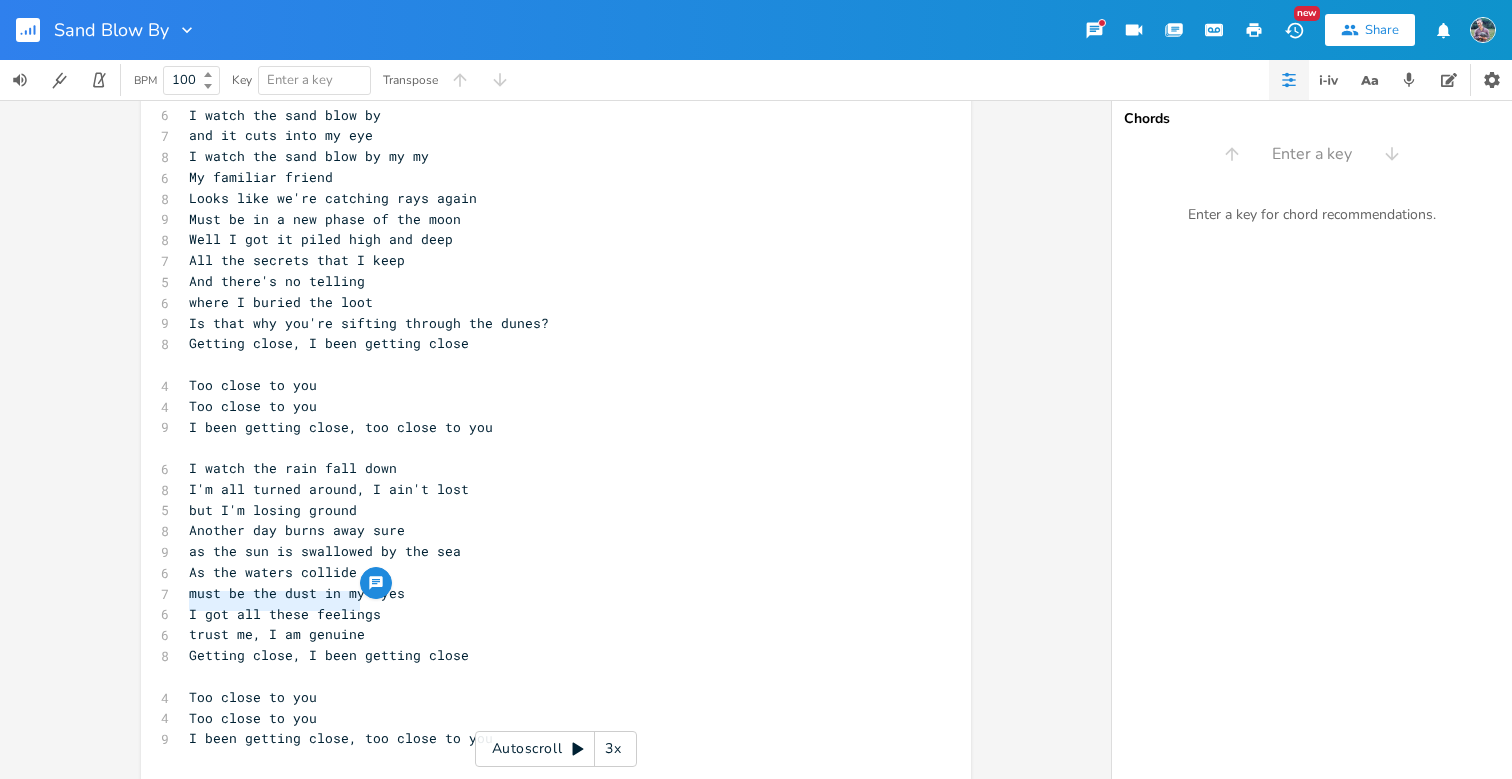 drag, startPoint x: 182, startPoint y: 603, endPoint x: 360, endPoint y: 597, distance: 178.10109 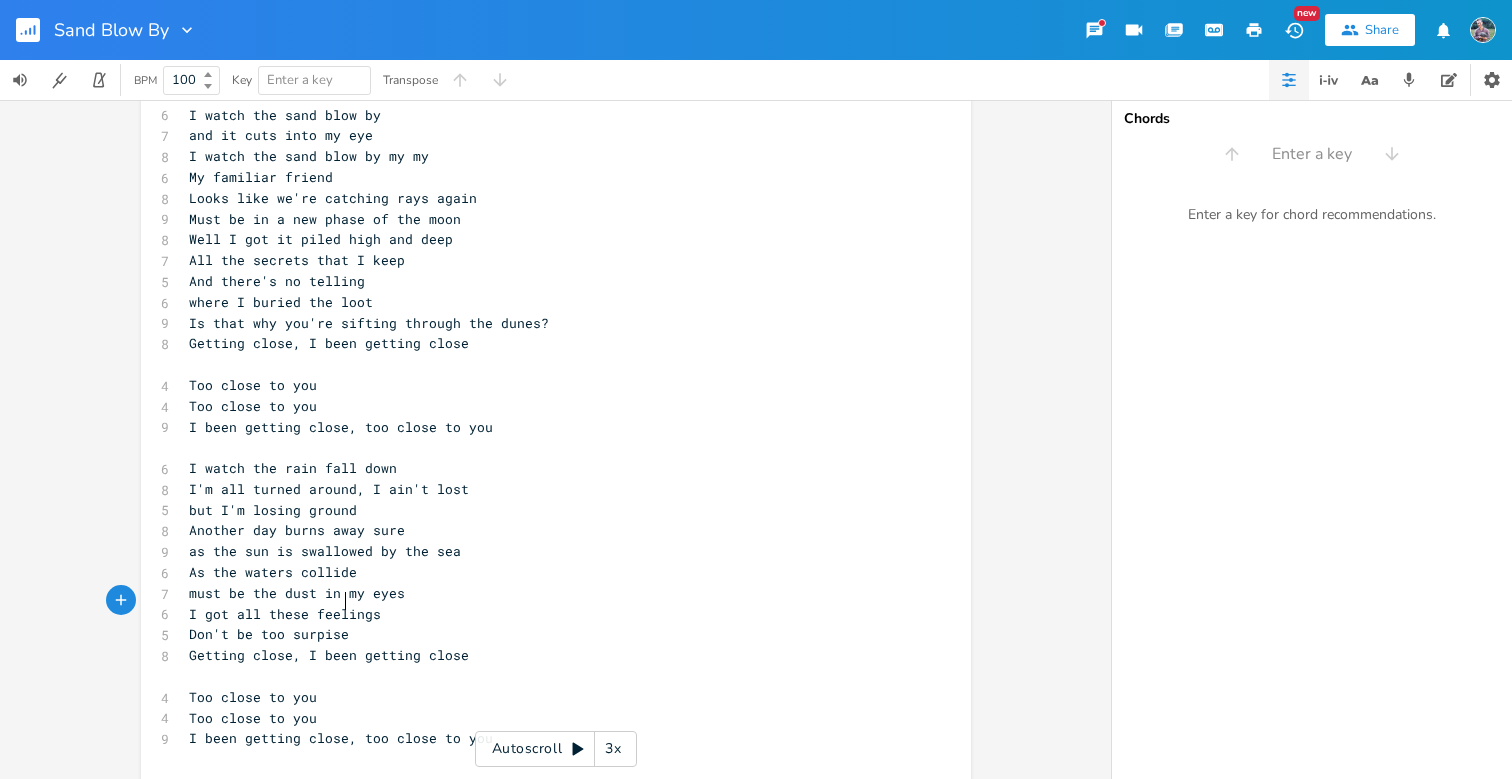 type on "Don't be too surpised" 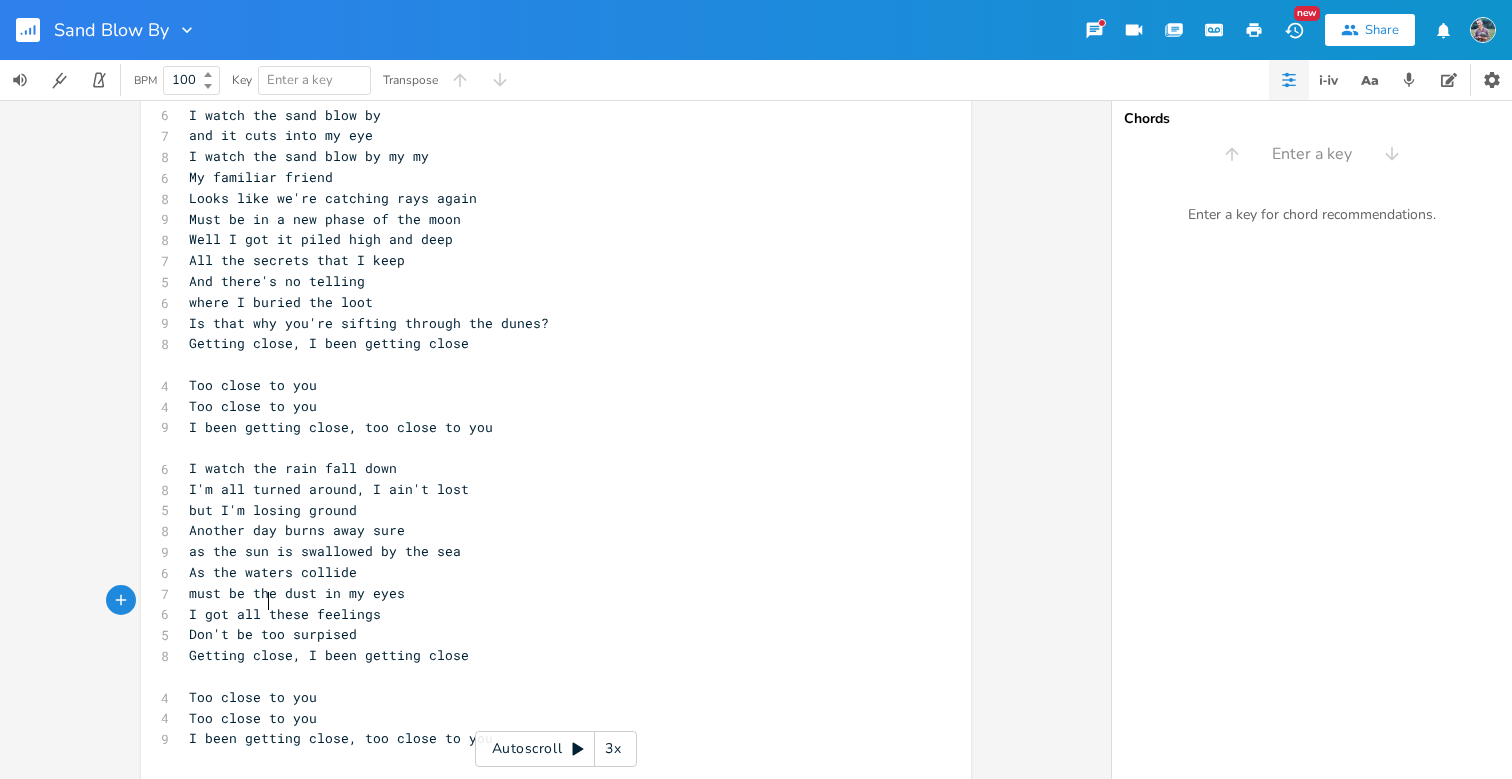 click on "Don't be too surpised" at bounding box center (273, 634) 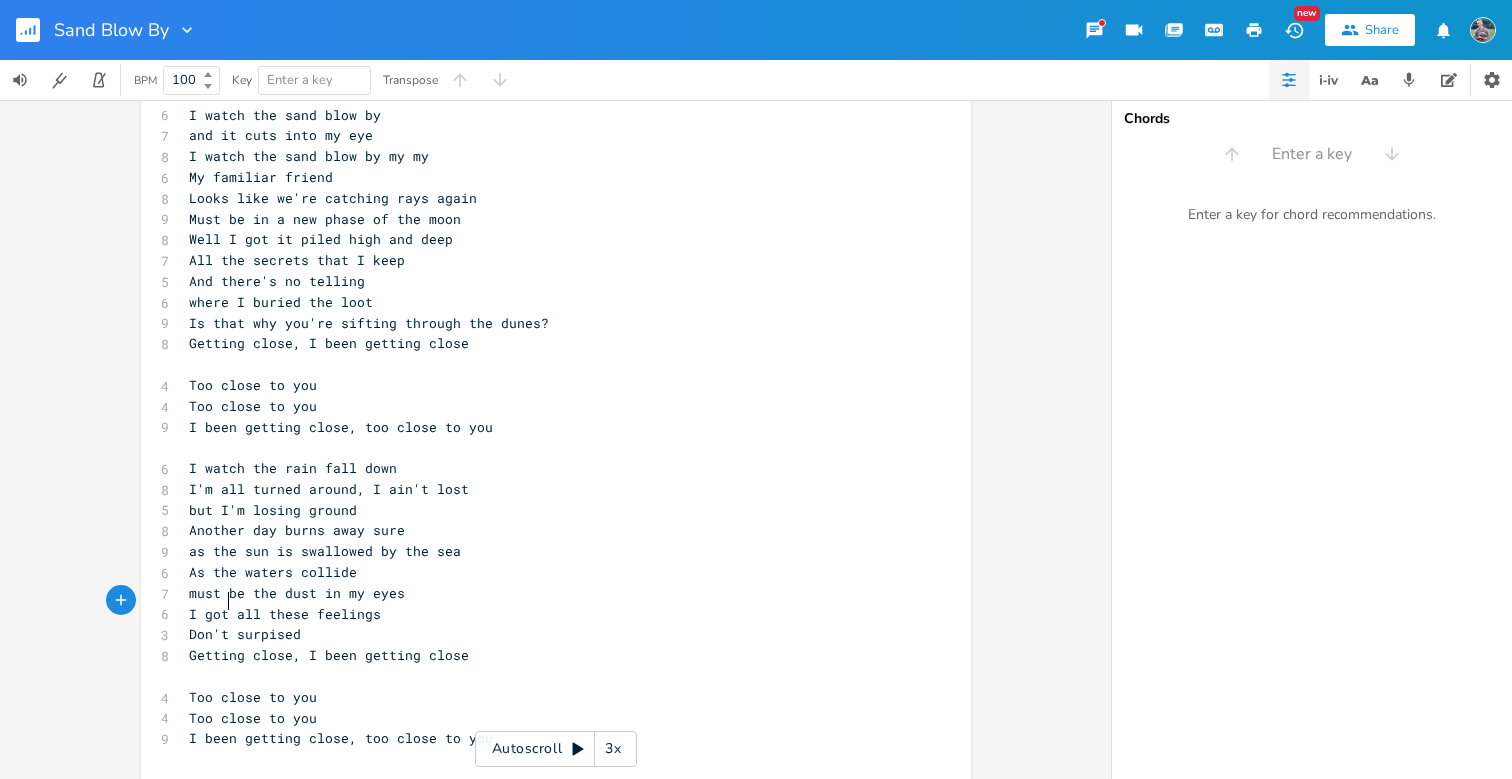 type on "ac" 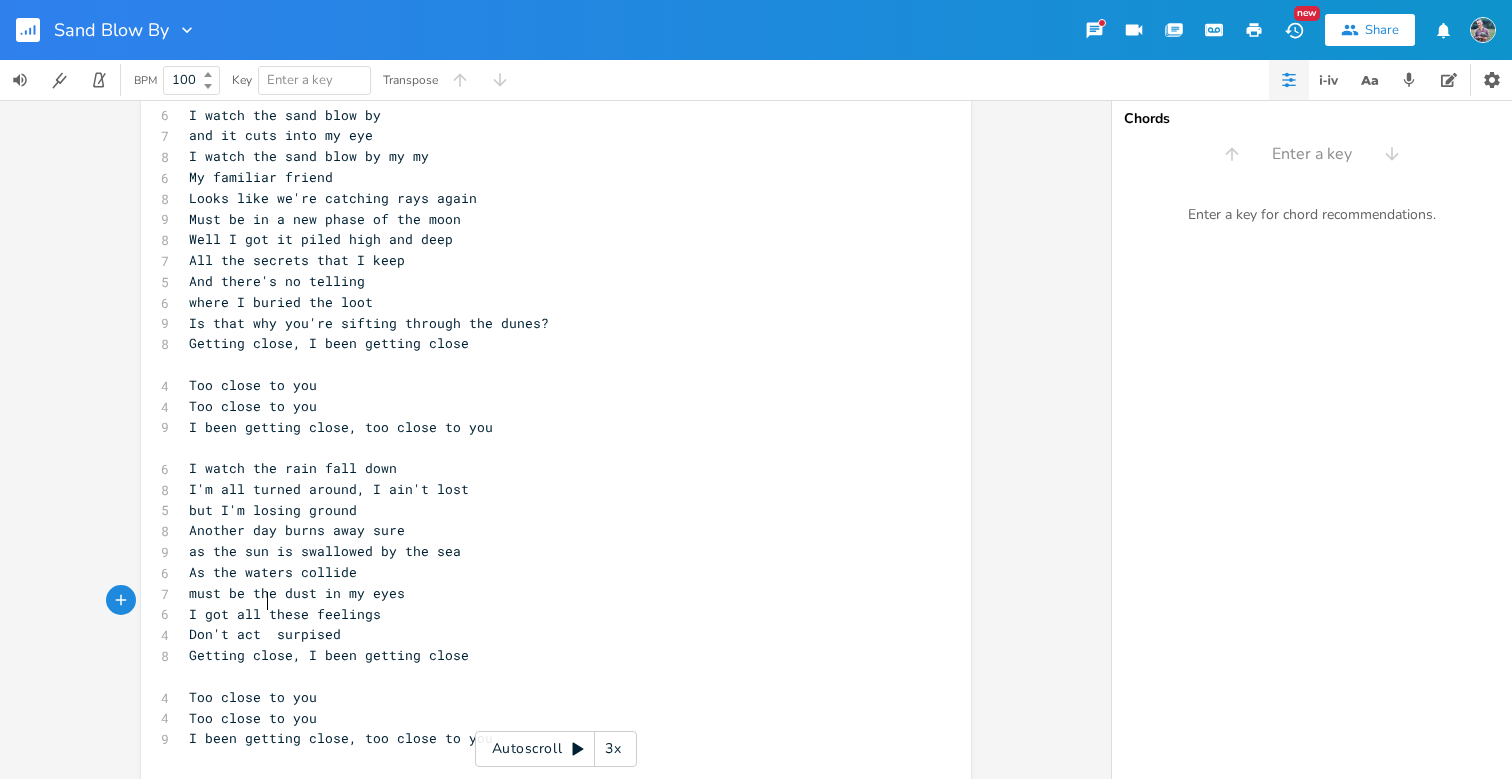 scroll, scrollTop: 0, scrollLeft: 32, axis: horizontal 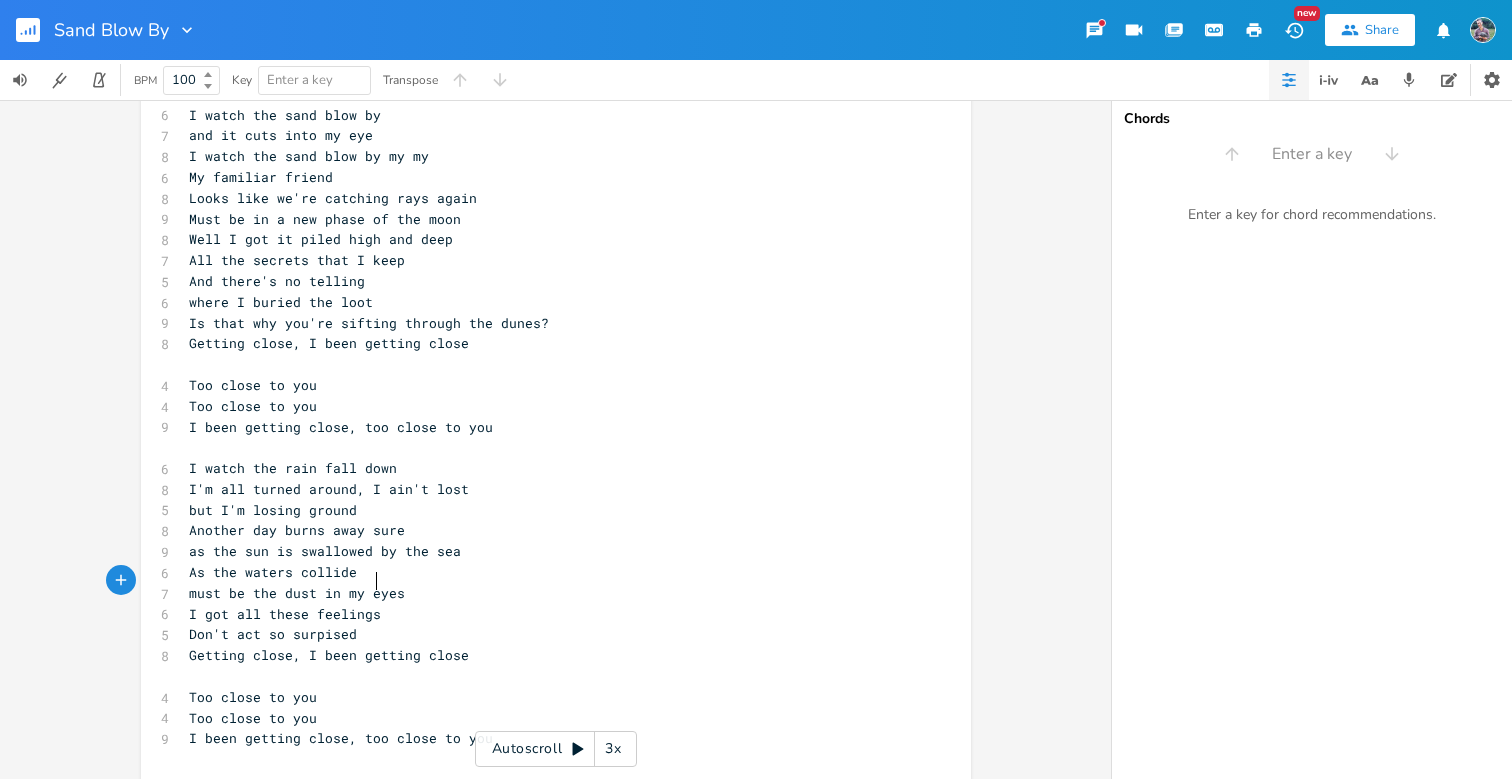 click on "I got all these feelings" at bounding box center (546, 614) 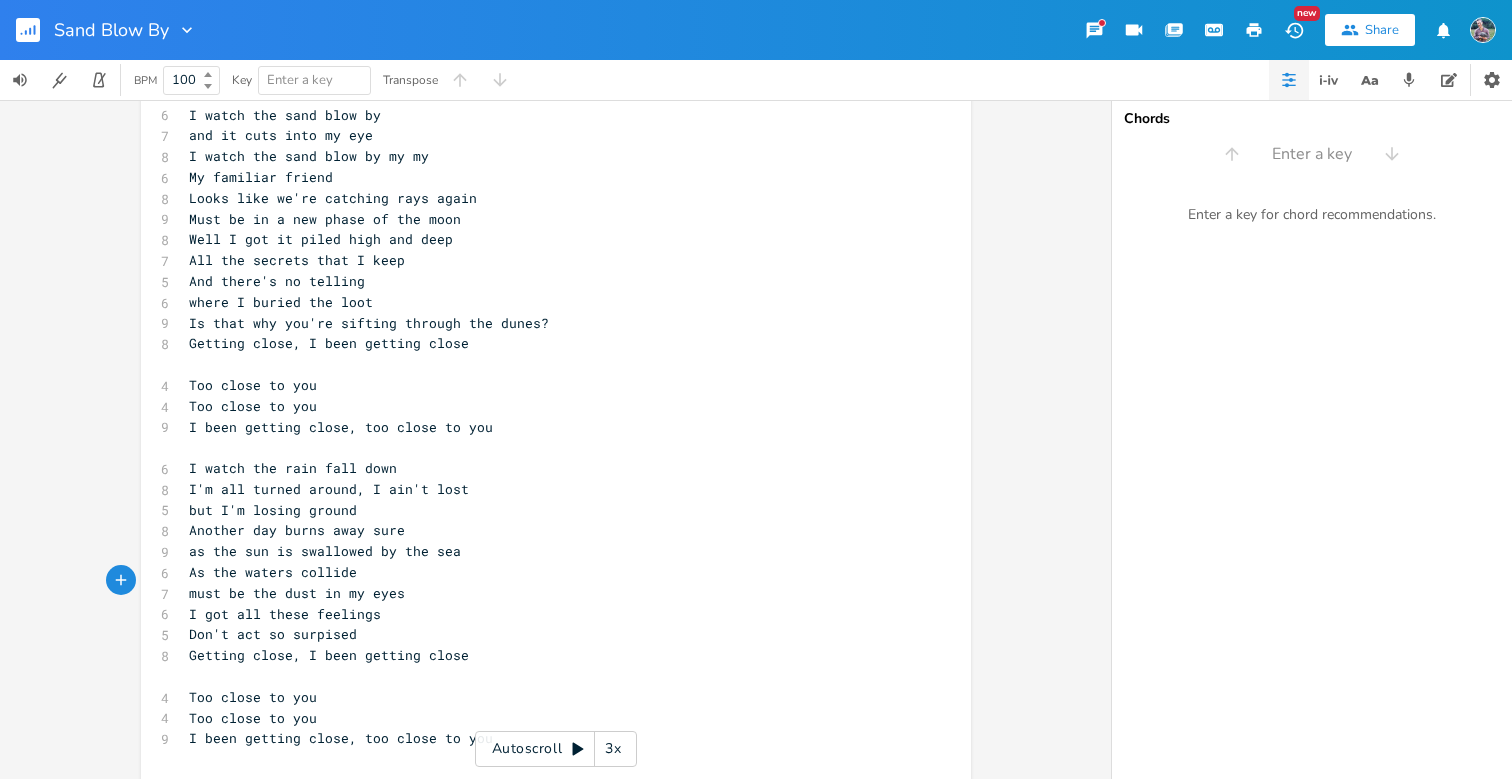 click on "Don't act so surpised" at bounding box center (546, 634) 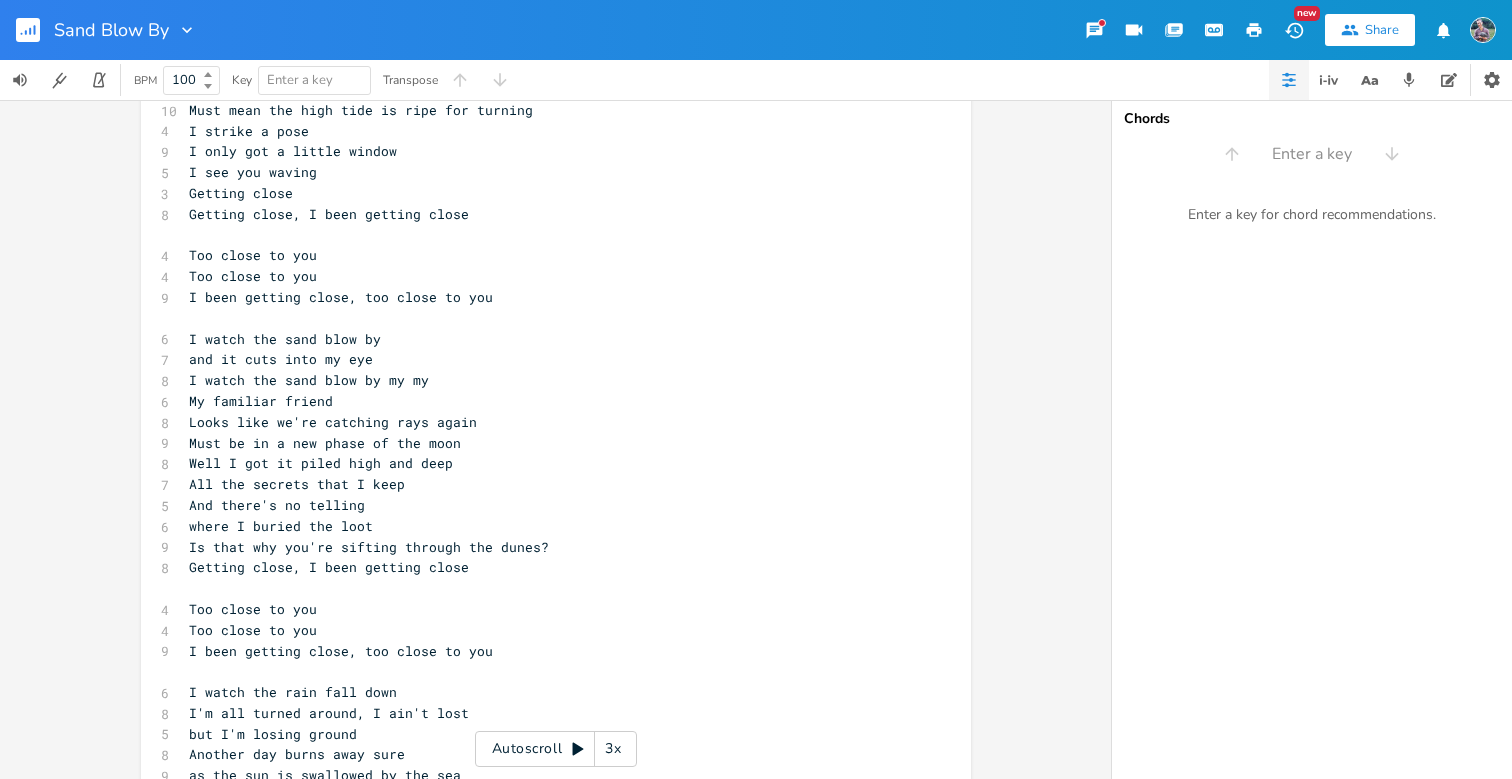 scroll, scrollTop: 167, scrollLeft: 0, axis: vertical 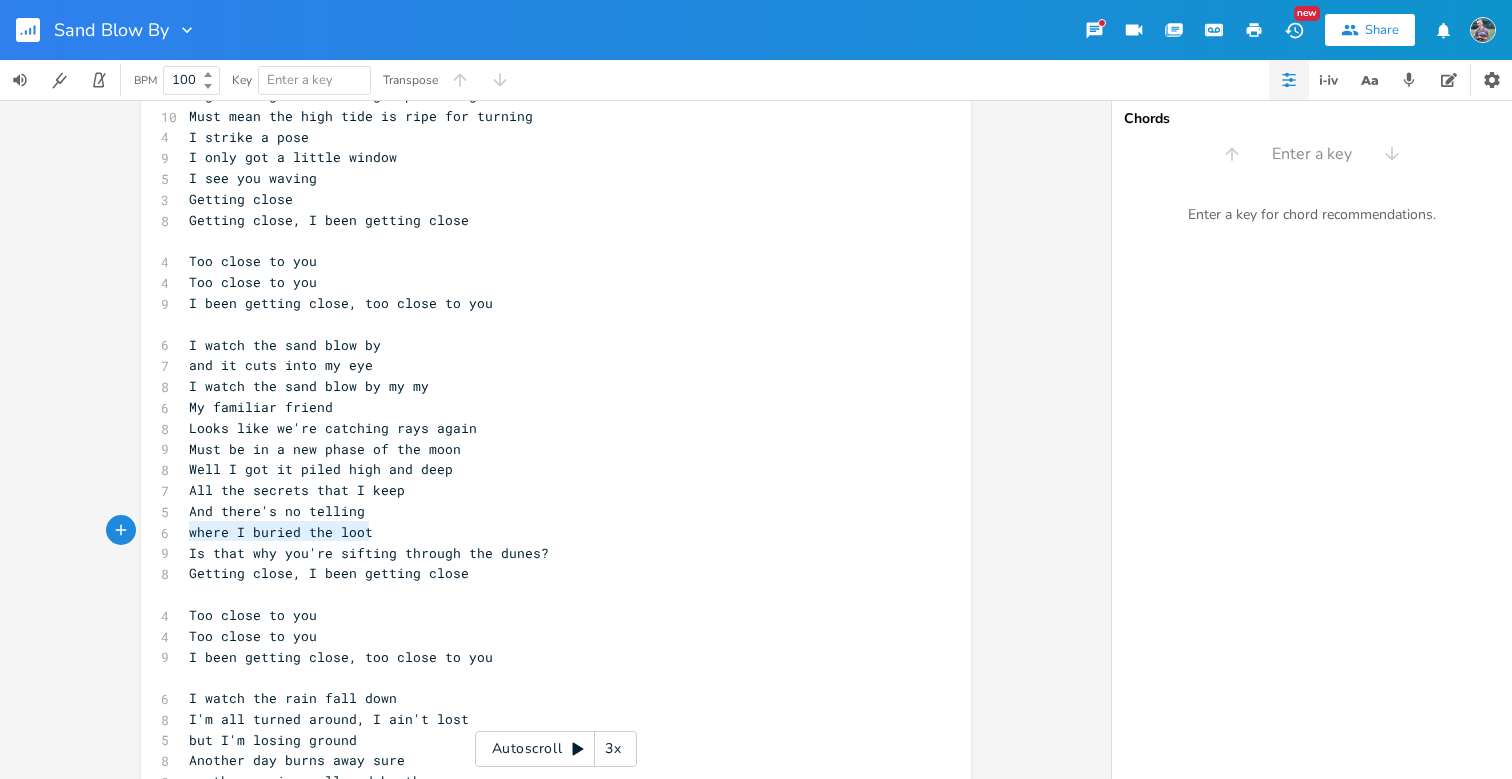 type on "Is that why you're sifti" 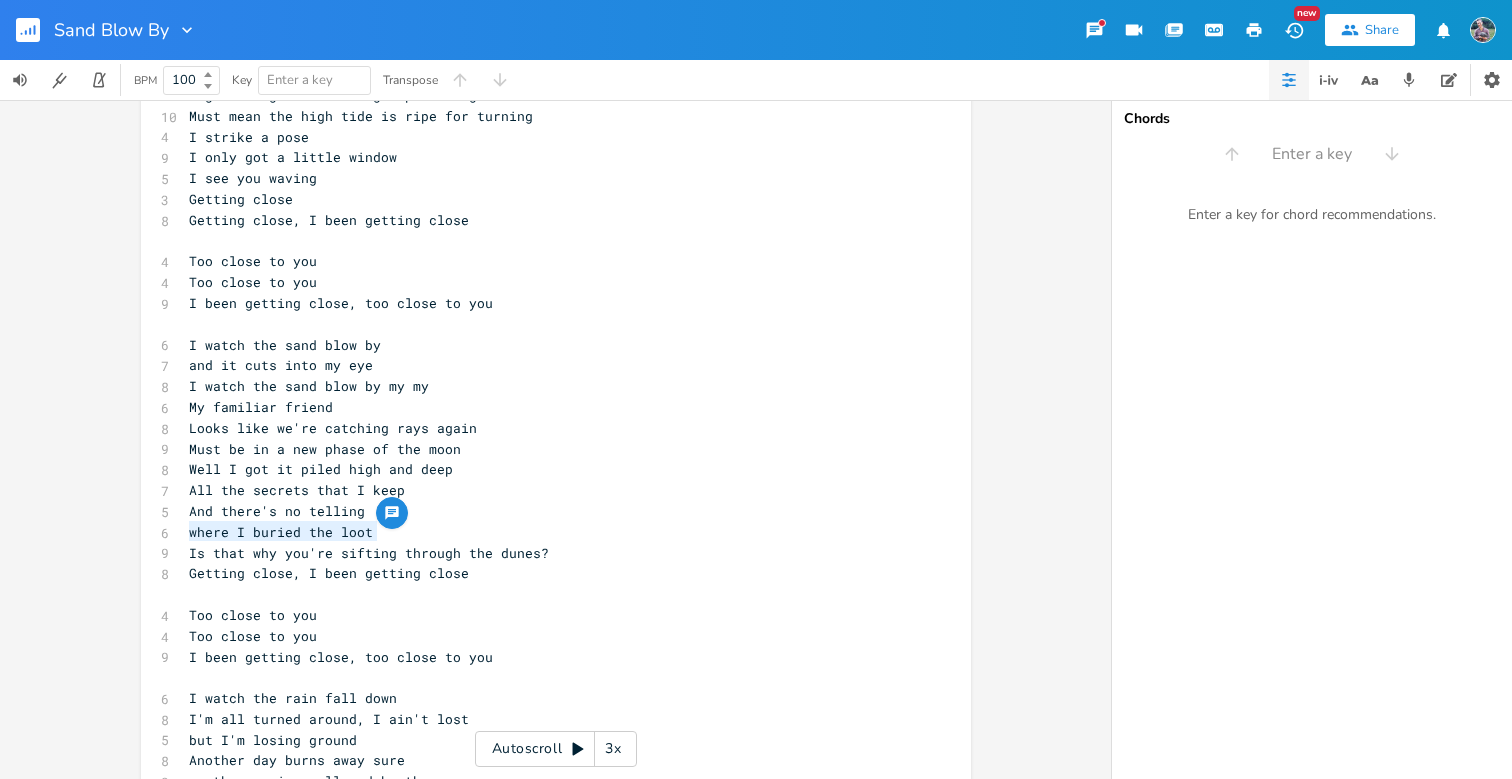 drag, startPoint x: 183, startPoint y: 532, endPoint x: 367, endPoint y: 538, distance: 184.0978 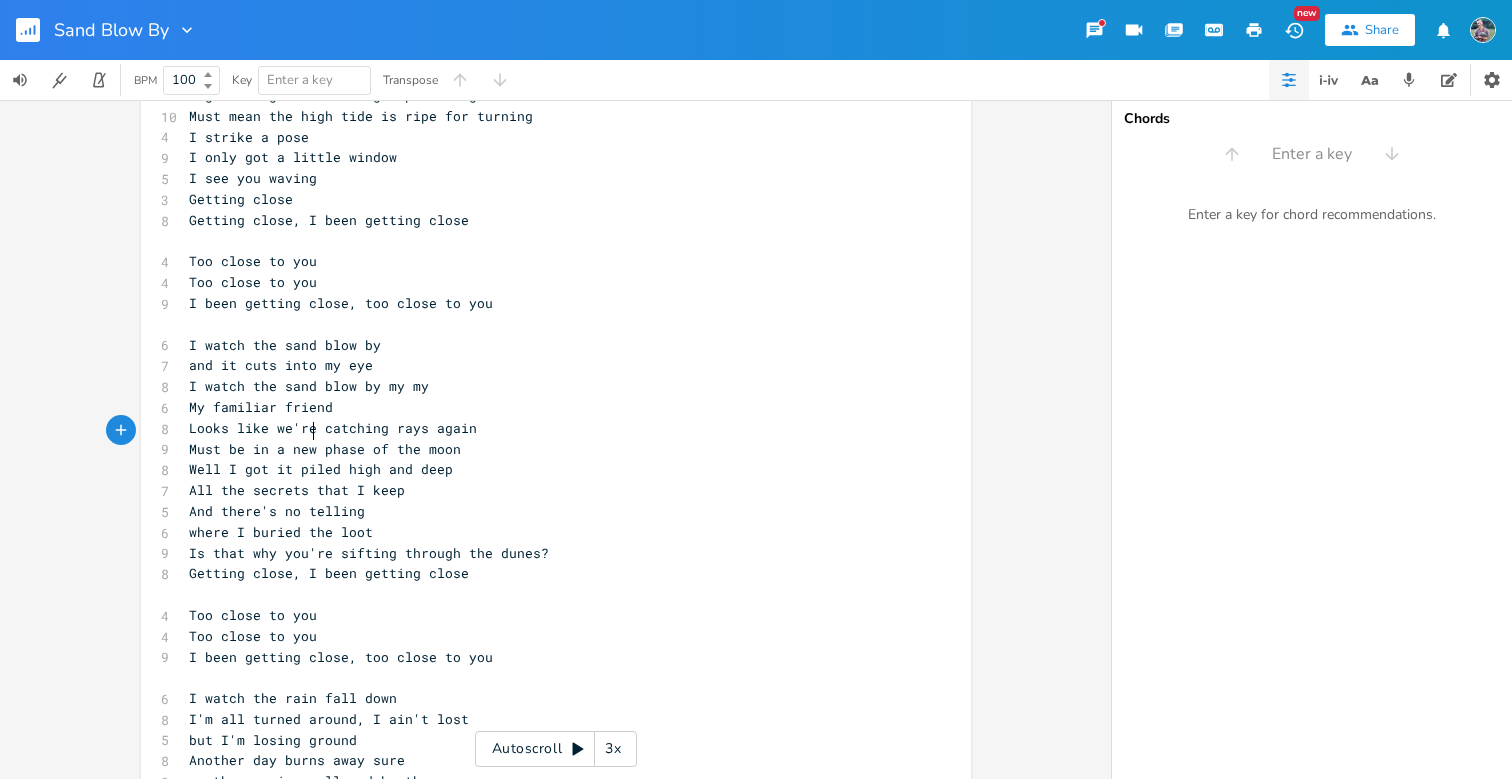 click on "Must be in a new phase of the moon" at bounding box center [325, 449] 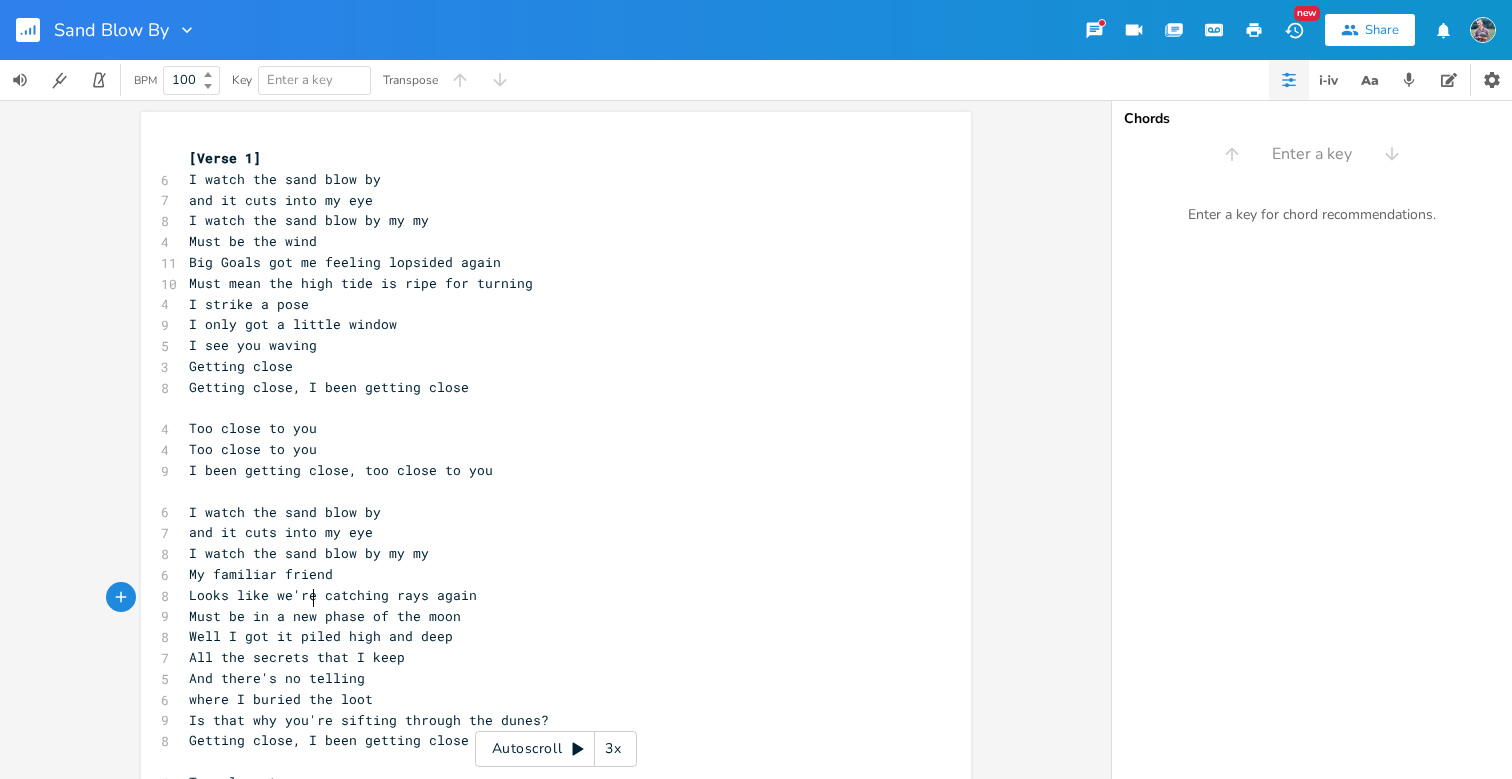 scroll, scrollTop: 42, scrollLeft: 0, axis: vertical 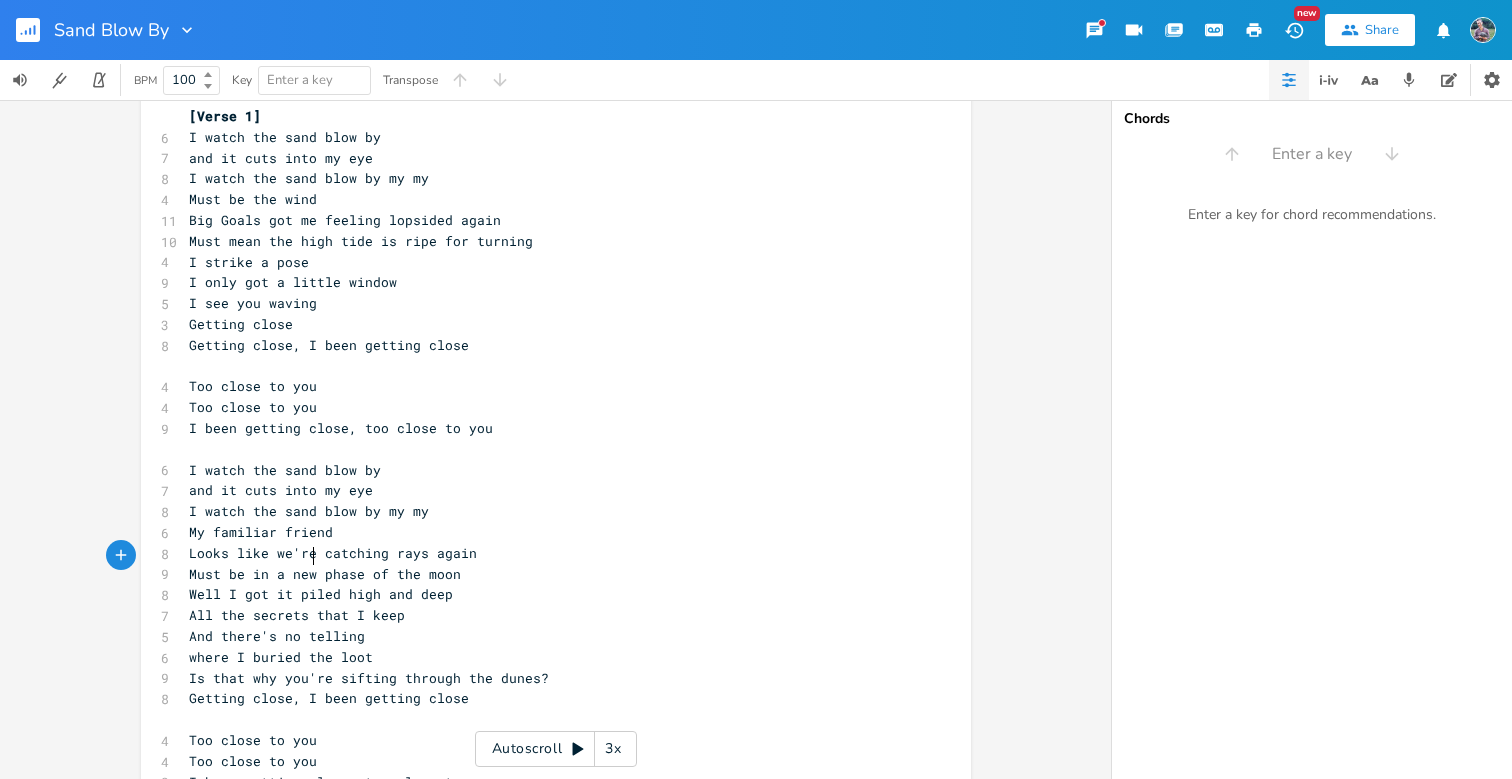 click on "Must mean the high tide is ripe for turning" at bounding box center [361, 241] 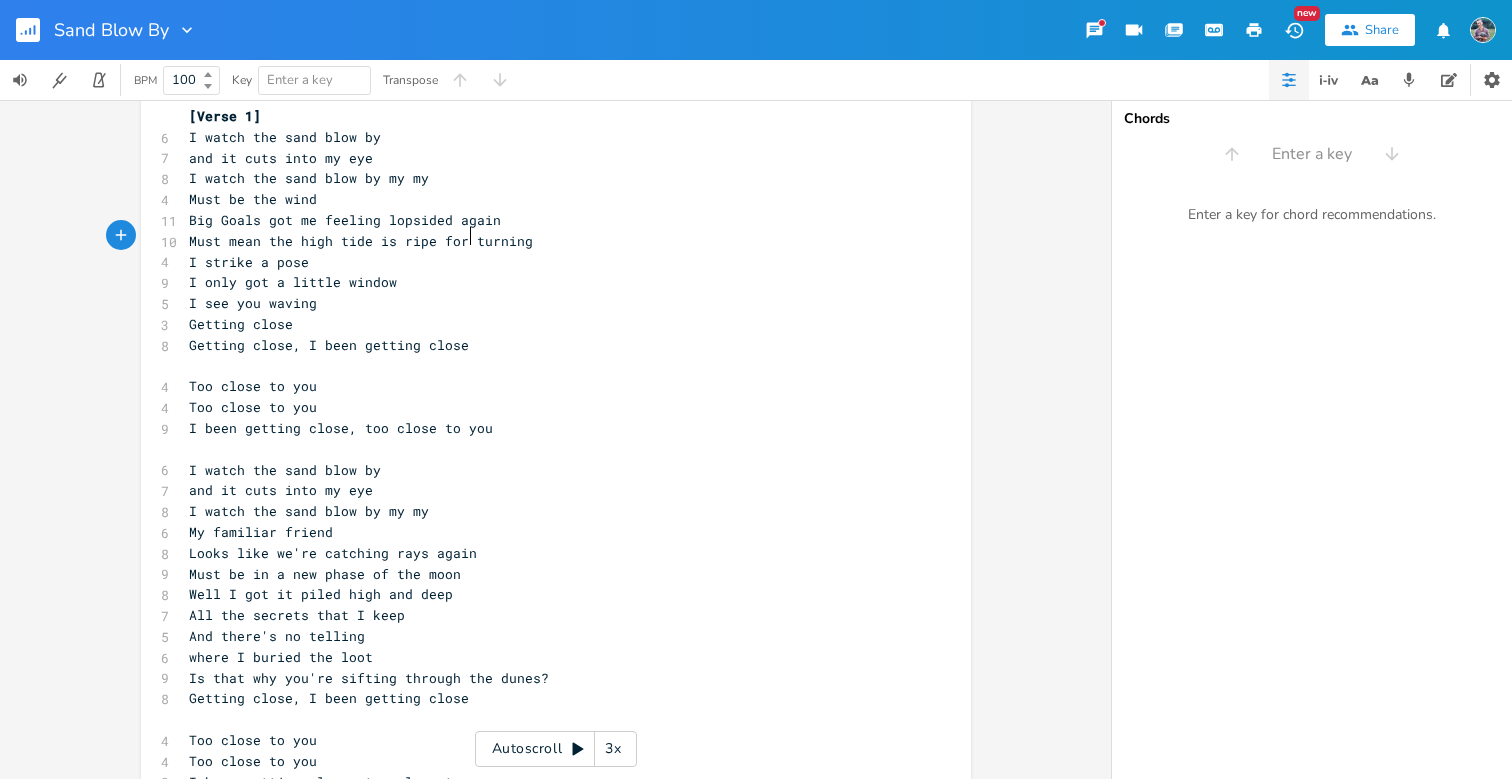 type on "the" 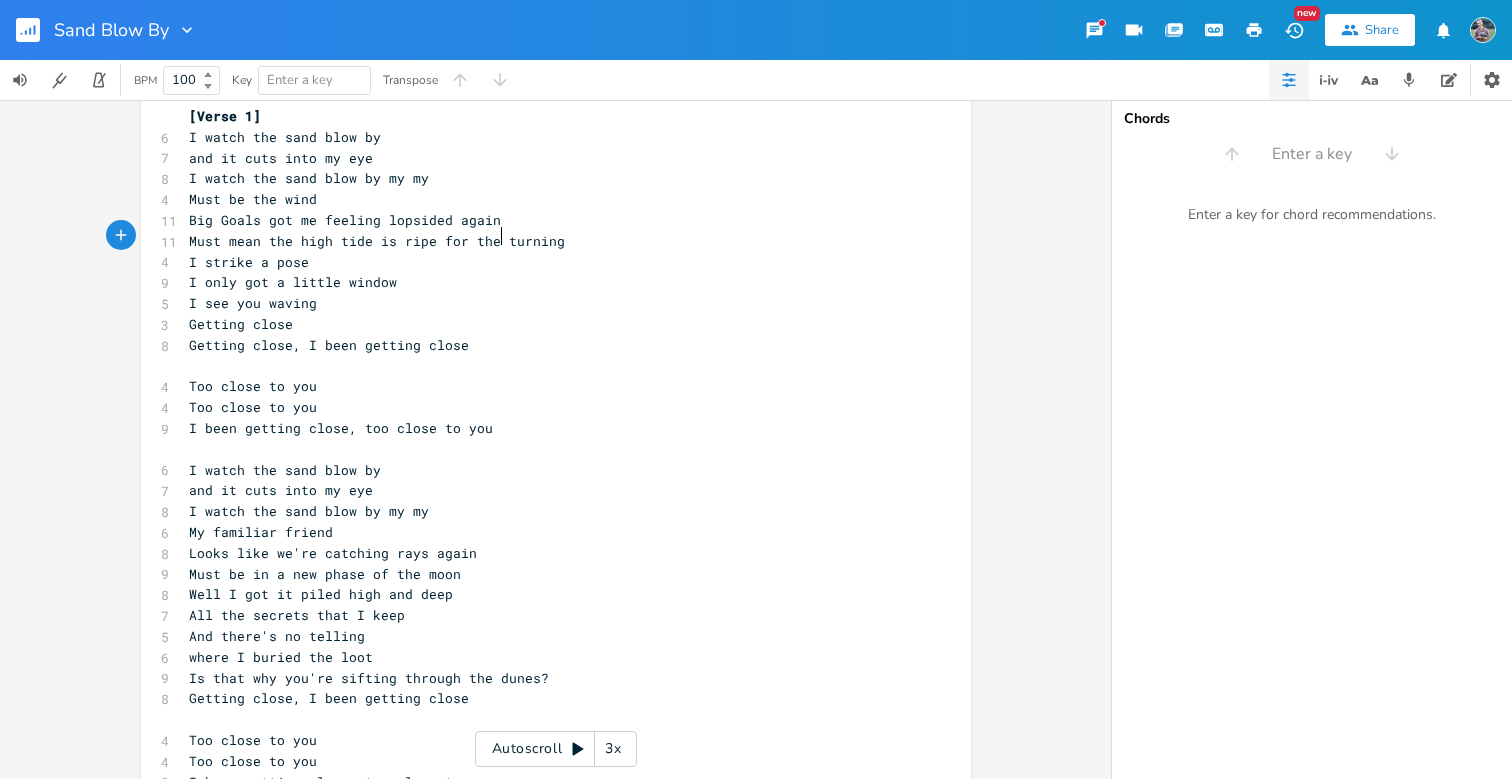 scroll, scrollTop: 0, scrollLeft: 19, axis: horizontal 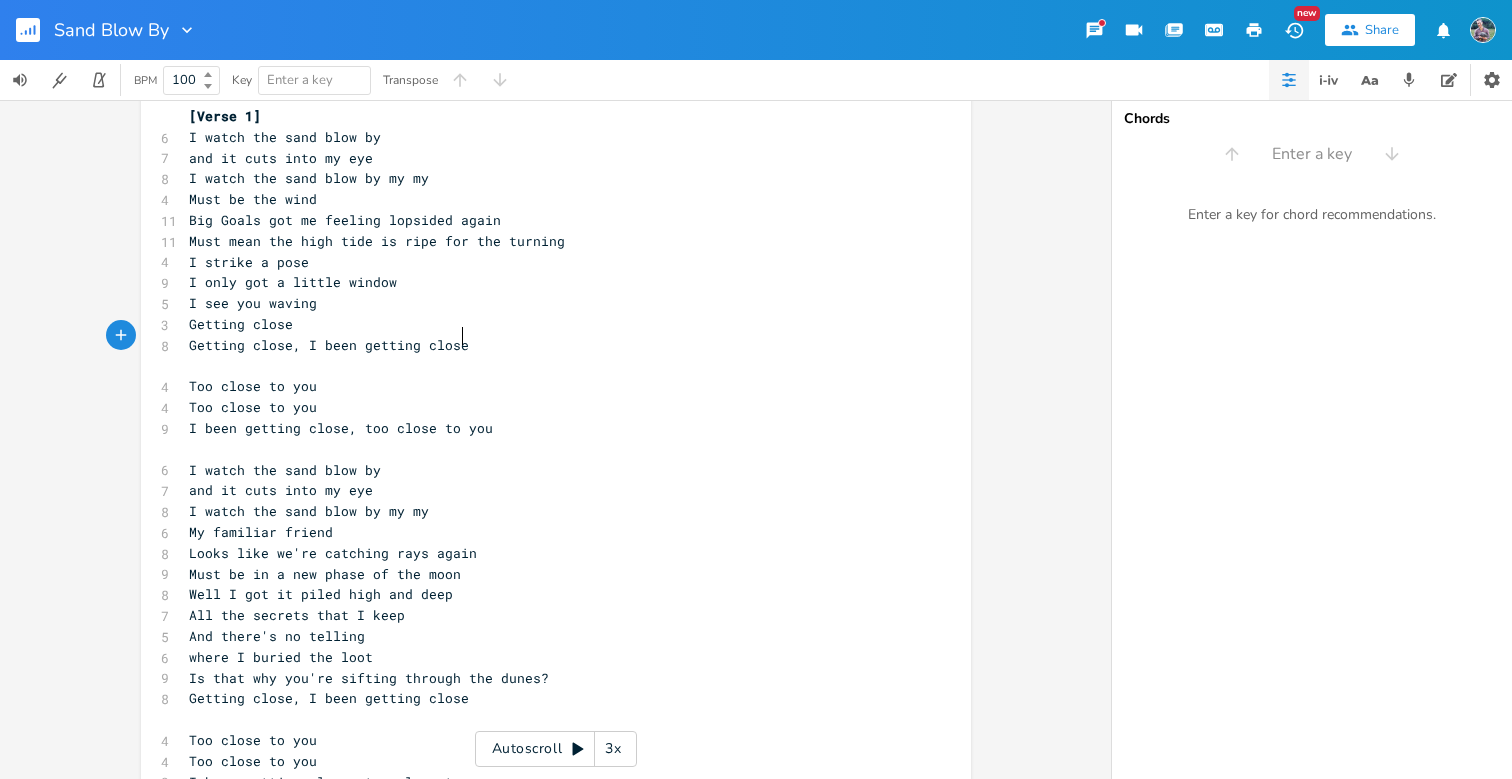 click on "Getting close, I been getting close" at bounding box center [546, 345] 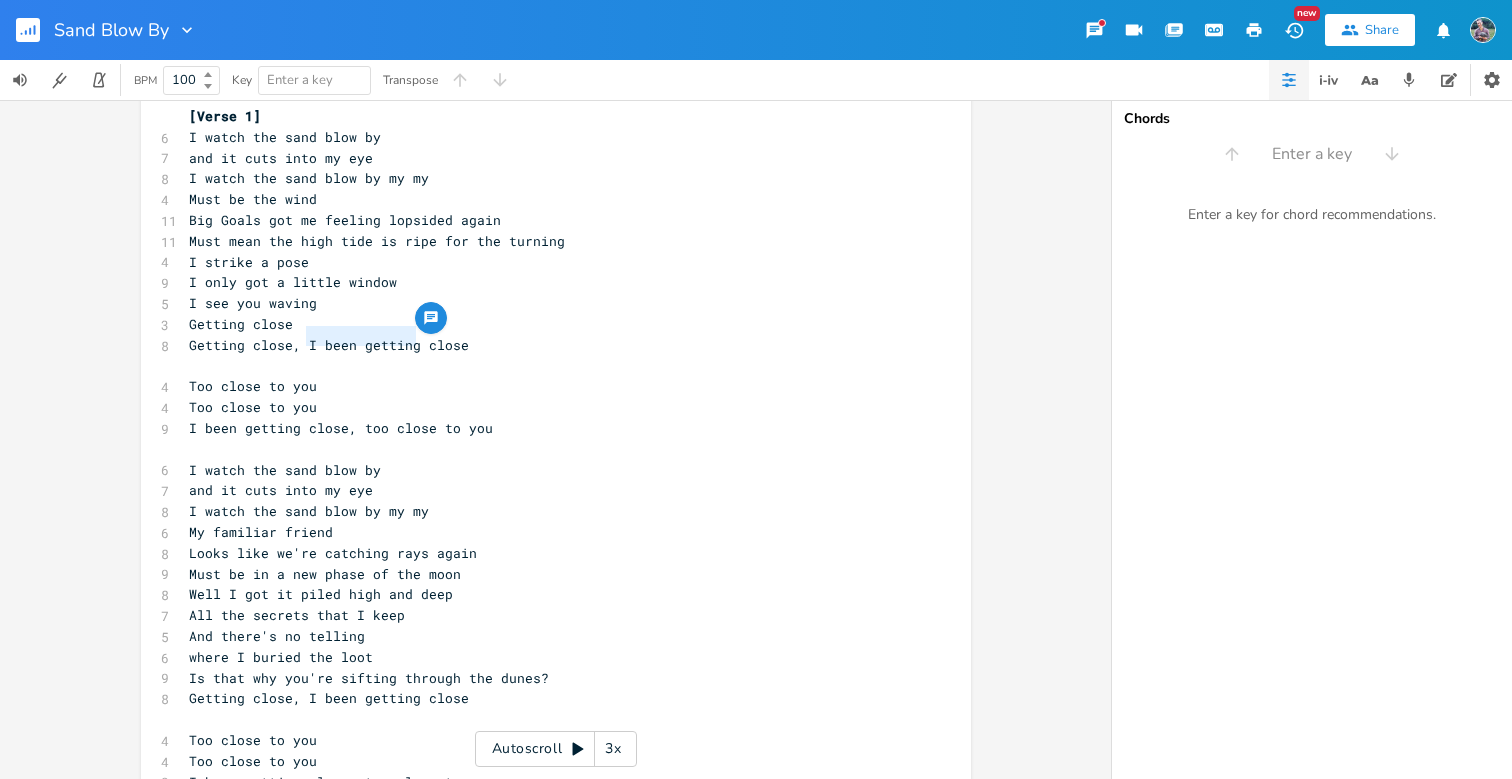 drag, startPoint x: 299, startPoint y: 342, endPoint x: 405, endPoint y: 343, distance: 106.004715 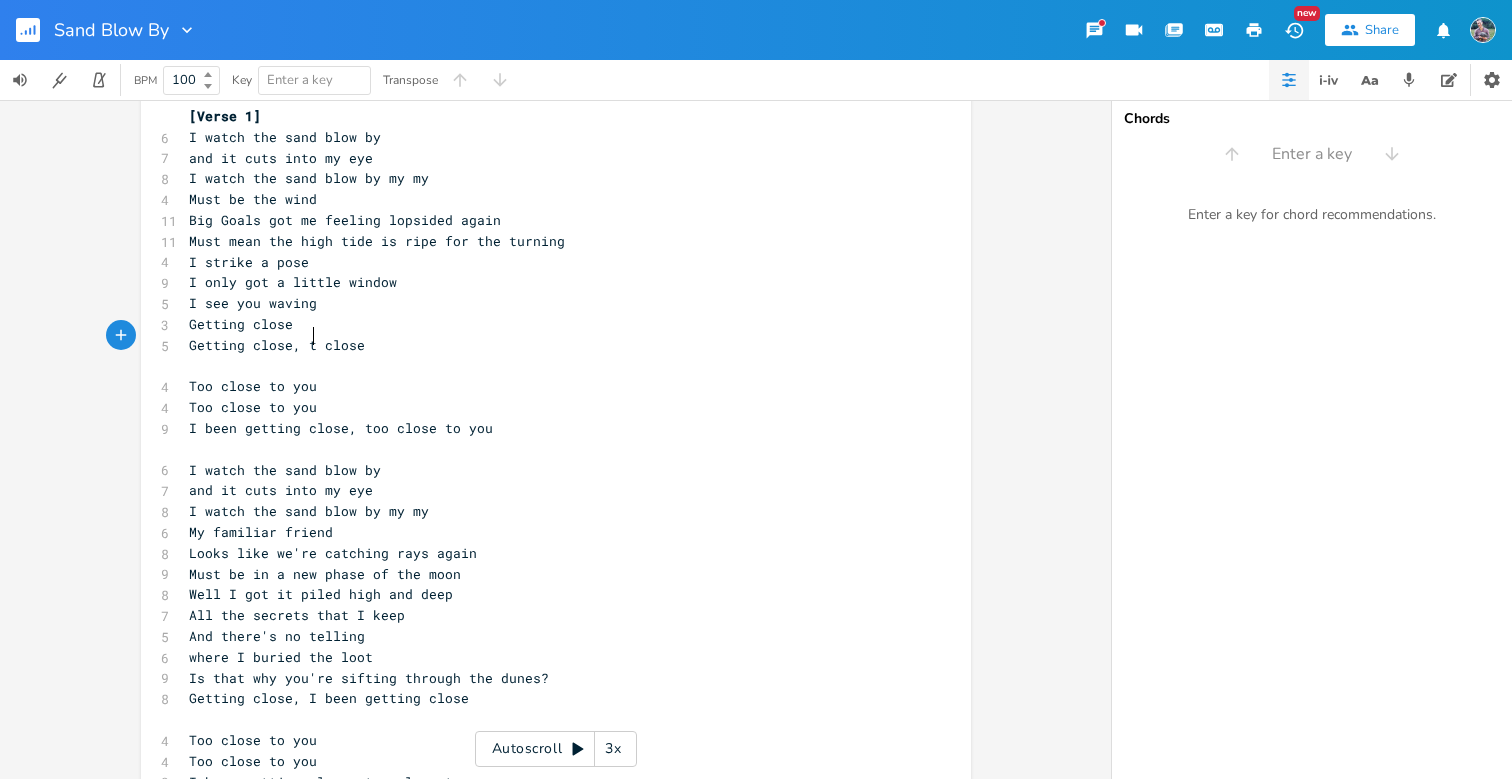 scroll, scrollTop: 0, scrollLeft: 16, axis: horizontal 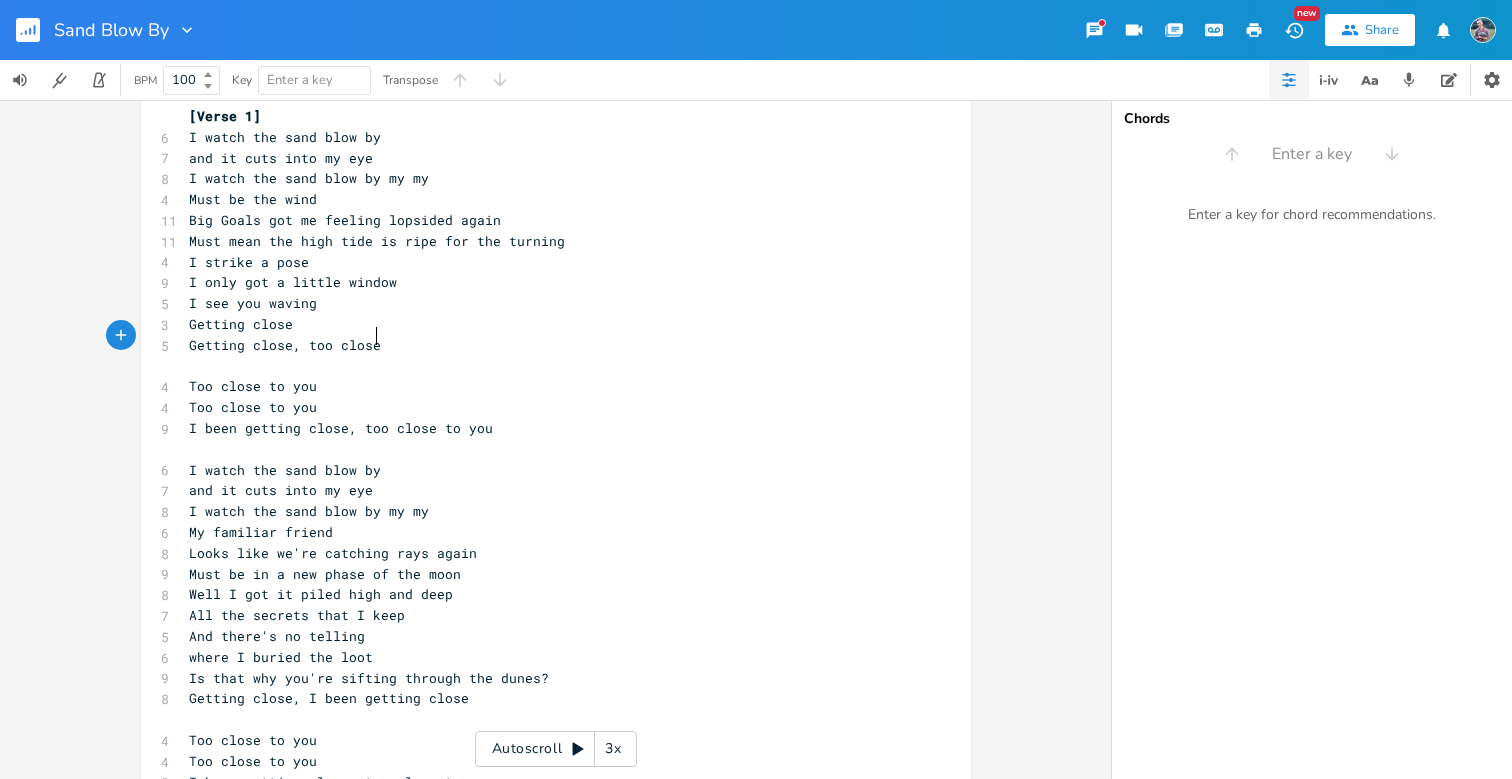 click on "Getting close, too close" at bounding box center (546, 345) 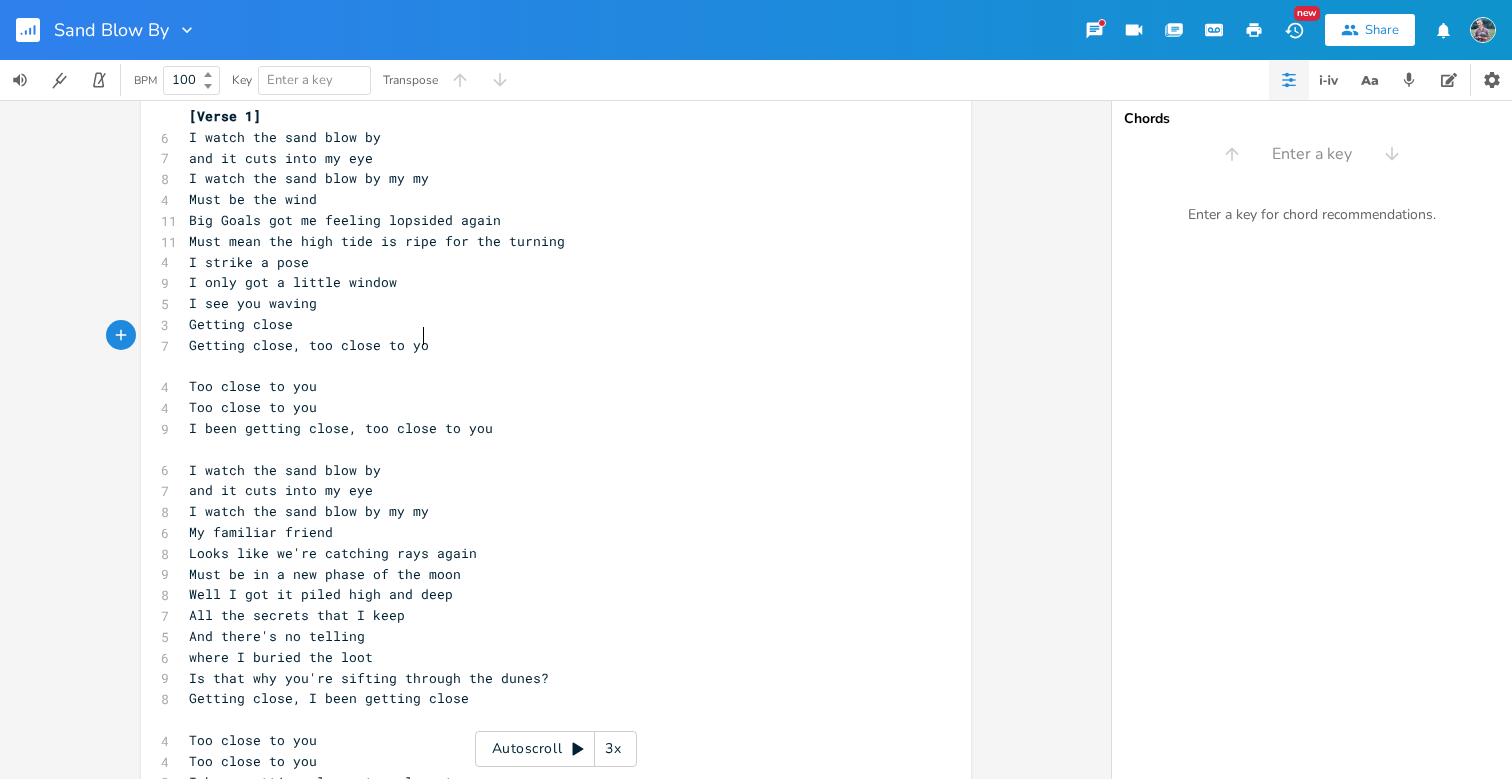 type on "to you" 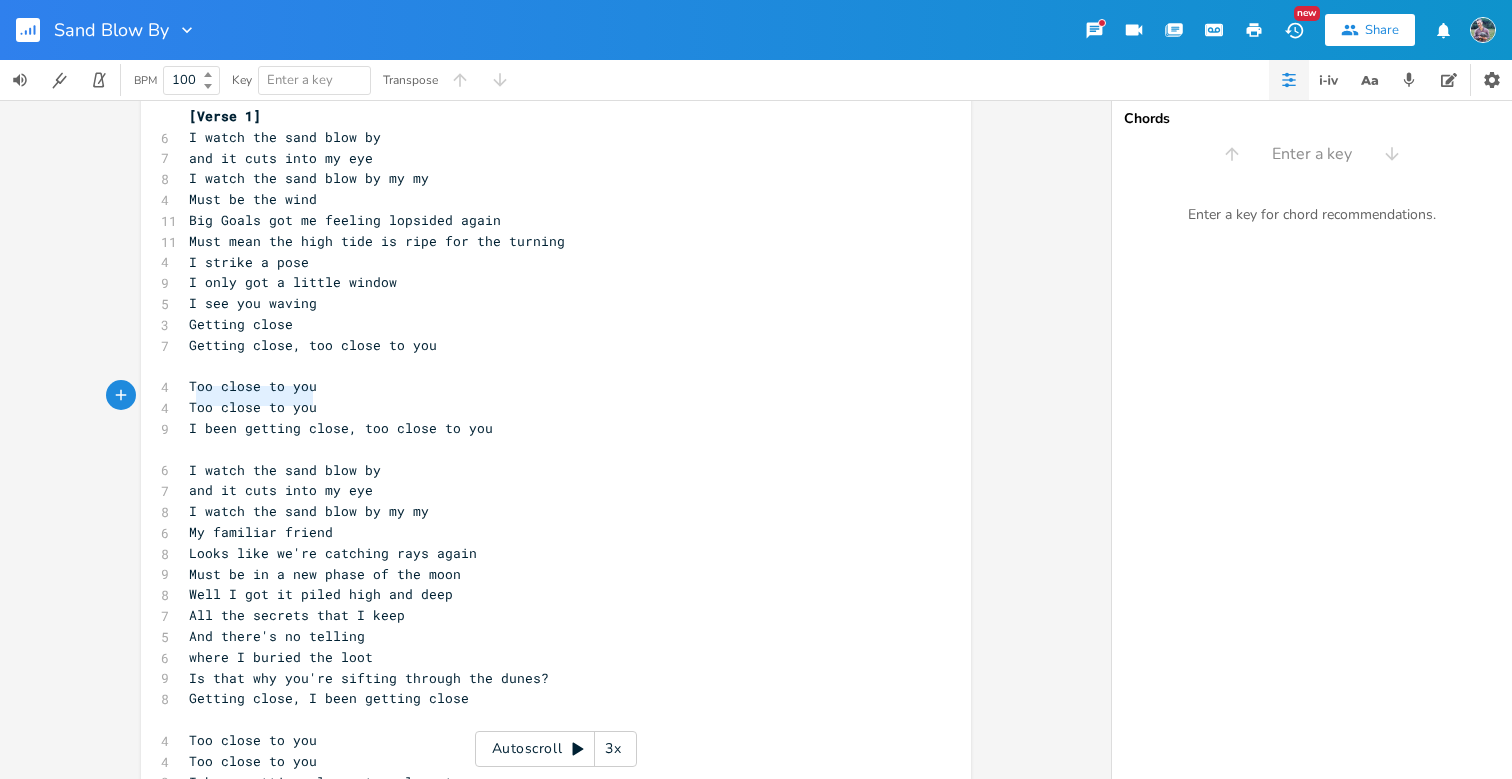 type on "Too close to you" 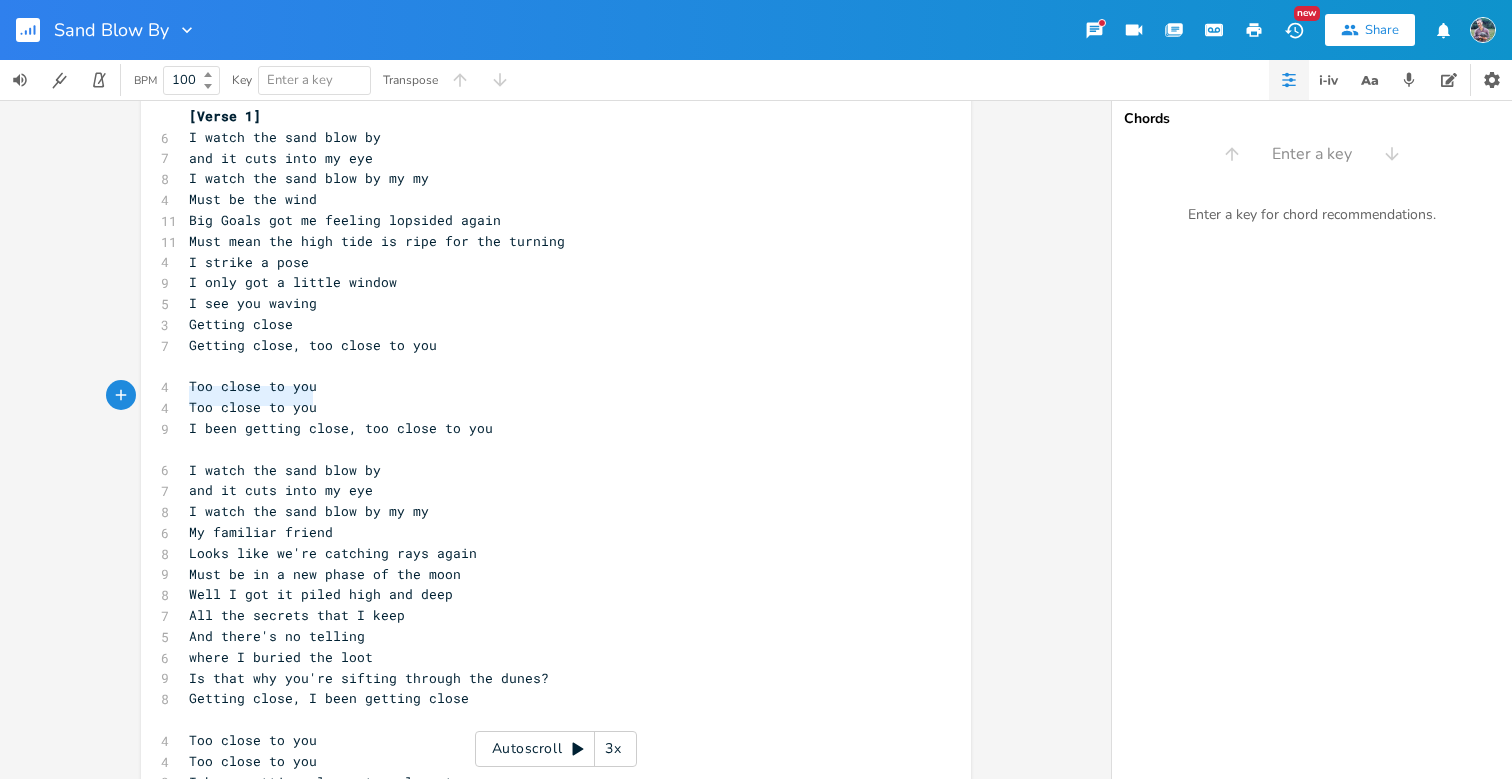 drag, startPoint x: 309, startPoint y: 398, endPoint x: 180, endPoint y: 392, distance: 129.13947 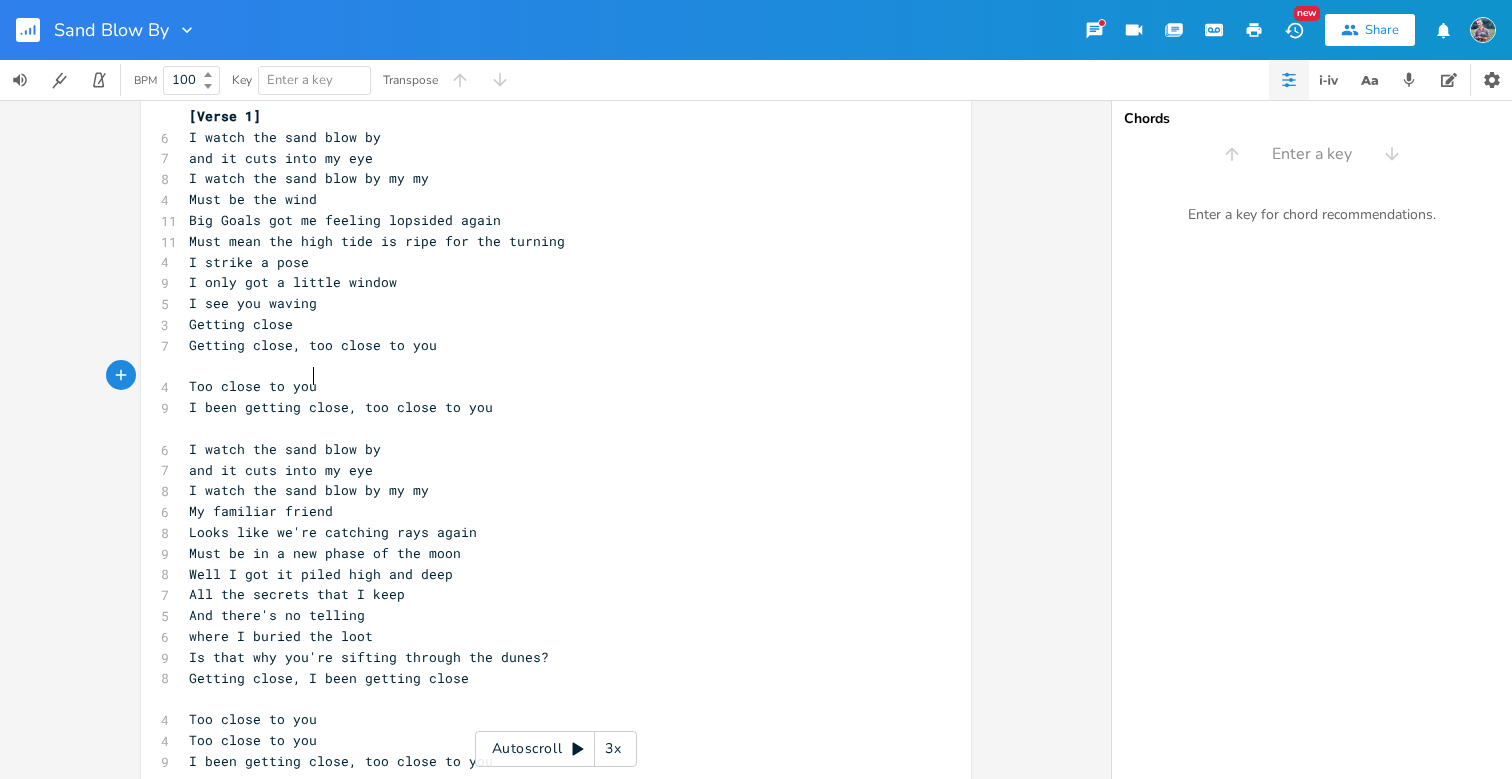 click on "I been getting close, too close to you" at bounding box center [341, 407] 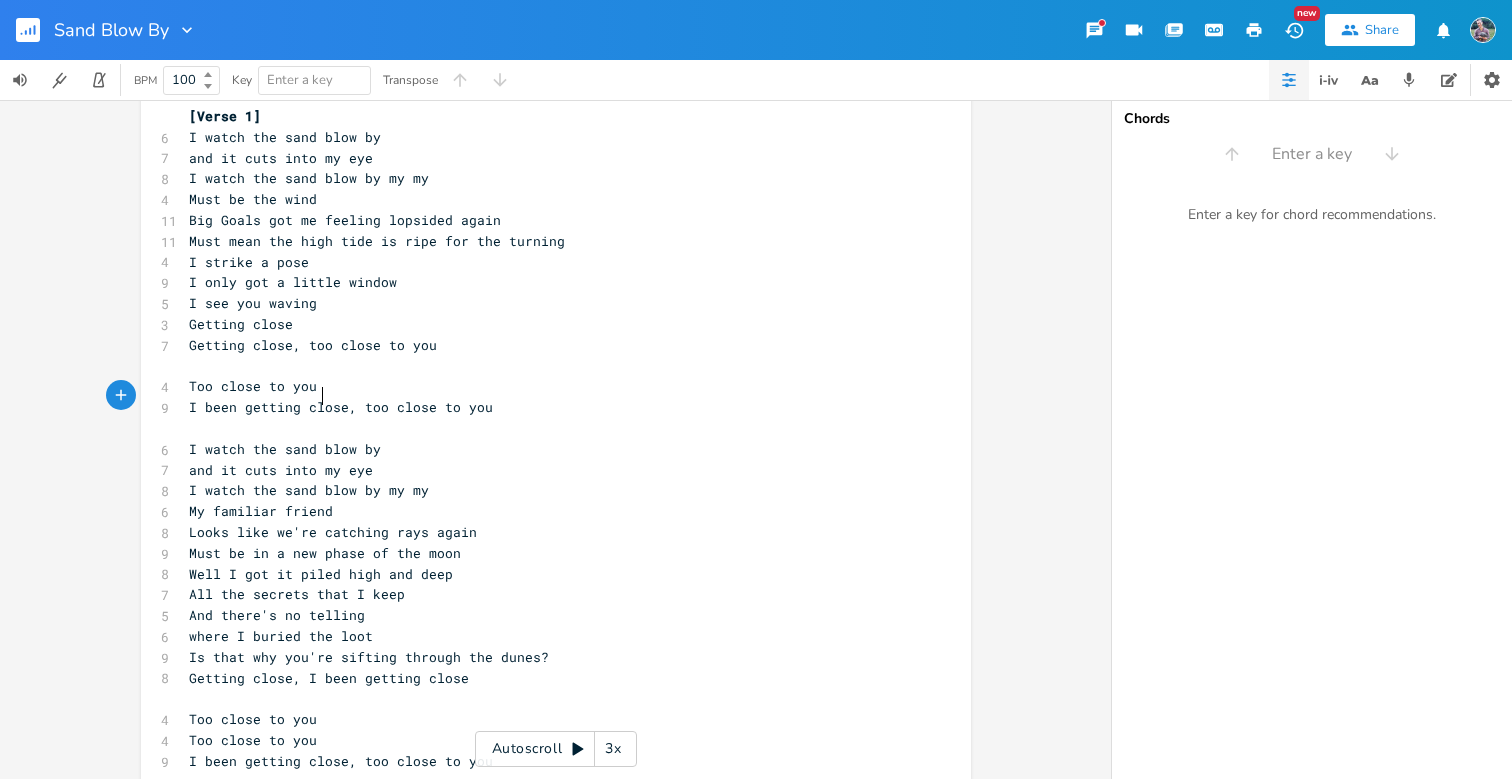 type on "close" 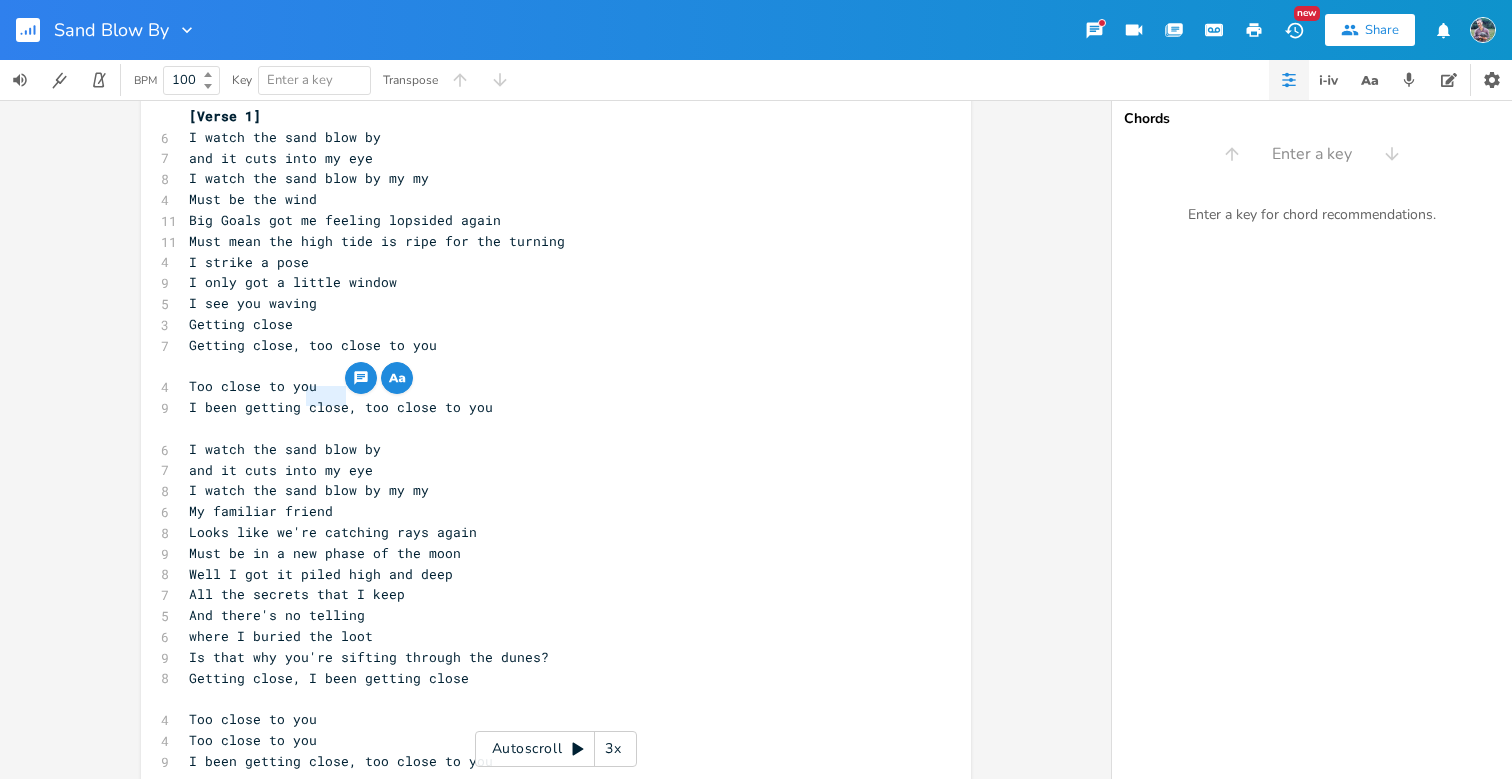 click on "I been getting close, too close to you" at bounding box center [341, 407] 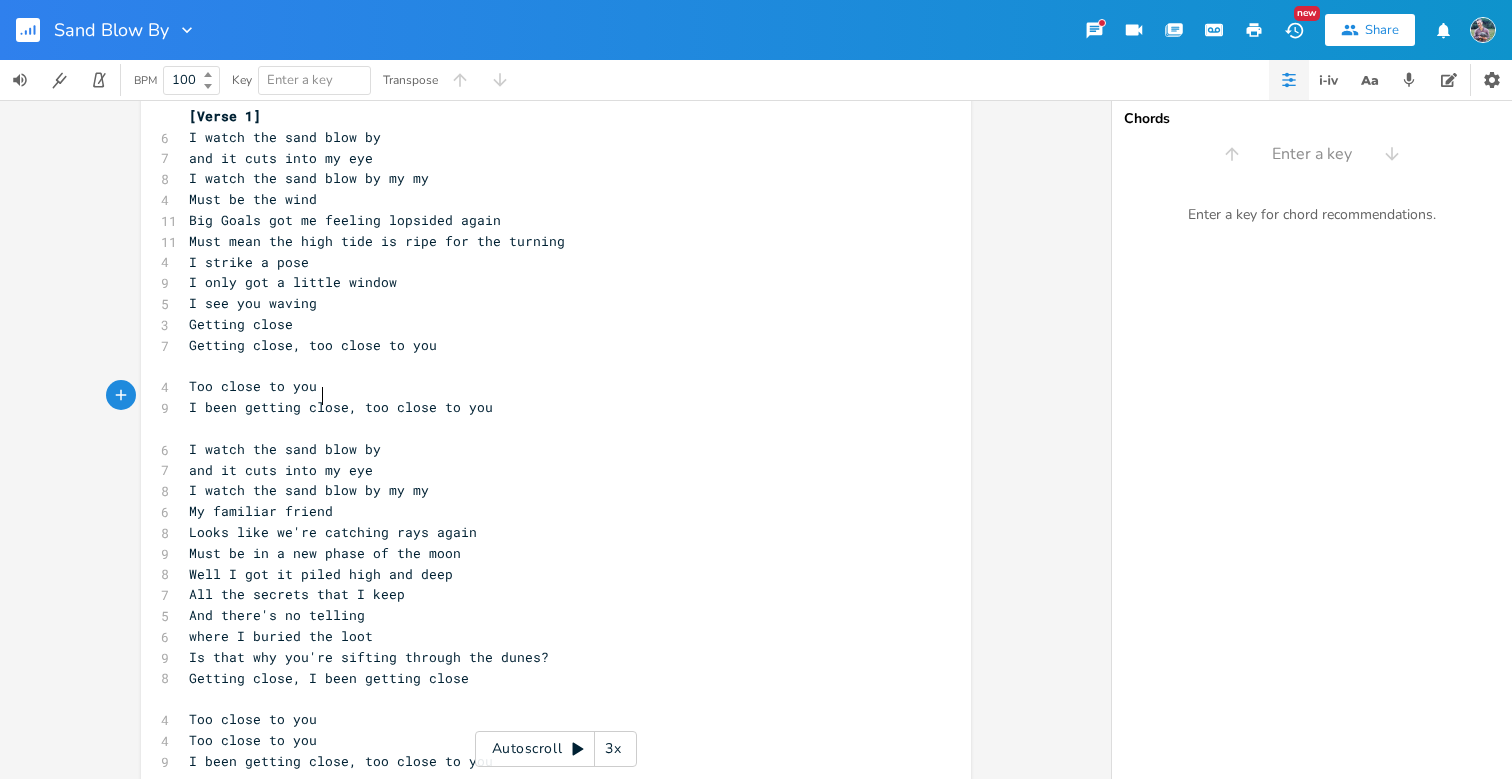 click on "I been getting close, too close to you" at bounding box center (341, 407) 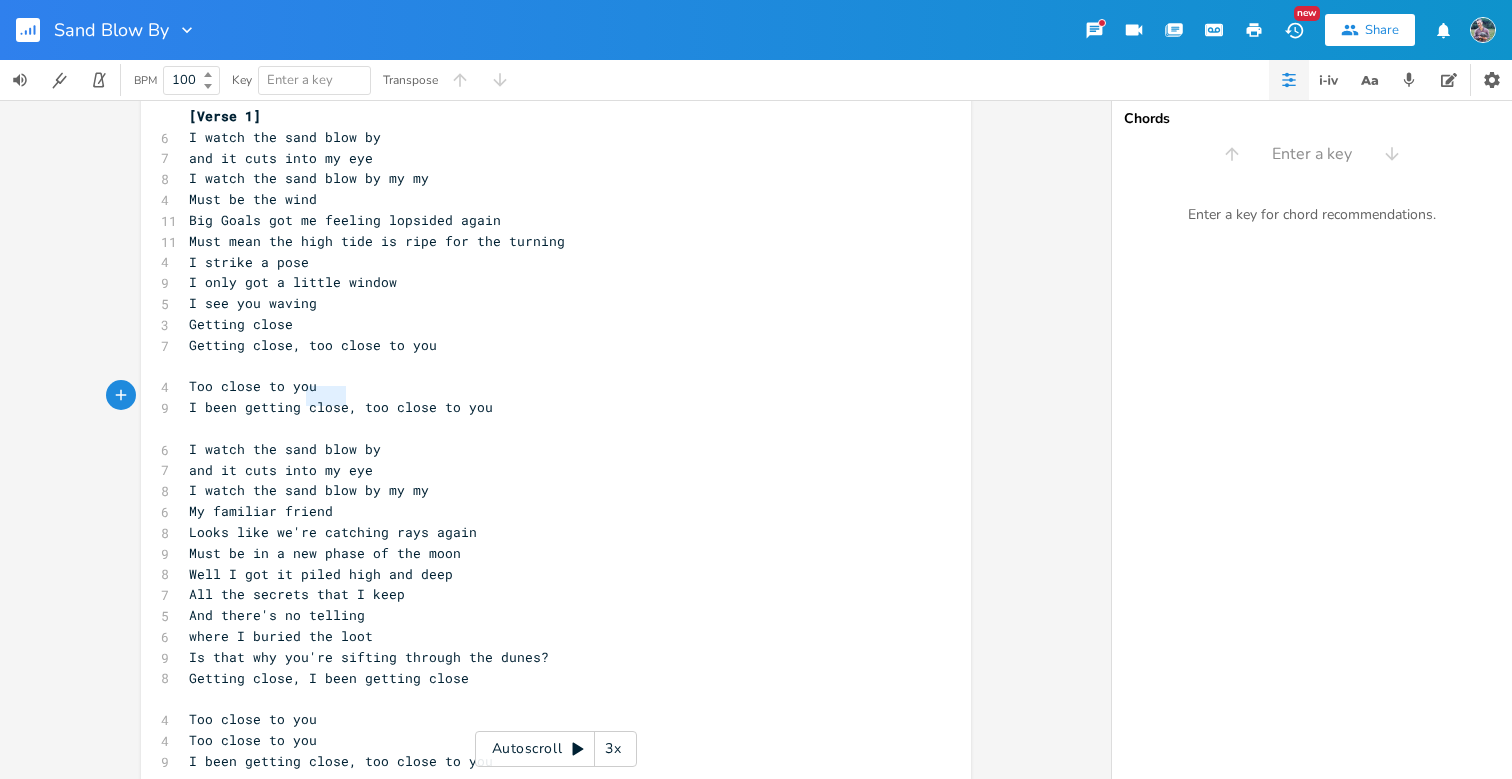 type on "I been getting close, too close to you" 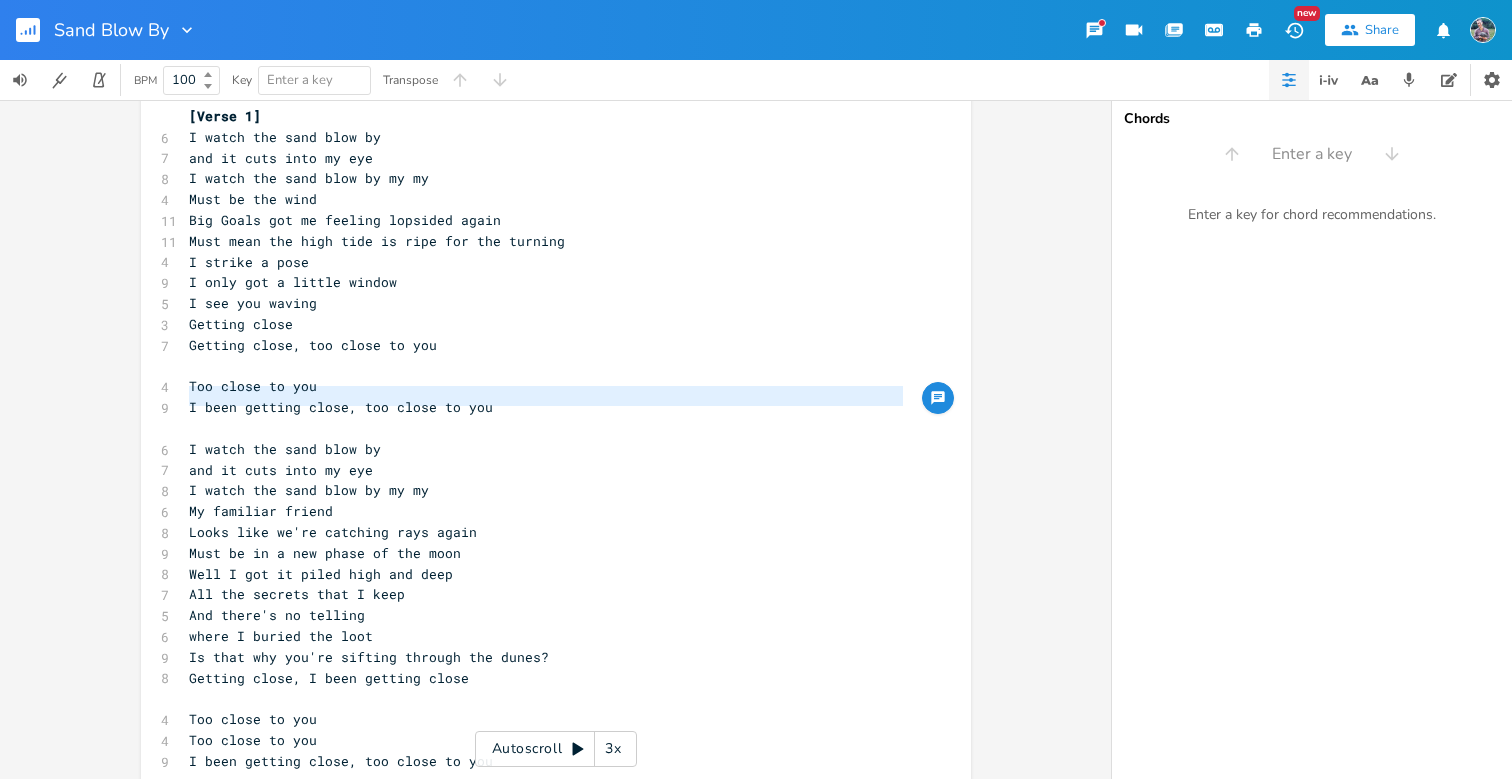 scroll, scrollTop: 17, scrollLeft: 0, axis: vertical 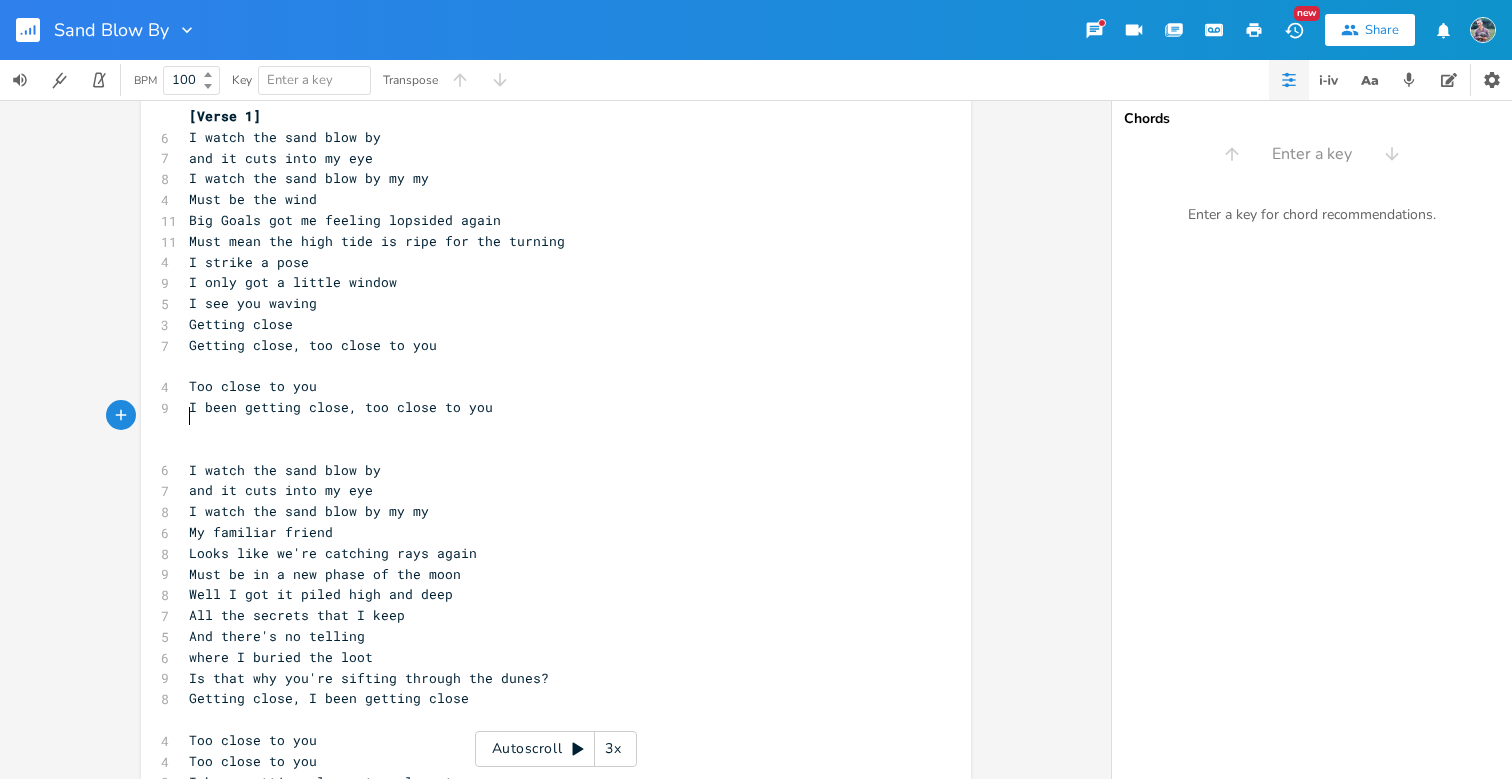 paste on "u" 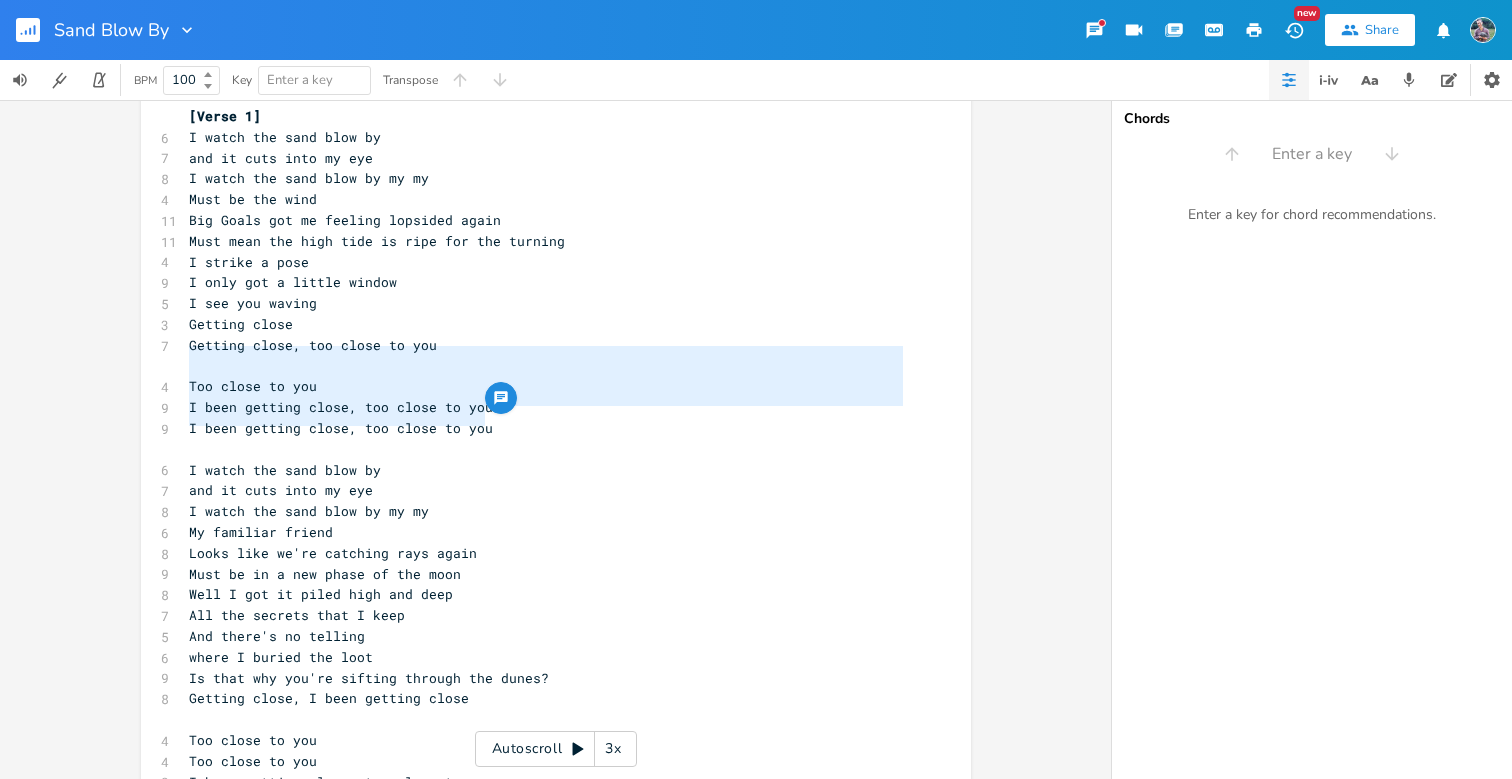 type on "Getting close, too close to you
Too close to you
I been getting close, too close to you
I been getting close, too close to you" 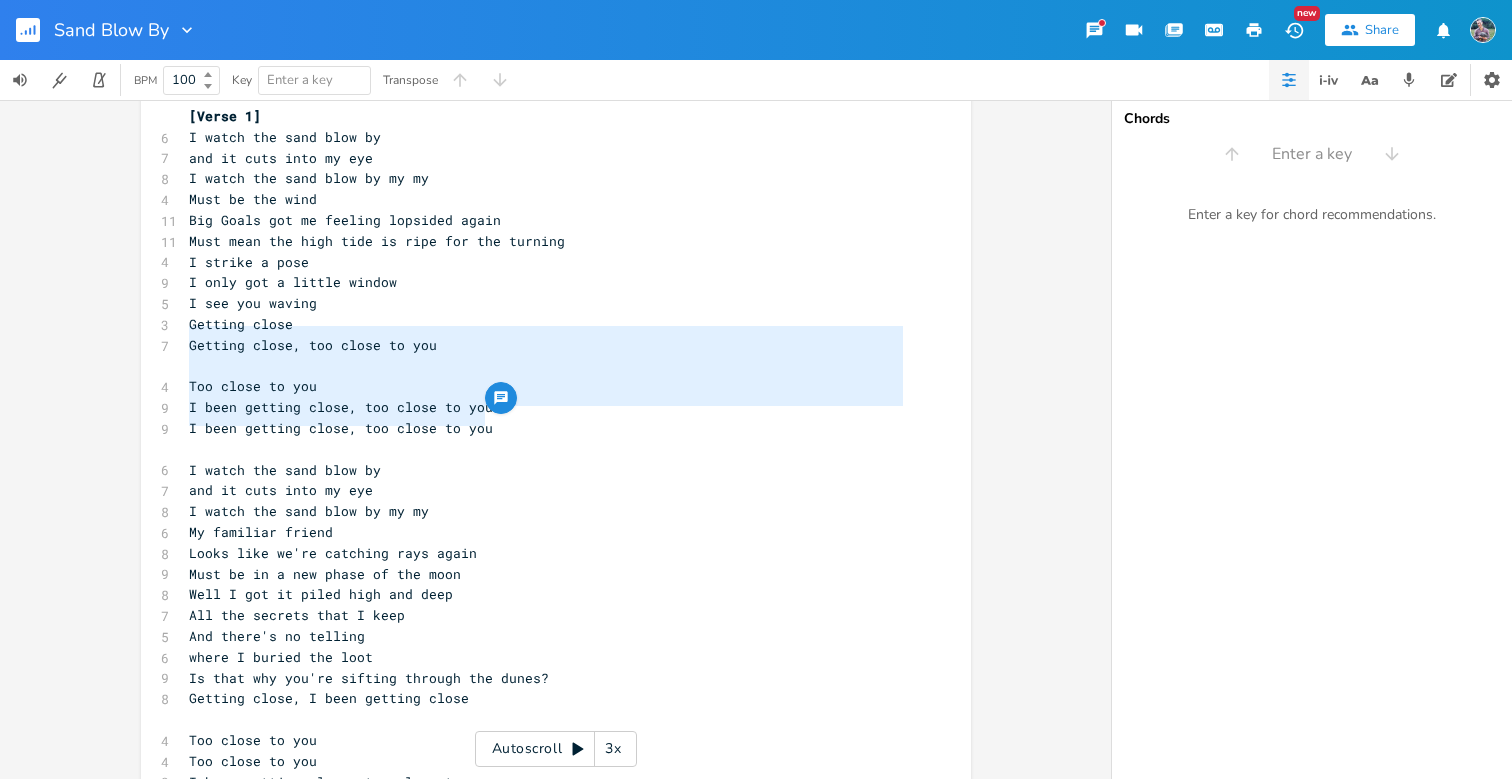 drag, startPoint x: 504, startPoint y: 417, endPoint x: 137, endPoint y: 343, distance: 374.38617 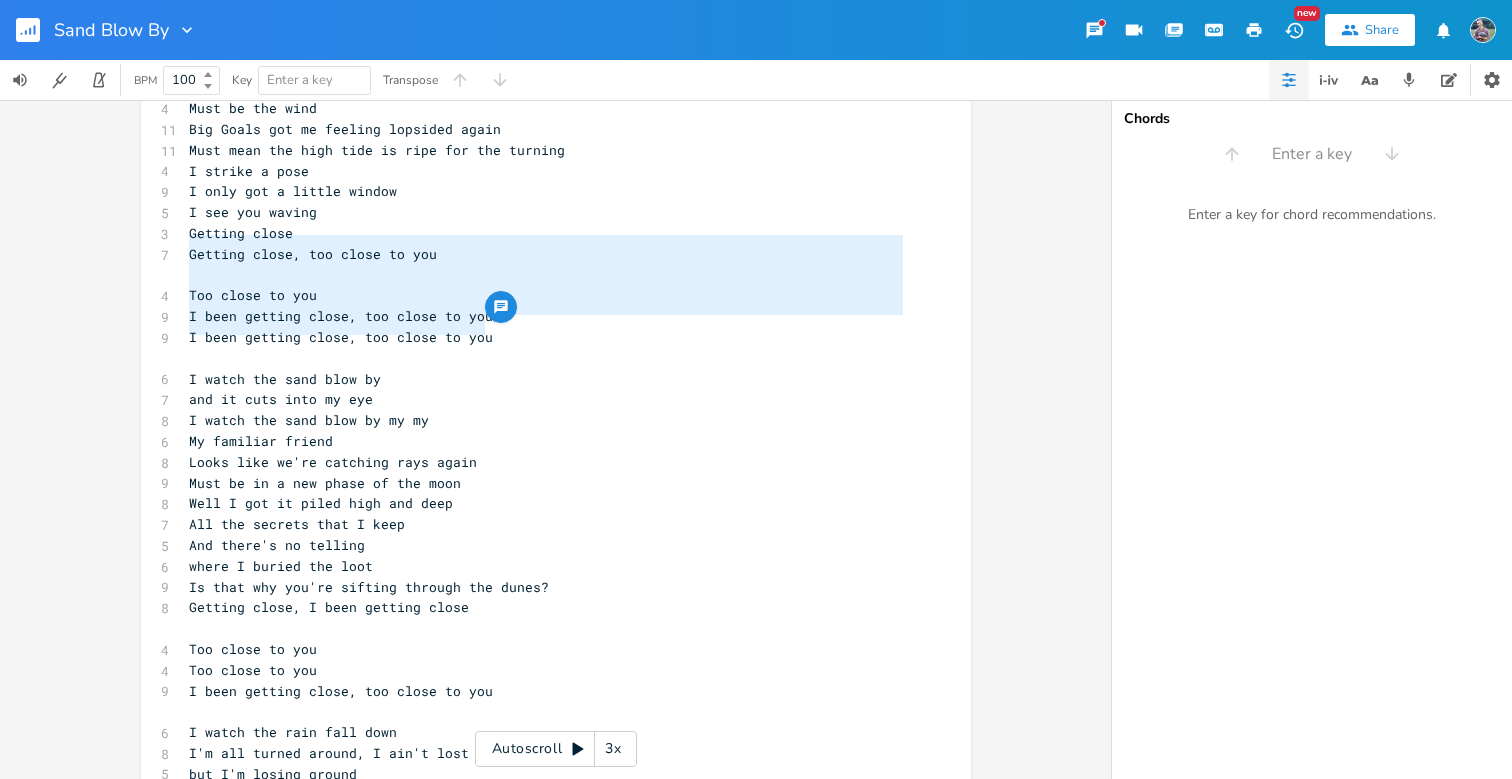 scroll, scrollTop: 163, scrollLeft: 0, axis: vertical 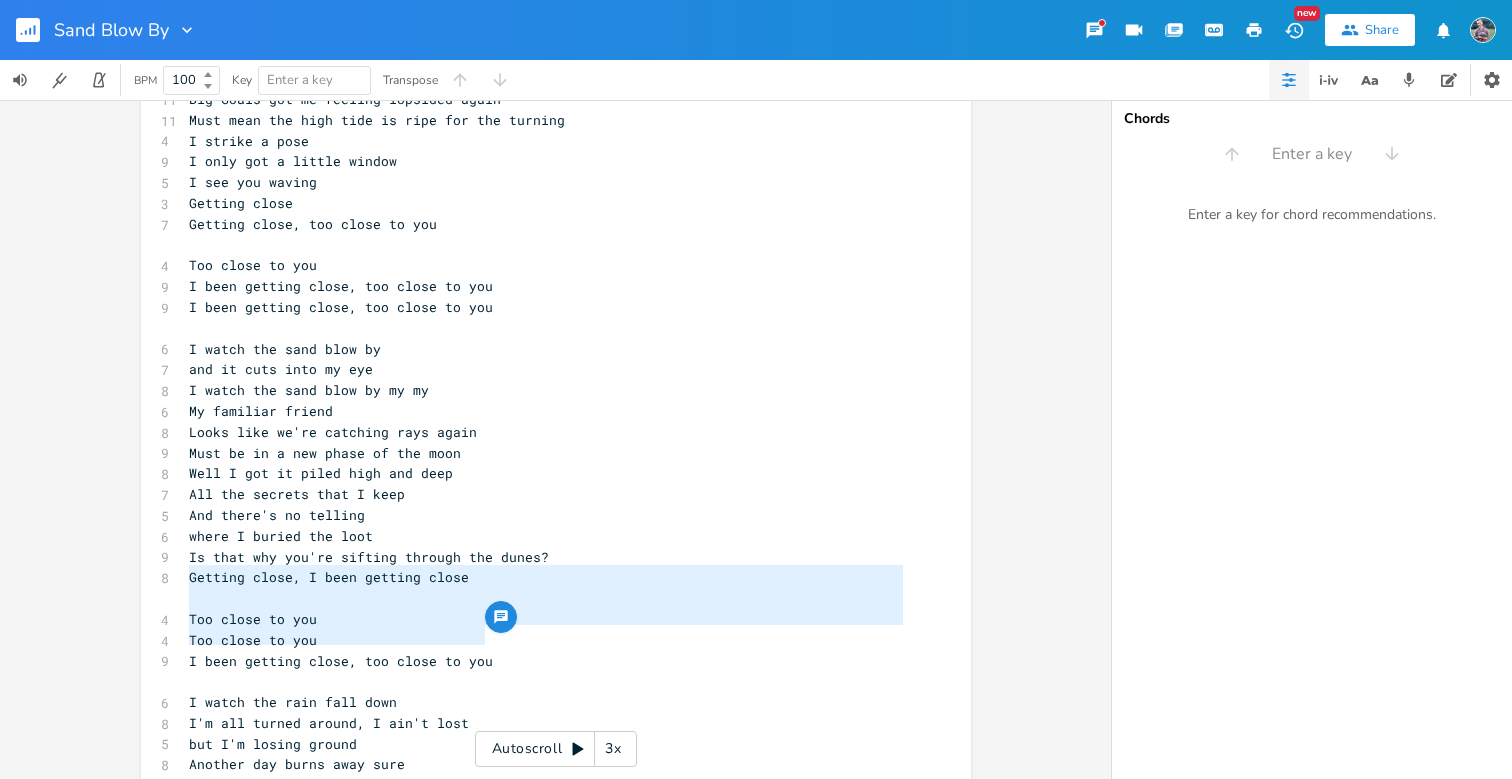 type on "Getting close, I been getting close
Too close to you
Too close to you
I been getting close, too close to you" 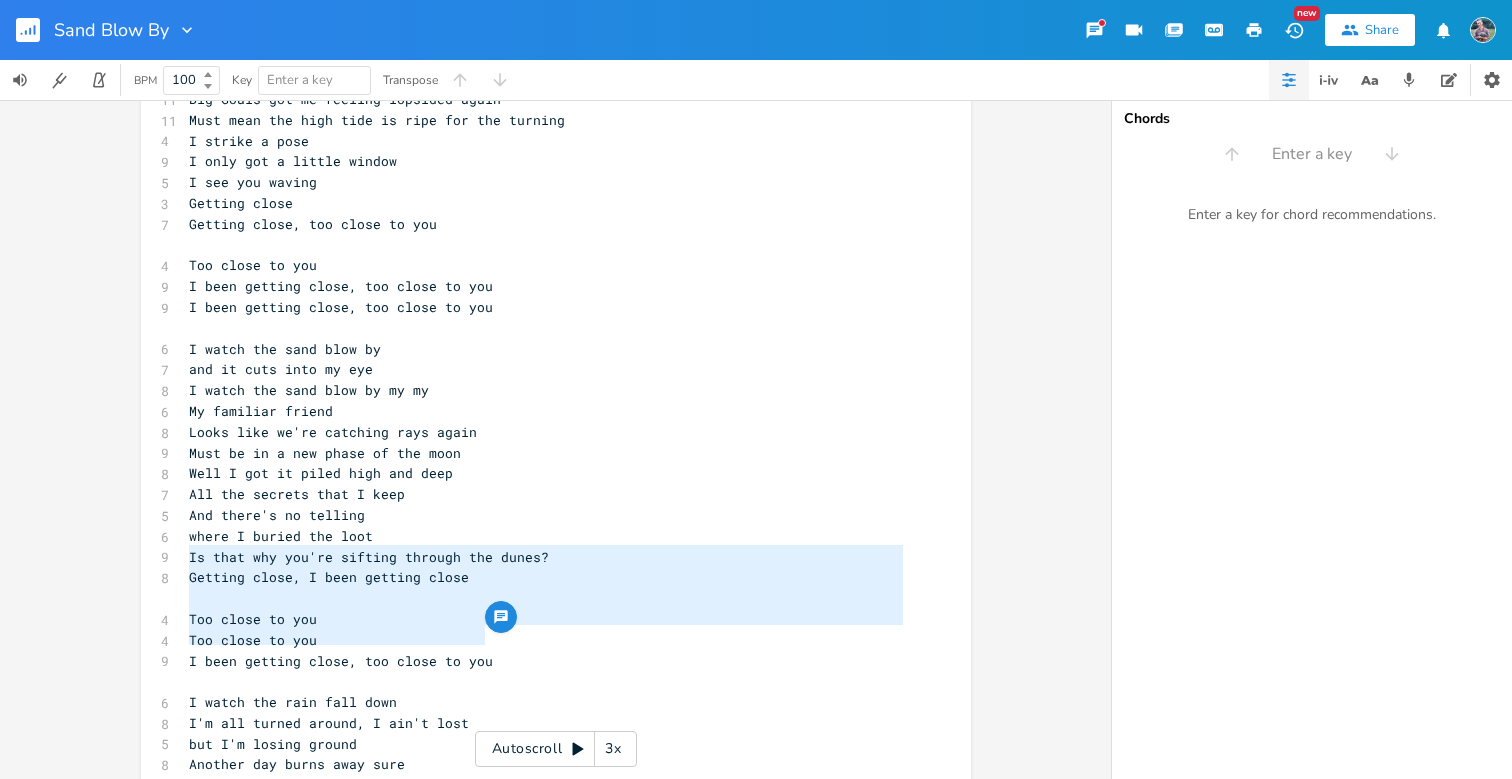 drag, startPoint x: 498, startPoint y: 634, endPoint x: 163, endPoint y: 559, distance: 343.29288 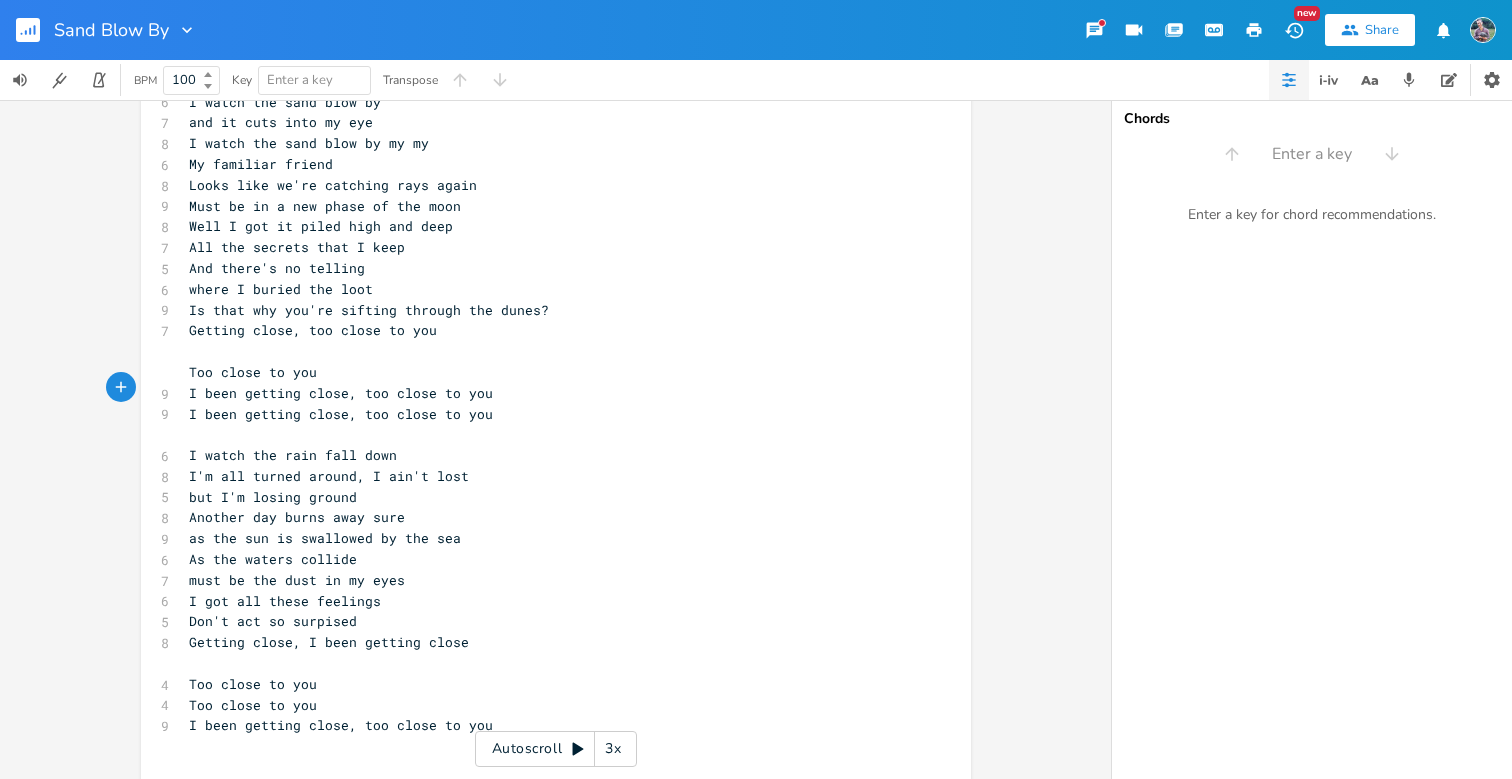 scroll, scrollTop: 409, scrollLeft: 0, axis: vertical 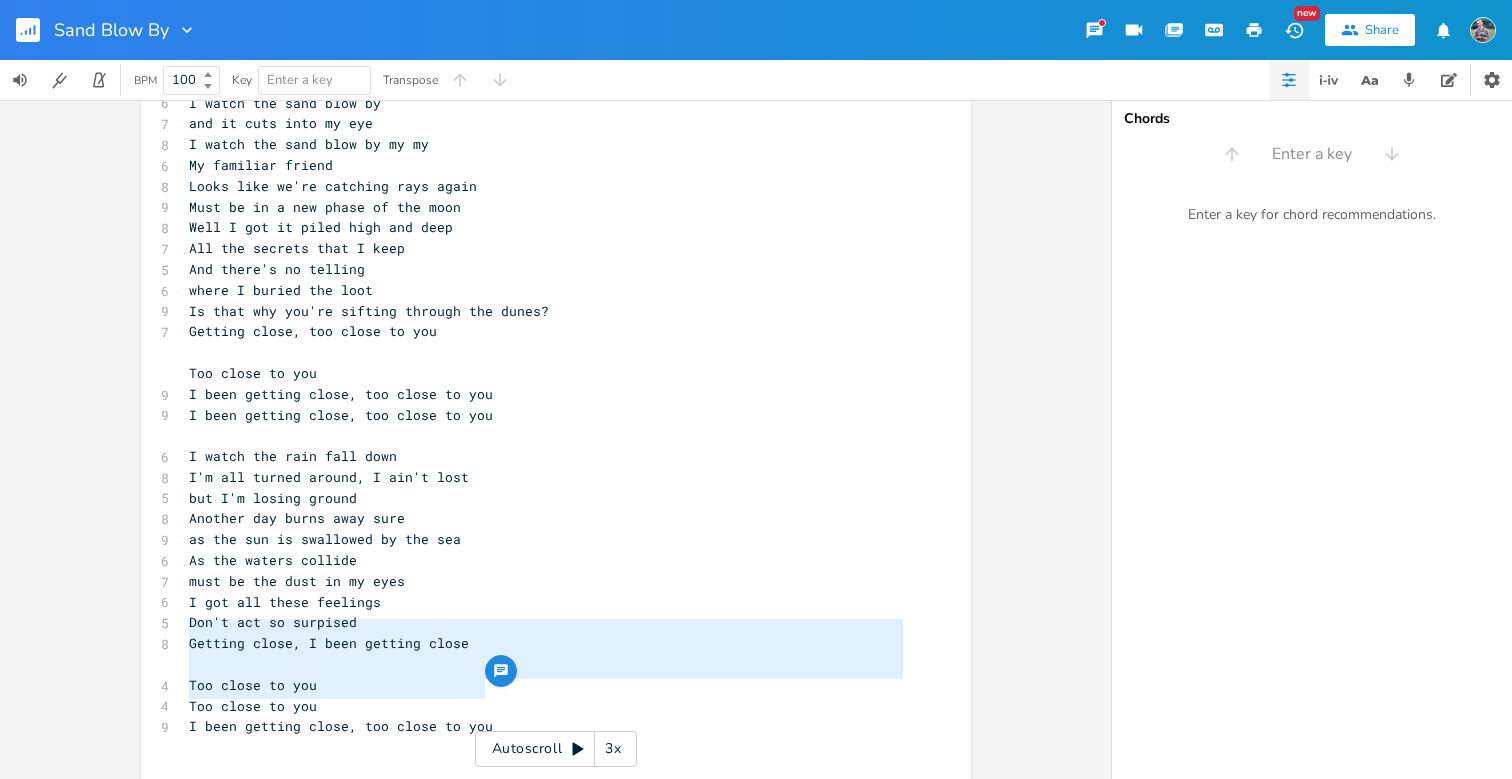 type on "Getting close, I been getting close
Too close to you
Too close to you
I been getting close, too close to you" 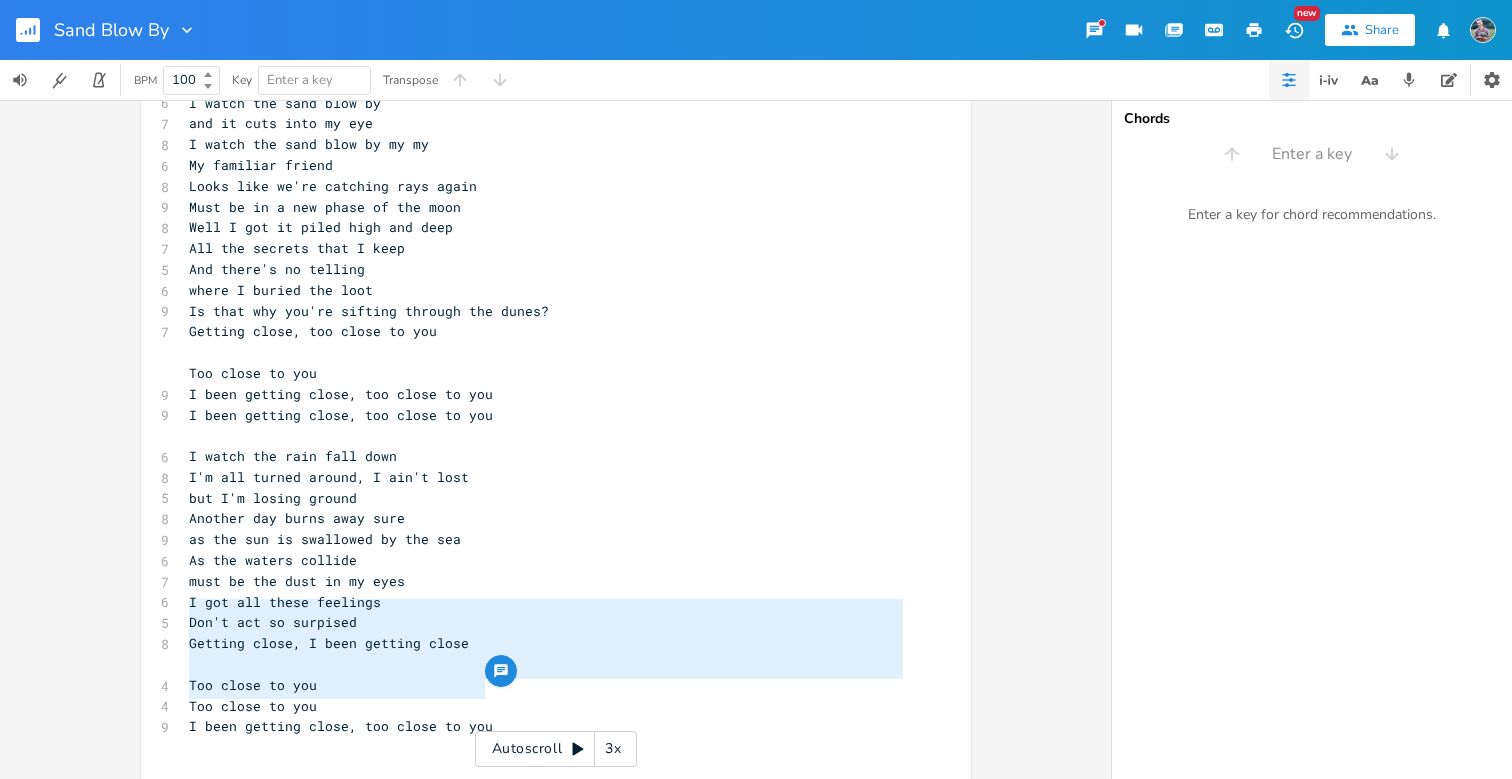 drag, startPoint x: 485, startPoint y: 687, endPoint x: 180, endPoint y: 612, distance: 314.08597 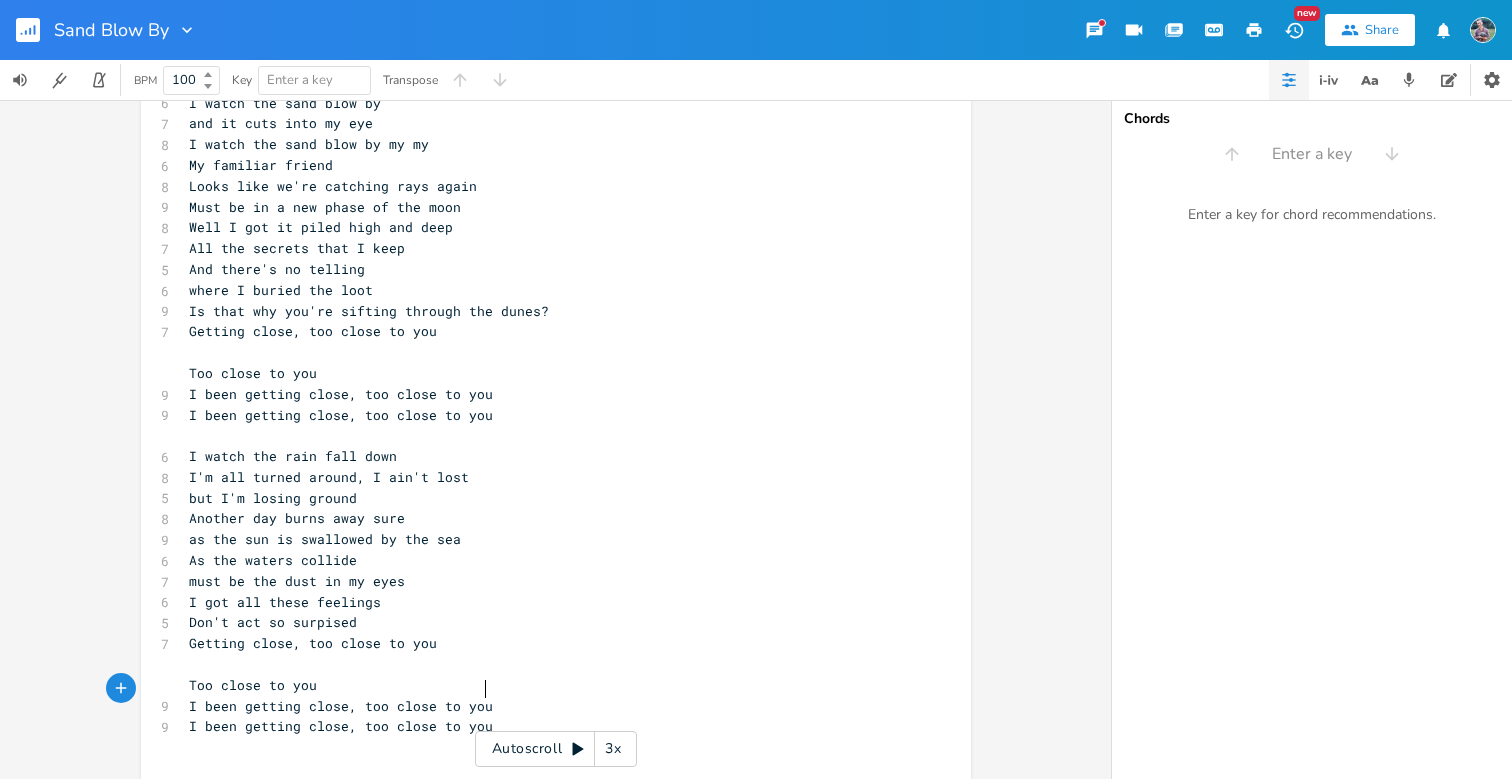 click on "Don't act so surpised" at bounding box center [546, 622] 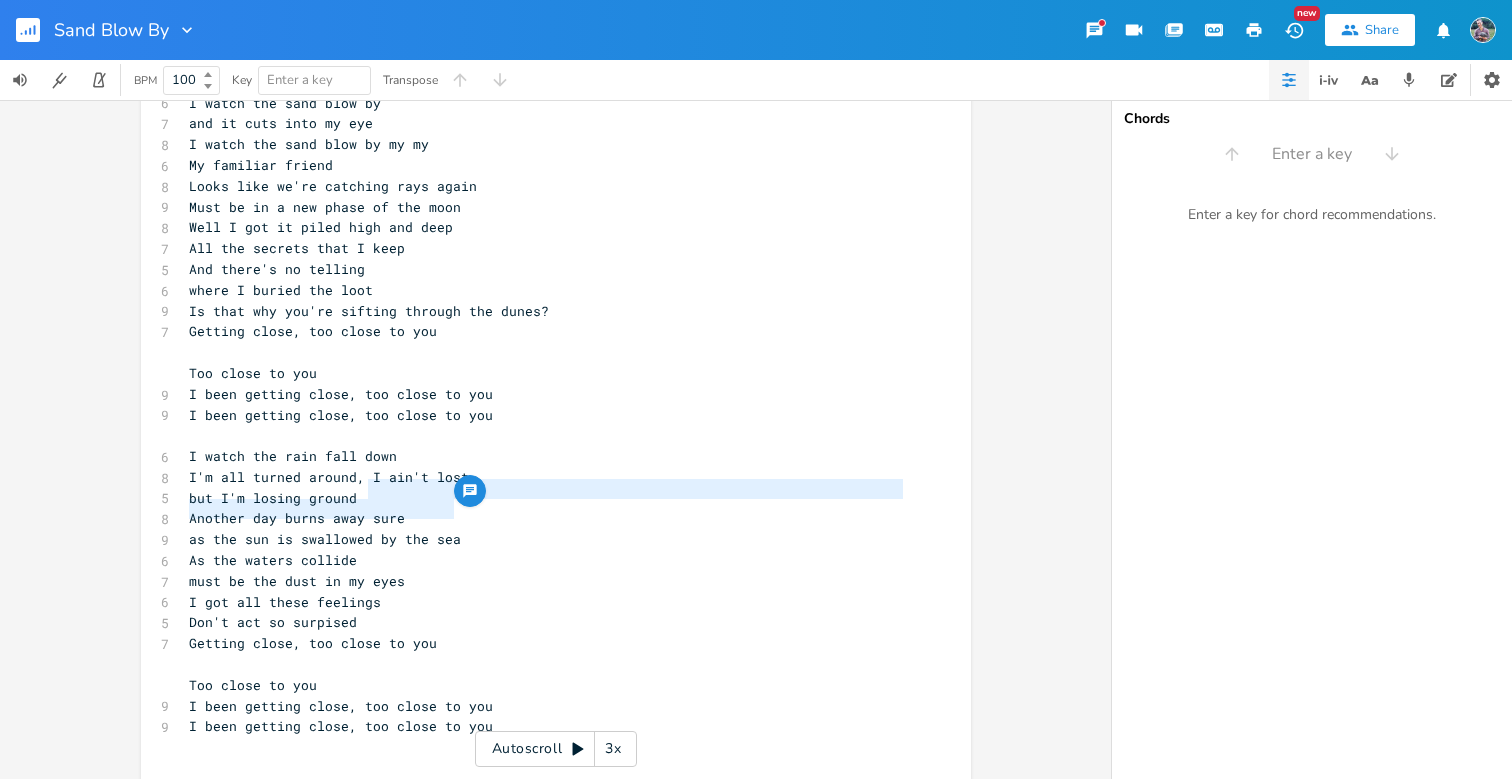 drag, startPoint x: 362, startPoint y: 487, endPoint x: 450, endPoint y: 512, distance: 91.48224 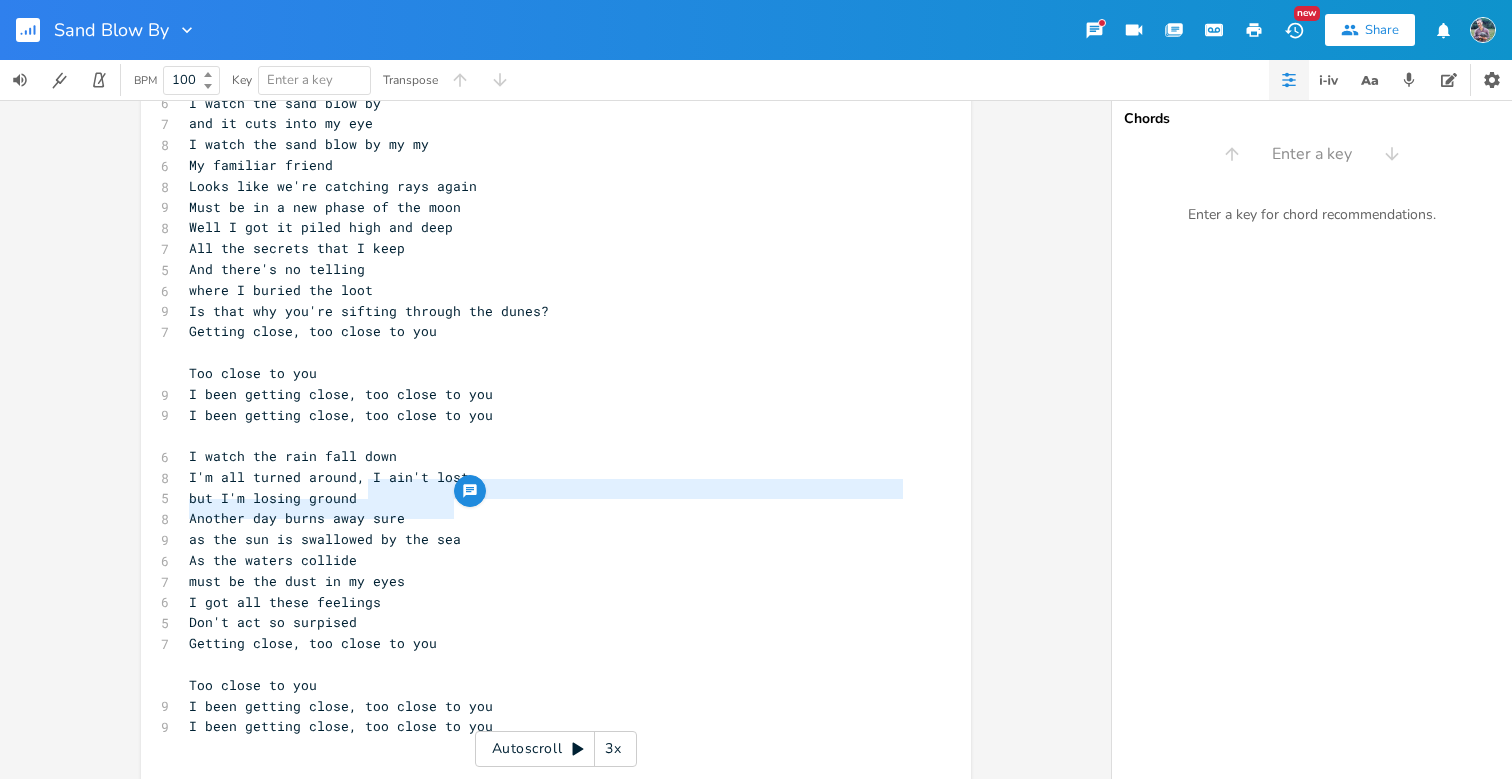 scroll, scrollTop: 389, scrollLeft: 0, axis: vertical 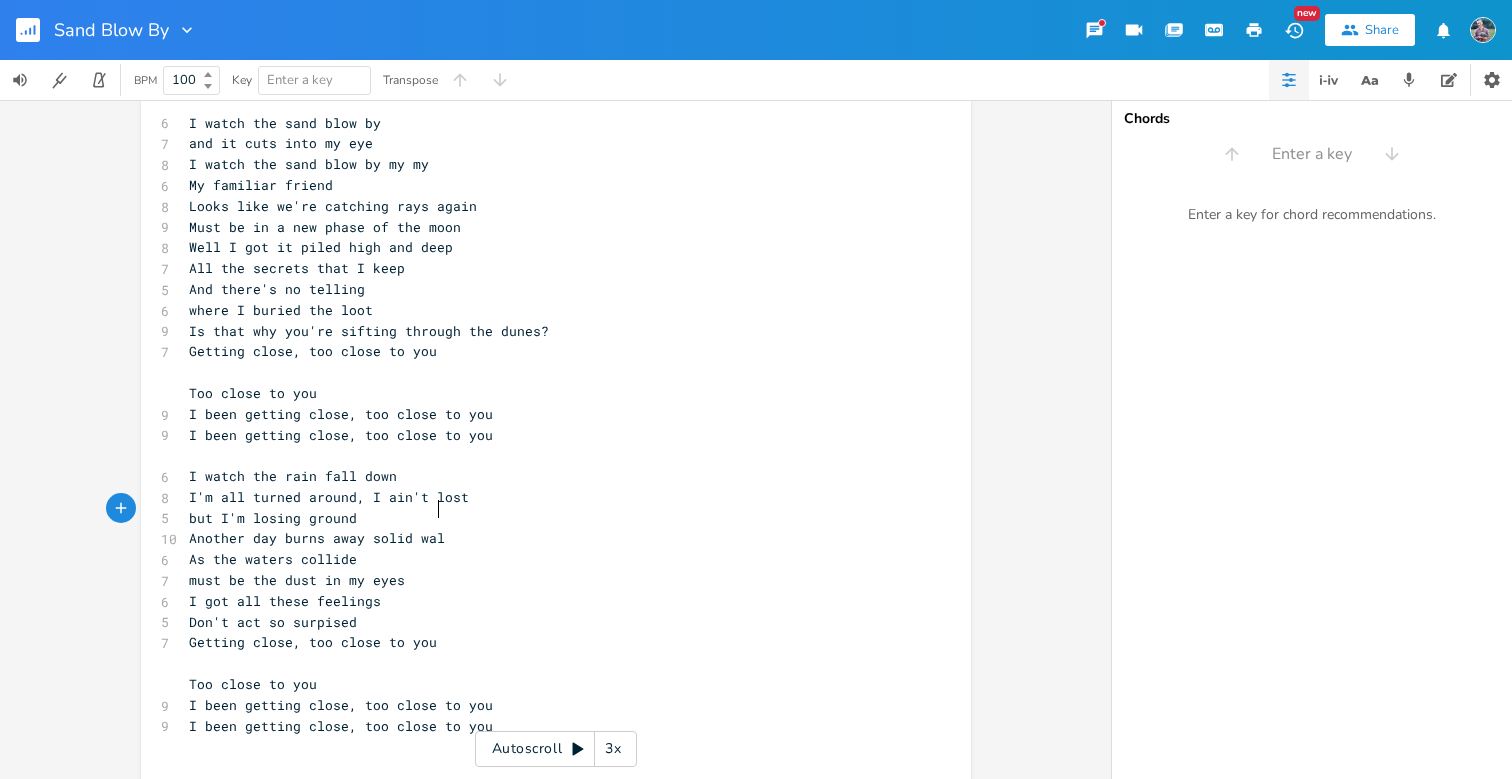 type on "solid wall" 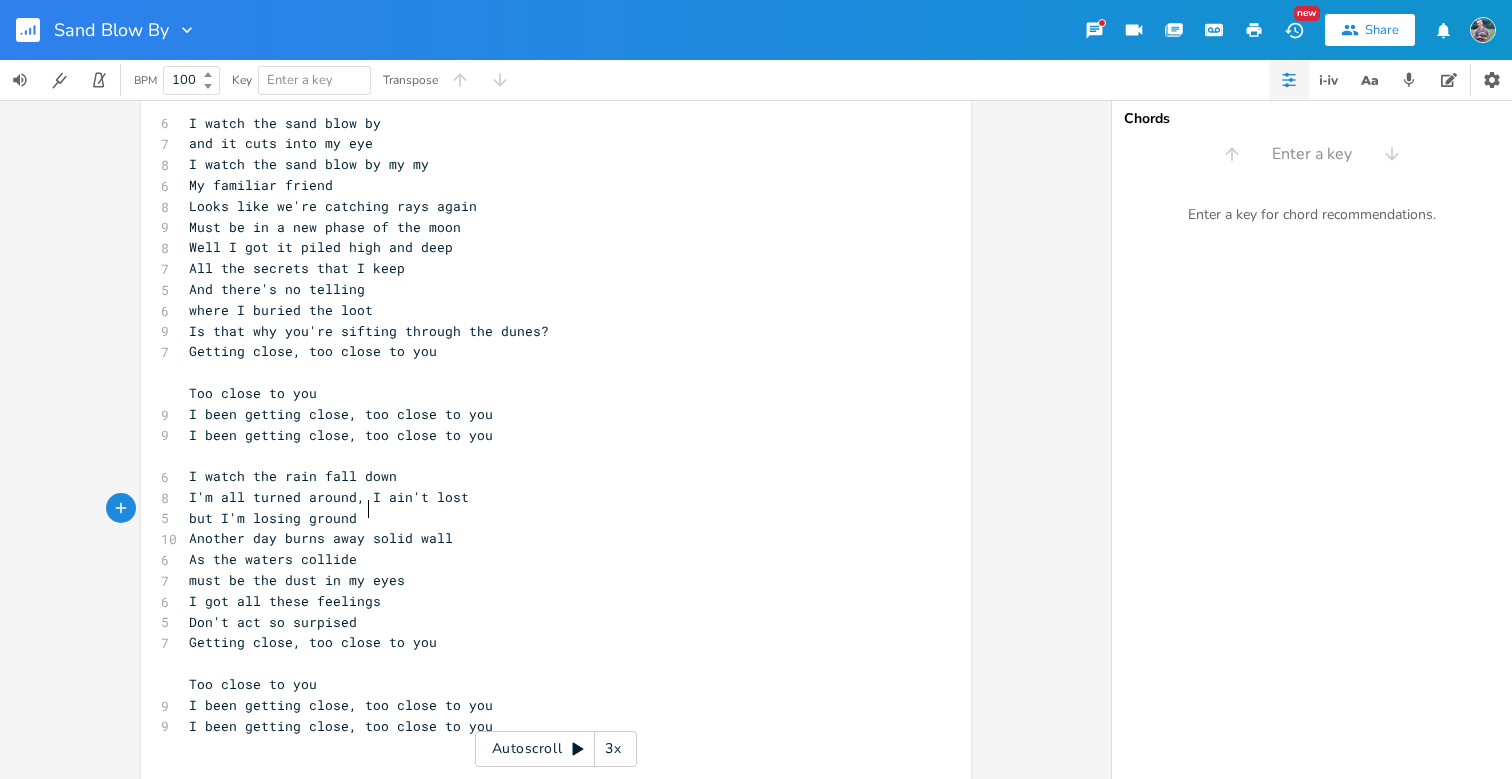 click on "Another day burns away solid wall" at bounding box center [321, 538] 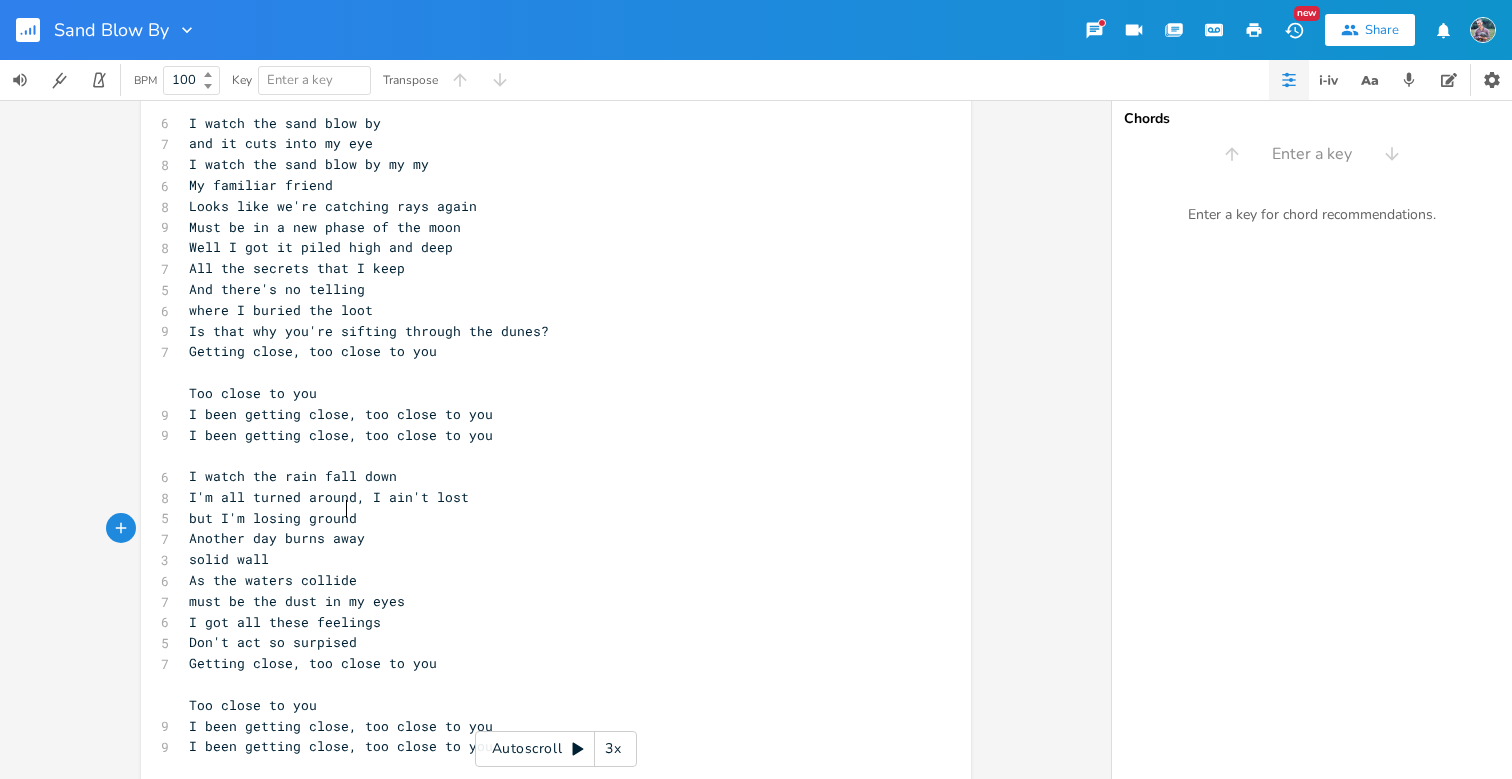 click on "Another day burns away" at bounding box center [277, 538] 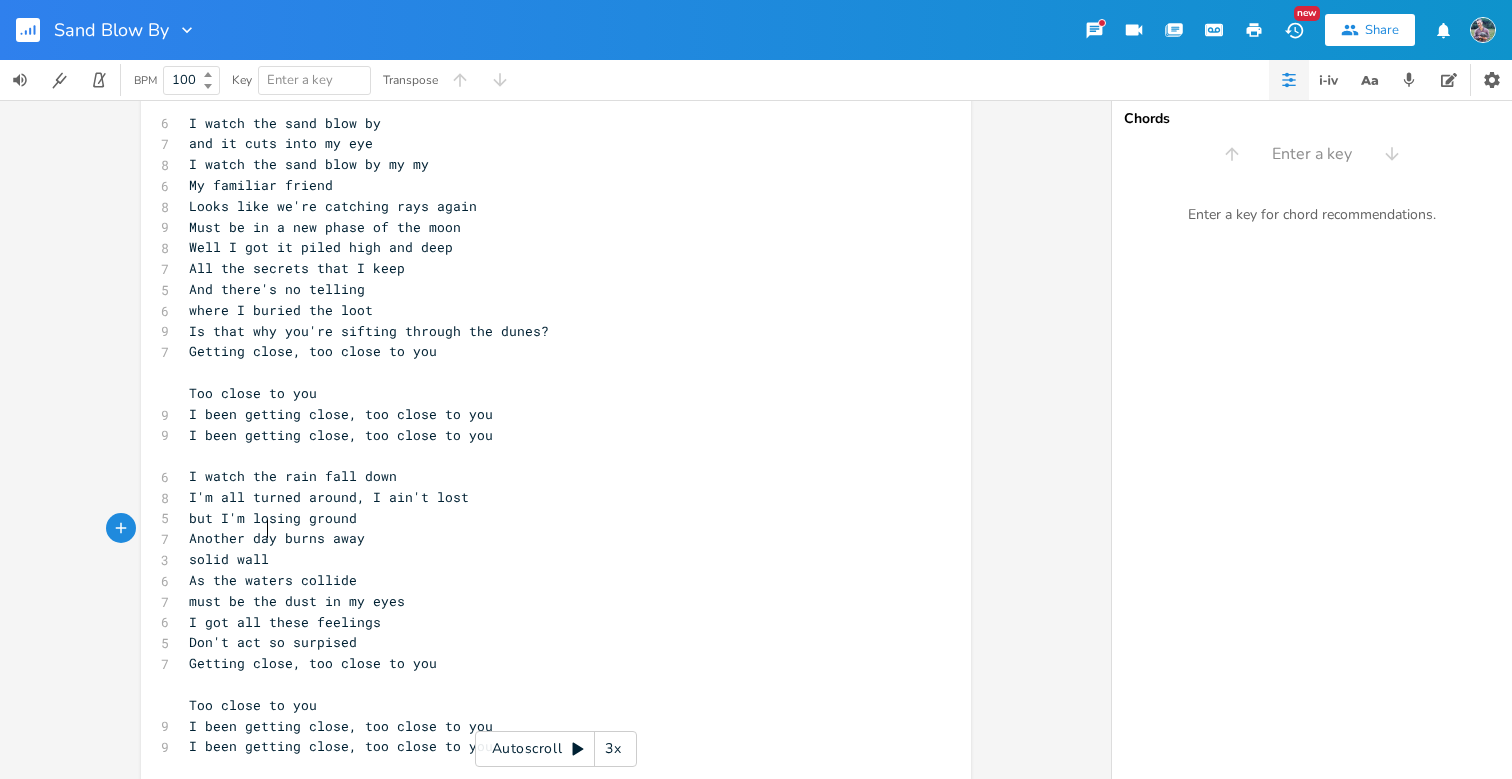 click on "solid wall" at bounding box center [546, 559] 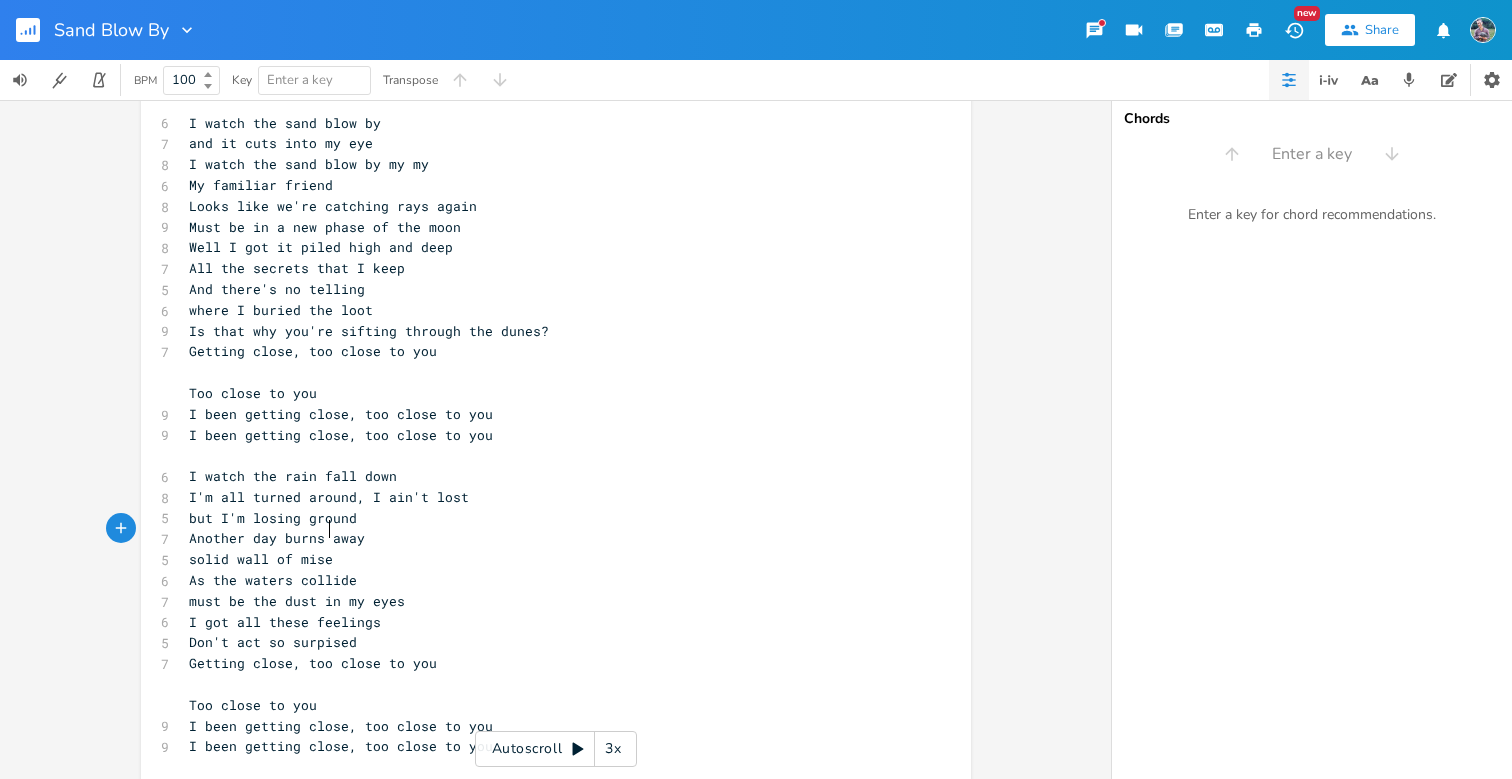 type on "of misery" 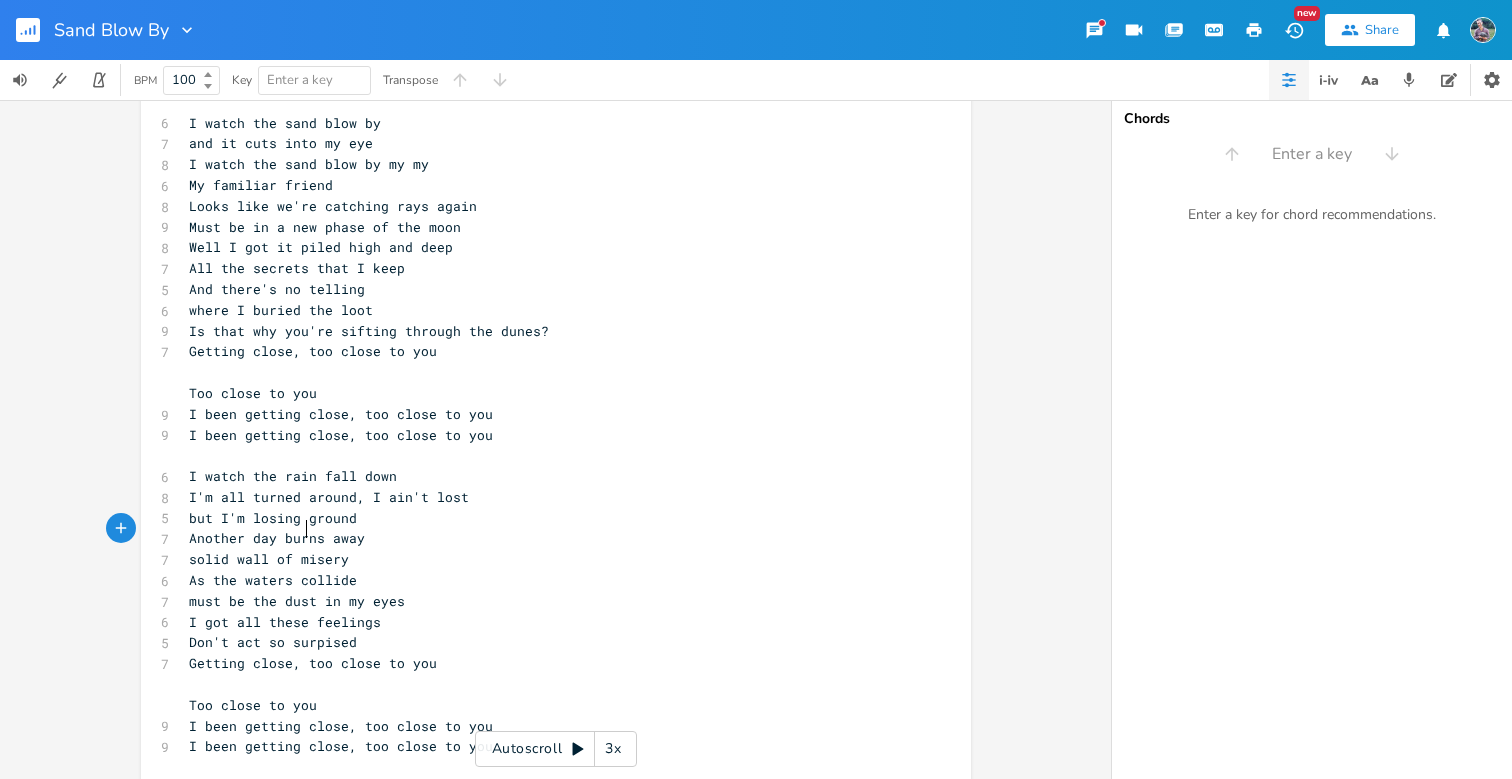 click on "solid wall of misery" at bounding box center [269, 559] 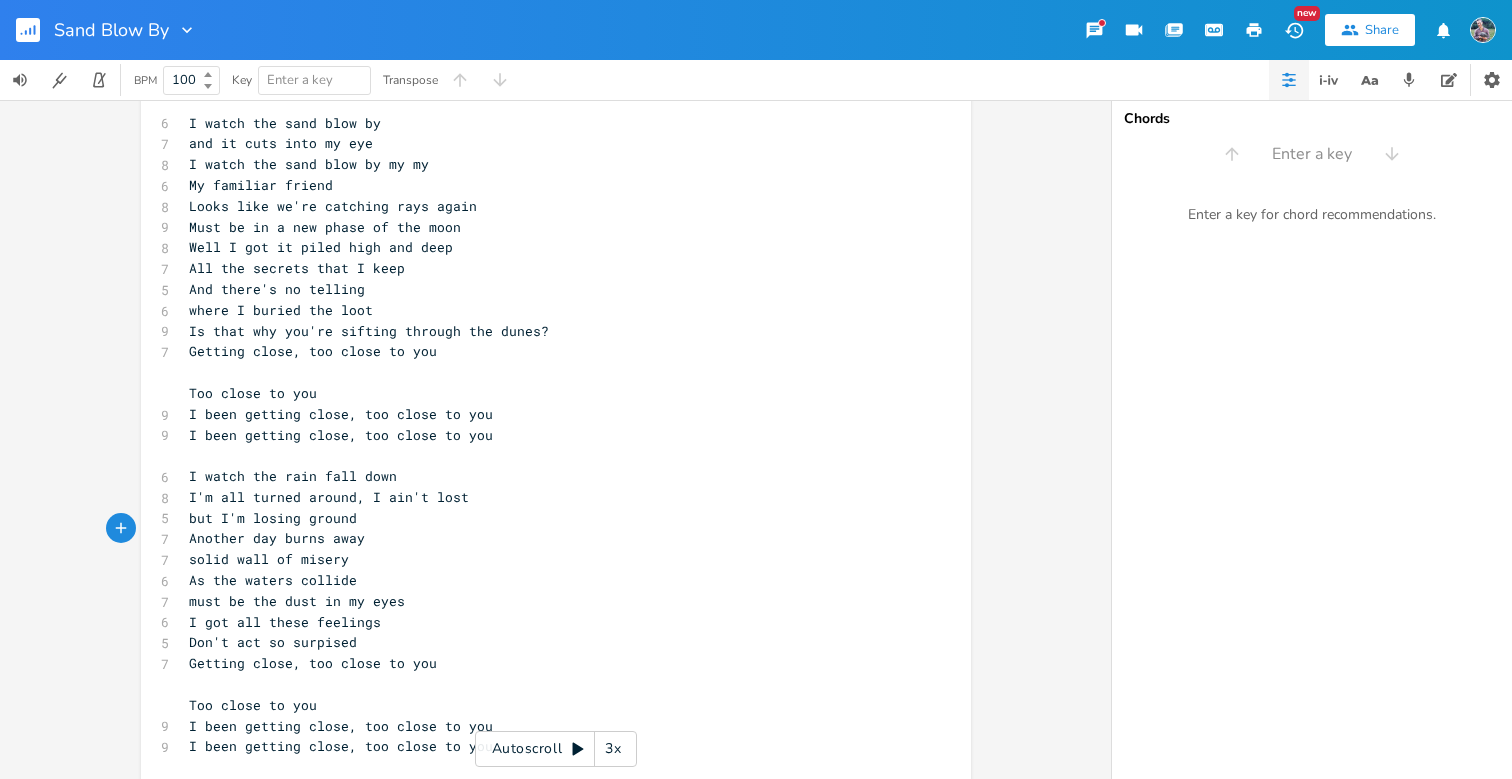 click on "solid wall of misery" at bounding box center (546, 559) 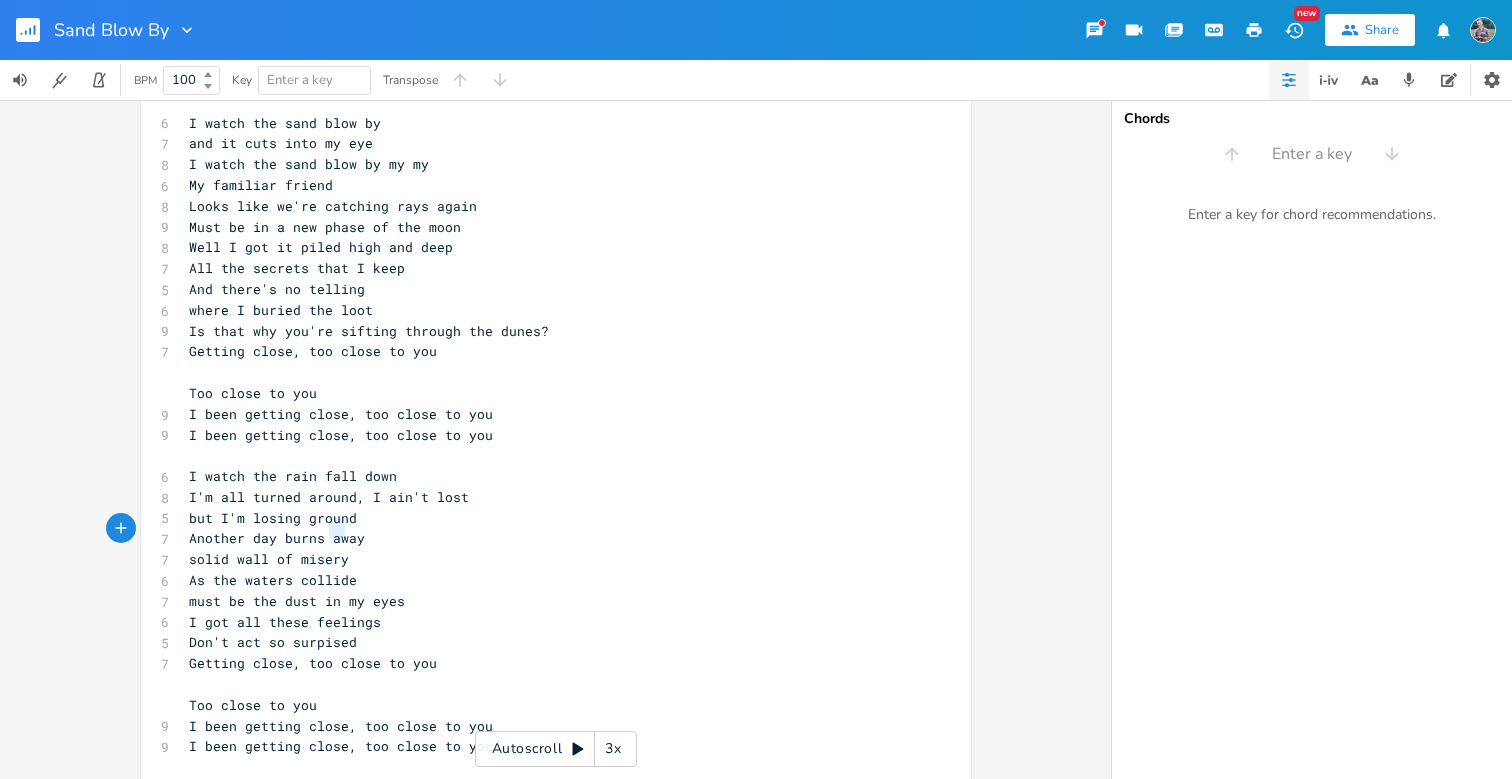type on "misery" 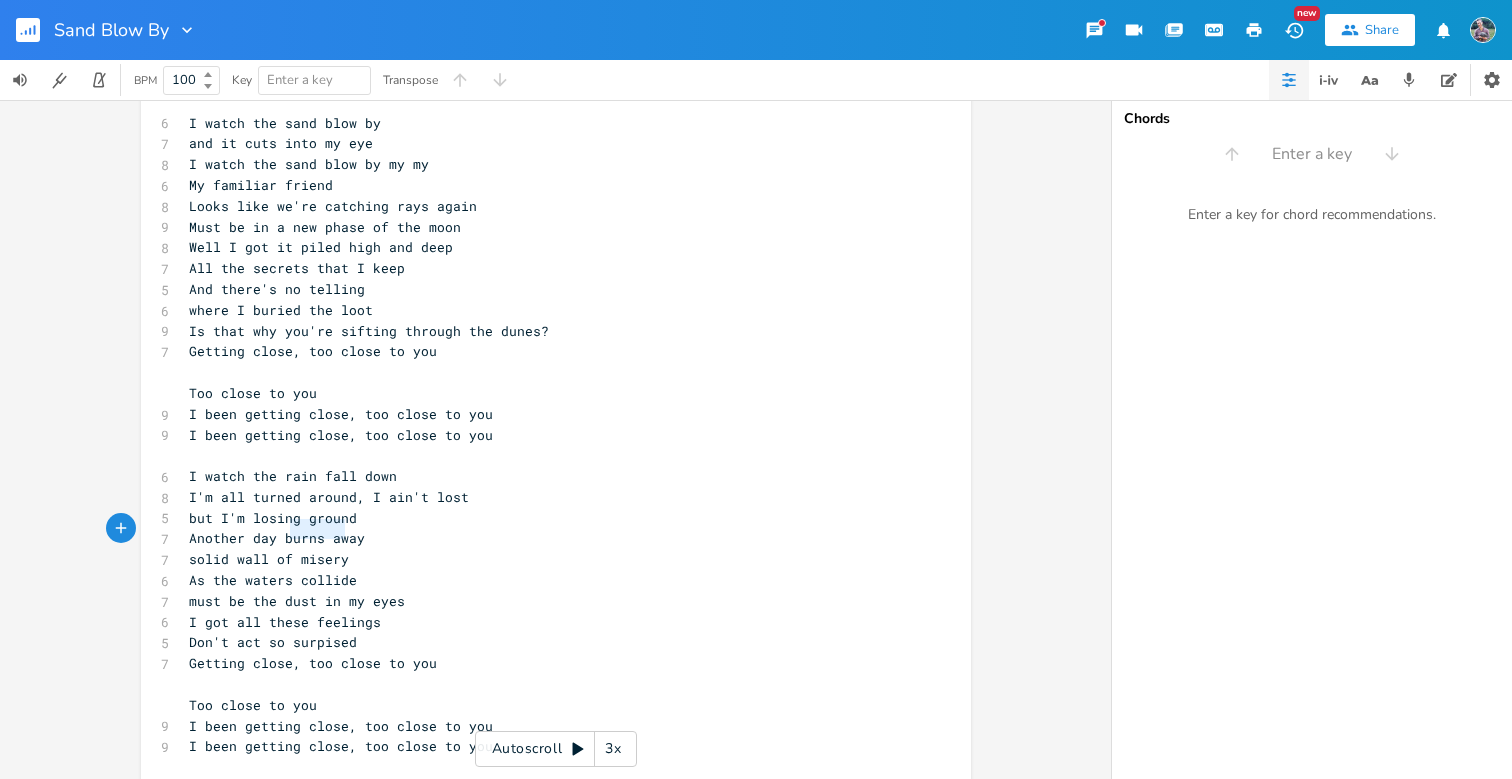 drag, startPoint x: 344, startPoint y: 527, endPoint x: 284, endPoint y: 523, distance: 60.133186 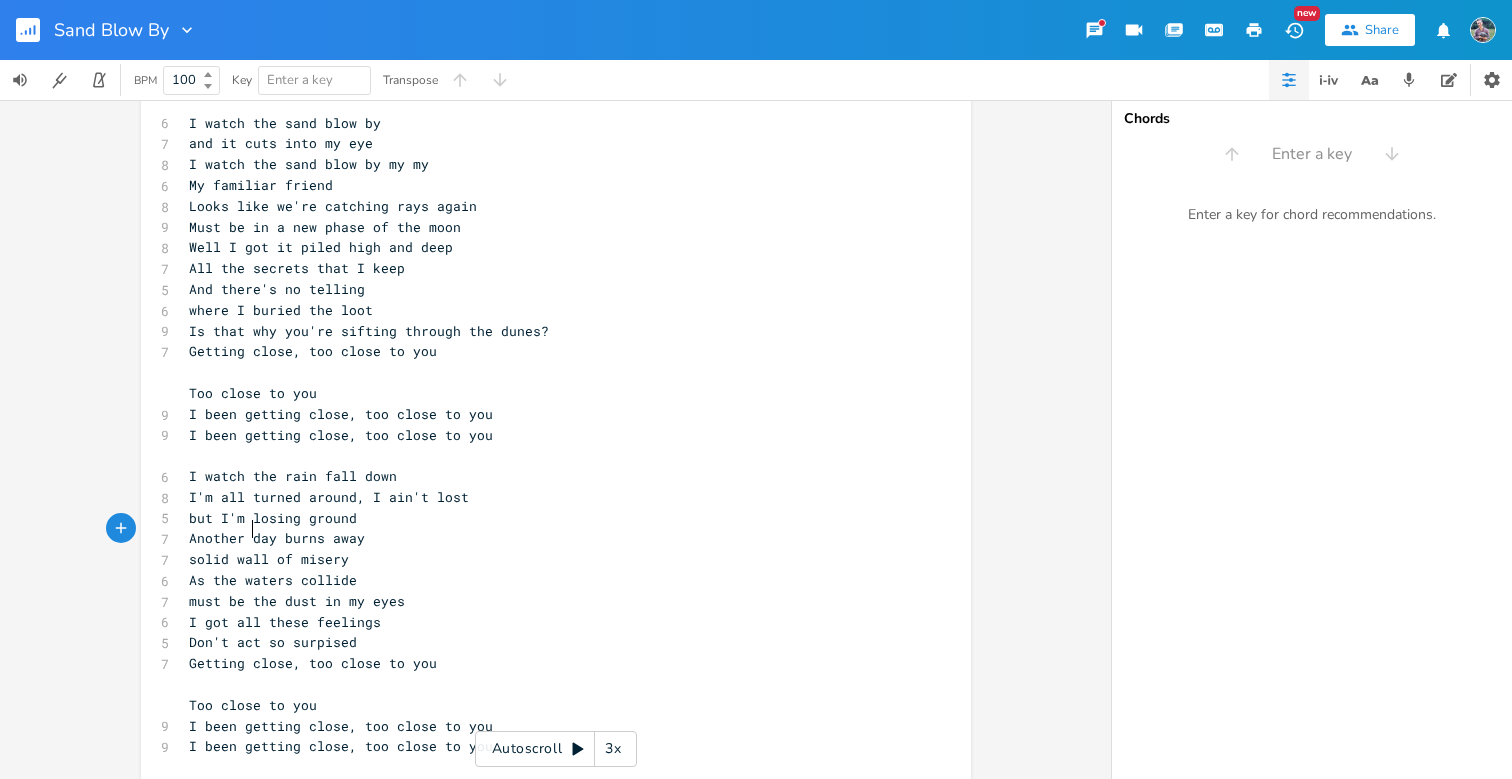 click on "solid wall of misery" at bounding box center [269, 559] 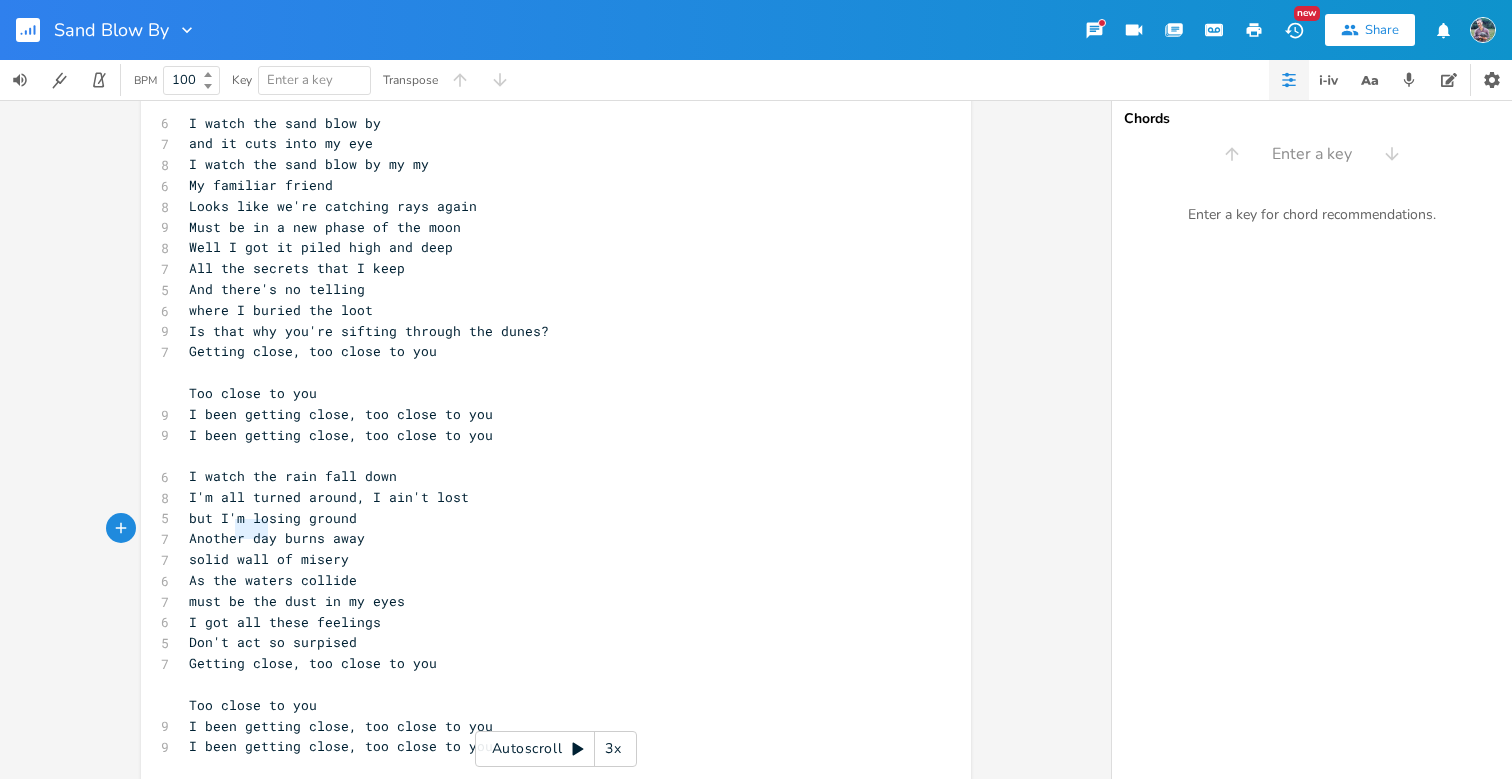 click on "solid wall of misery" at bounding box center [269, 559] 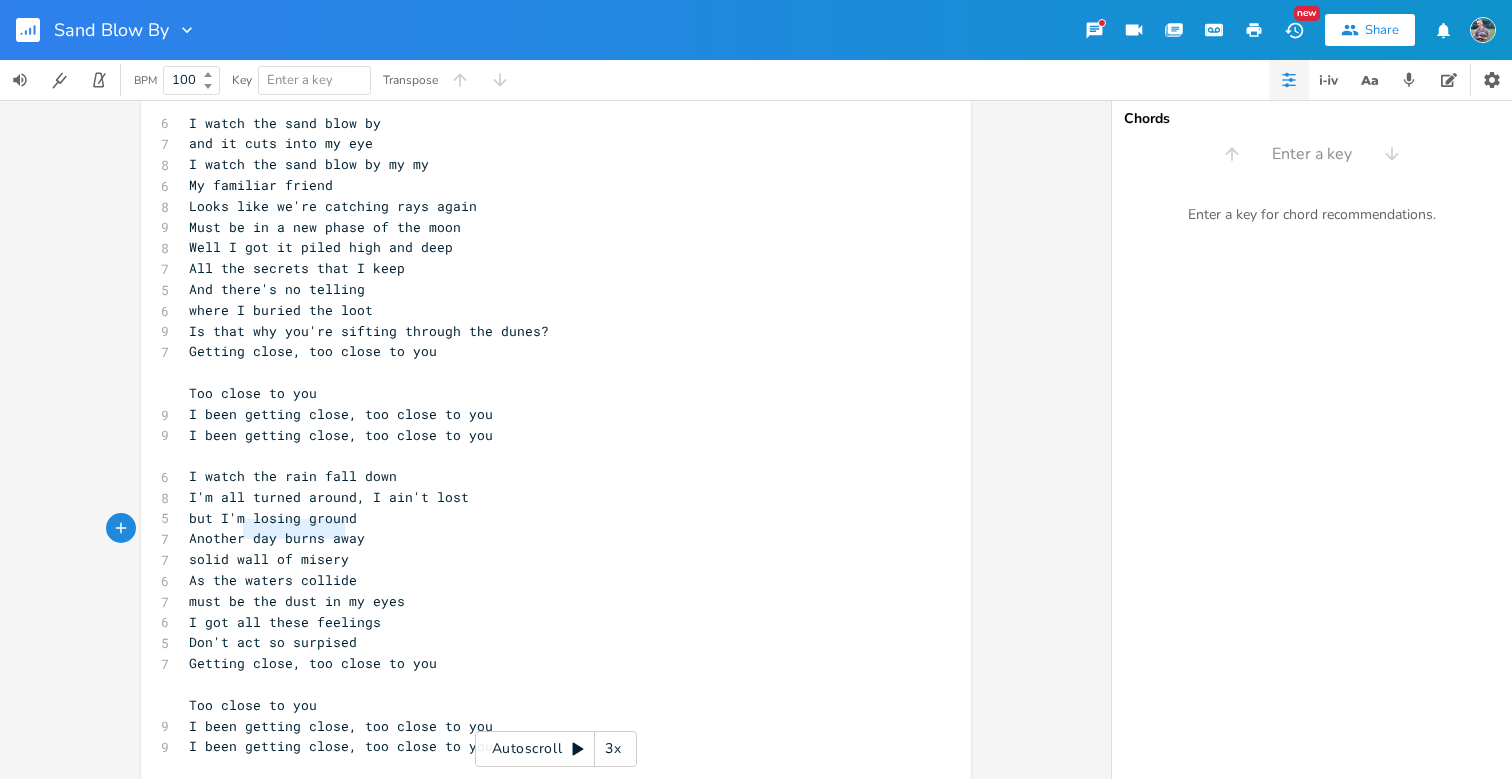 type on "wall of misery" 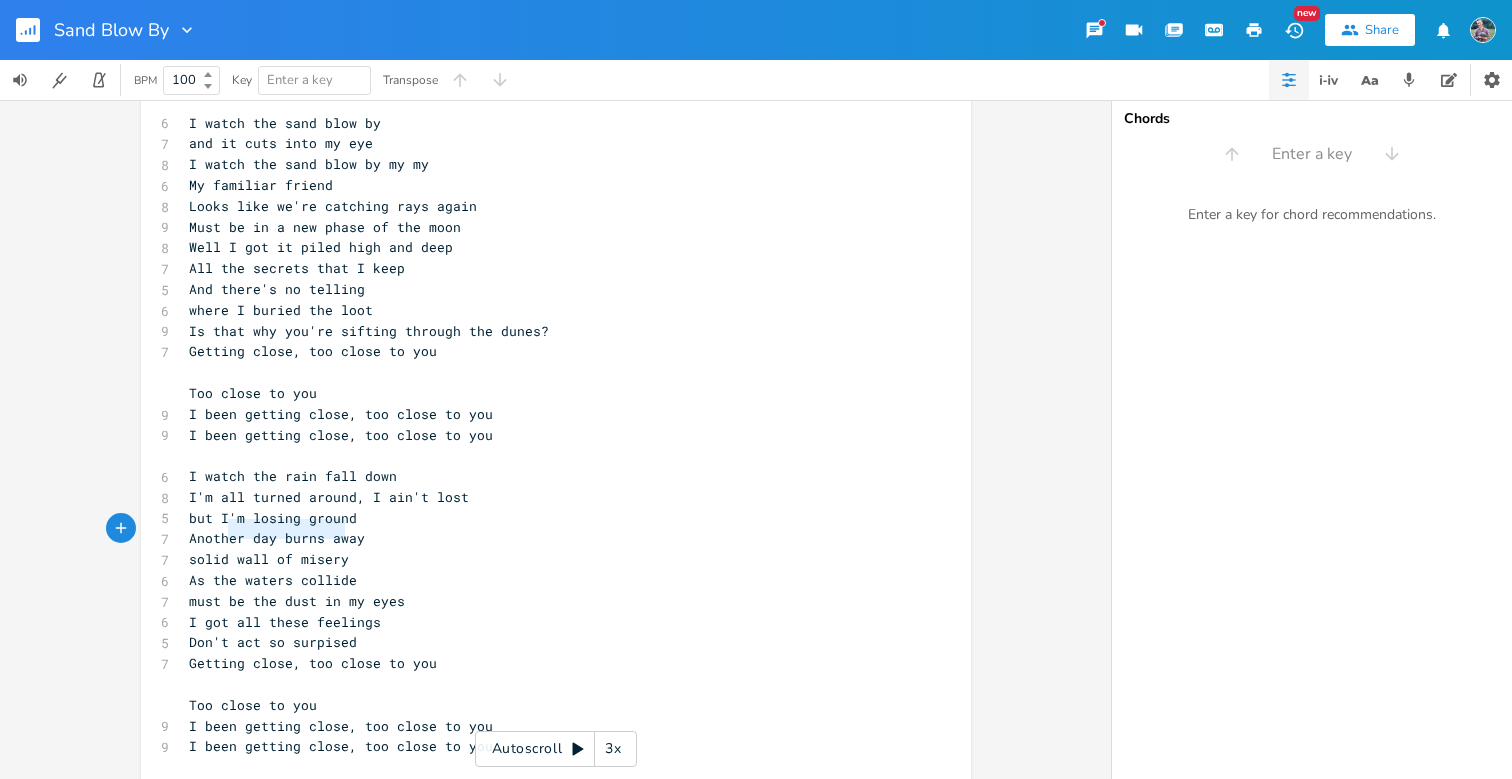 drag, startPoint x: 349, startPoint y: 527, endPoint x: 224, endPoint y: 527, distance: 125 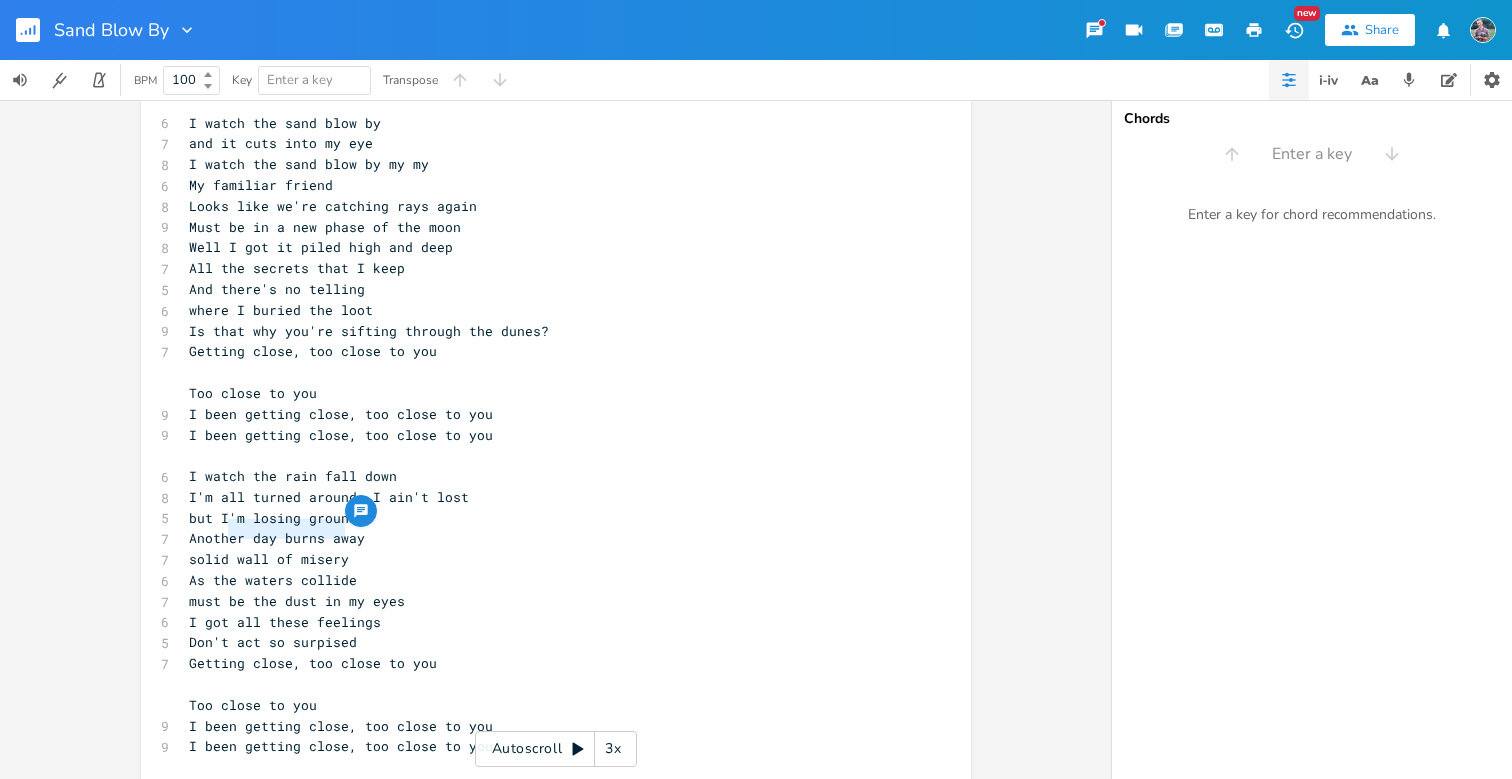 click on "solid wall of misery" at bounding box center [269, 559] 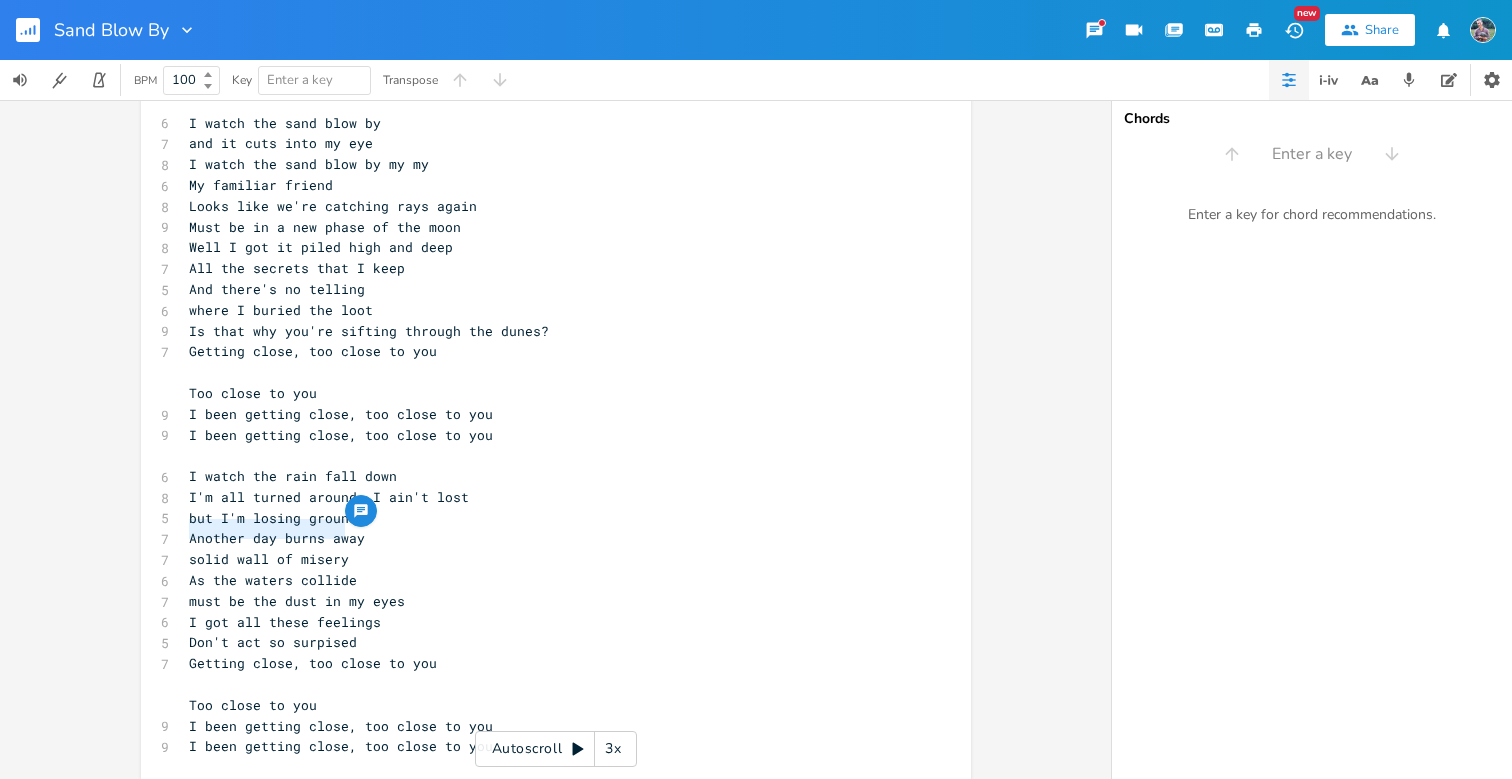 drag, startPoint x: 186, startPoint y: 532, endPoint x: 339, endPoint y: 533, distance: 153.00327 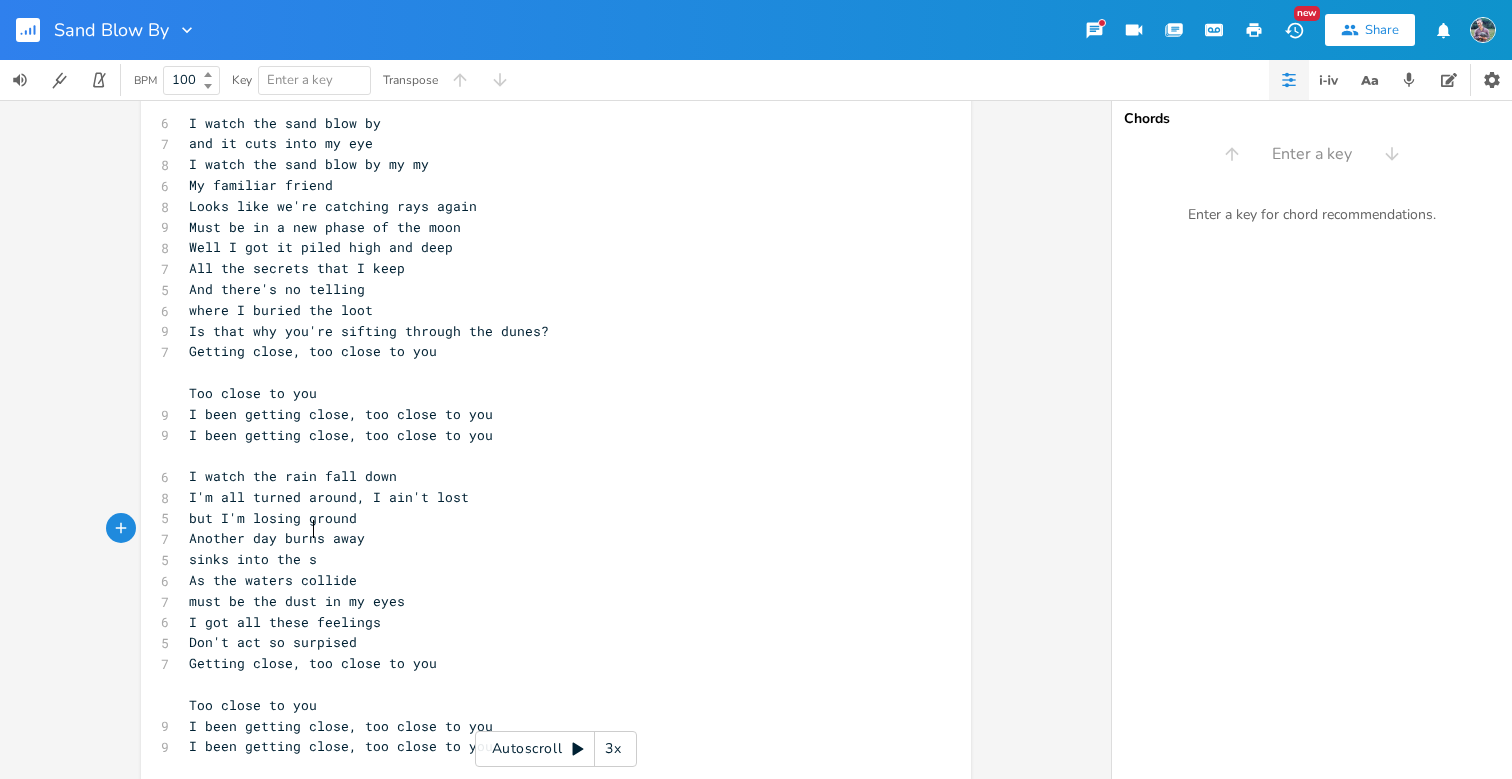scroll, scrollTop: 0, scrollLeft: 84, axis: horizontal 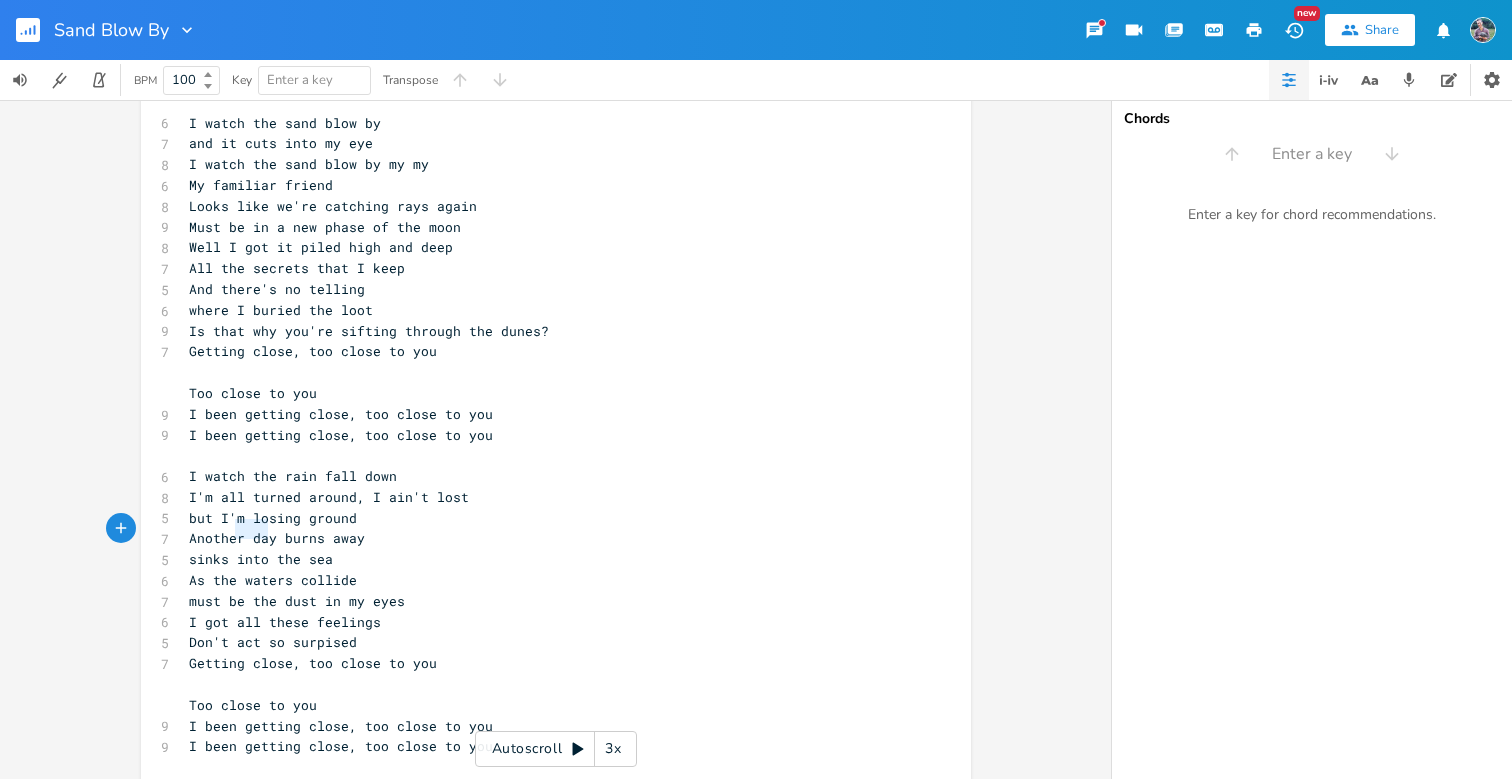 drag, startPoint x: 230, startPoint y: 528, endPoint x: 259, endPoint y: 528, distance: 29 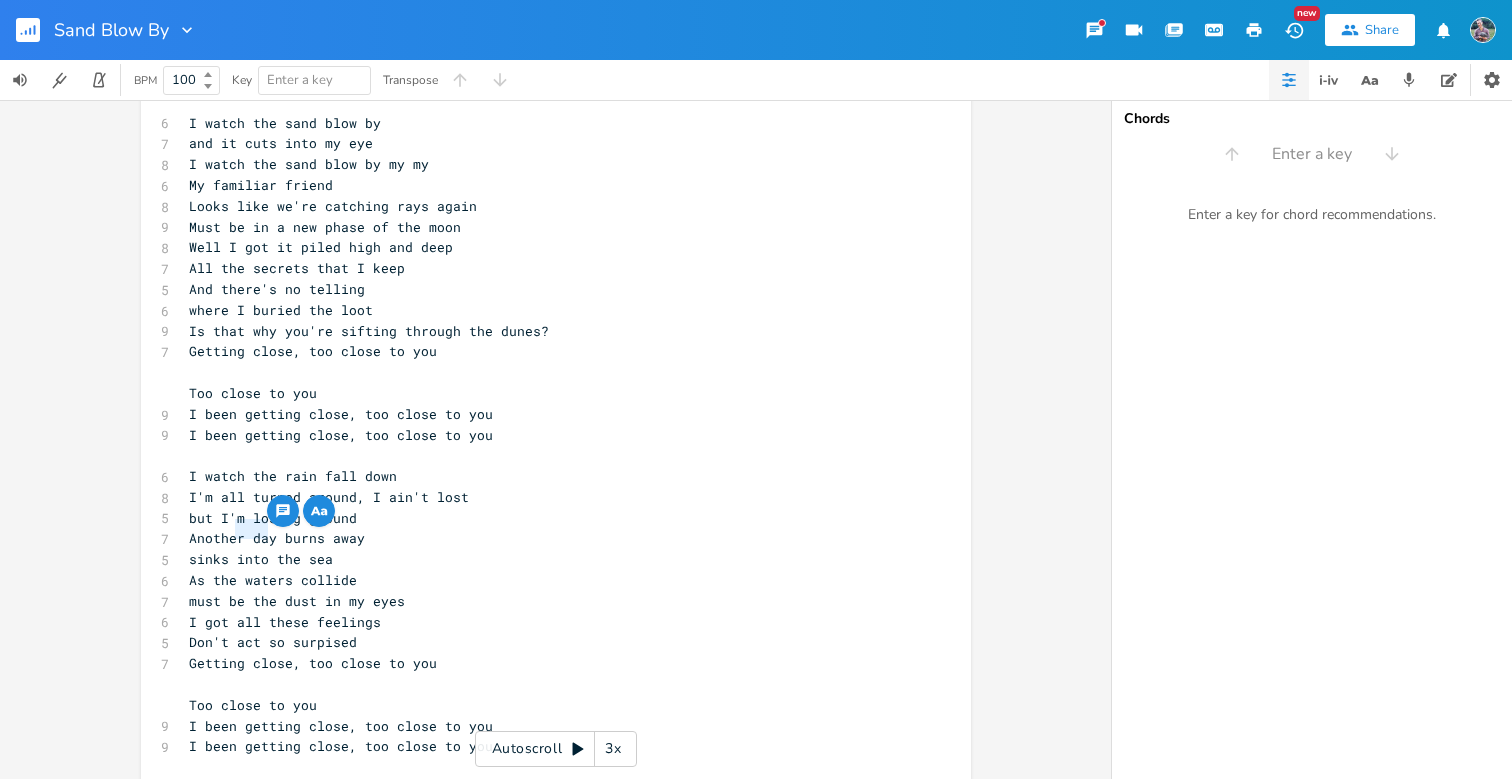 type on "in" 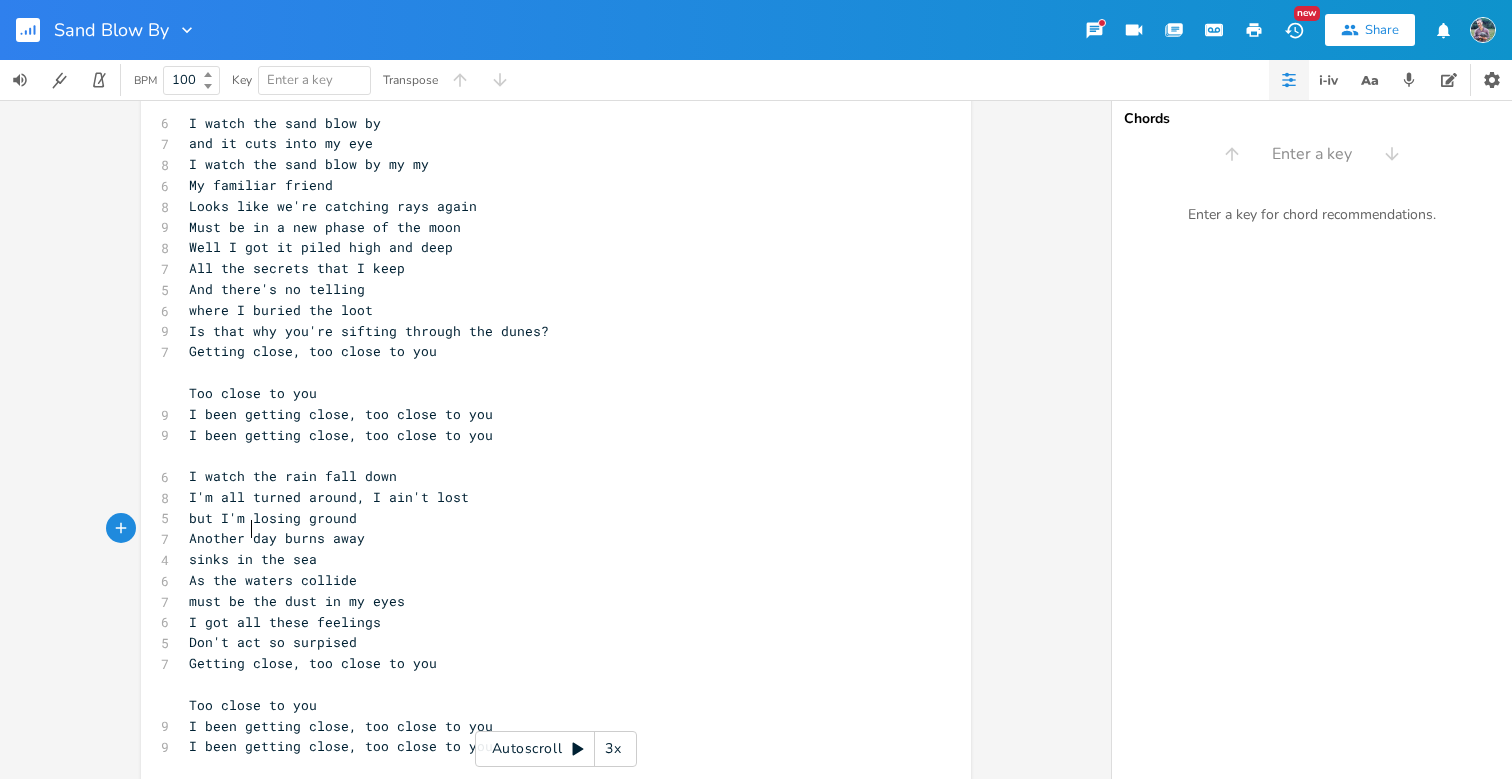 scroll, scrollTop: 0, scrollLeft: 9, axis: horizontal 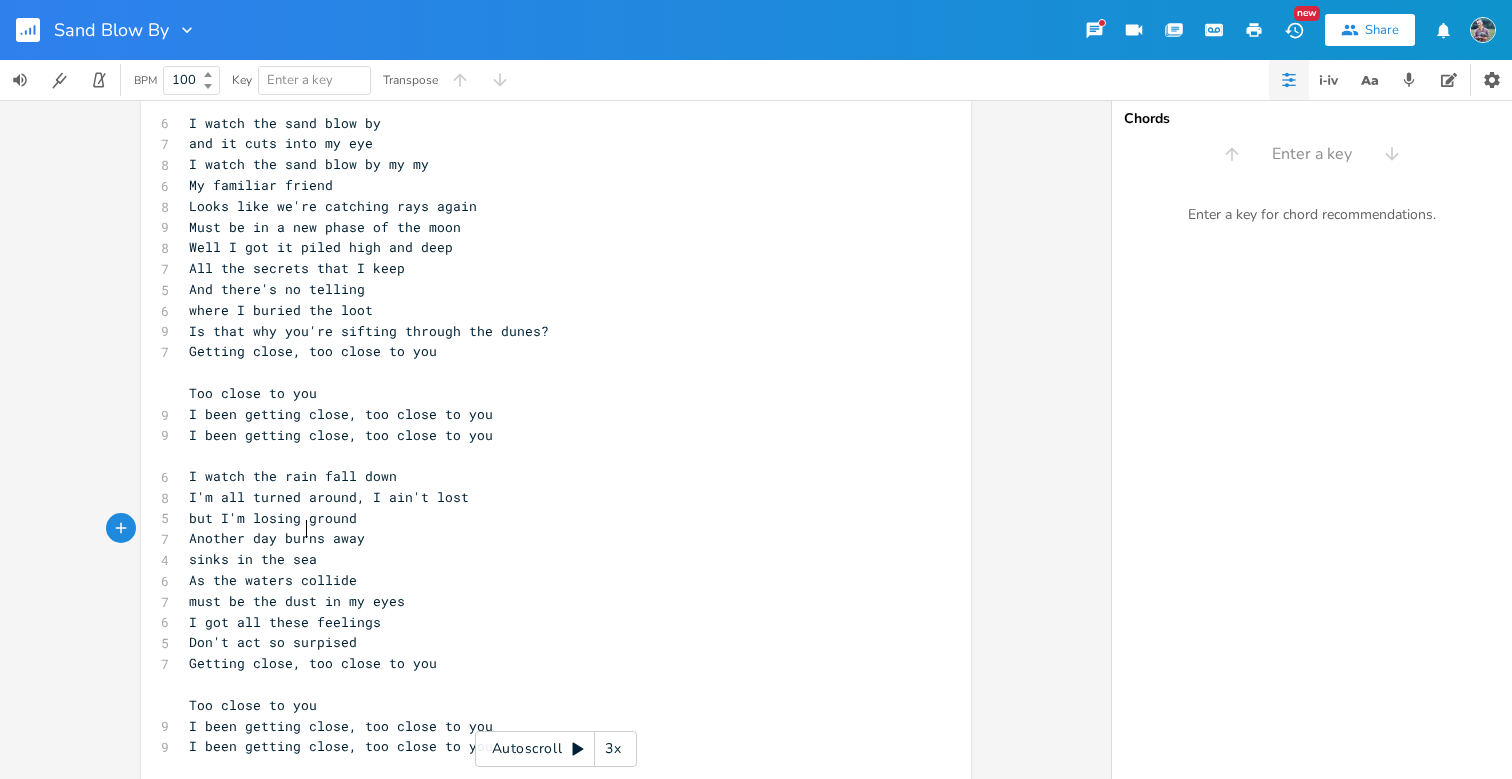 click on "sinks in the sea" at bounding box center [253, 559] 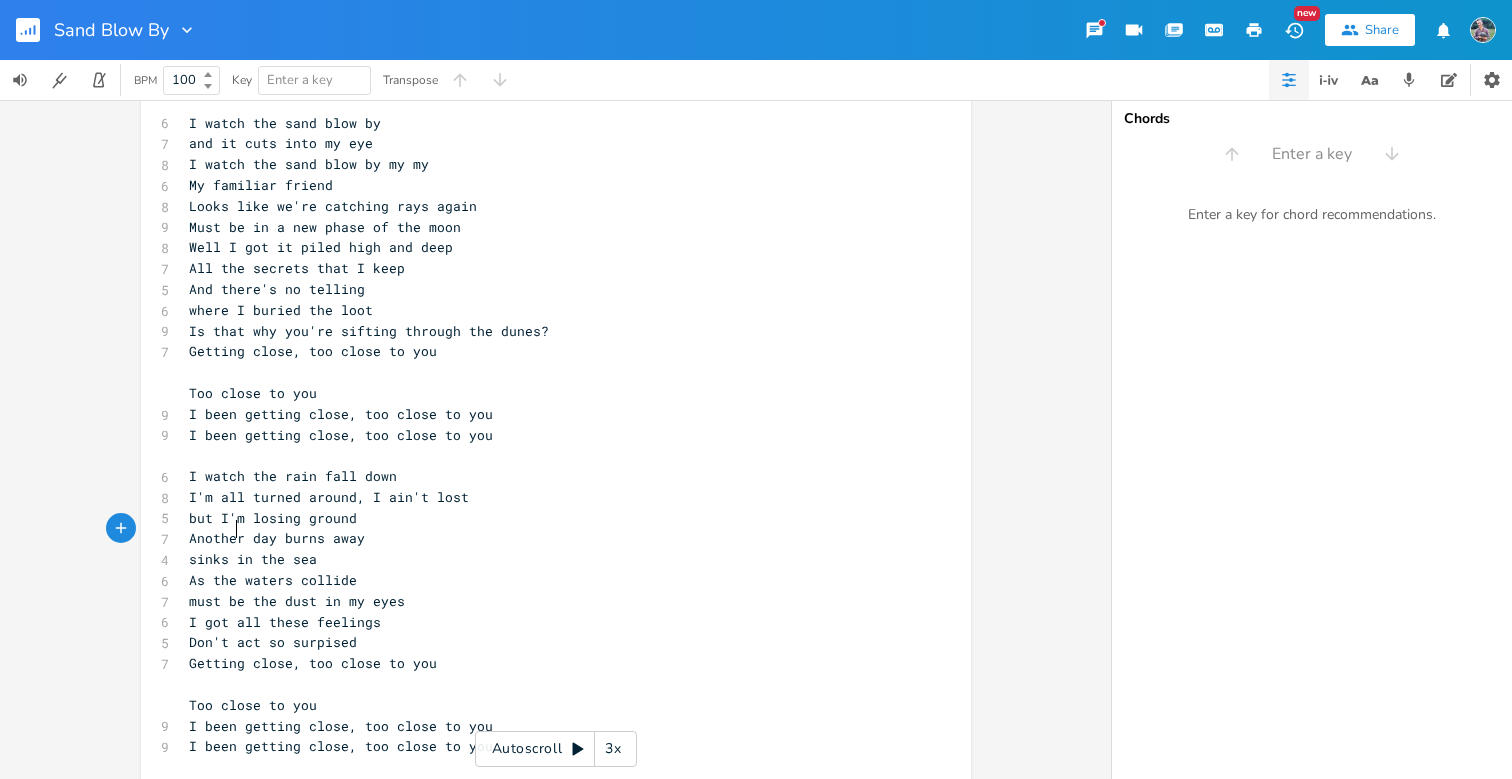 click on "sinks in the sea" at bounding box center (253, 559) 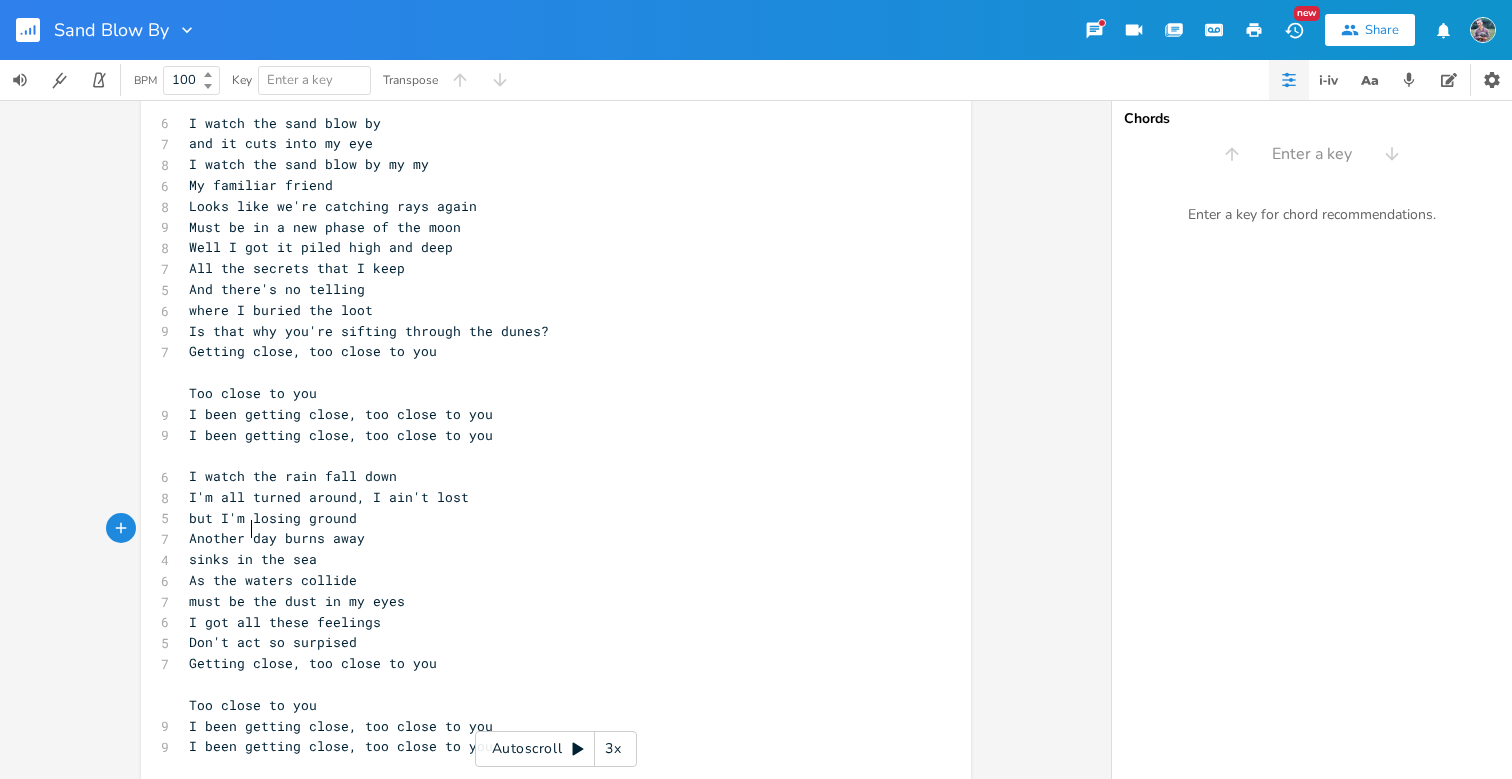 click on "sinks in the sea" at bounding box center (253, 559) 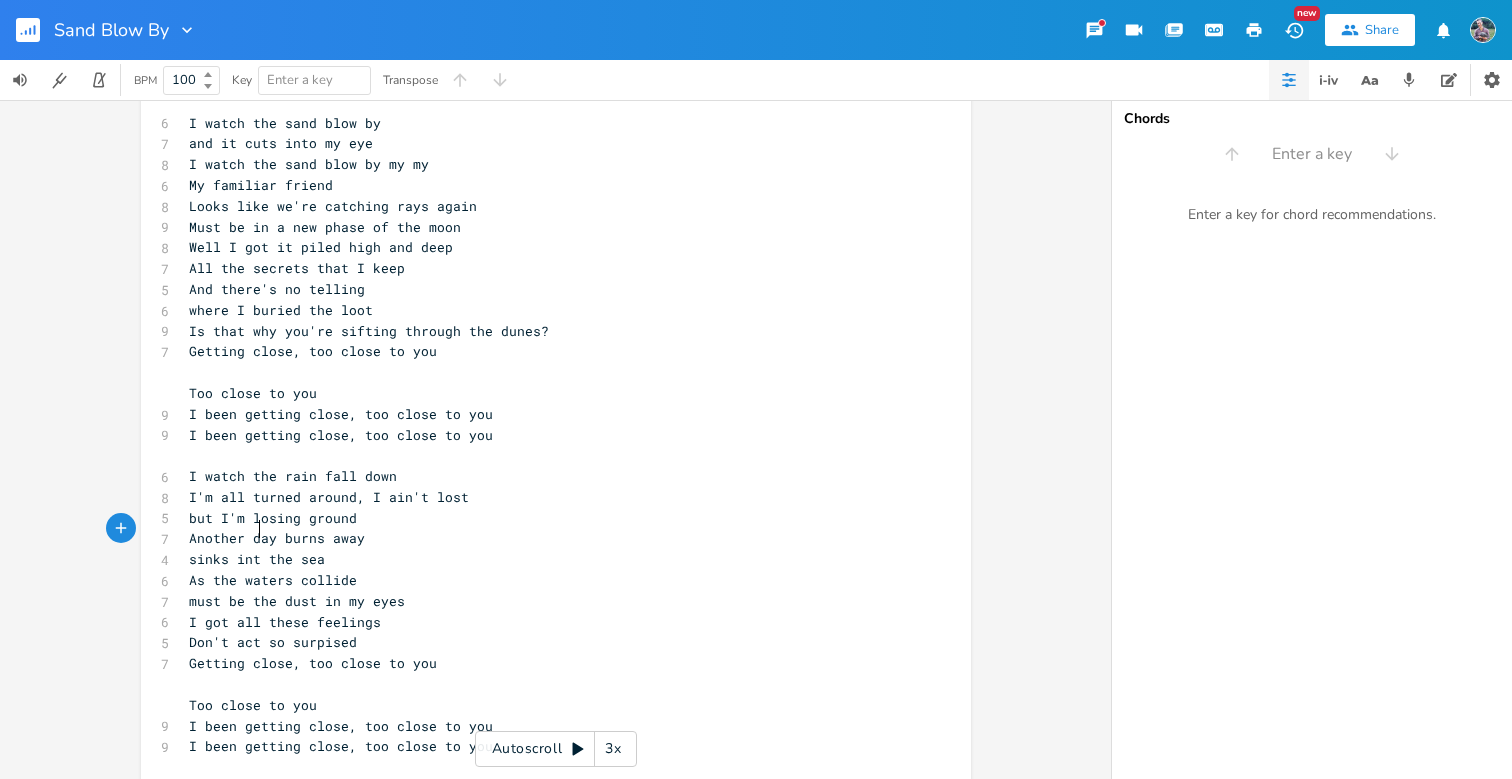 type on "to" 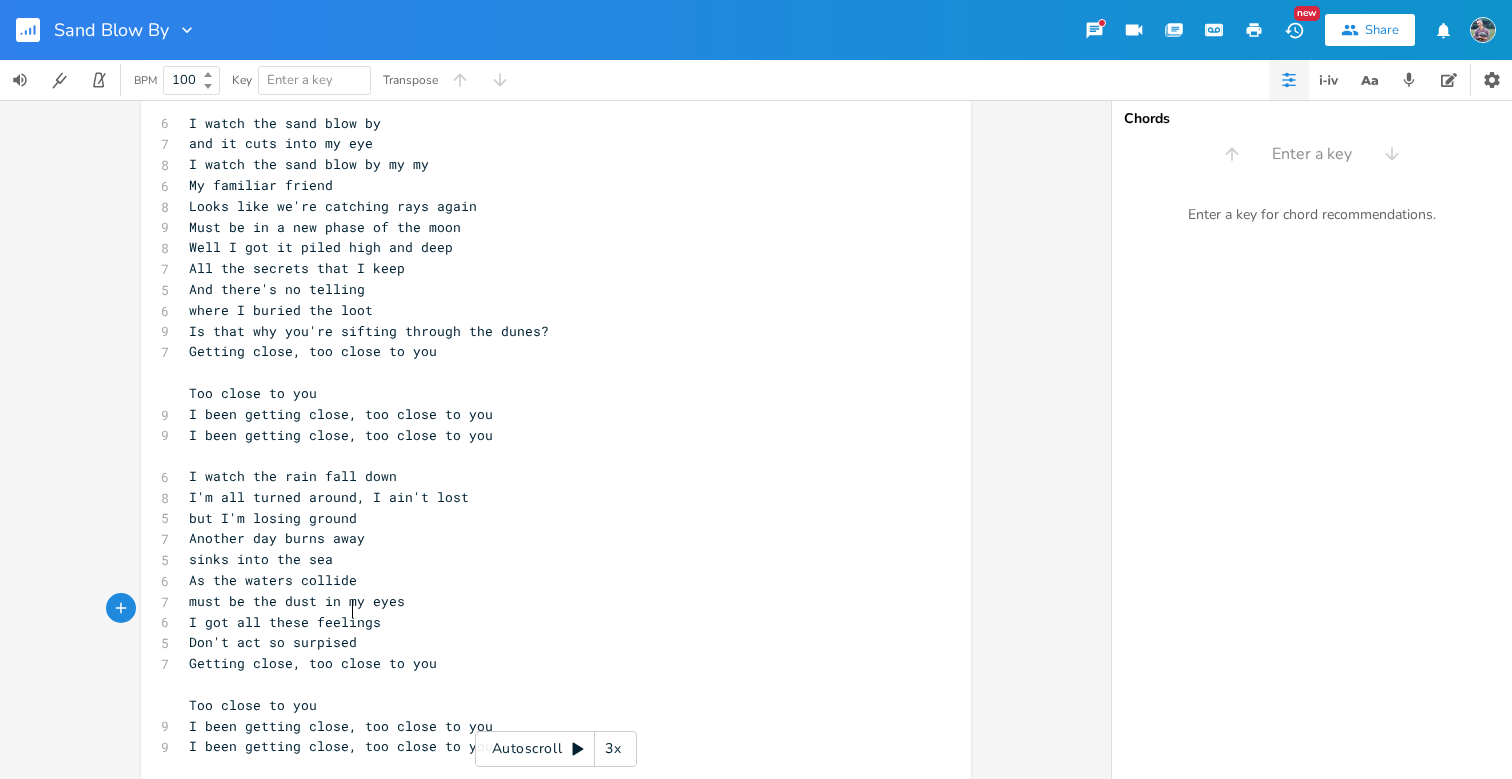 type on "Don't act so surpised" 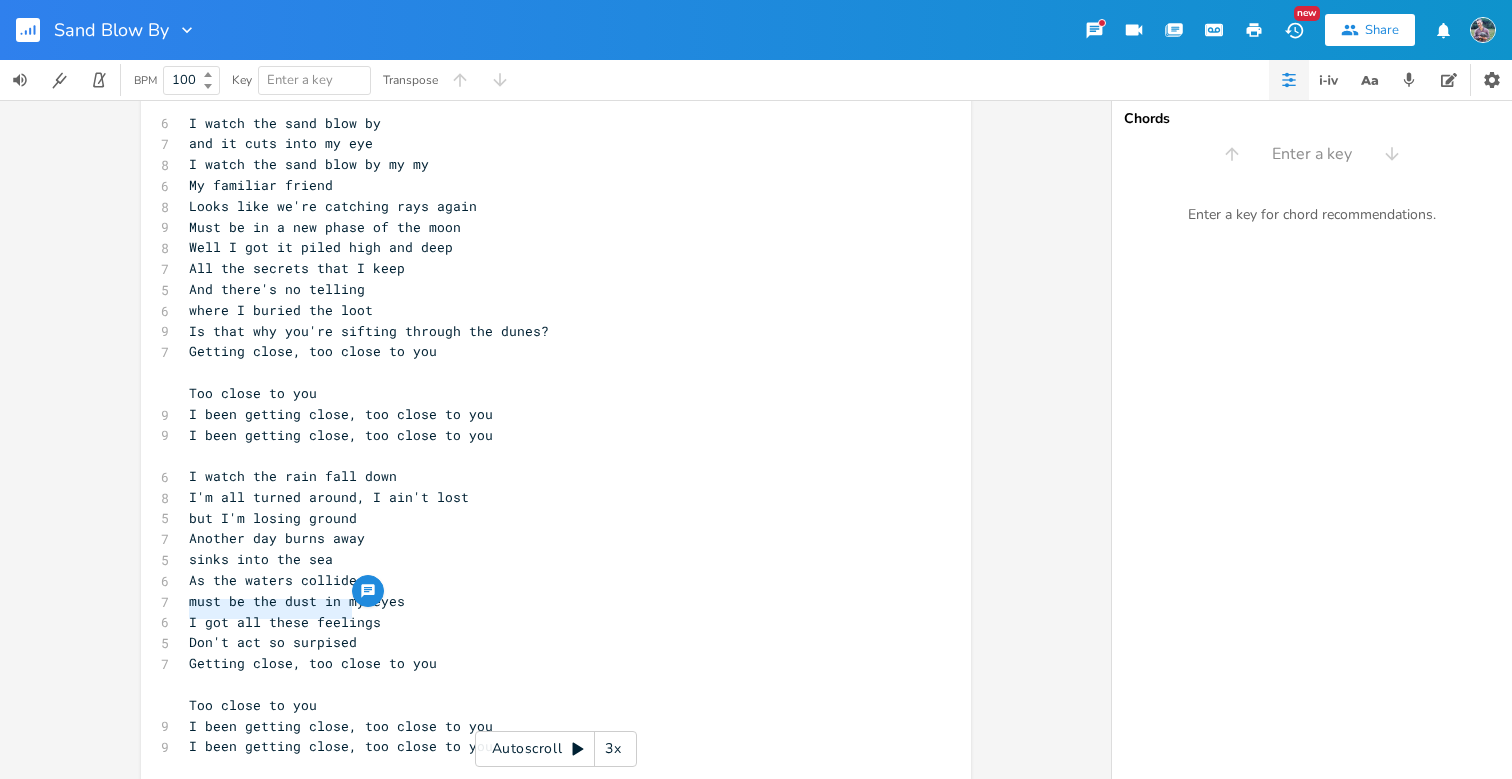 drag, startPoint x: 351, startPoint y: 611, endPoint x: 160, endPoint y: 612, distance: 191.00262 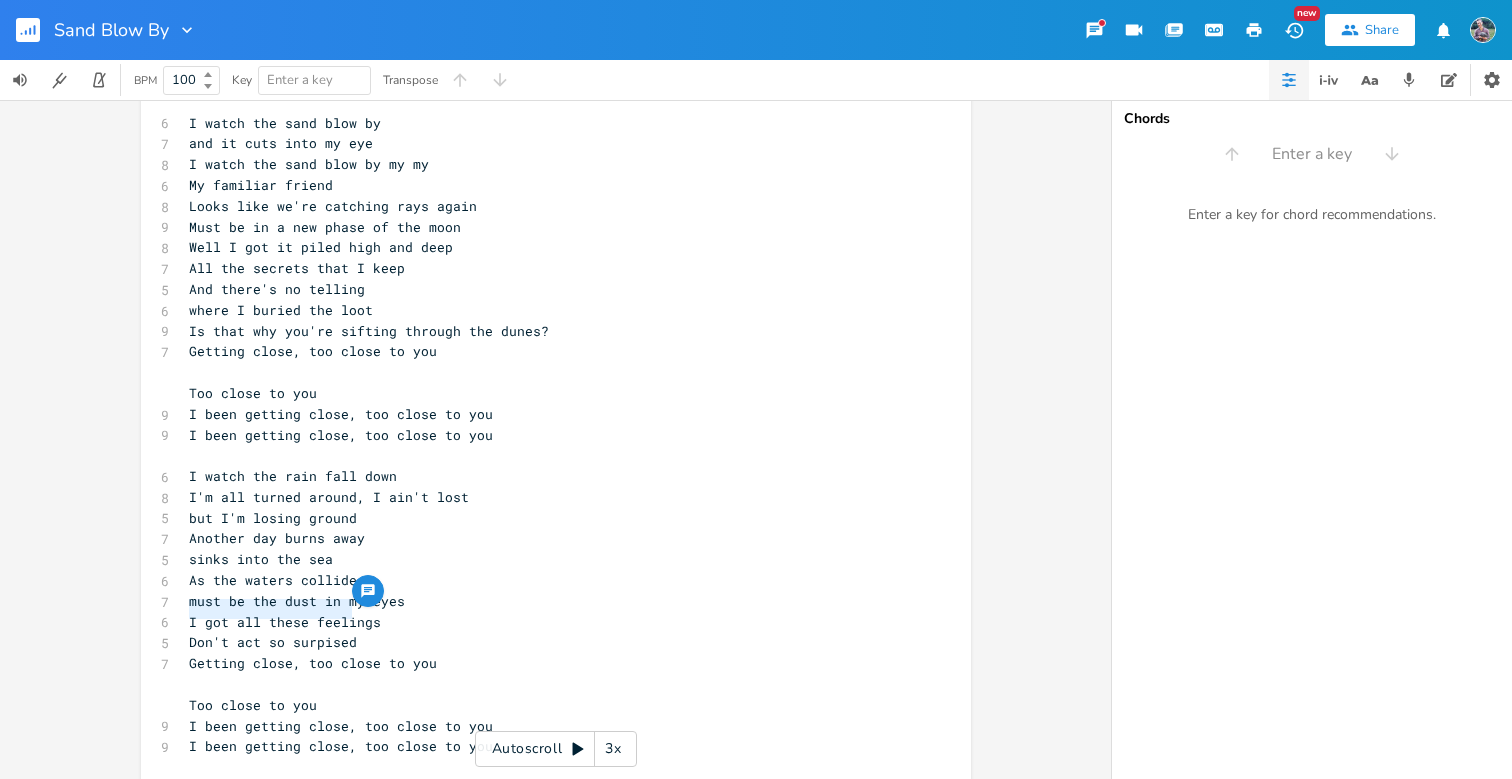 scroll, scrollTop: 0, scrollLeft: 104, axis: horizontal 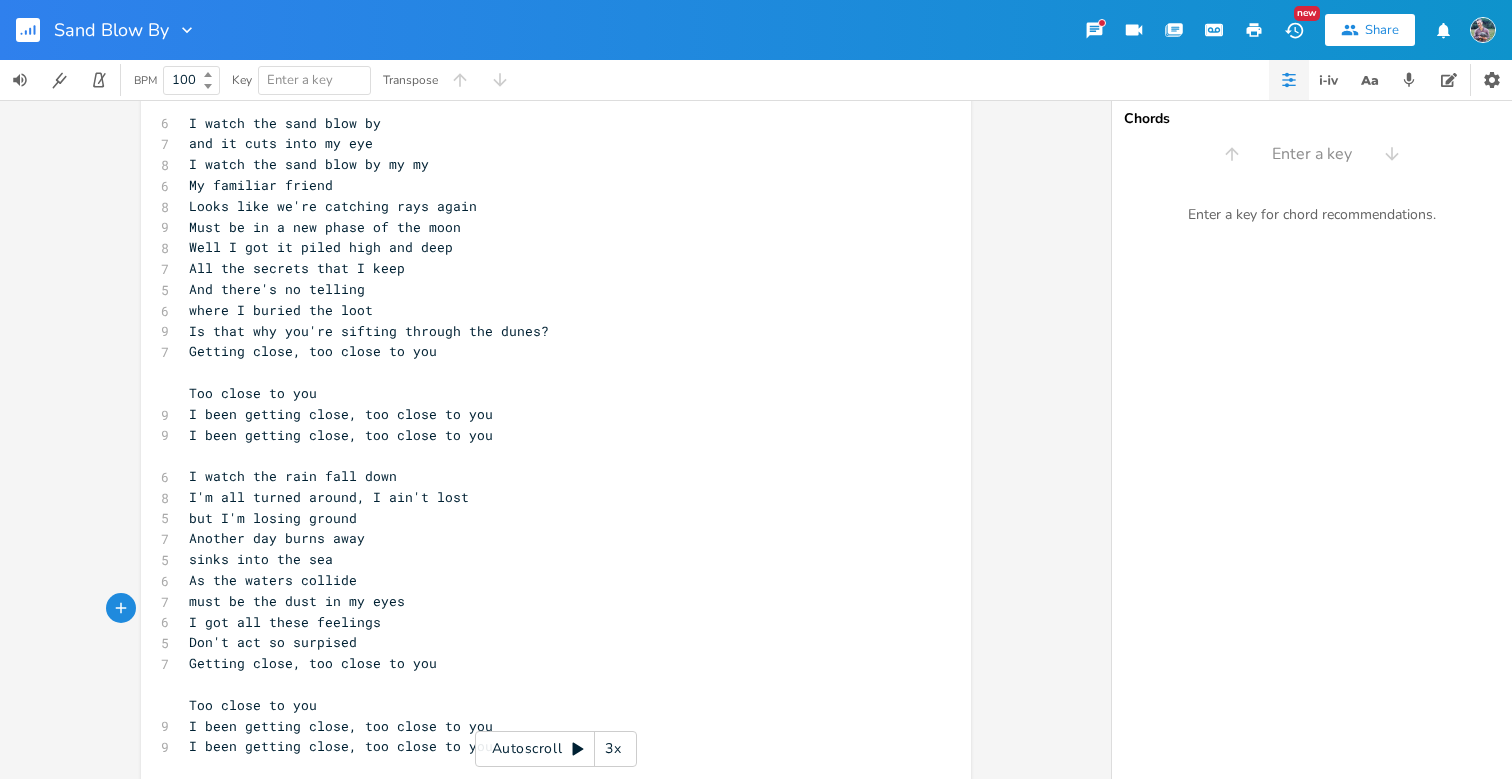 click on "Don't act so surpised" at bounding box center (546, 642) 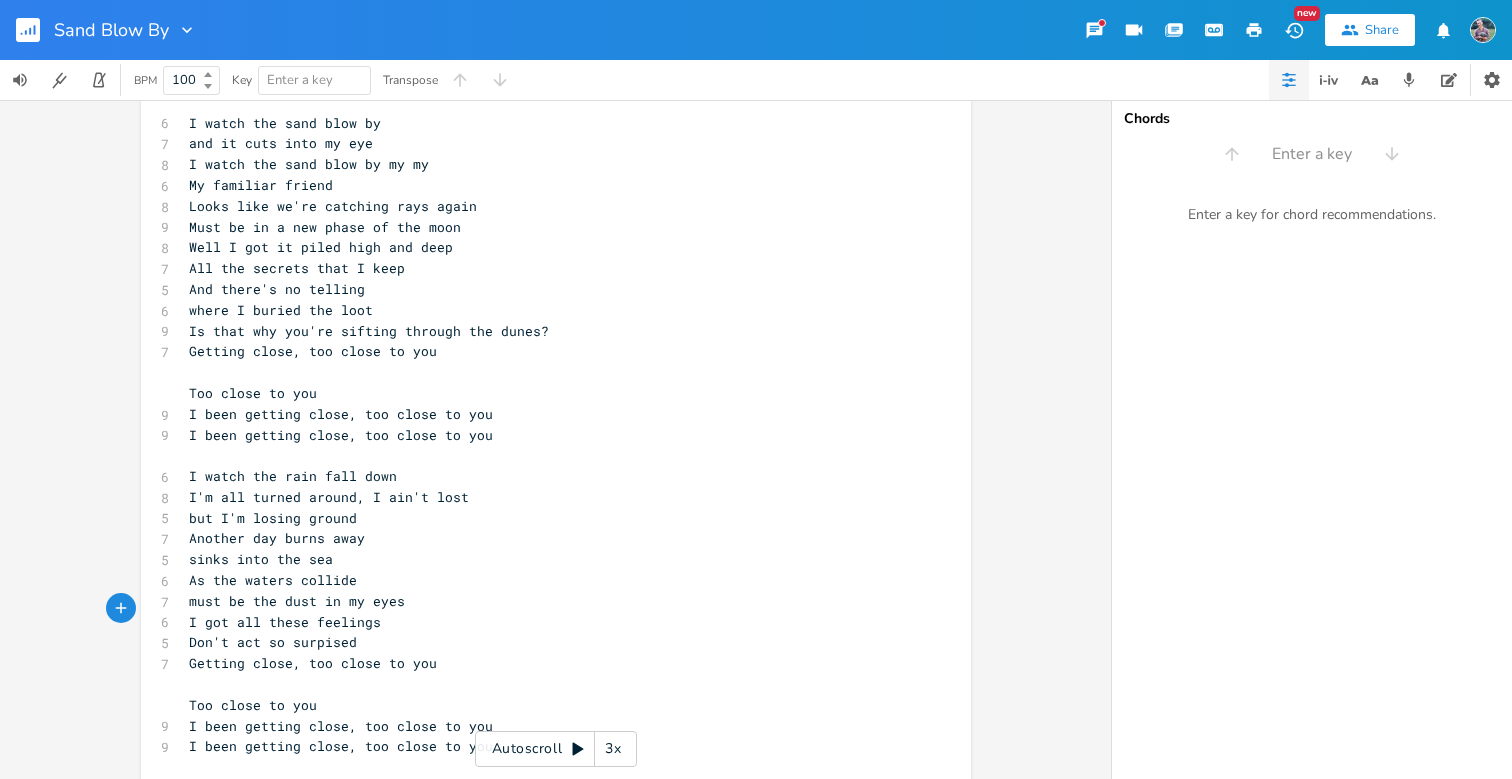 click on "I watch the rain fall down" at bounding box center [293, 476] 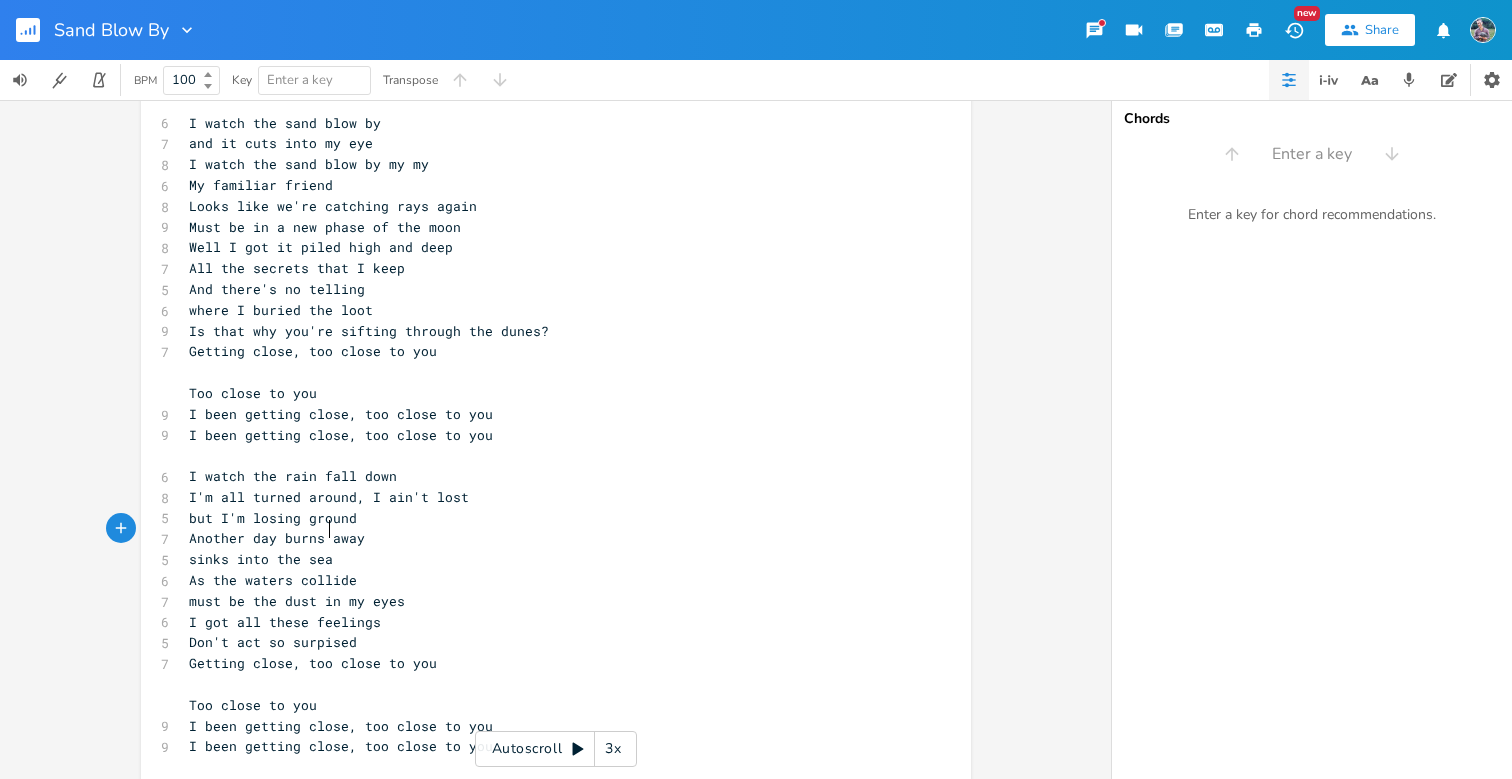 click on "sinks into the sea" at bounding box center [546, 559] 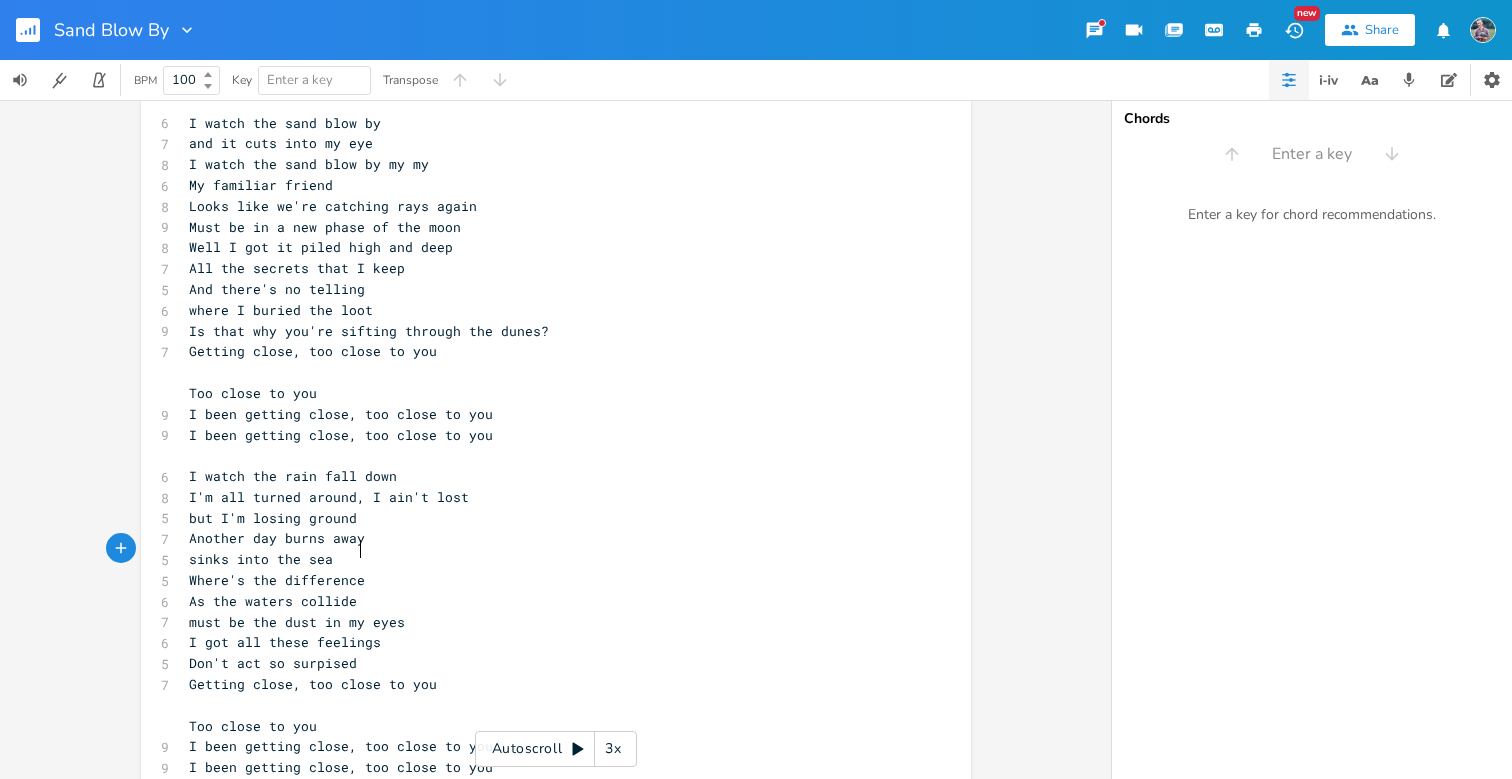 scroll, scrollTop: 0, scrollLeft: 112, axis: horizontal 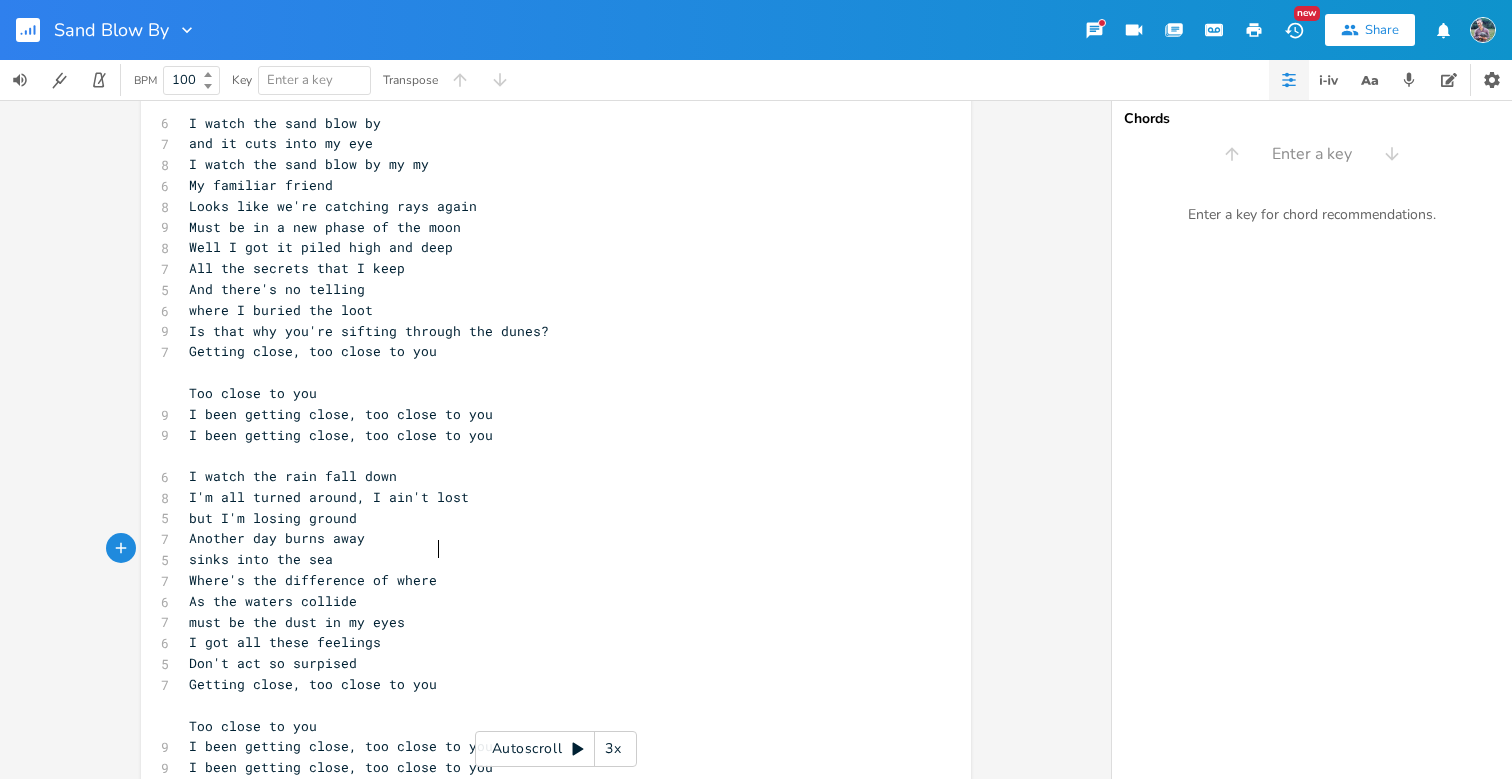 type on "Where's the difference of where we" 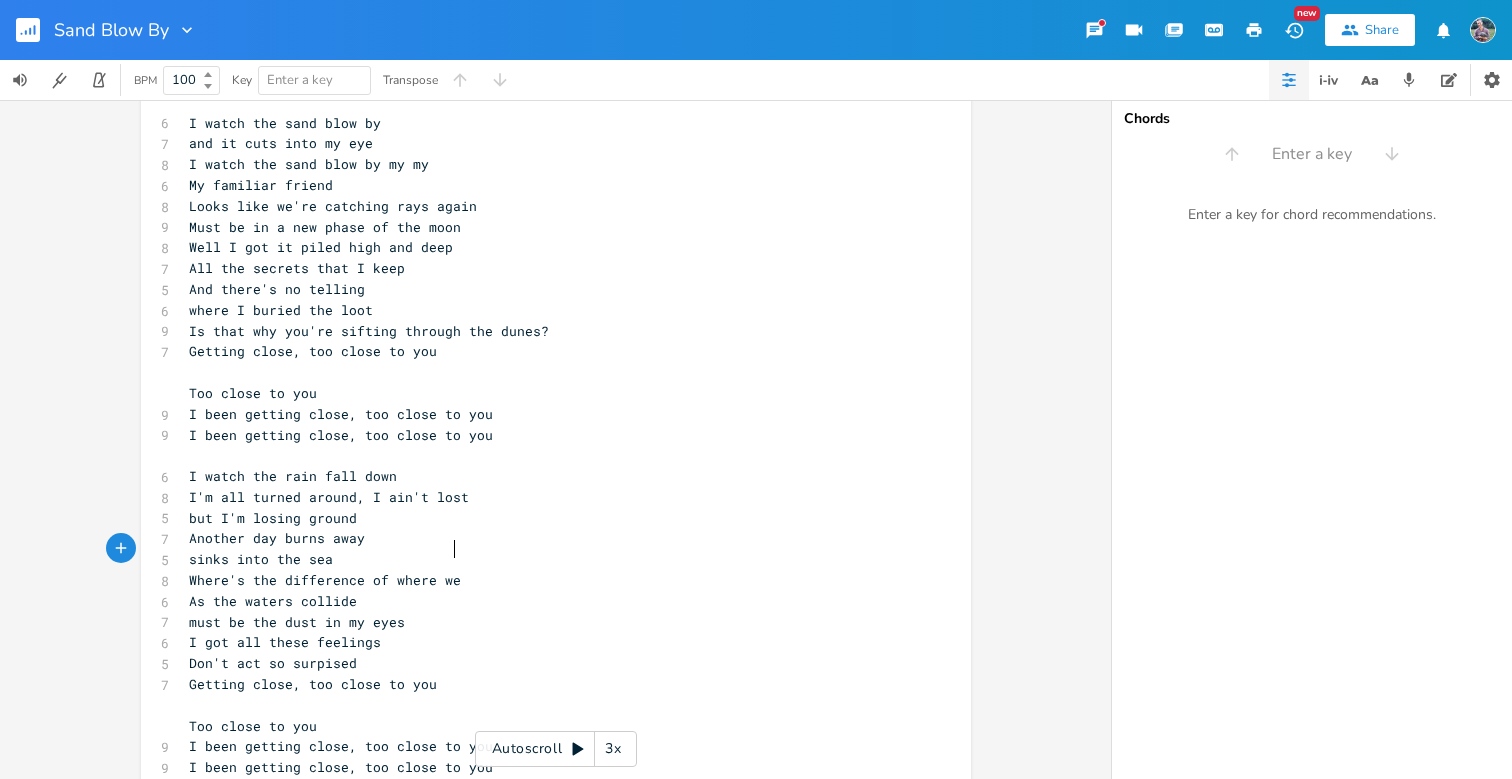 scroll, scrollTop: 0, scrollLeft: 176, axis: horizontal 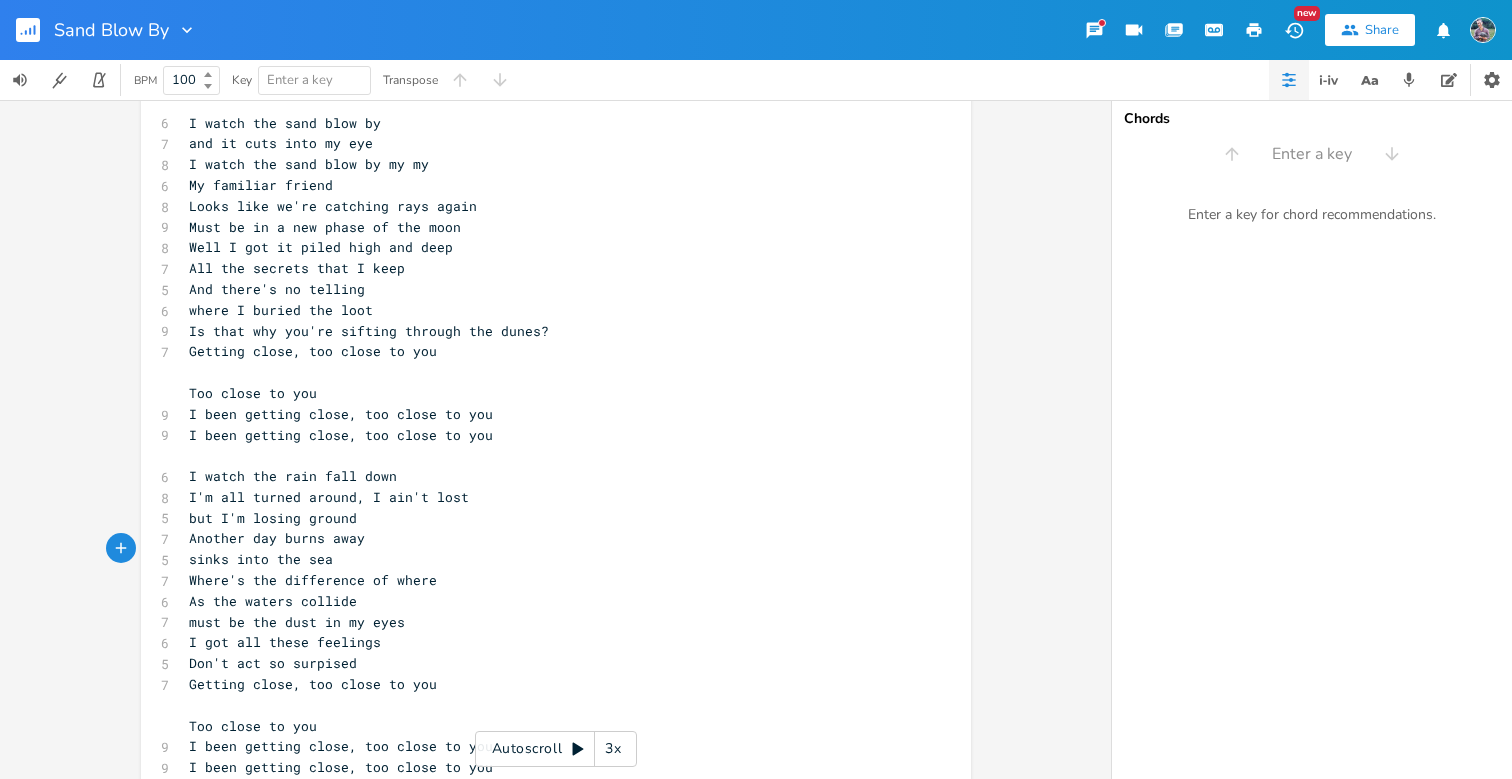 click on "Where's the difference of where" at bounding box center (313, 580) 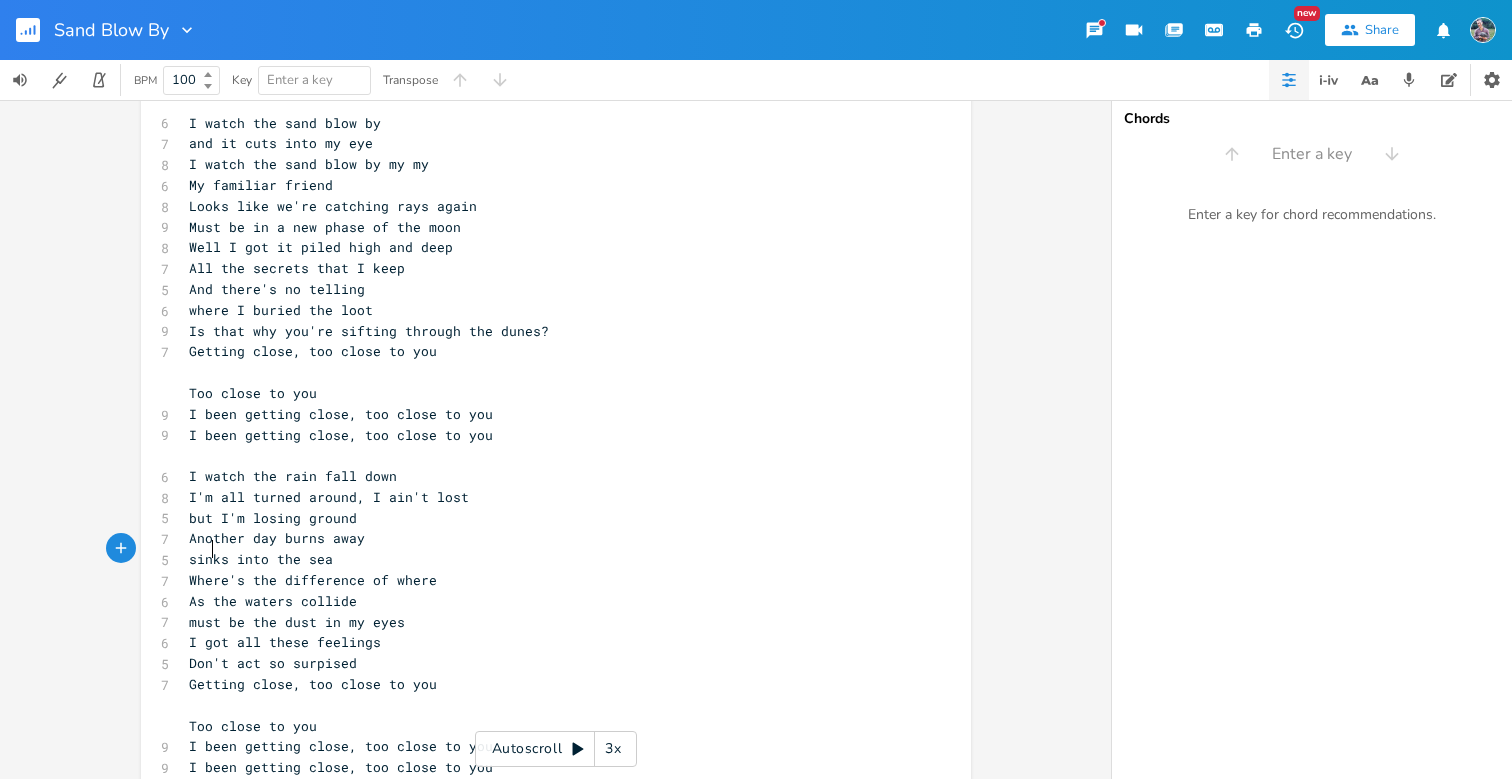 click on "Where's the difference of where" at bounding box center [313, 580] 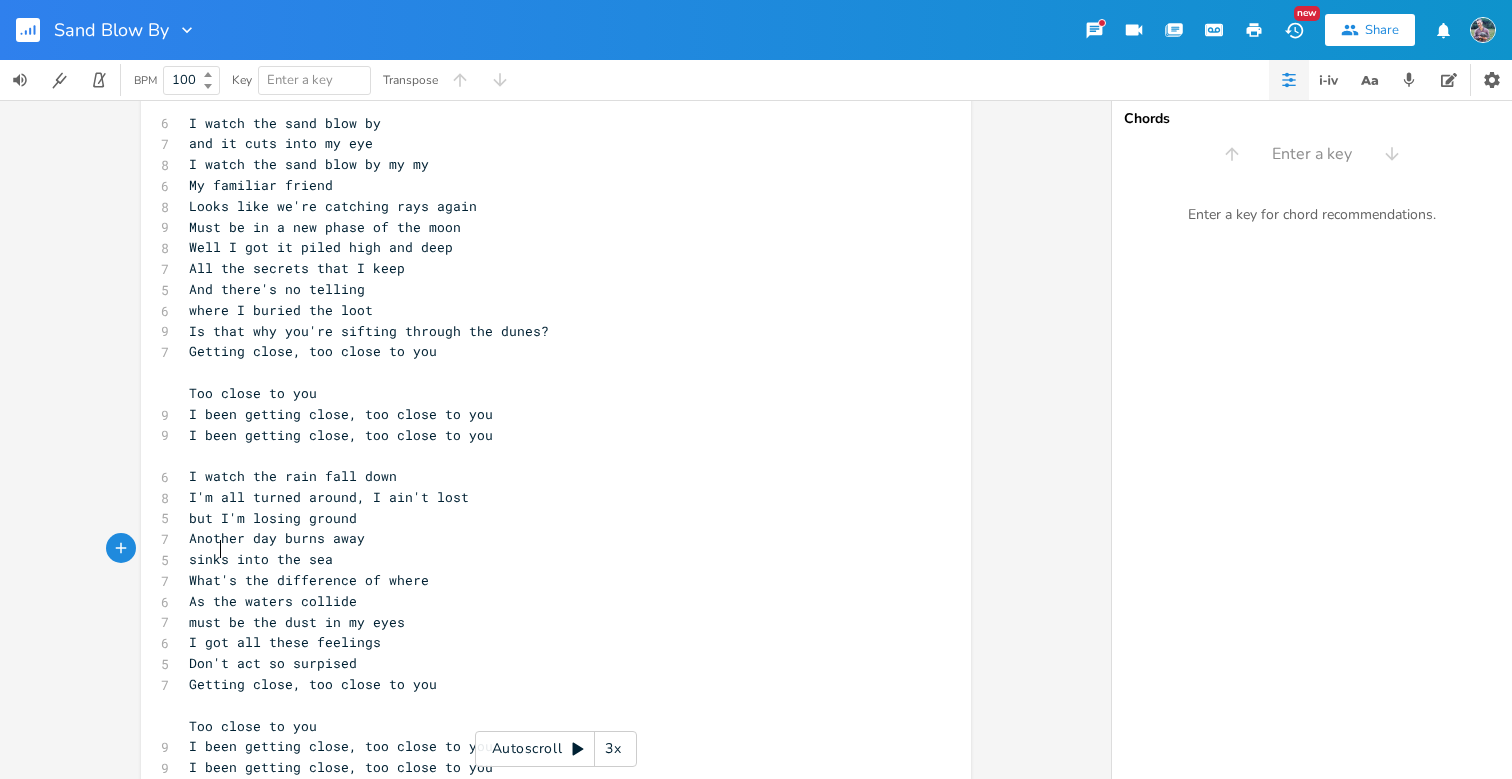 type on "What'" 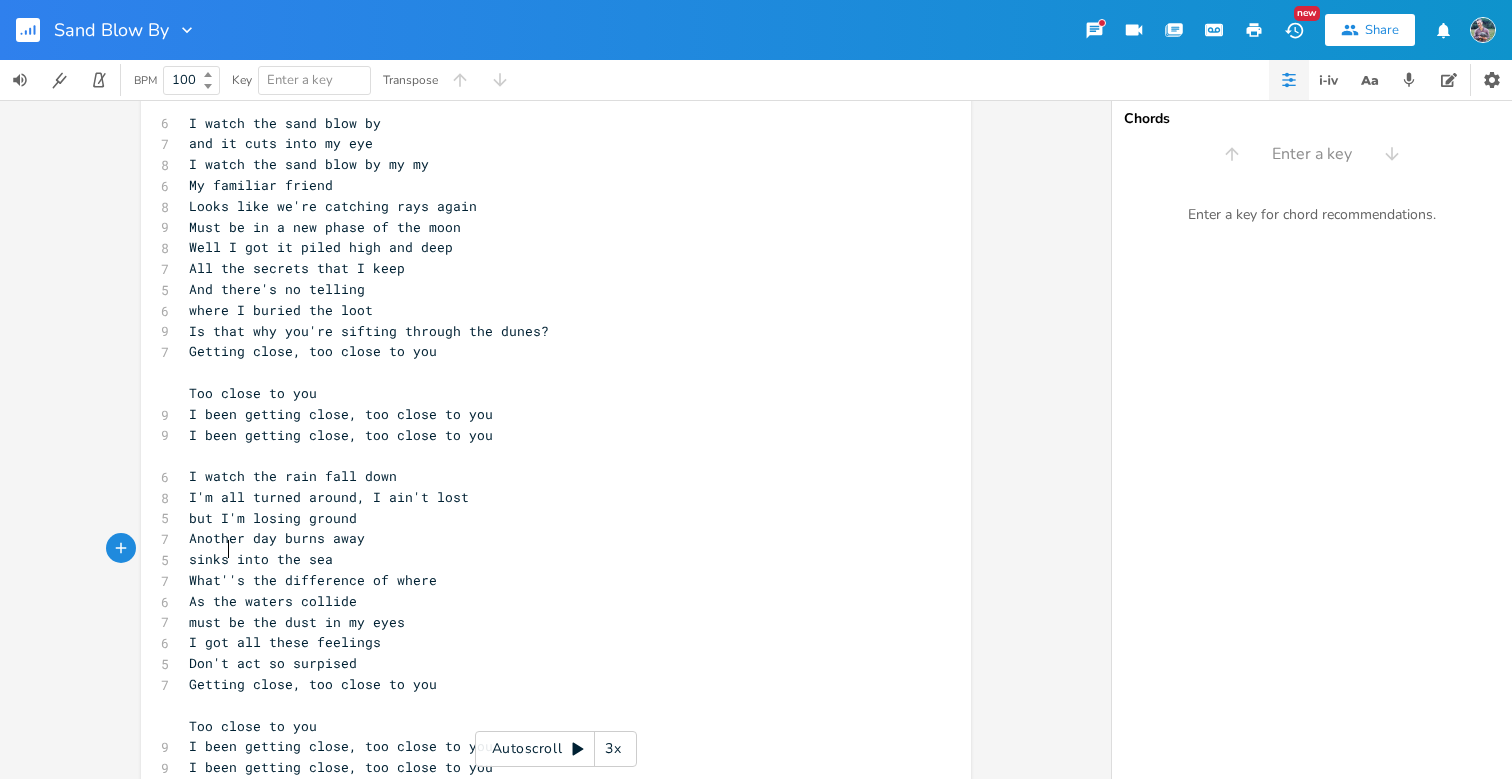 scroll, scrollTop: 0, scrollLeft: 31, axis: horizontal 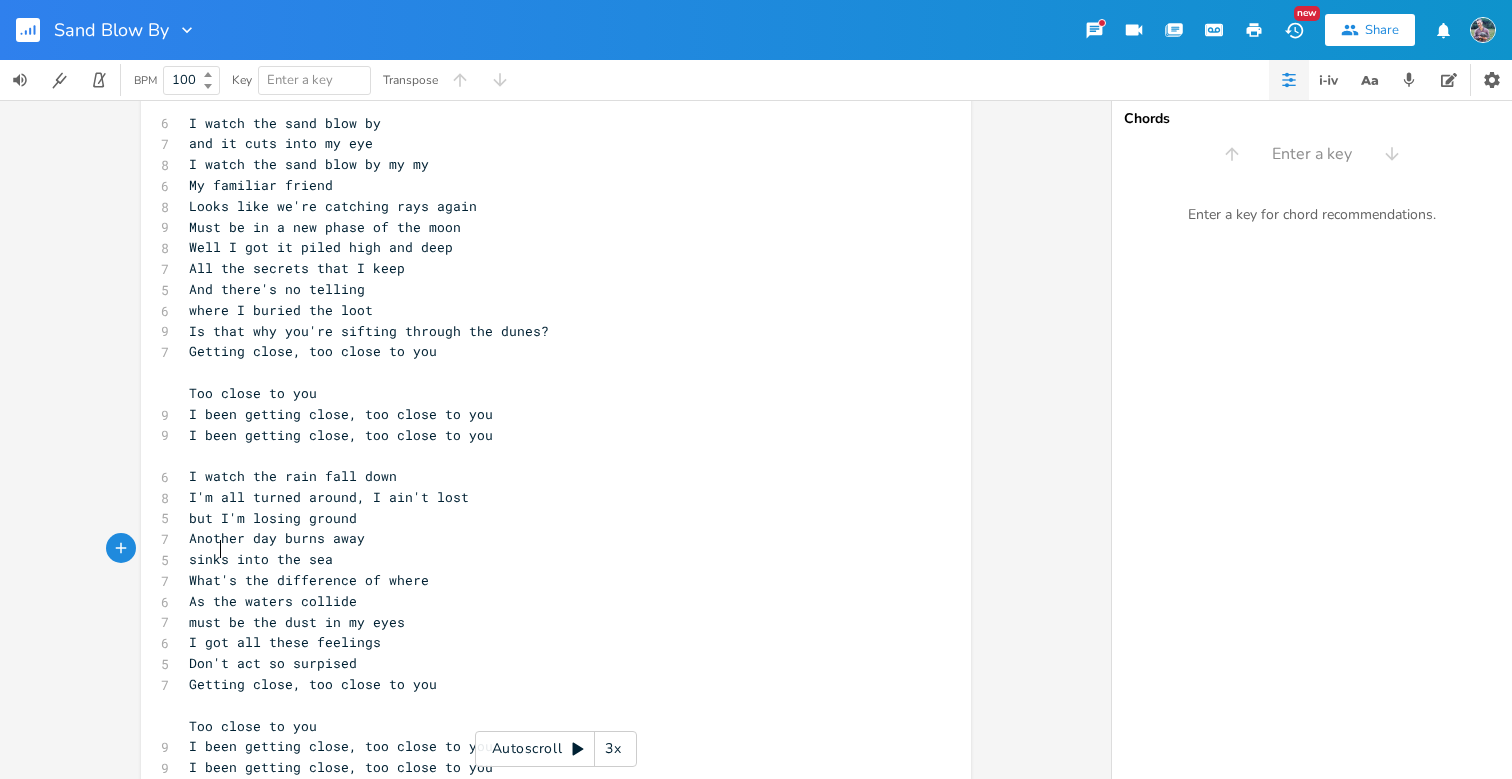 click on "What's the difference of where" at bounding box center (309, 580) 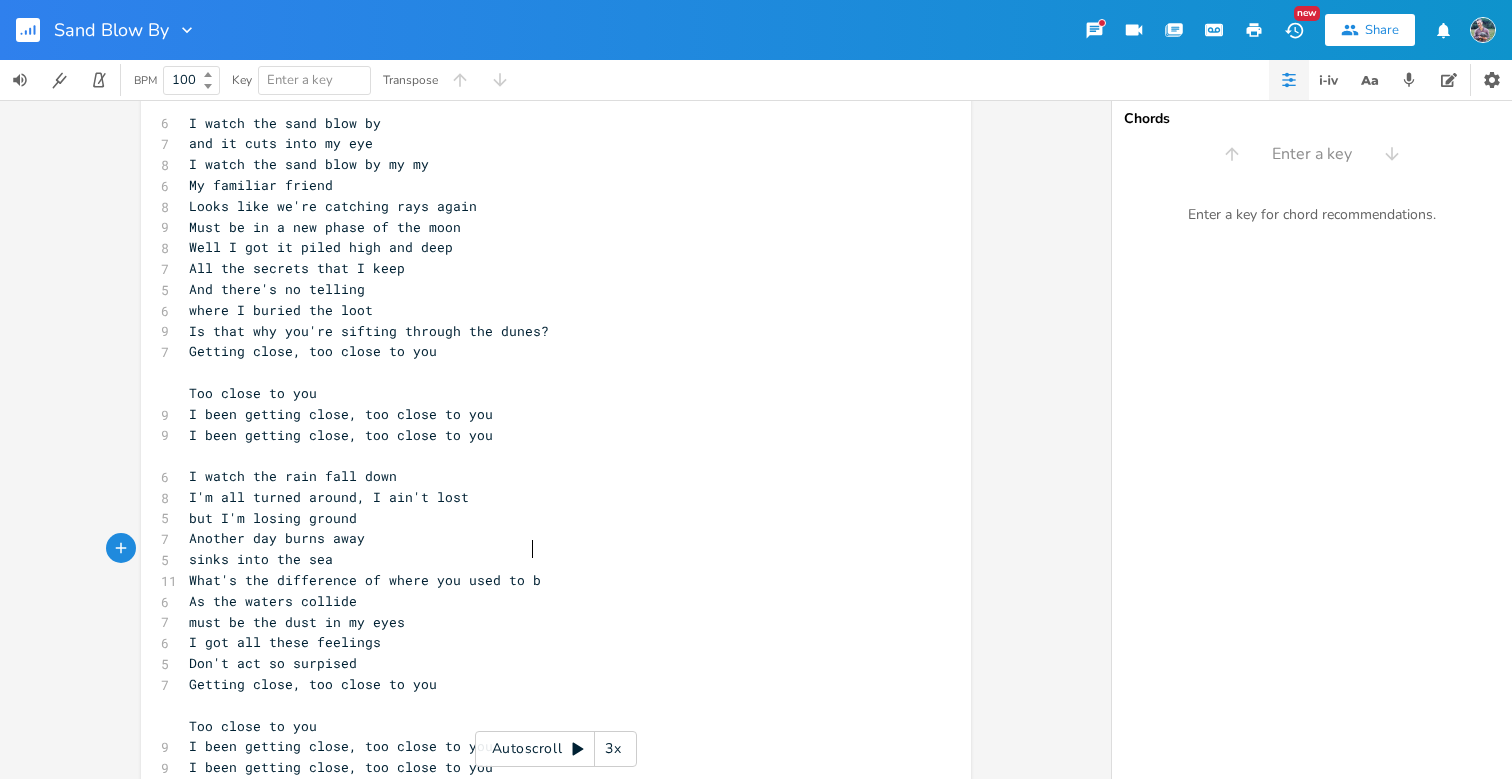 type on "you used to be" 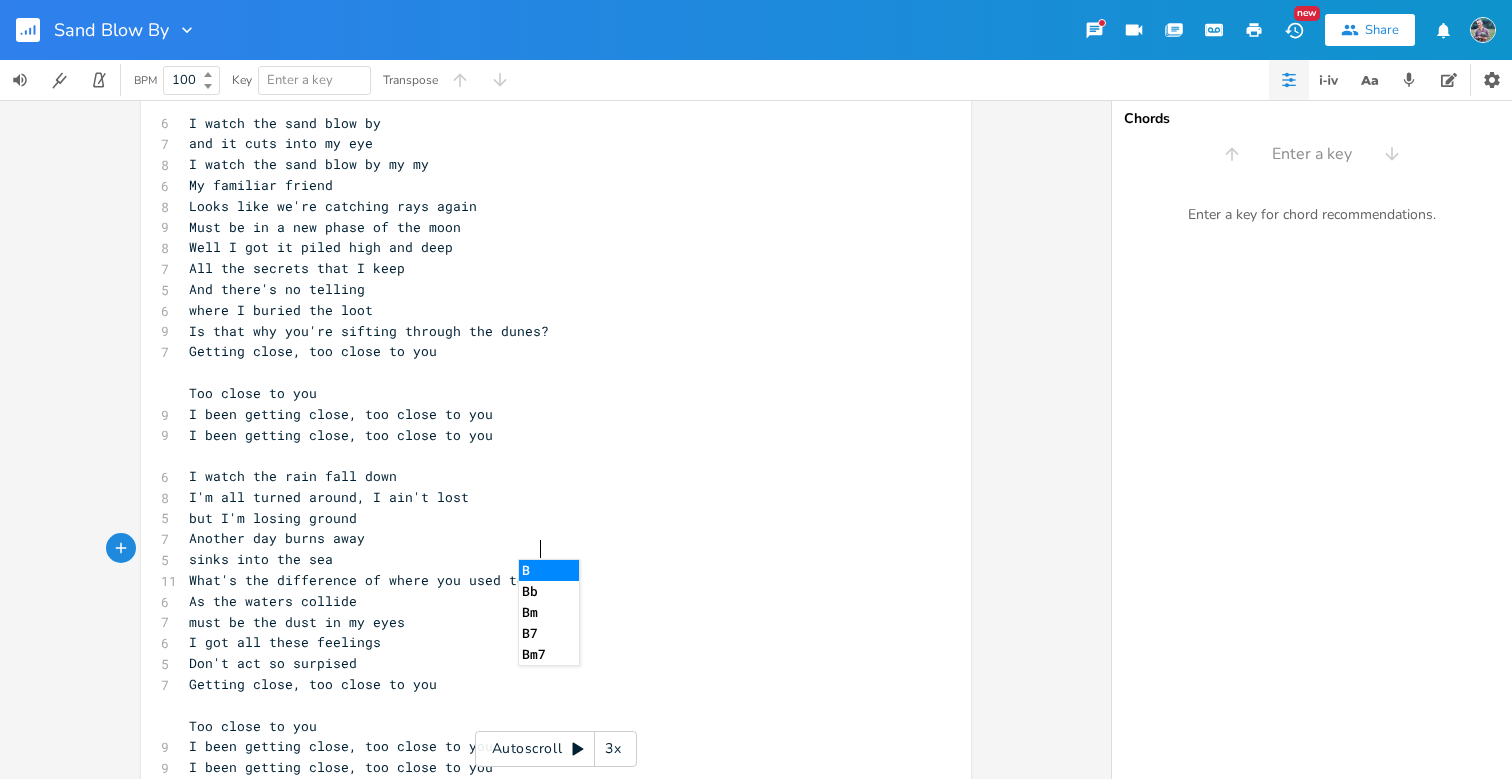 scroll, scrollTop: 0, scrollLeft: 75, axis: horizontal 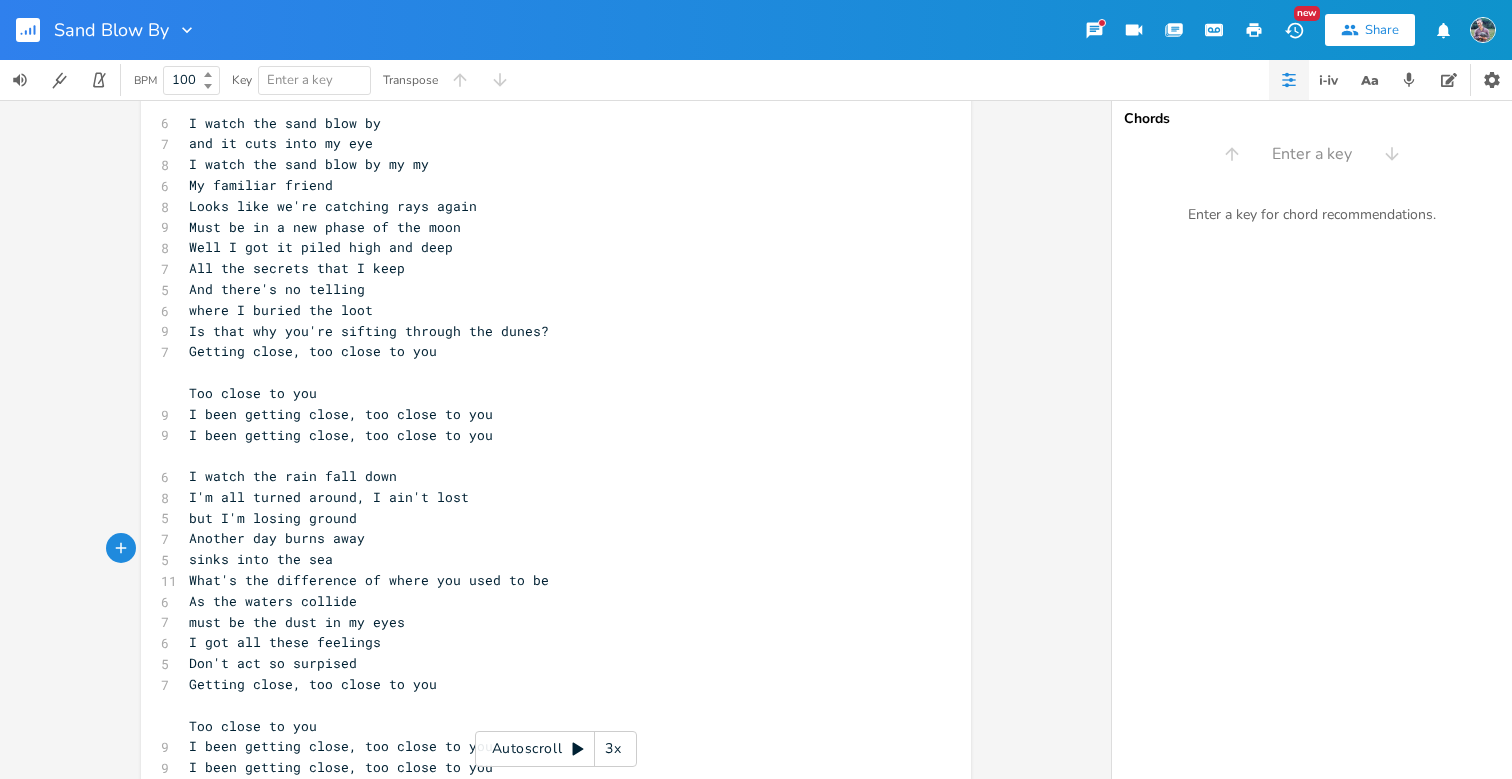 click on "What's the difference of where you used to be" at bounding box center [369, 580] 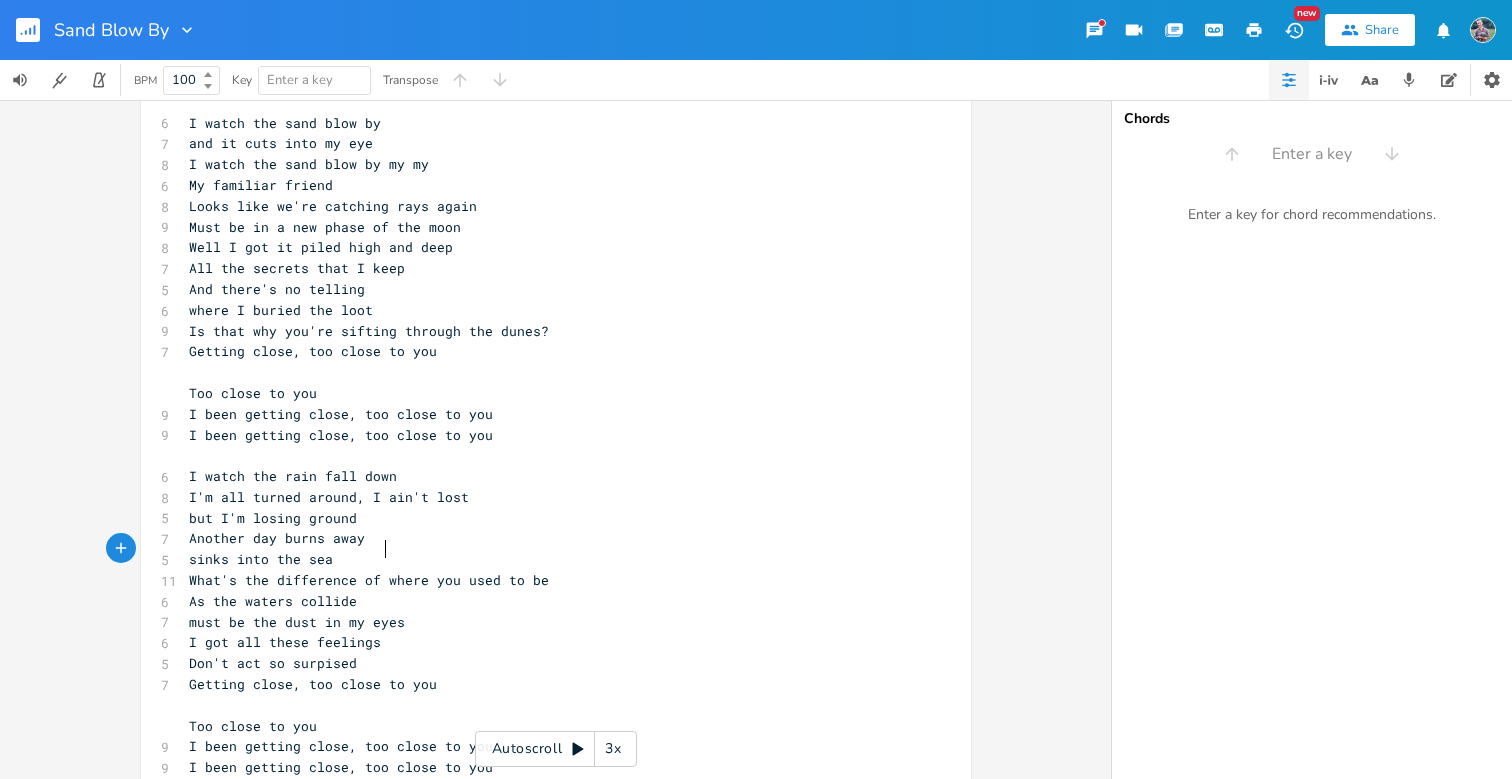 click on "I got all these feelings" at bounding box center [546, 642] 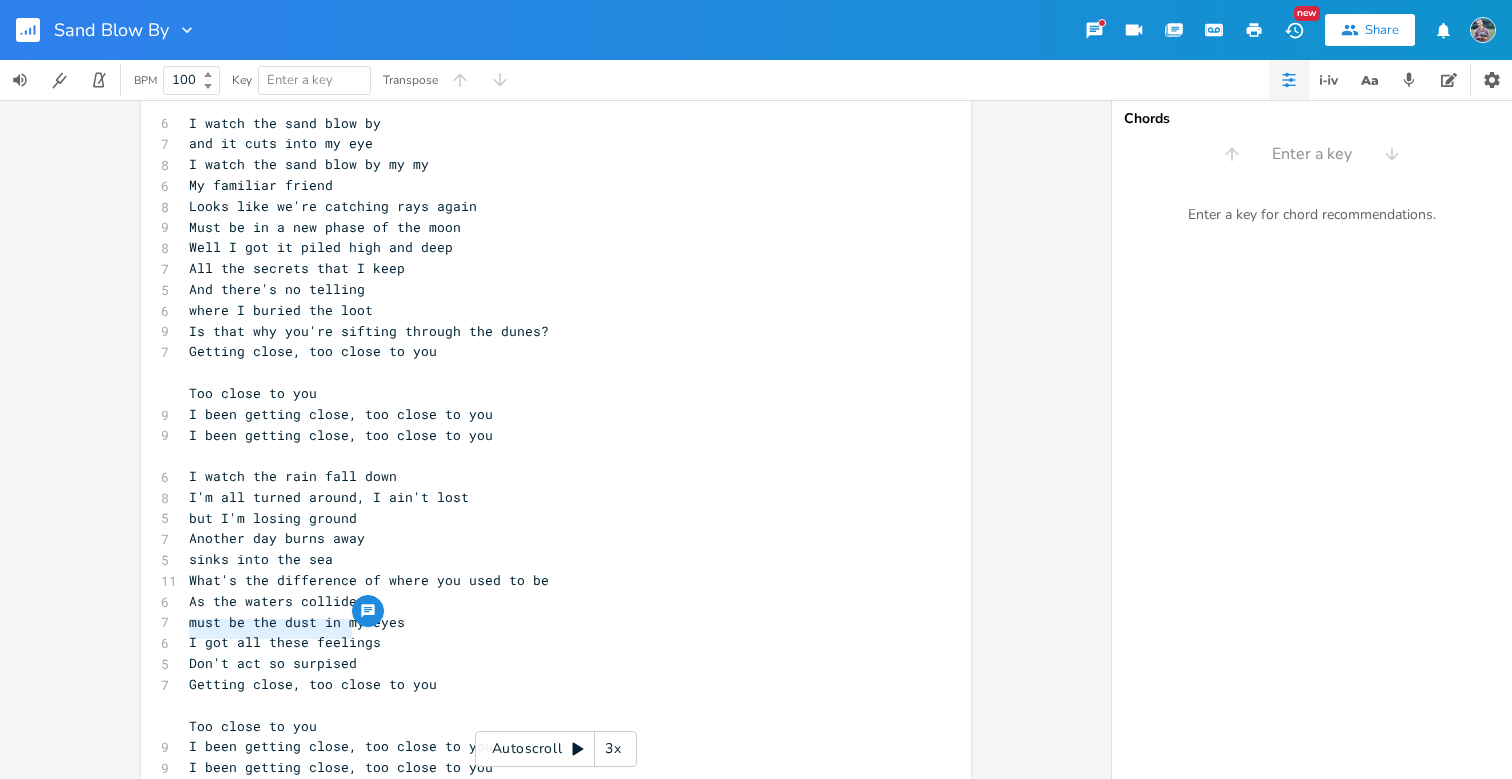 drag, startPoint x: 351, startPoint y: 633, endPoint x: 179, endPoint y: 627, distance: 172.10461 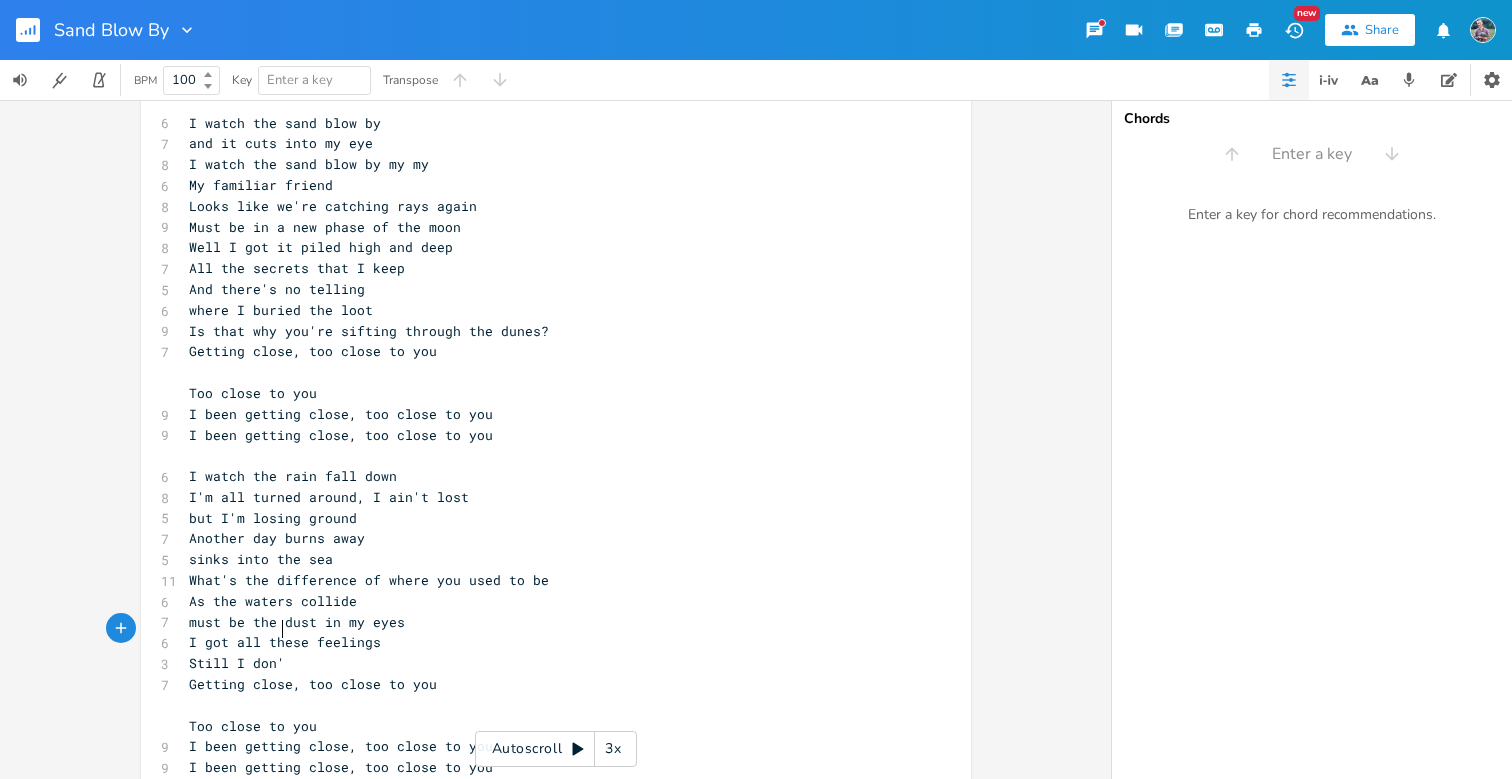 type on "Still I don't" 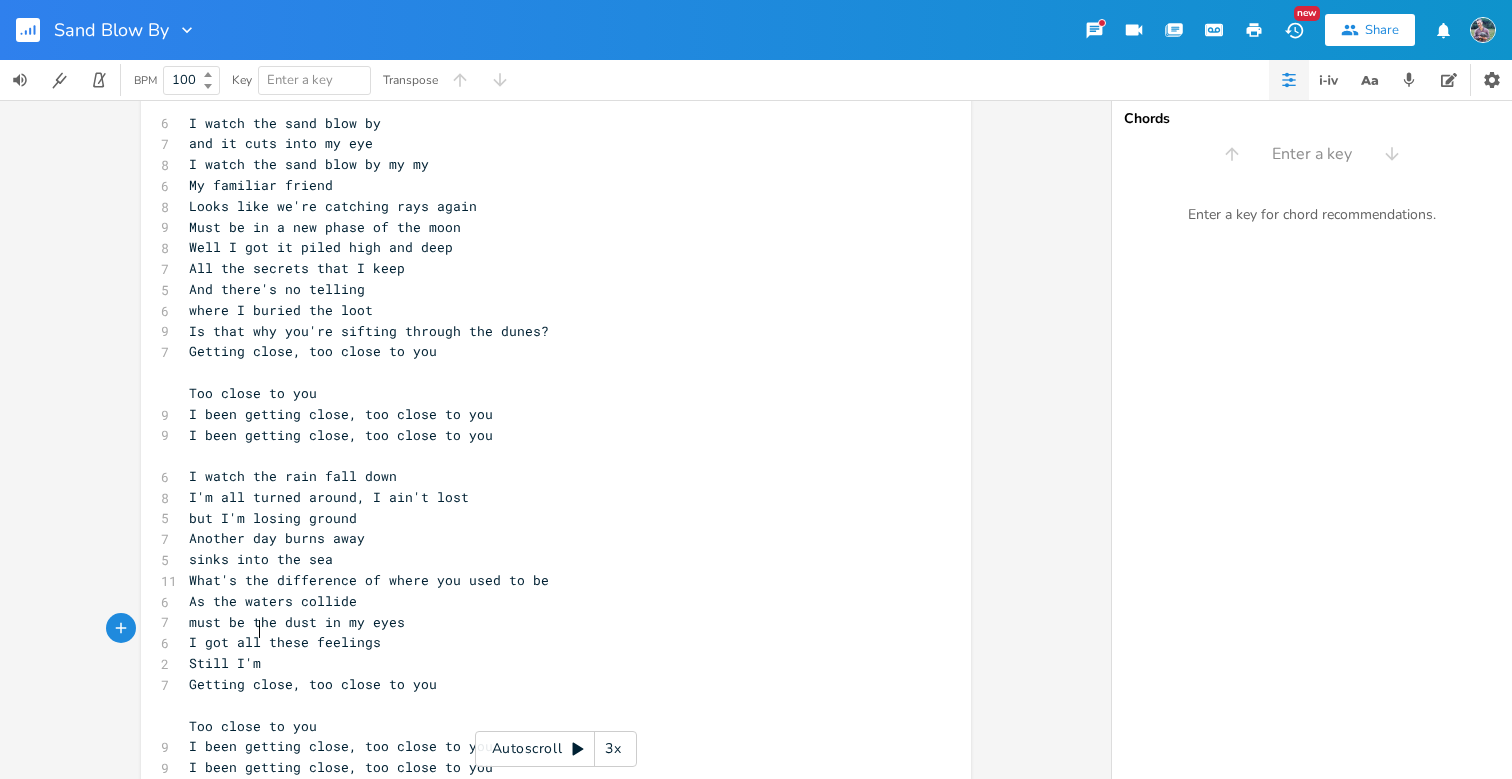 type on "'m" 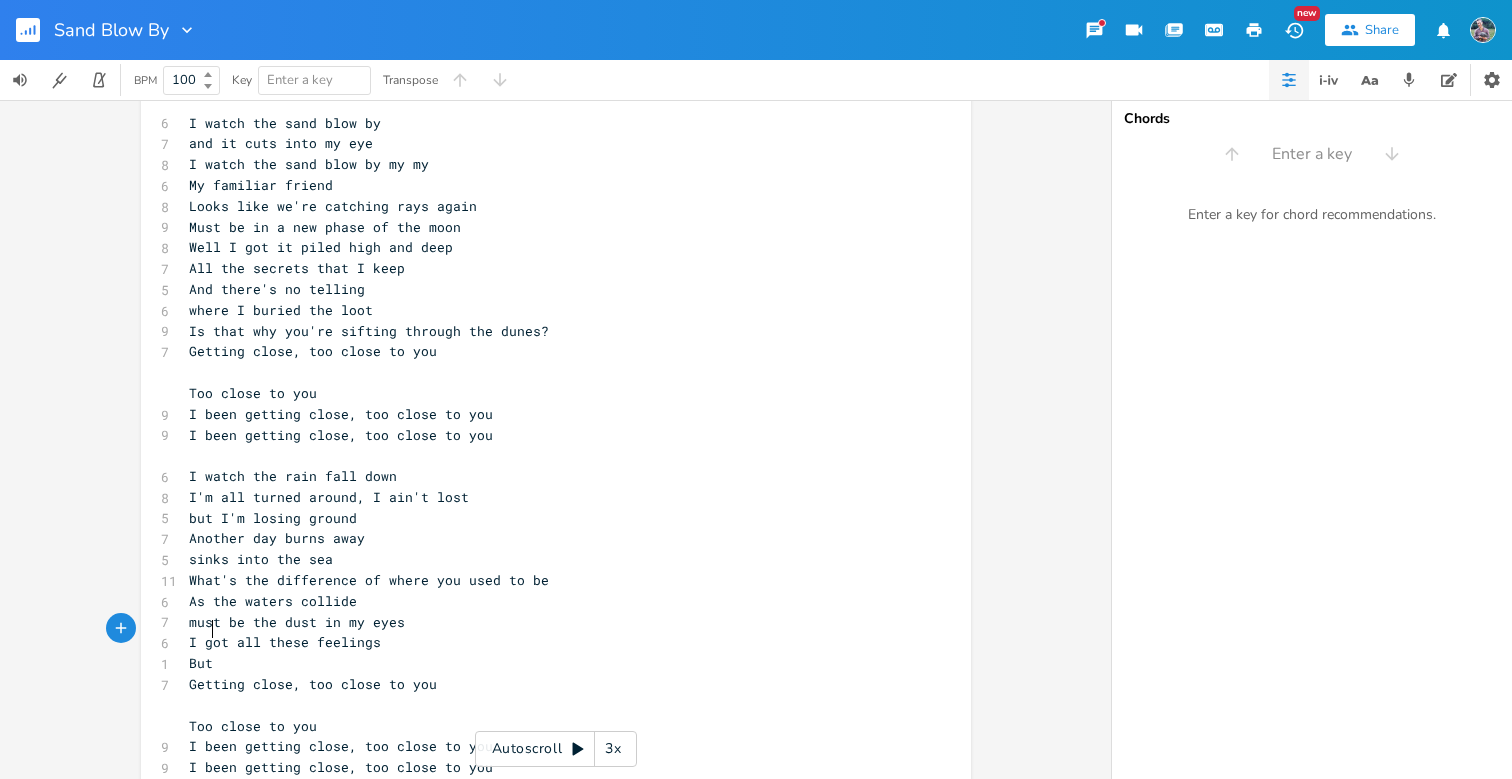 type on "Butt" 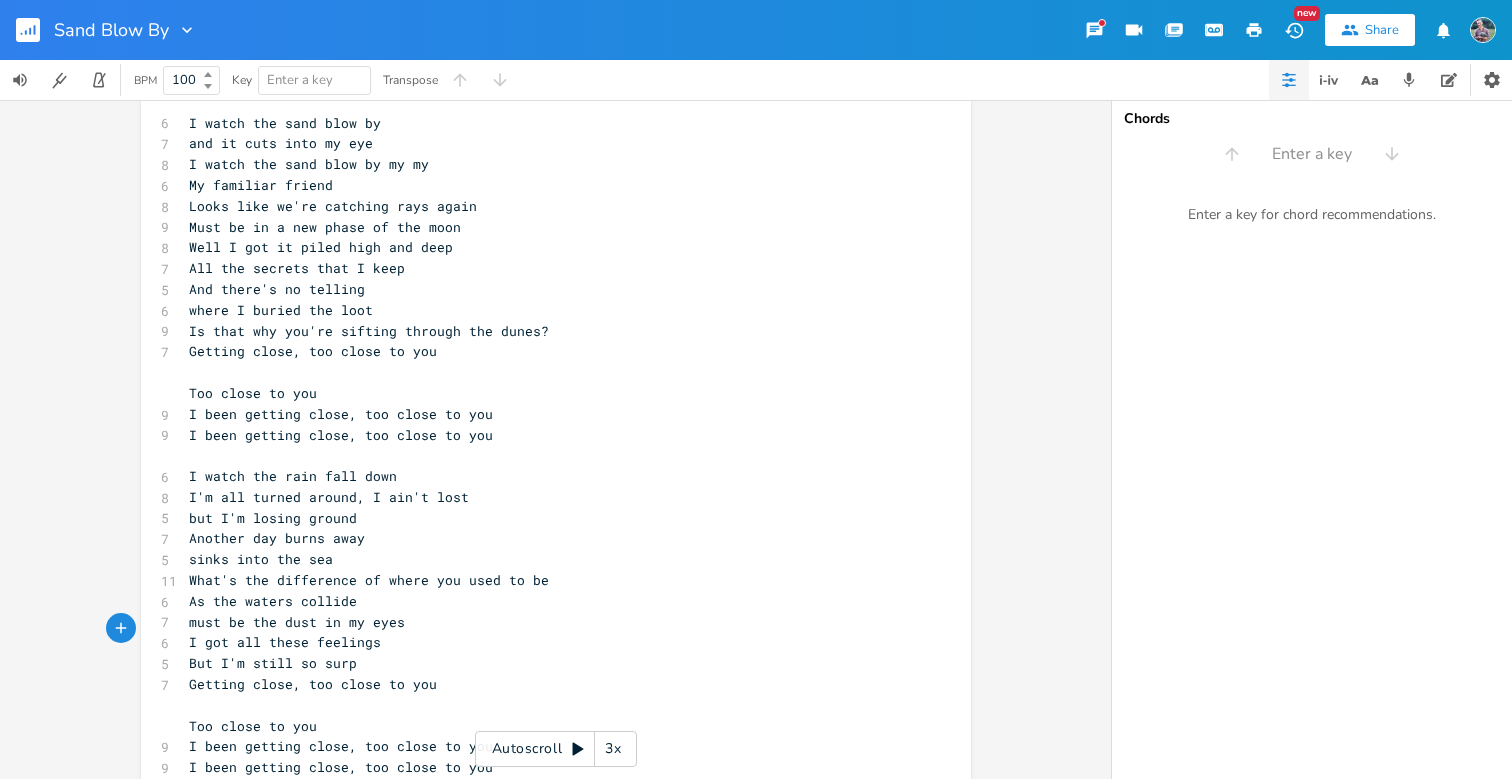 type on "I'm still so surpr" 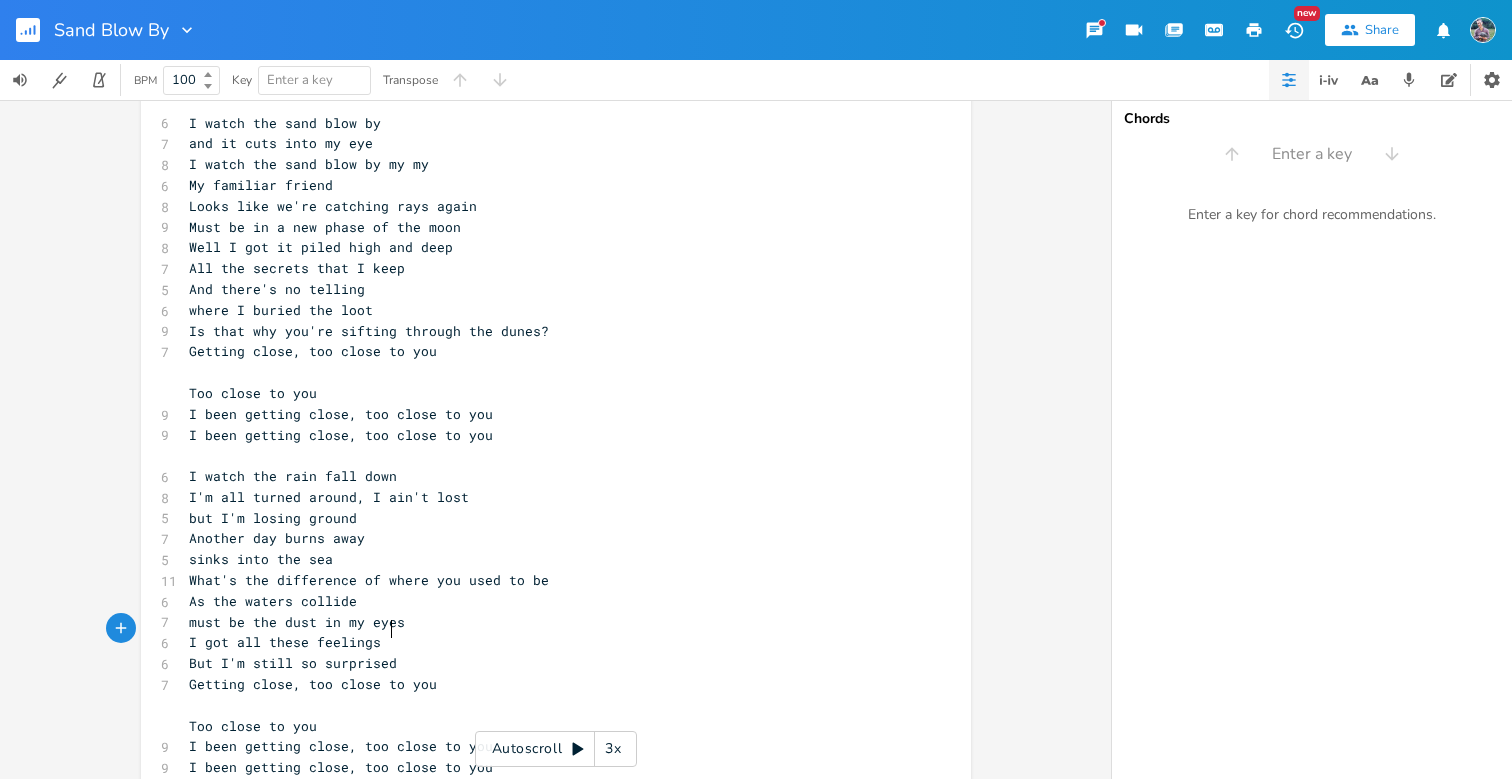 scroll, scrollTop: 0, scrollLeft: 27, axis: horizontal 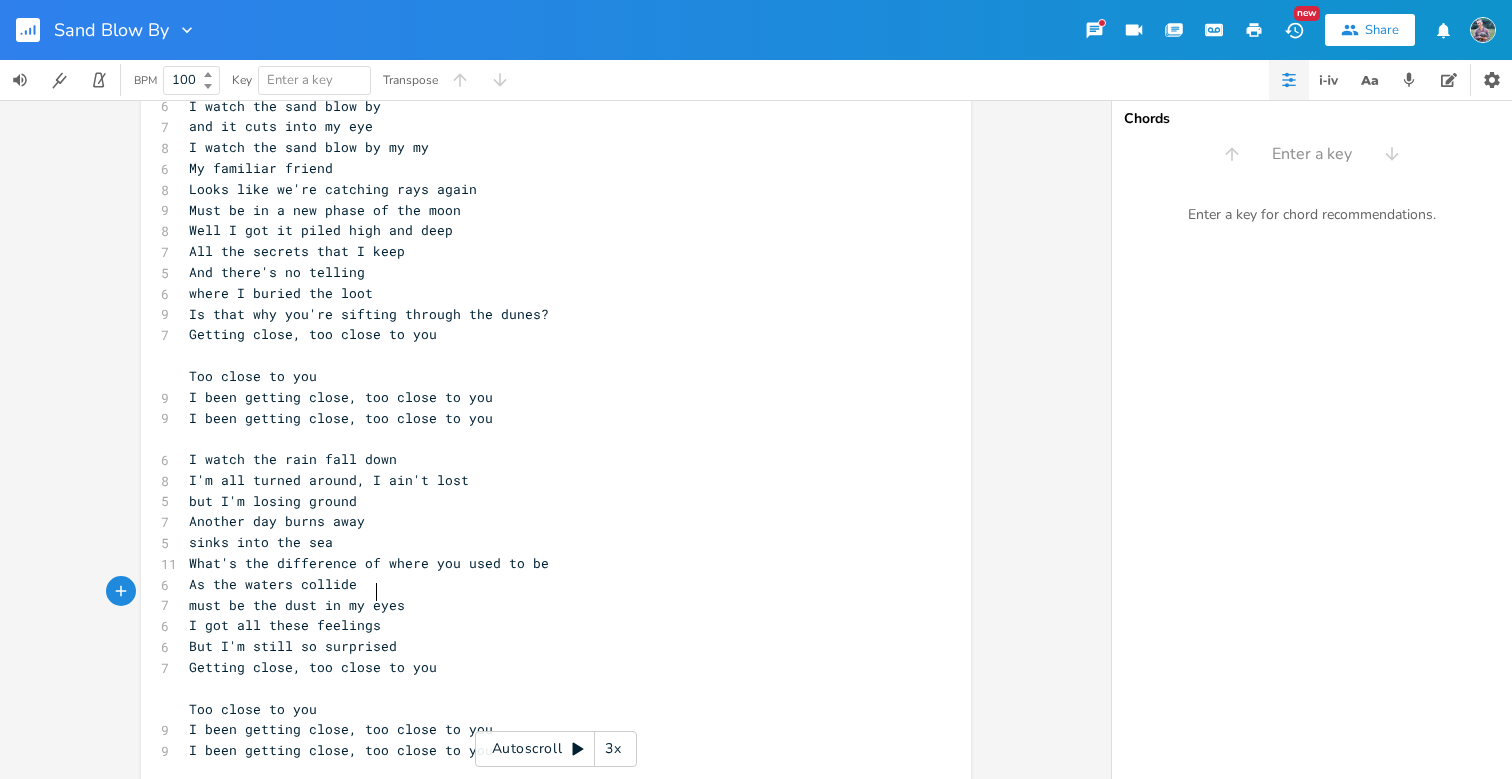 click on "I got all these feelings" at bounding box center [546, 625] 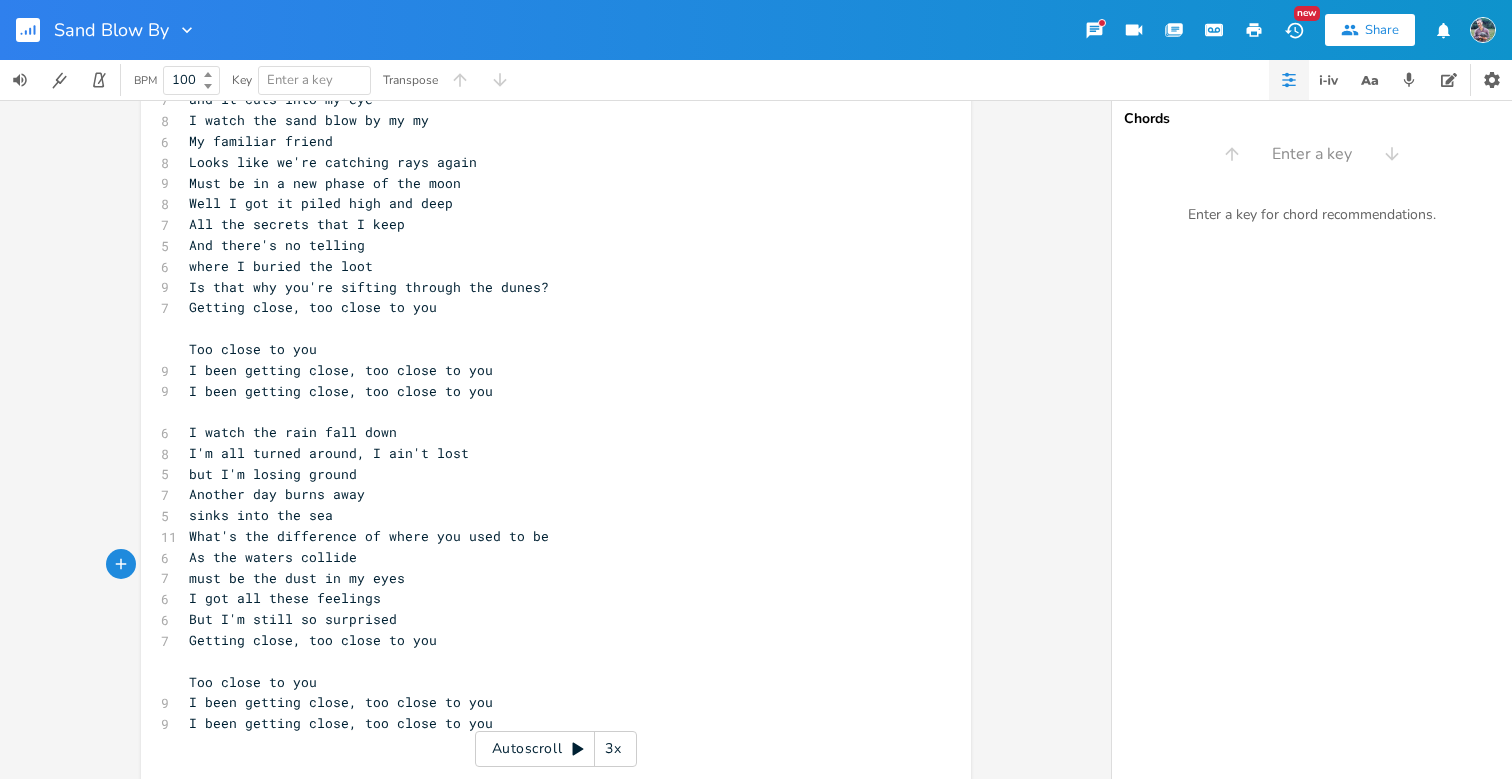scroll, scrollTop: 429, scrollLeft: 0, axis: vertical 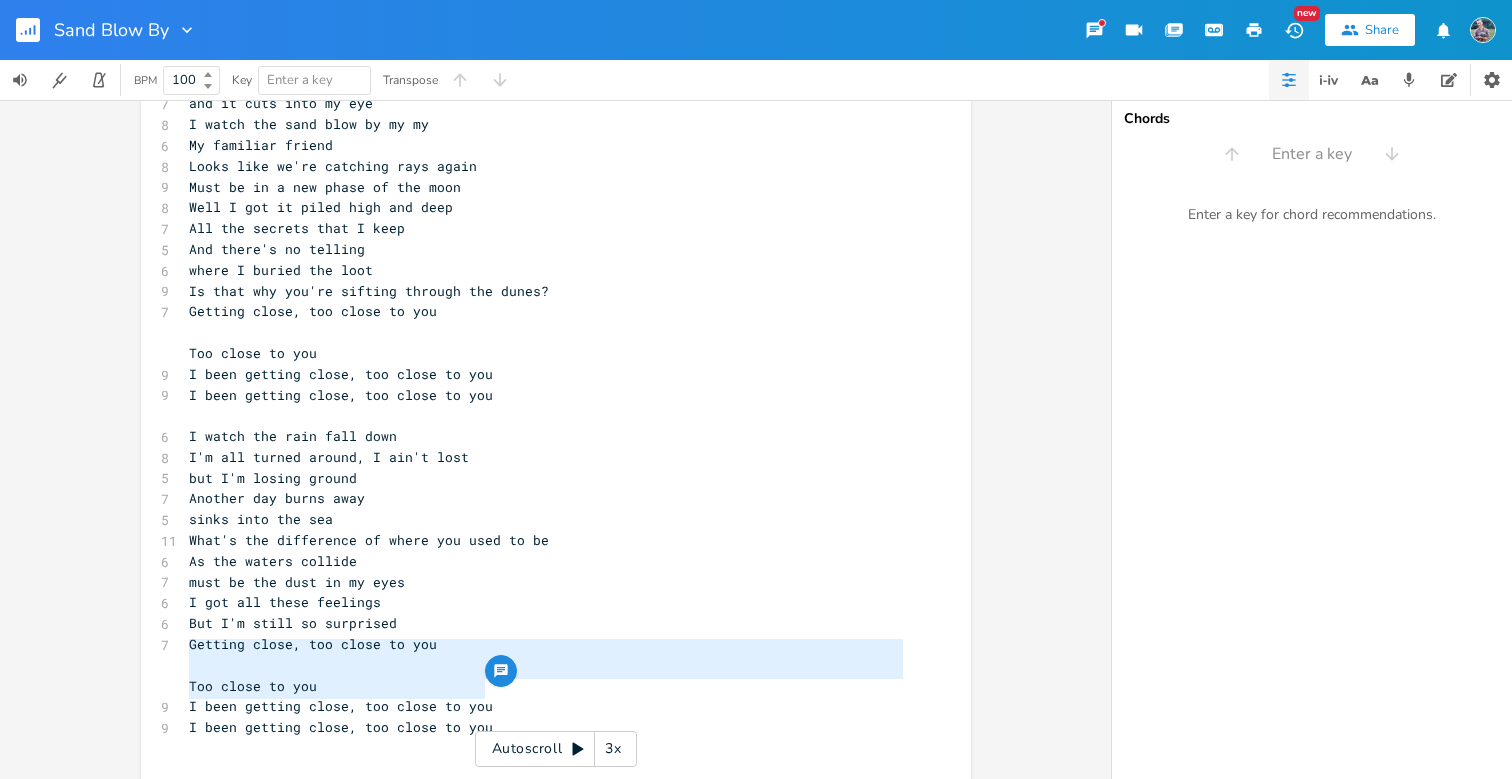 type on "I been getting close, too close to you
I been getting close, too close to you" 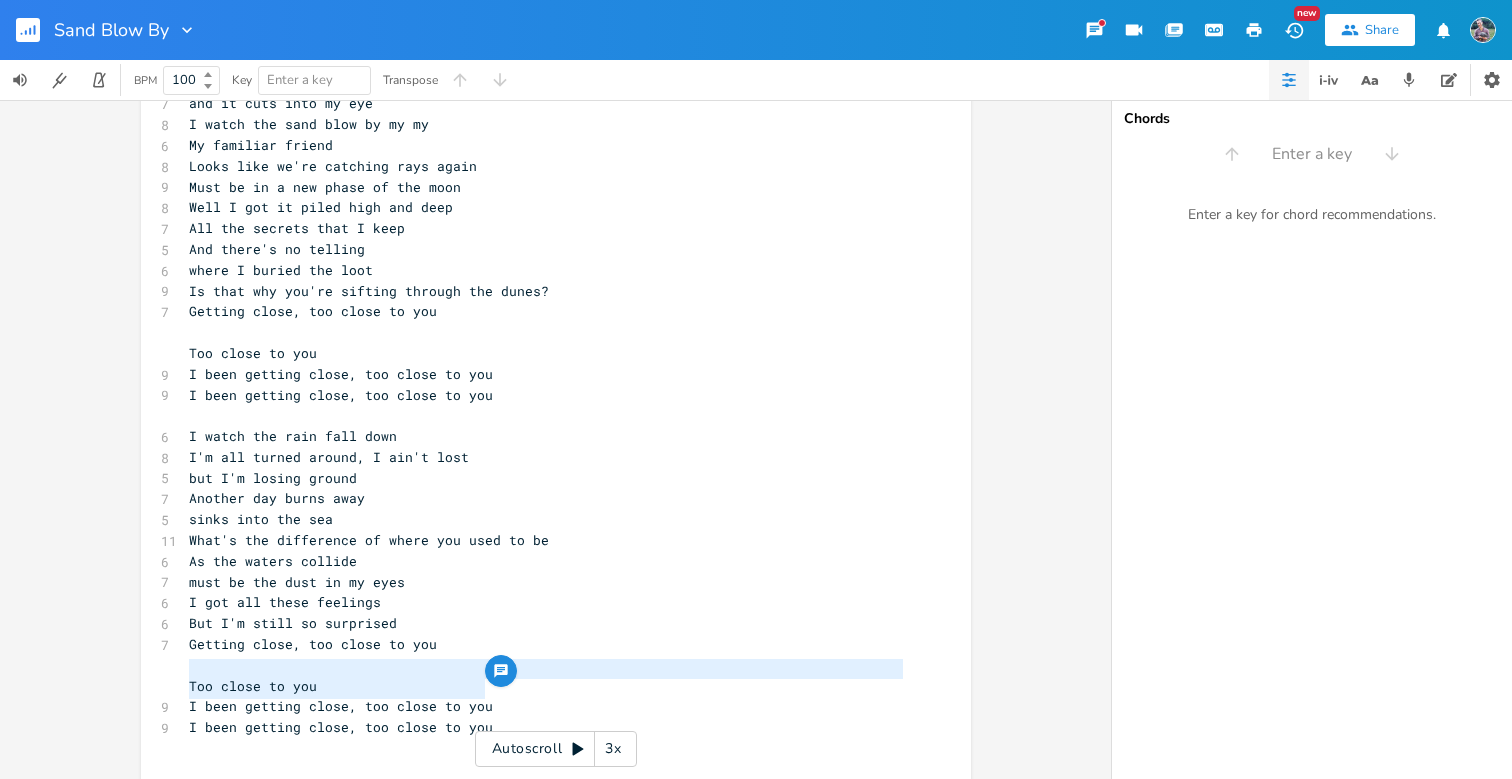 drag, startPoint x: 498, startPoint y: 693, endPoint x: 160, endPoint y: 669, distance: 338.851 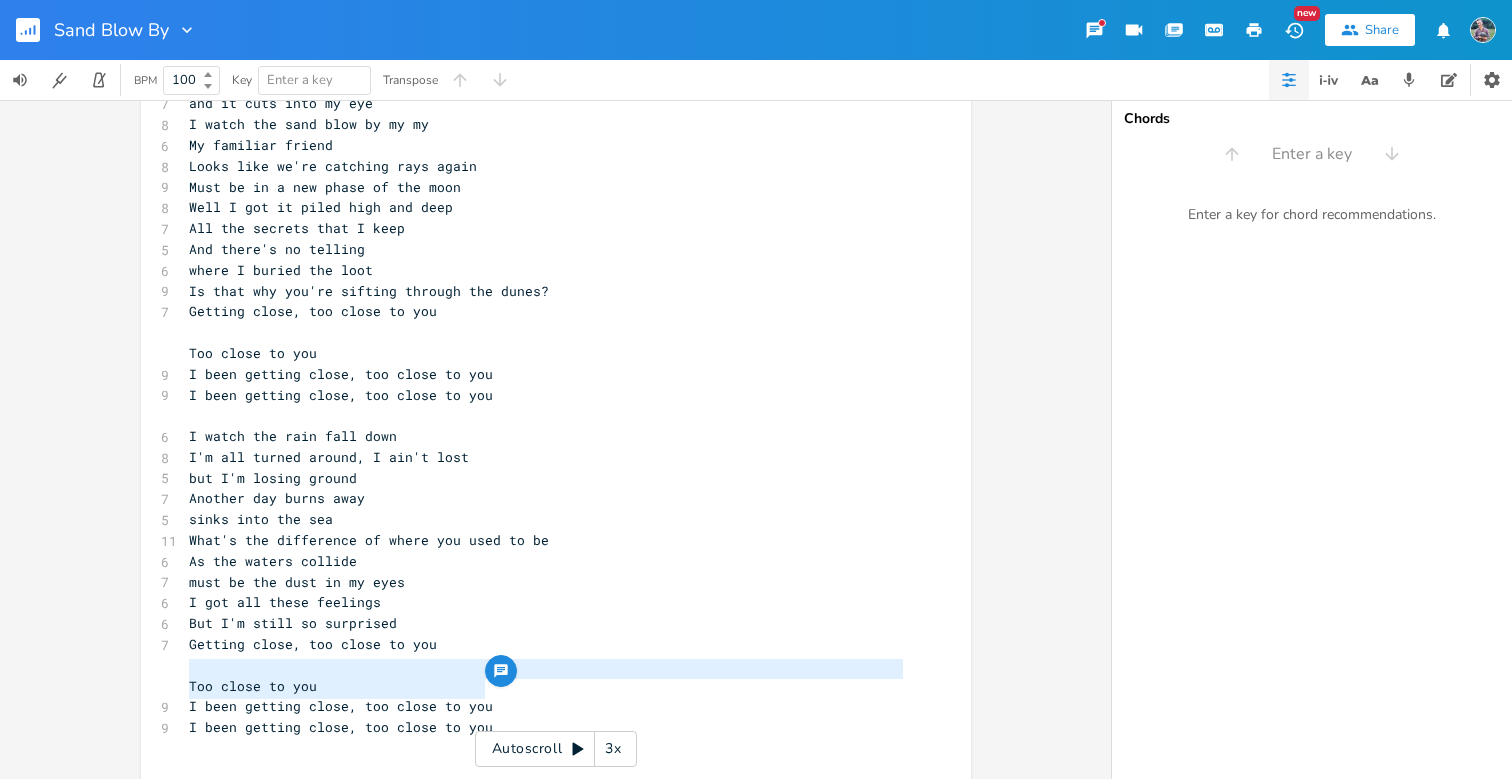 click on "I been getting close, too close to you" at bounding box center (546, 727) 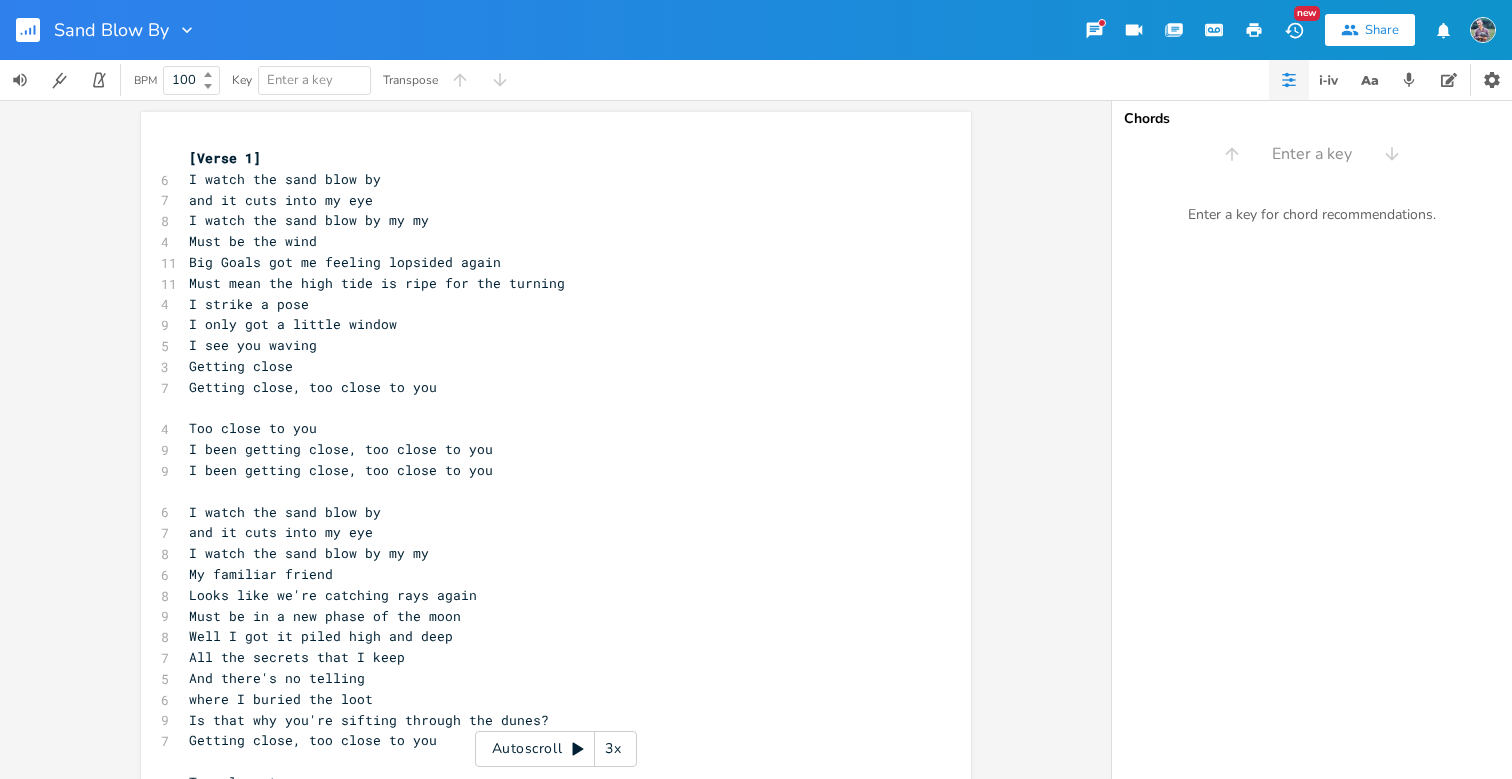 scroll, scrollTop: 0, scrollLeft: 0, axis: both 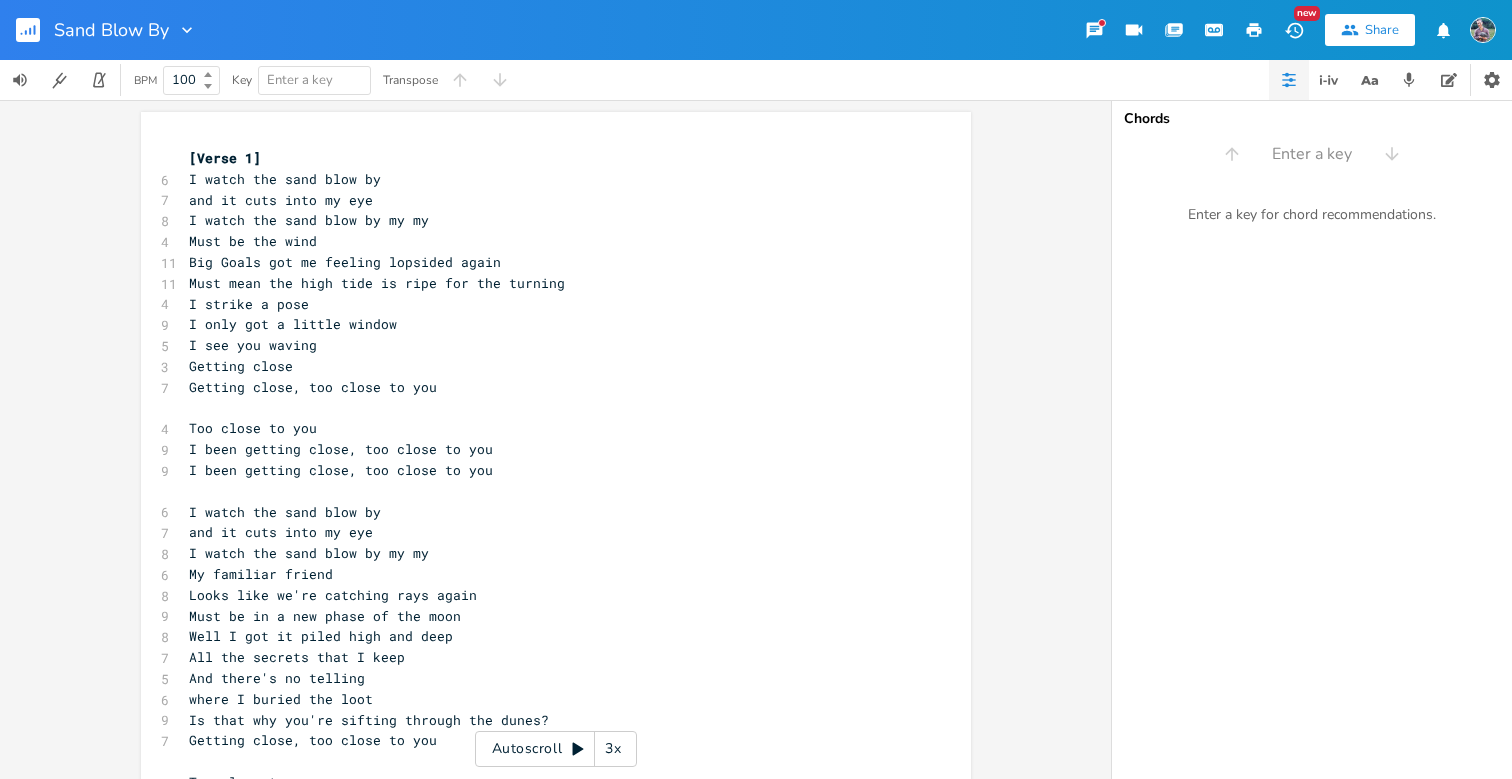 click on "Must be the wind" at bounding box center (546, 241) 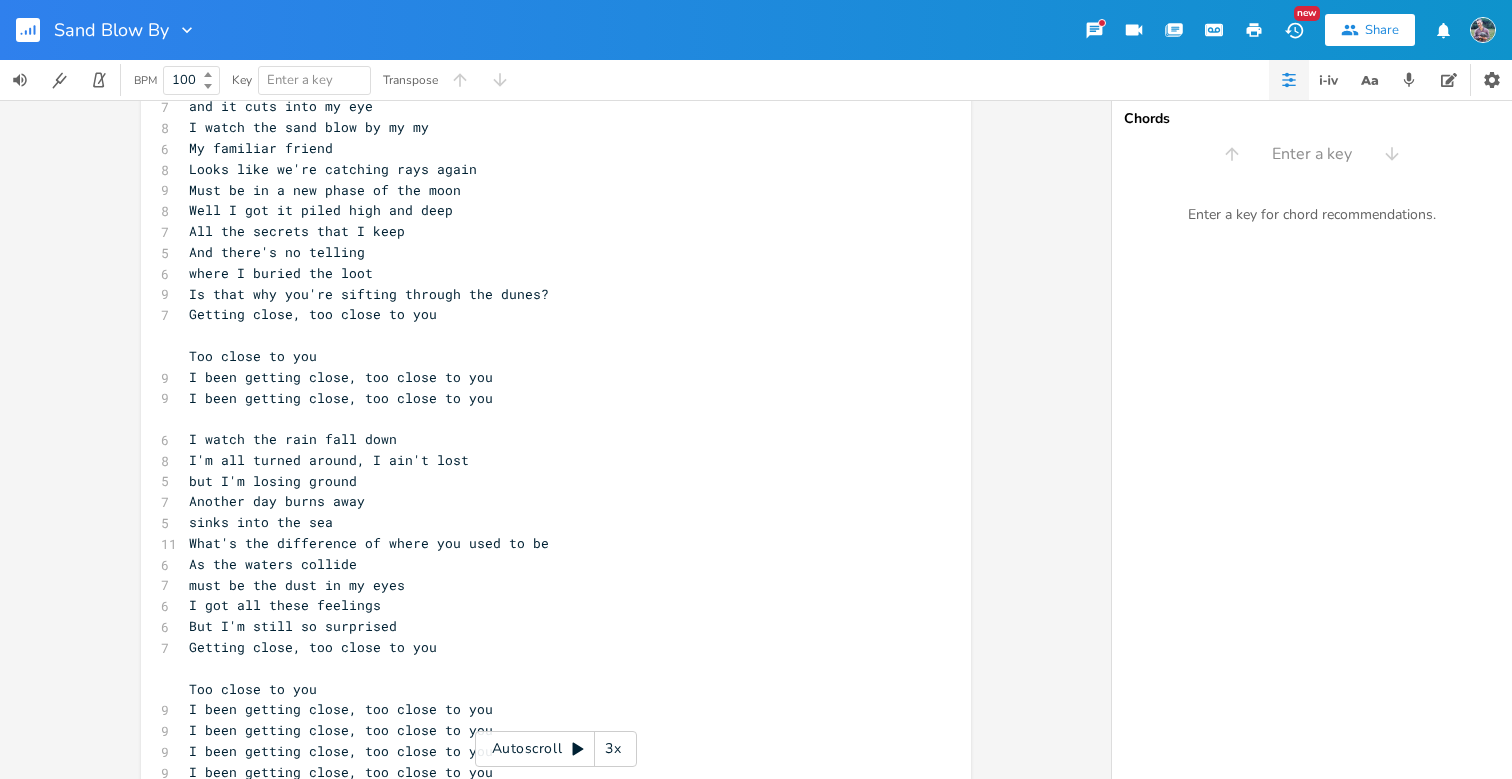scroll, scrollTop: 0, scrollLeft: 0, axis: both 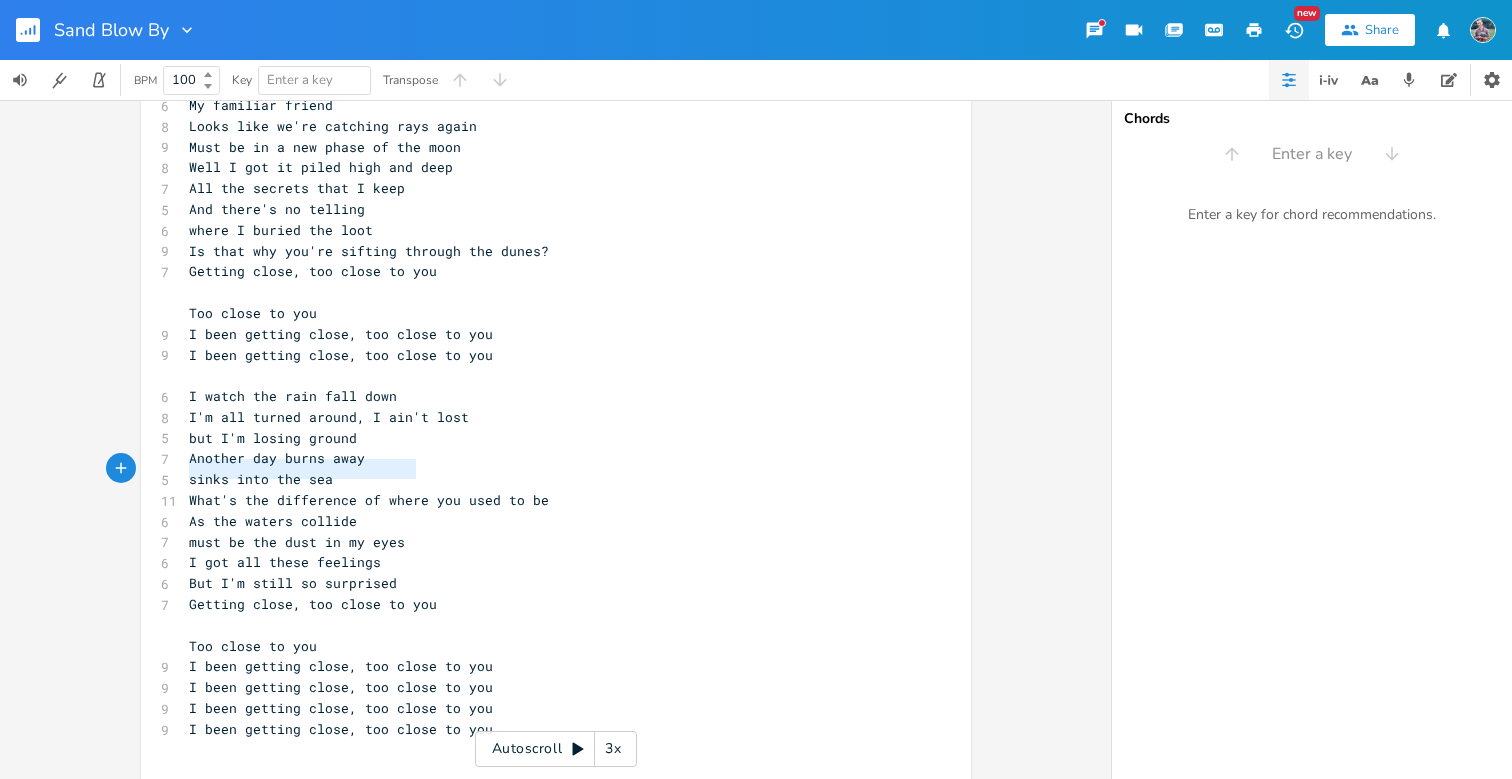 type on "What's the difference of where you used to" 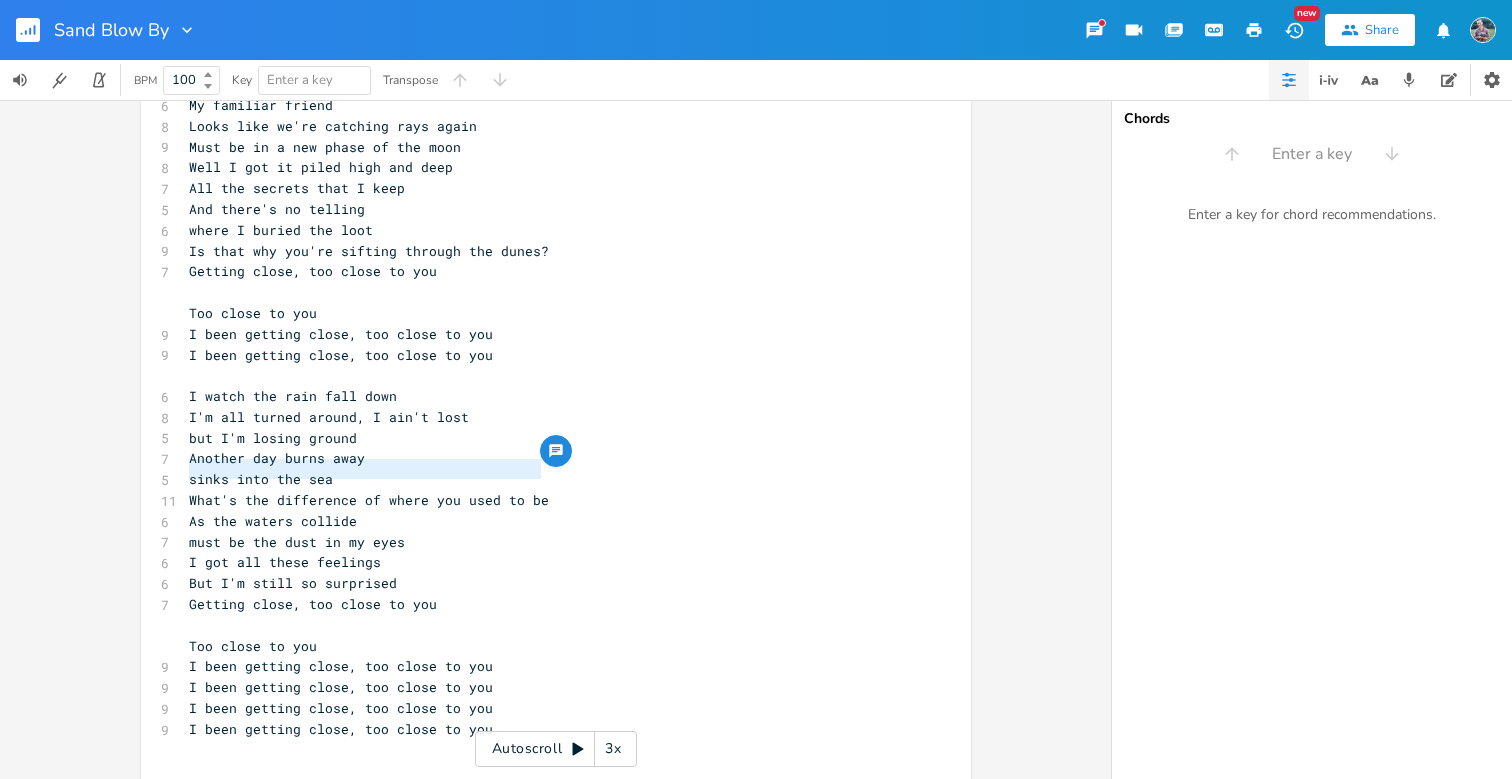 drag, startPoint x: 183, startPoint y: 463, endPoint x: 533, endPoint y: 466, distance: 350.01285 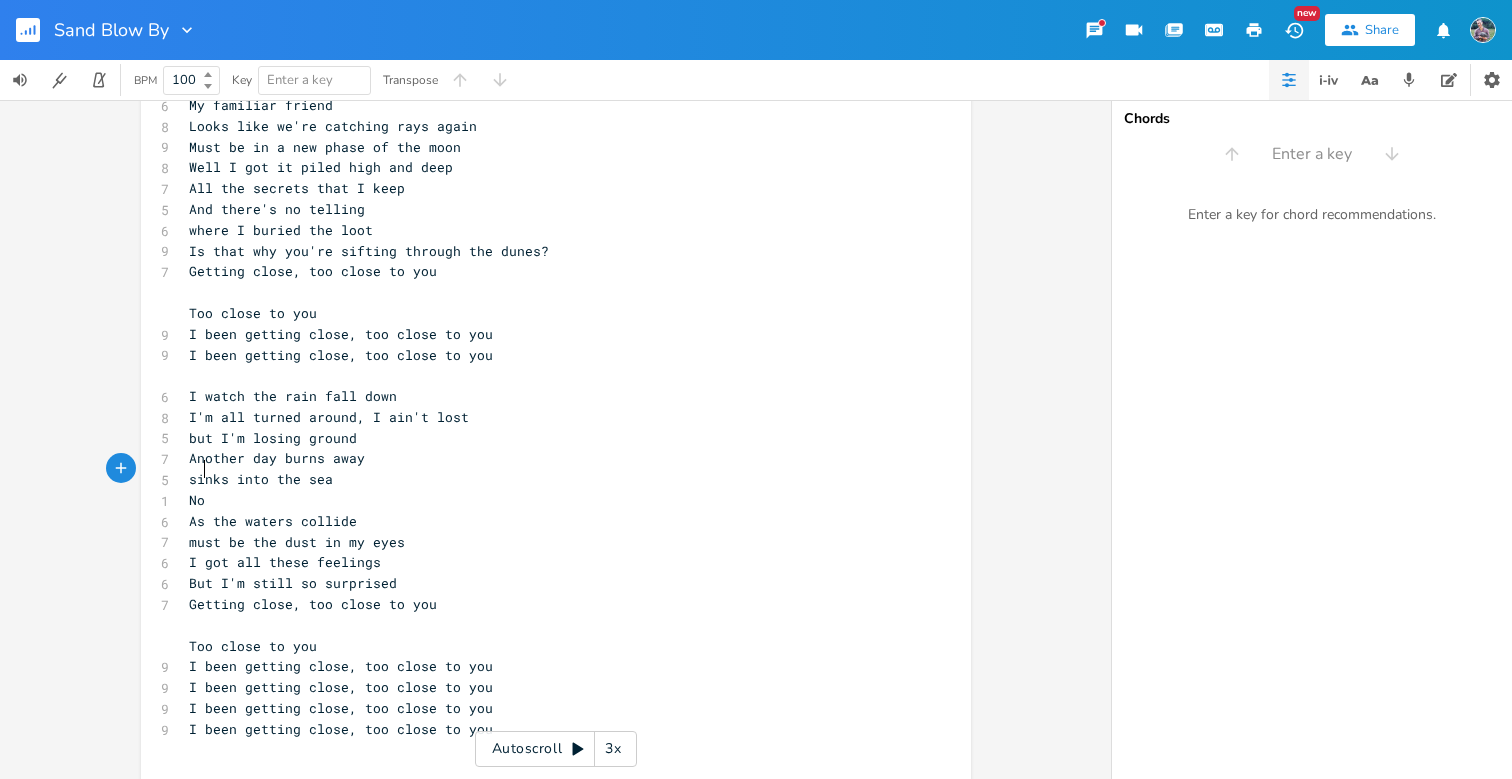 type on "No t" 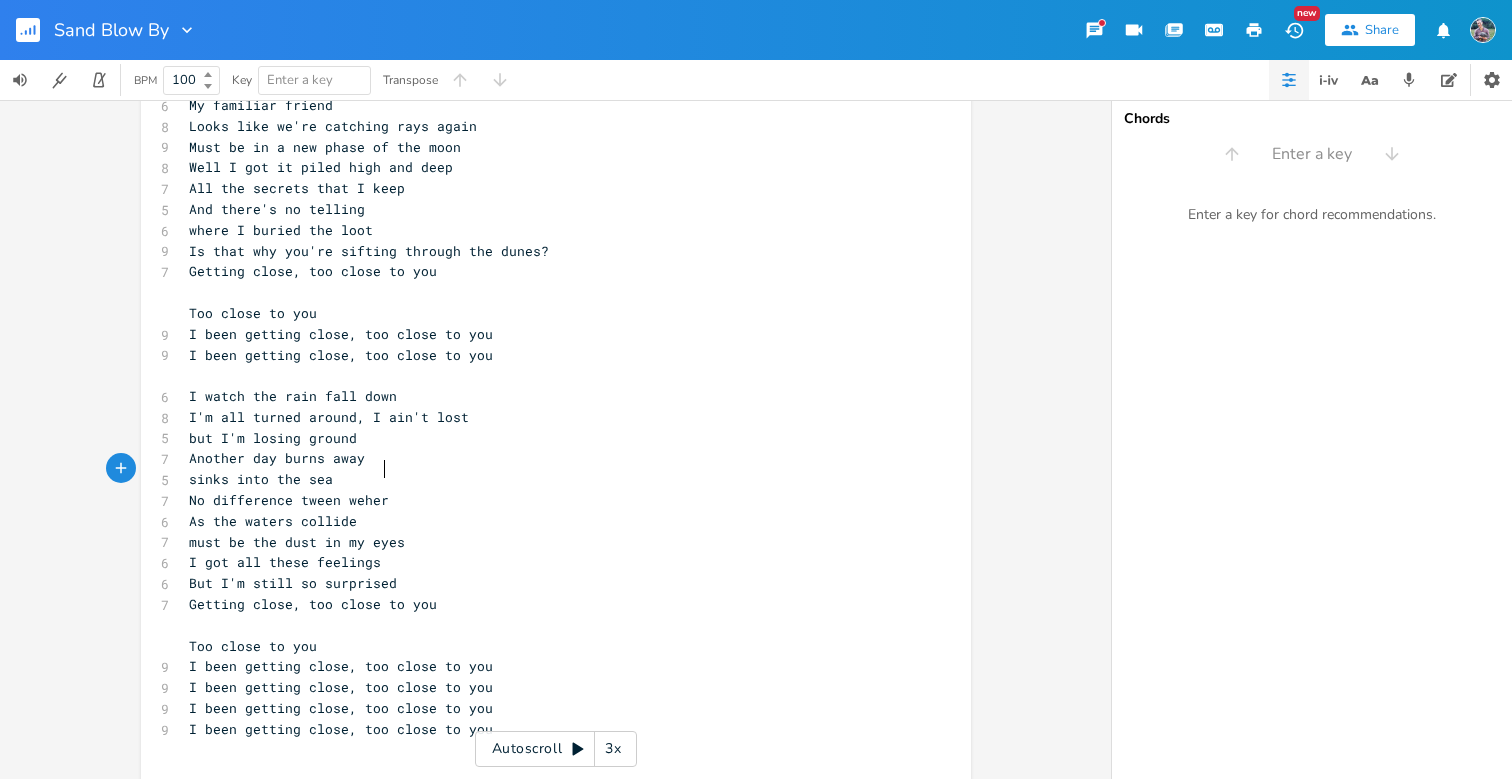 scroll, scrollTop: 0, scrollLeft: 125, axis: horizontal 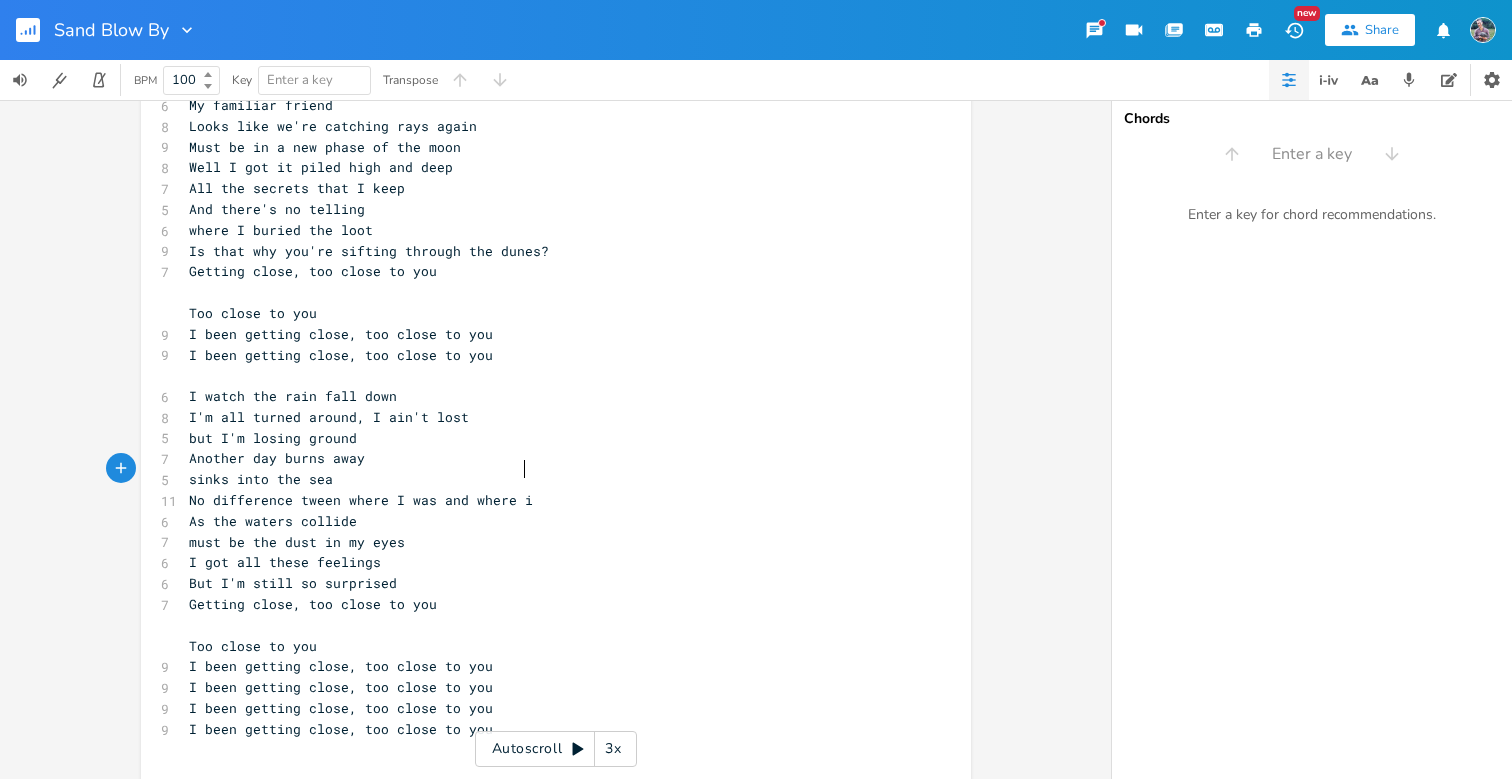 type on "here I was and where i" 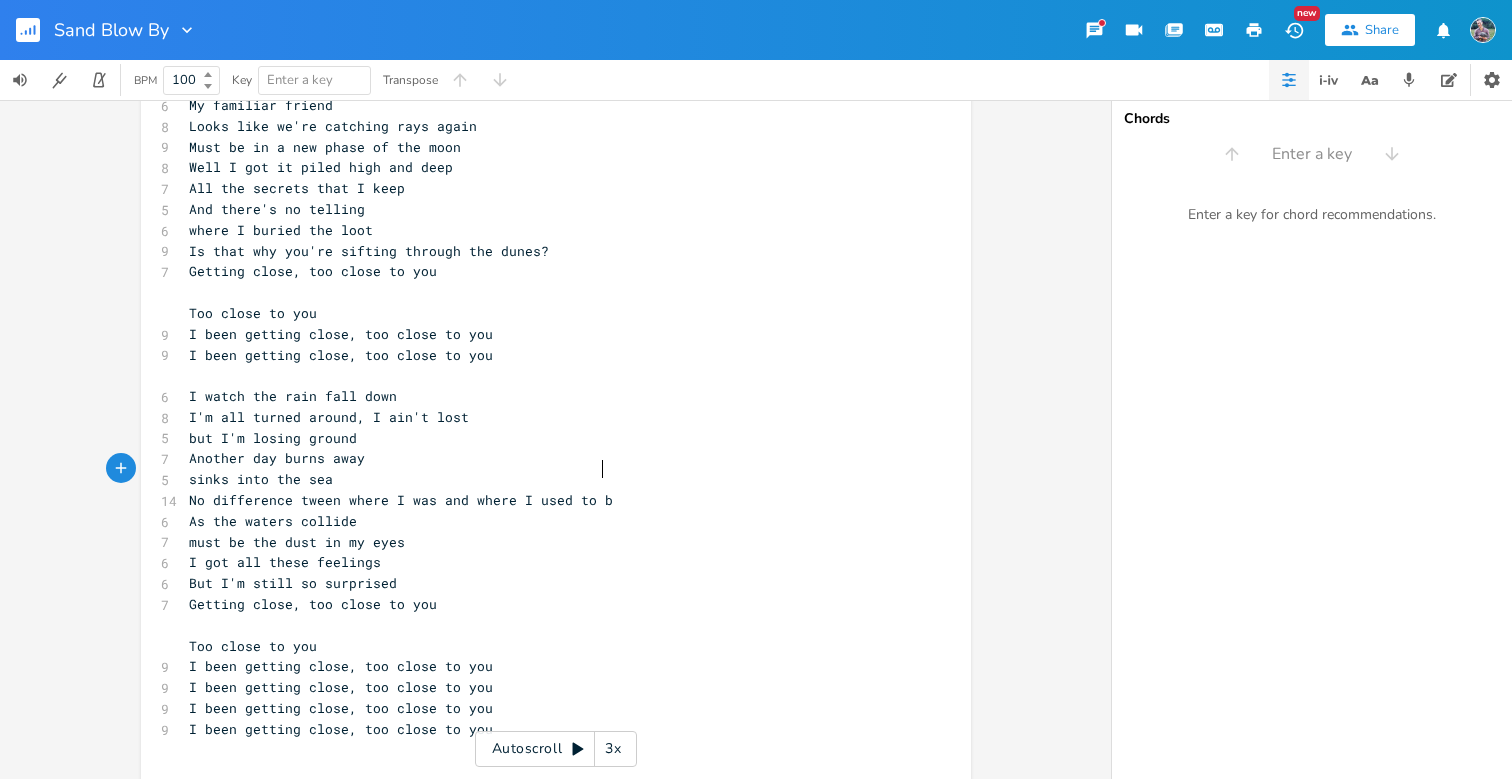 type on "I used to be" 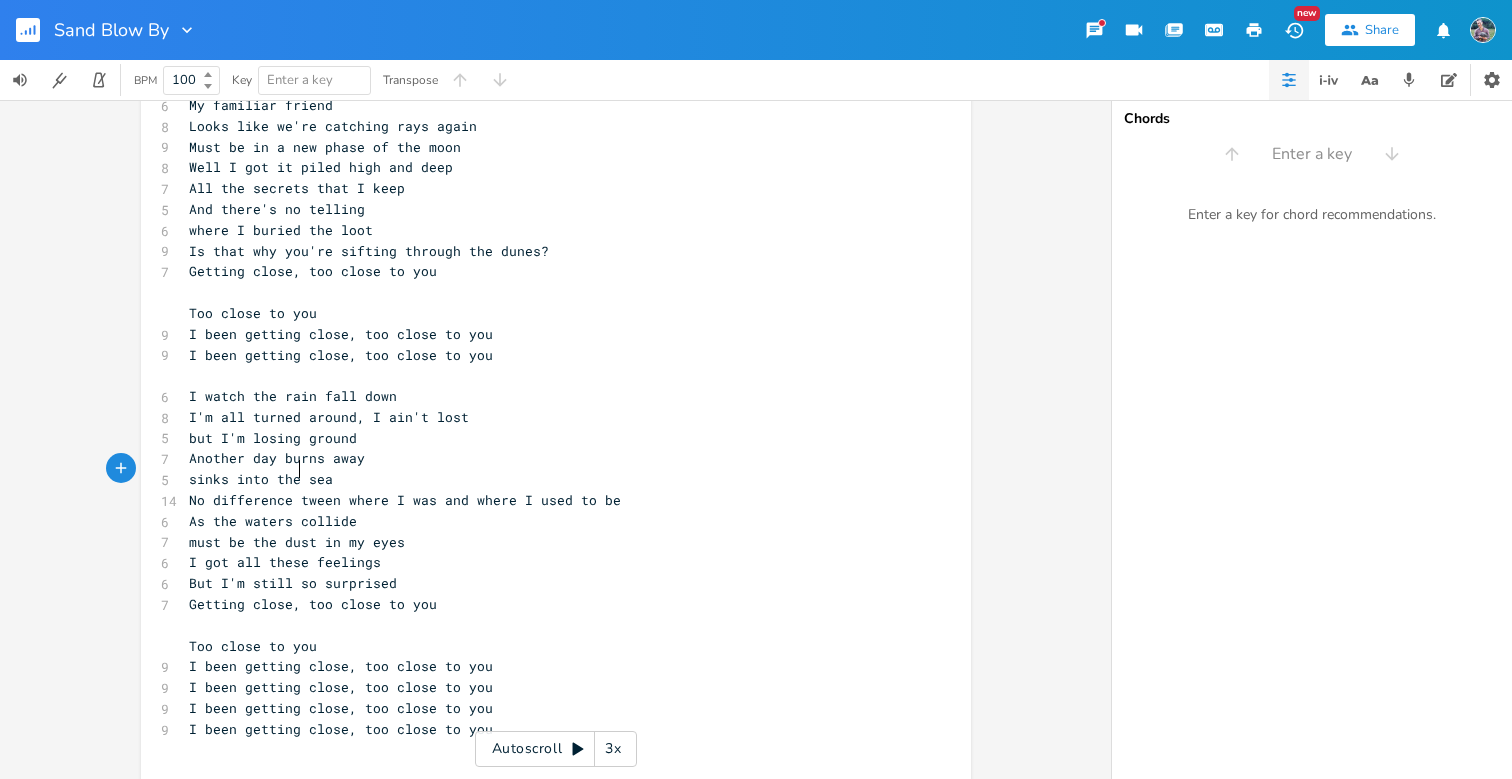 click on "No difference tween where I was and where I used to be" at bounding box center [405, 500] 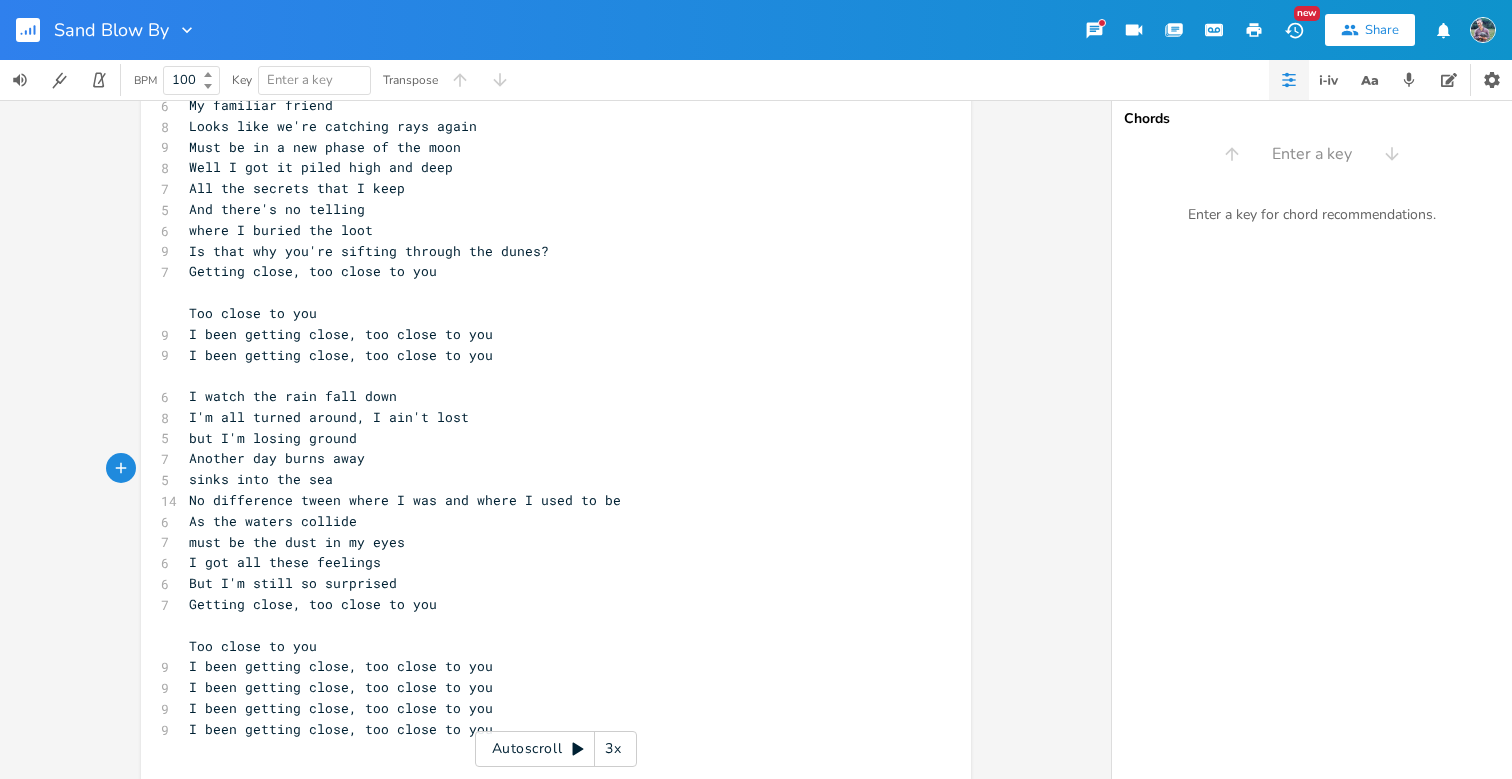 type on "'" 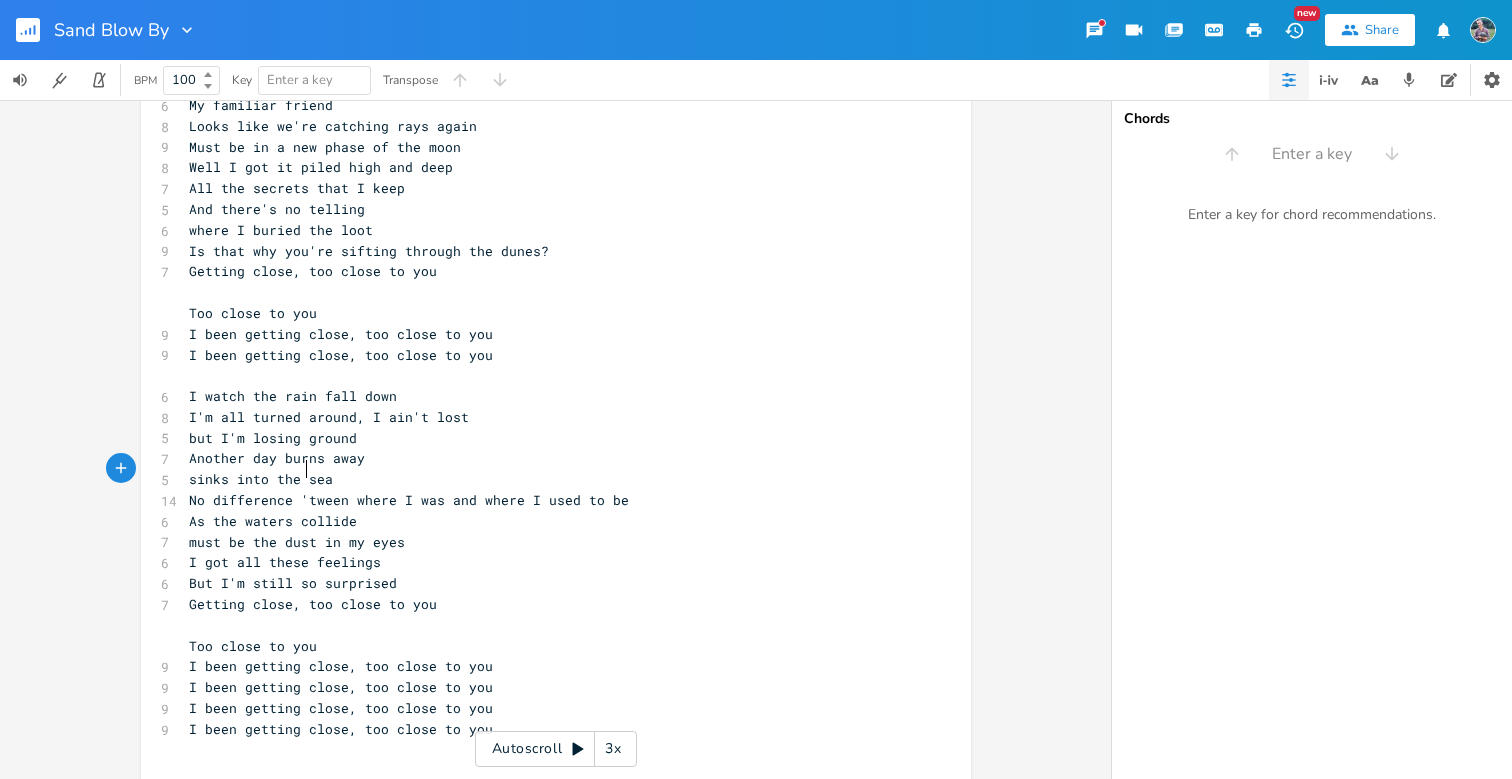 click on "Getting close, too close to you" at bounding box center [546, 604] 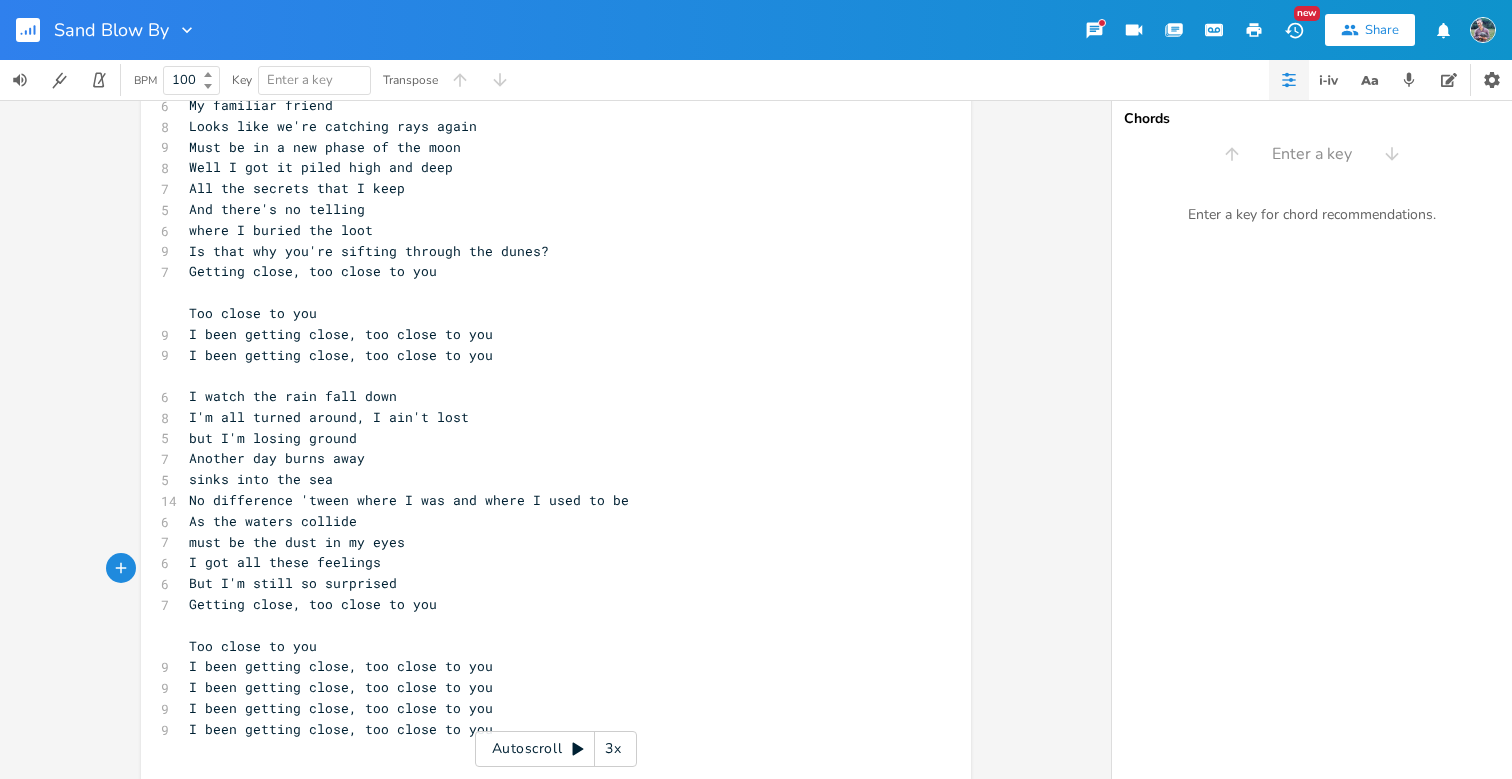 click on "No difference 'tween where I was and where I used to be" at bounding box center [409, 500] 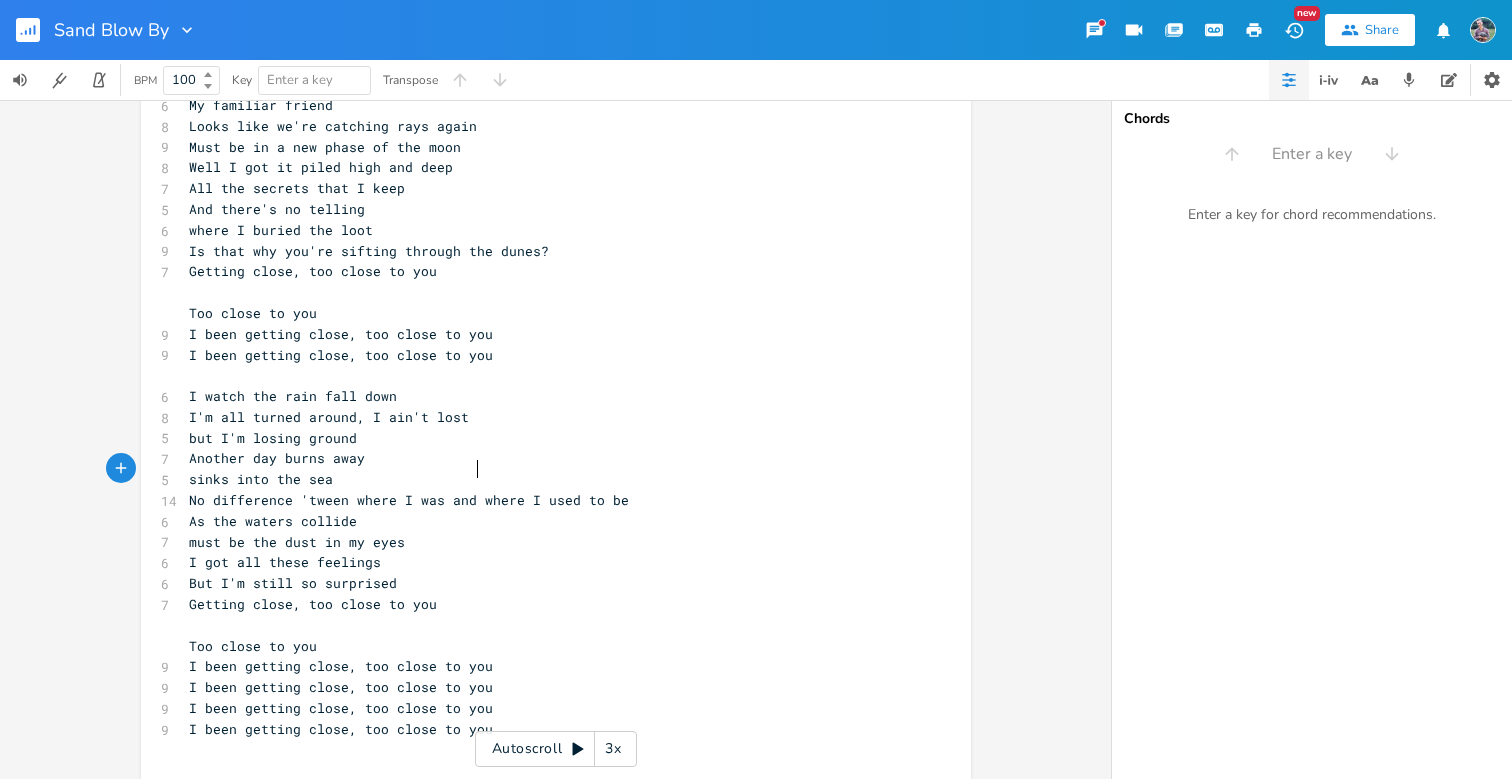 click on "No difference 'tween where I was and where I used to be" at bounding box center [409, 500] 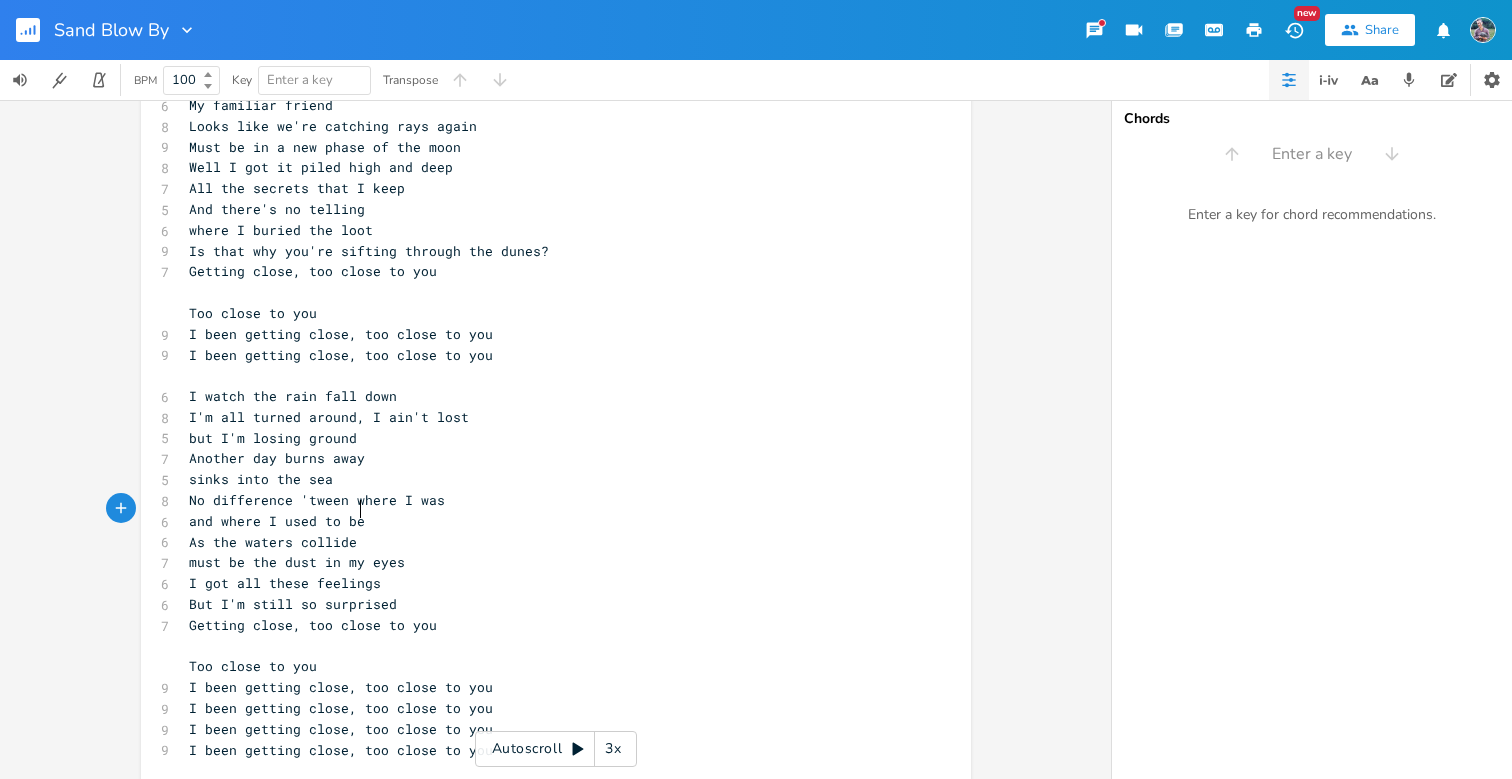 click on "As the waters collide" at bounding box center (546, 542) 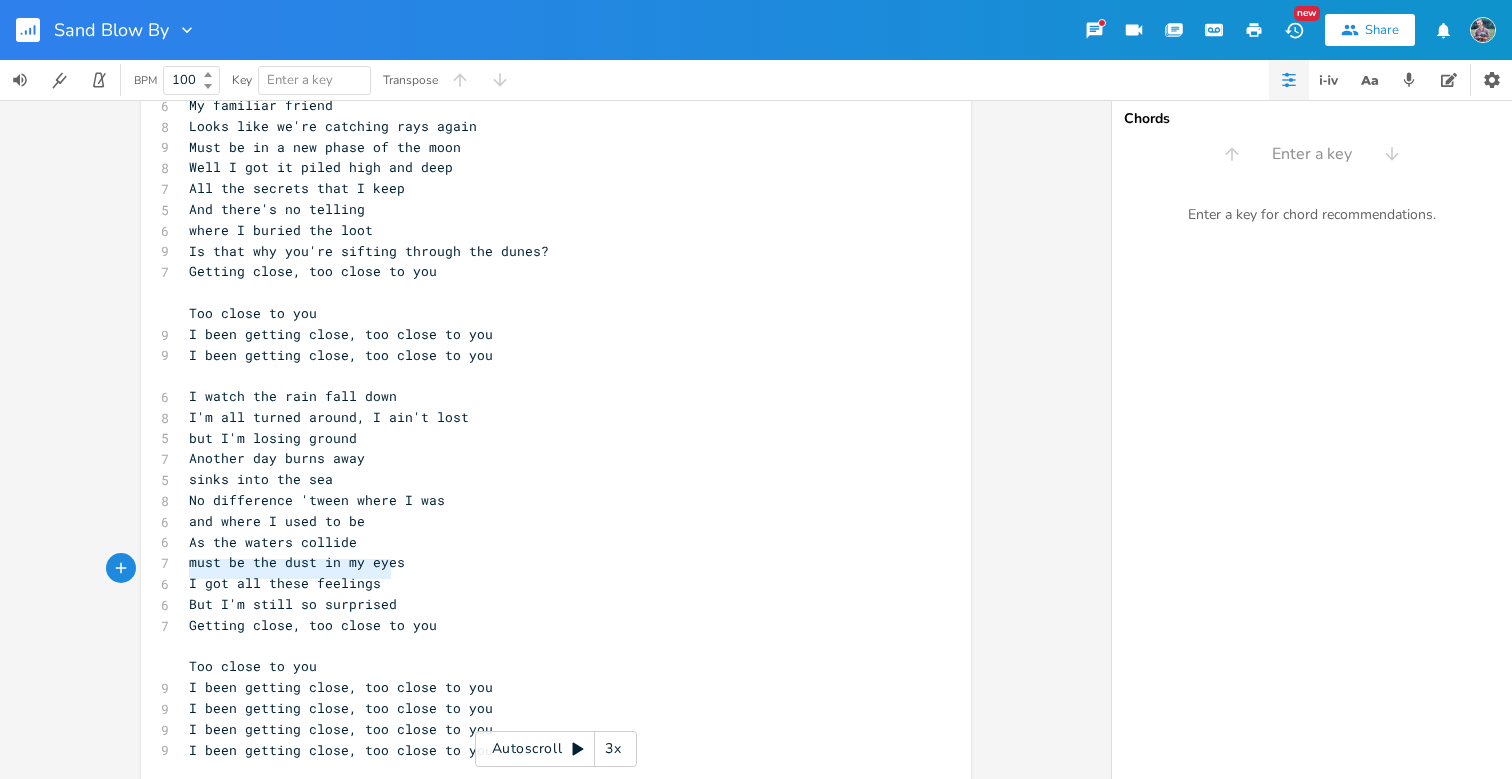 drag, startPoint x: 186, startPoint y: 571, endPoint x: 382, endPoint y: 572, distance: 196.00255 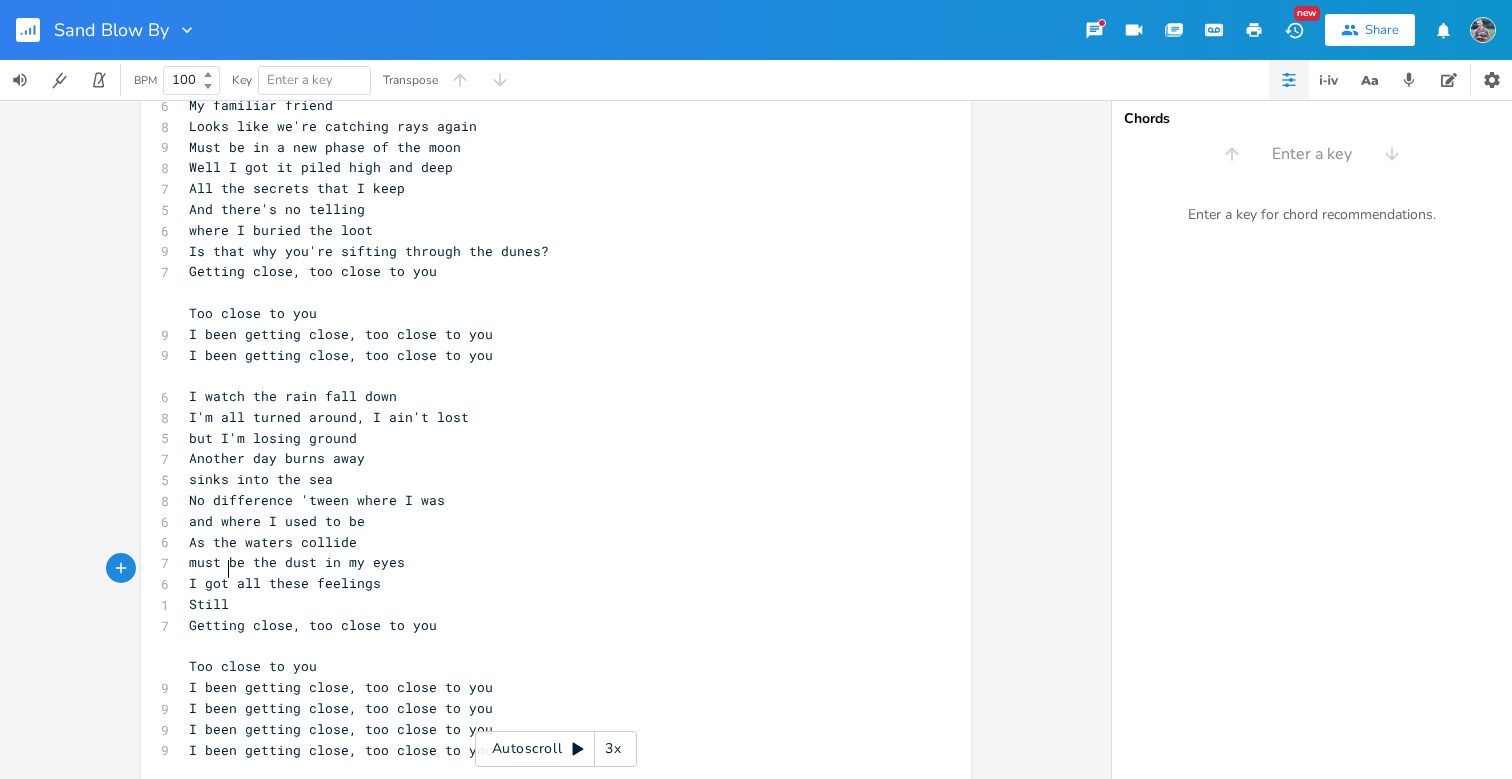 scroll, scrollTop: 0, scrollLeft: 23, axis: horizontal 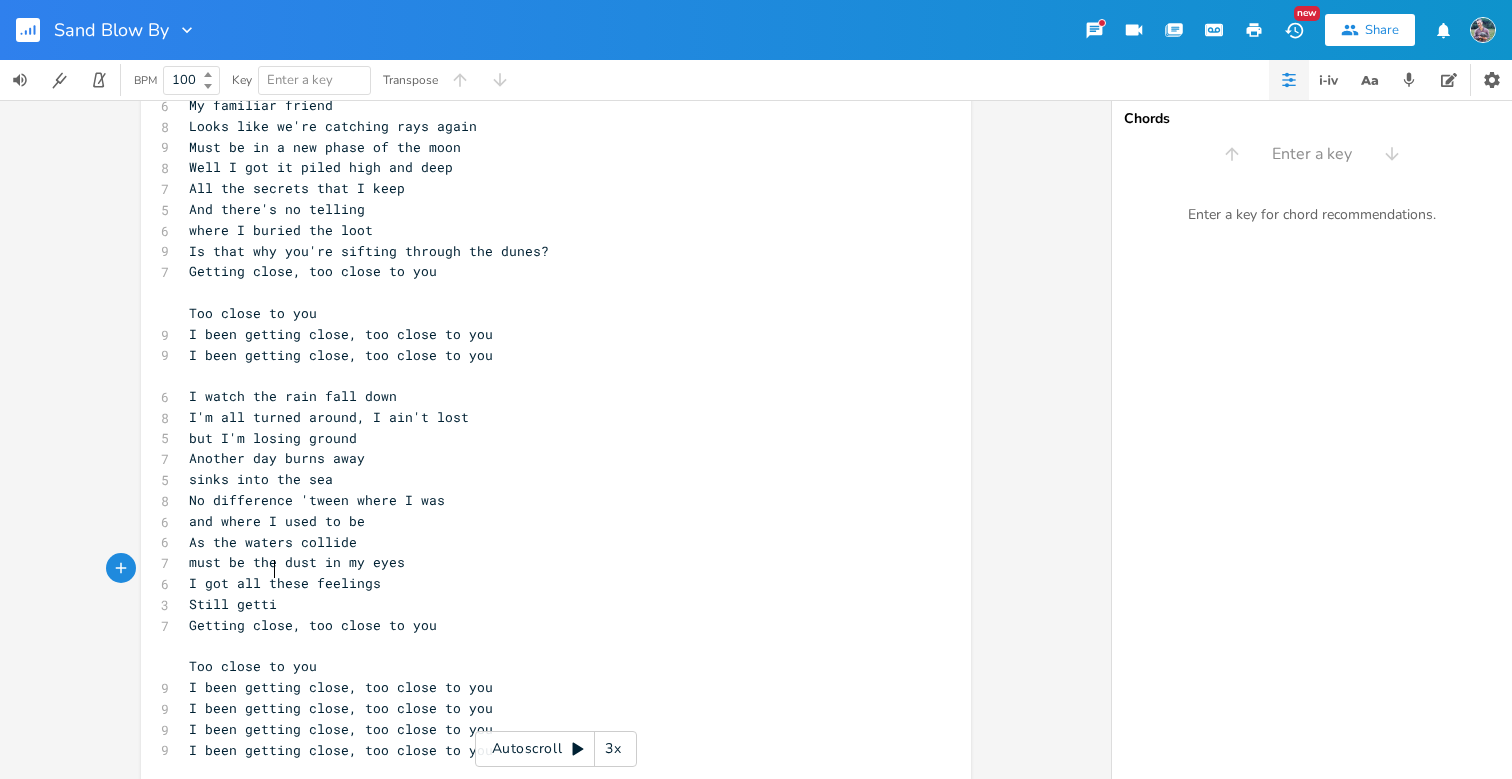 type on "Still gettin" 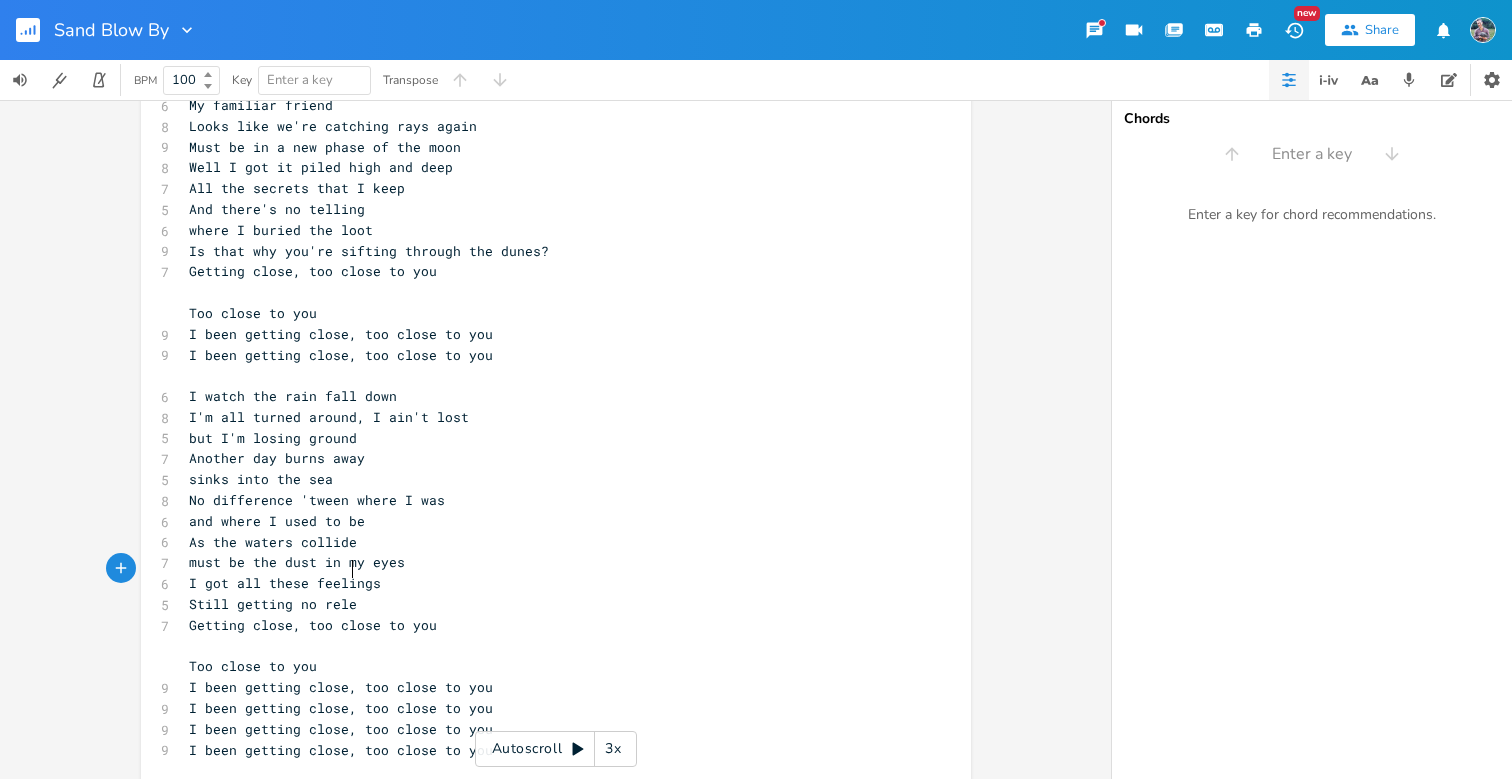 type on "g no releif" 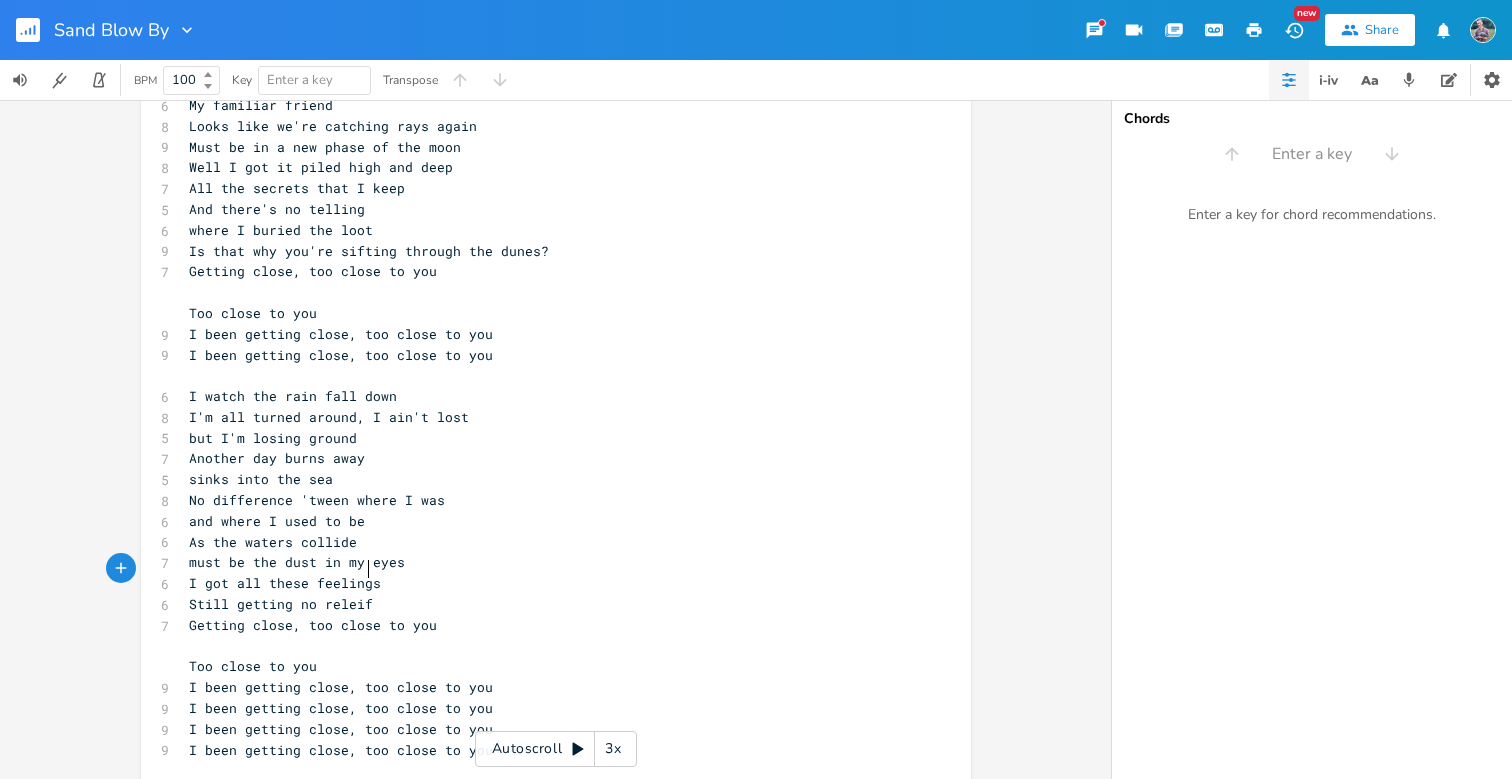 scroll, scrollTop: 0, scrollLeft: 49, axis: horizontal 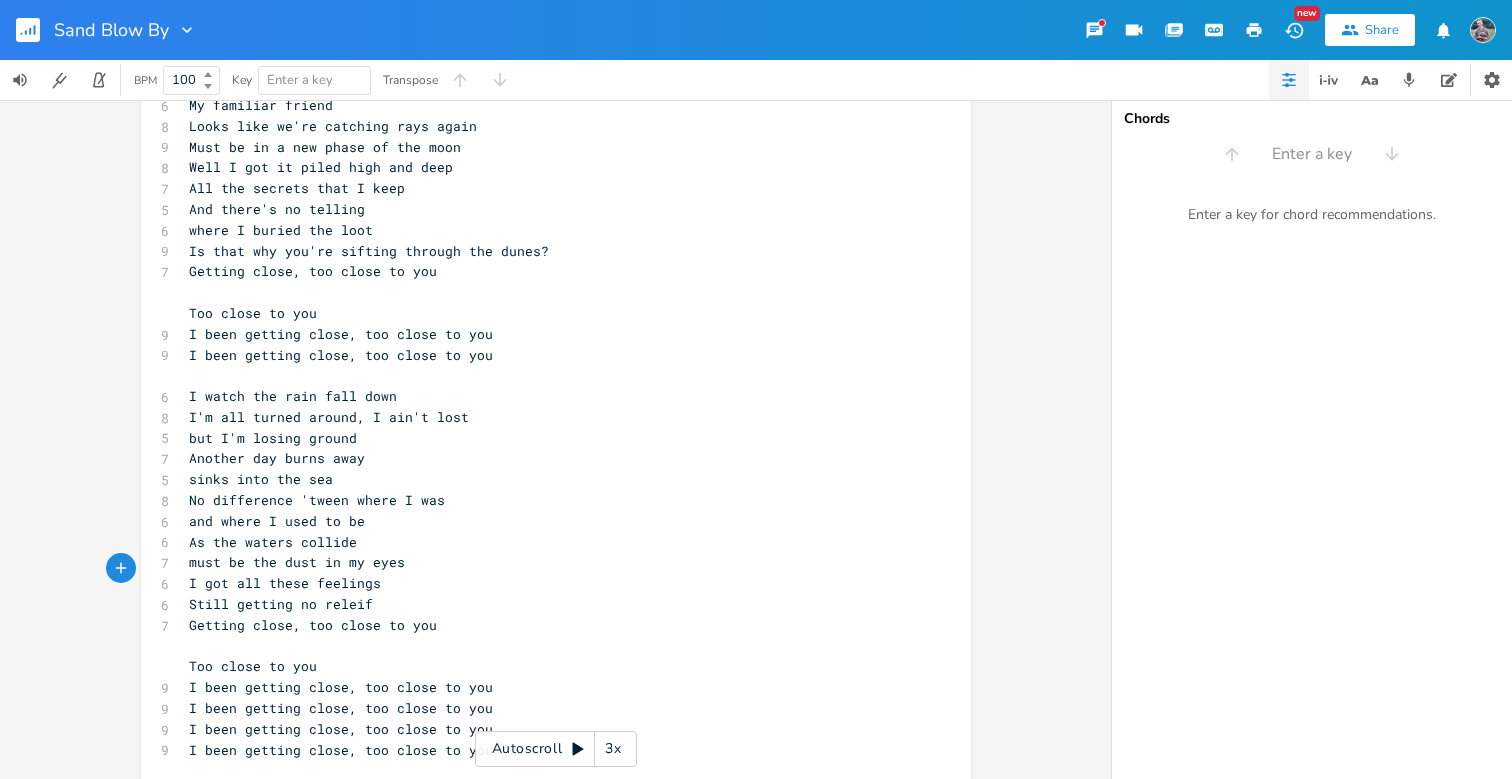 click on "​" at bounding box center [546, 646] 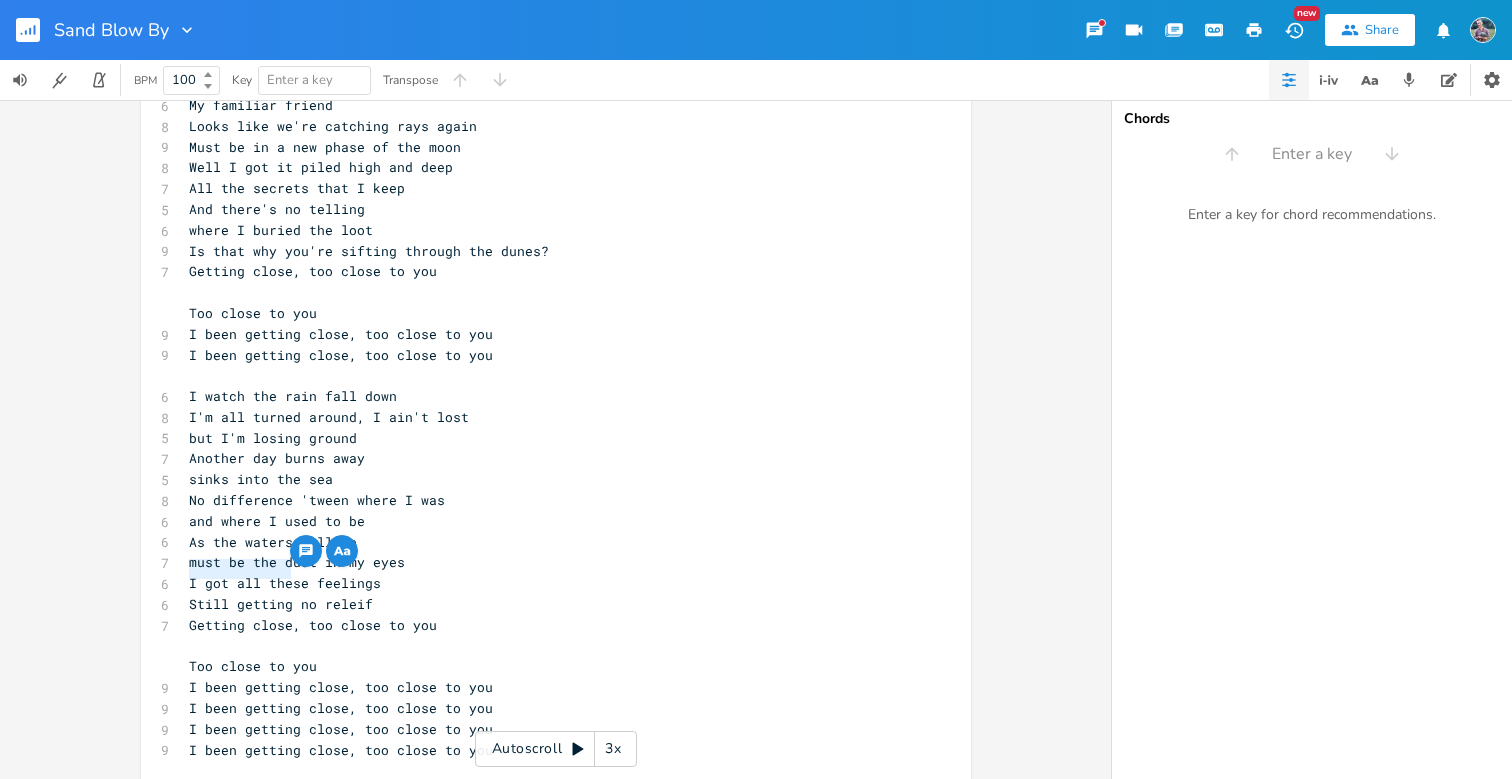 drag, startPoint x: 284, startPoint y: 573, endPoint x: 177, endPoint y: 577, distance: 107.07474 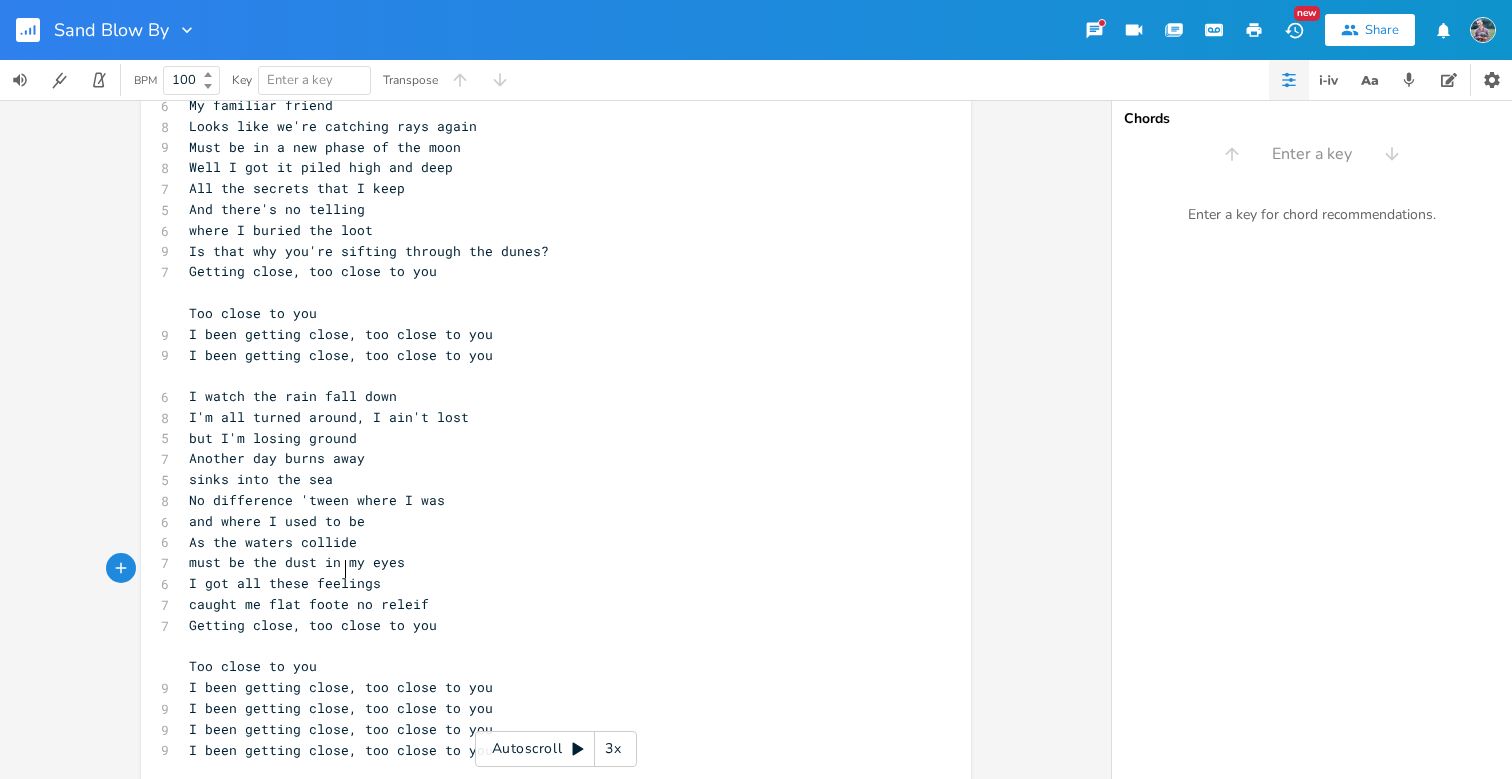 scroll, scrollTop: 0, scrollLeft: 106, axis: horizontal 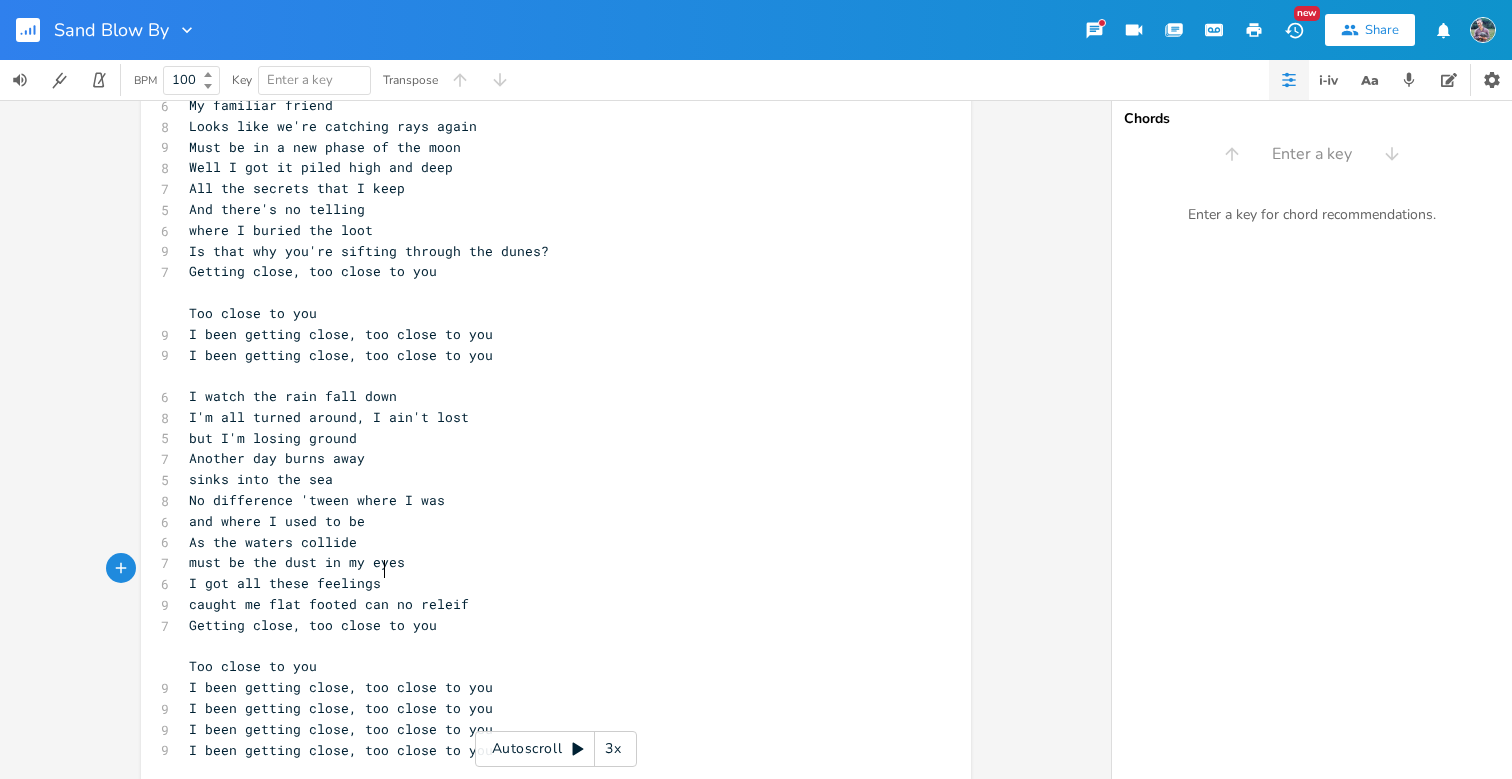 type on "caught me flat footed cant" 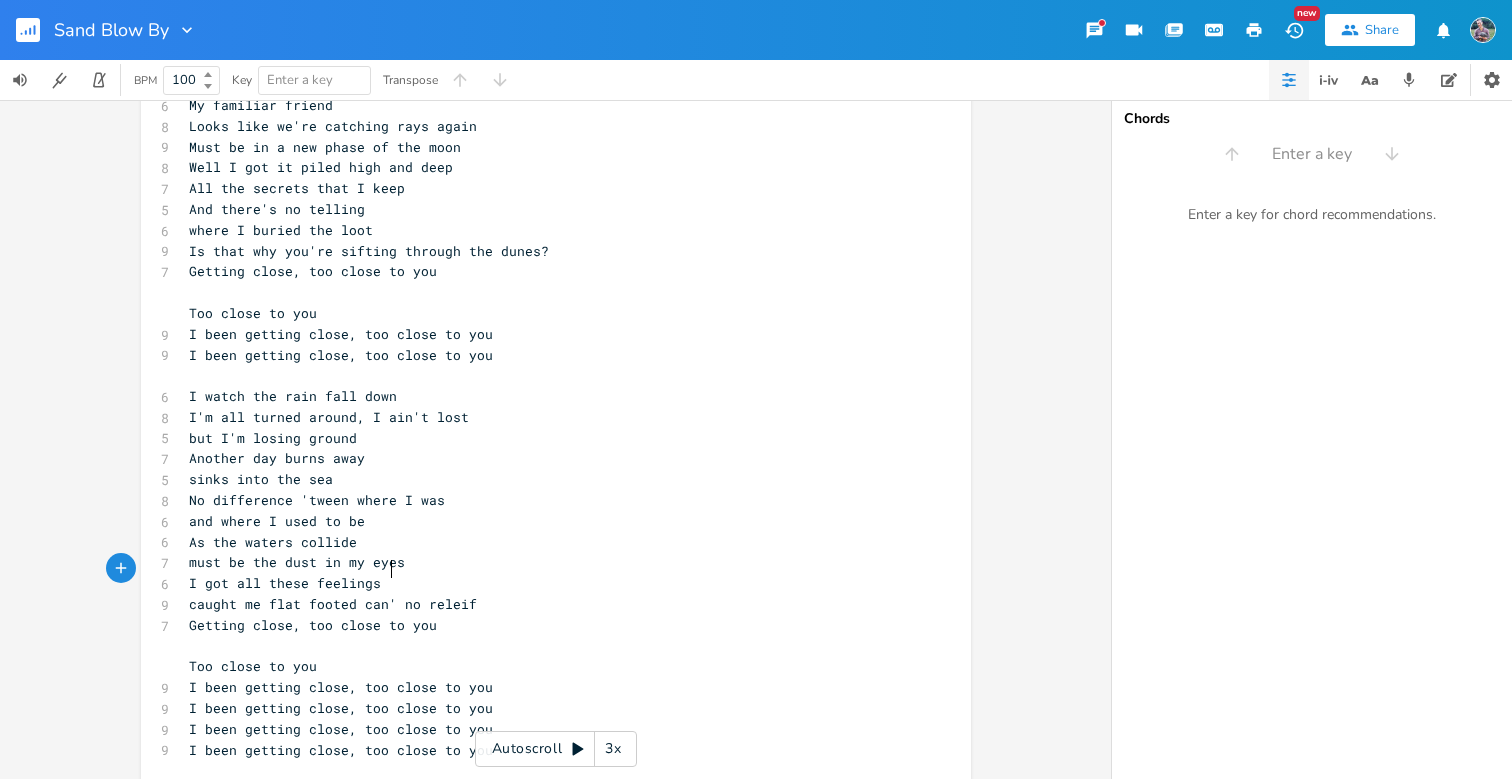 type on "'t" 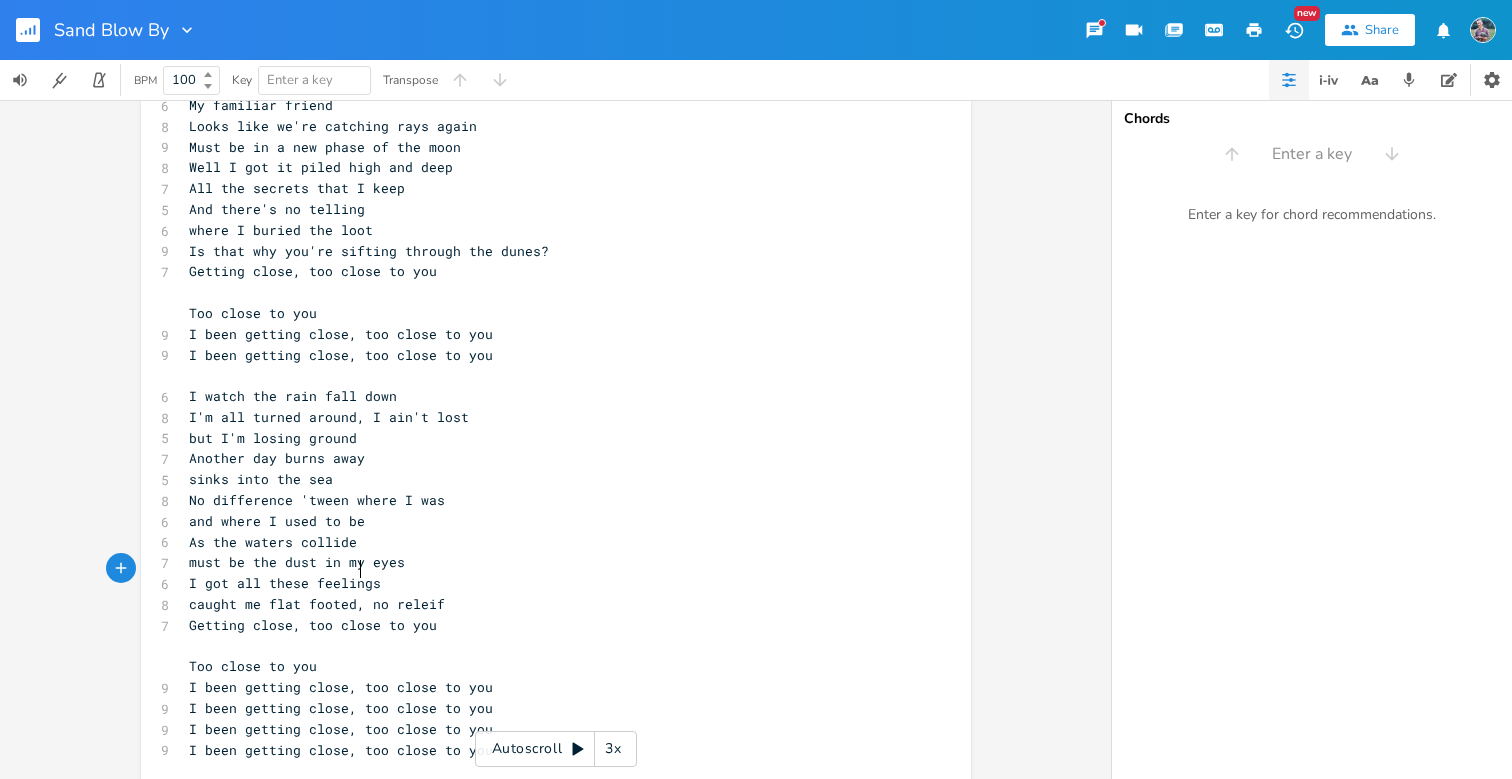 type on "," 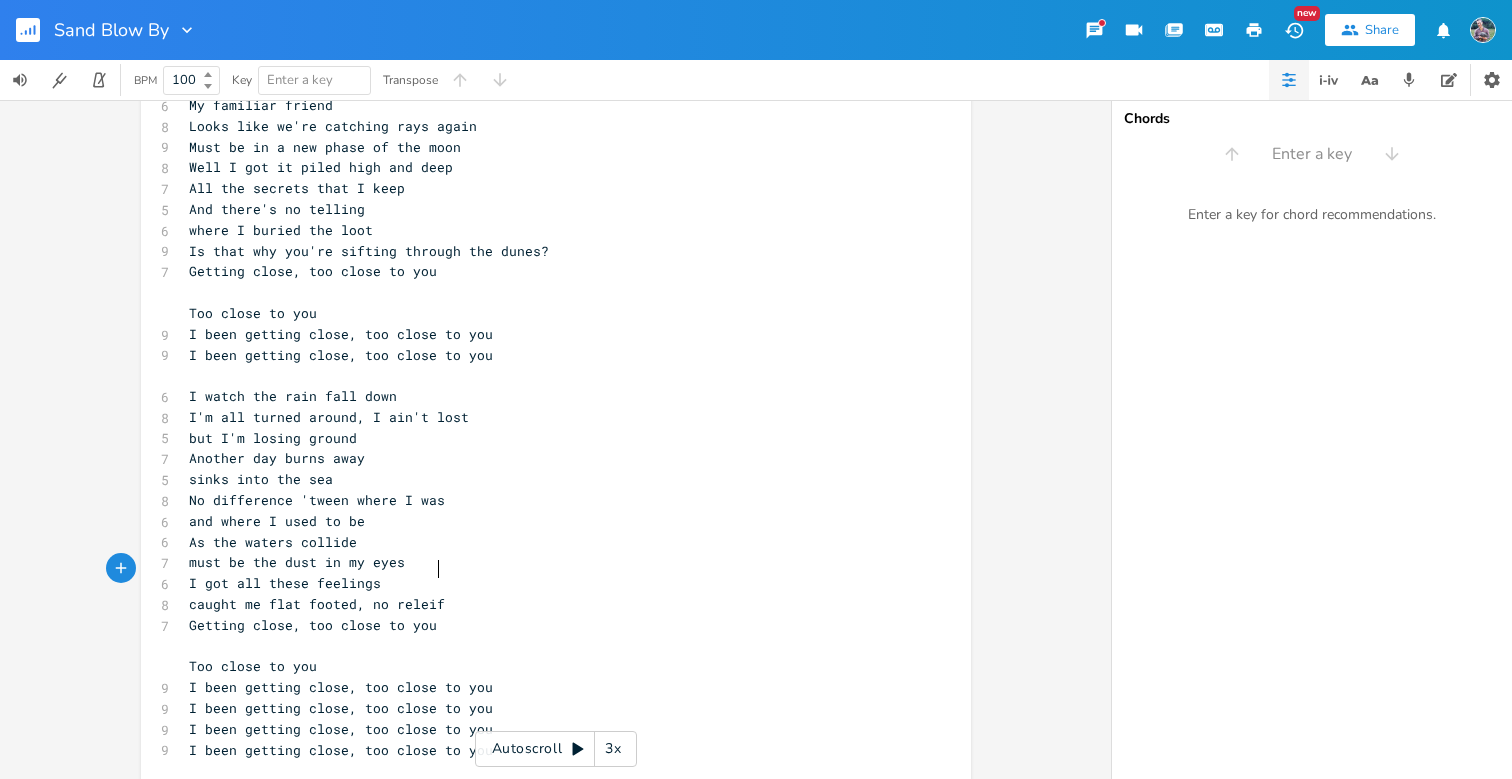 click on "caught me flat footed, no releif" at bounding box center (546, 604) 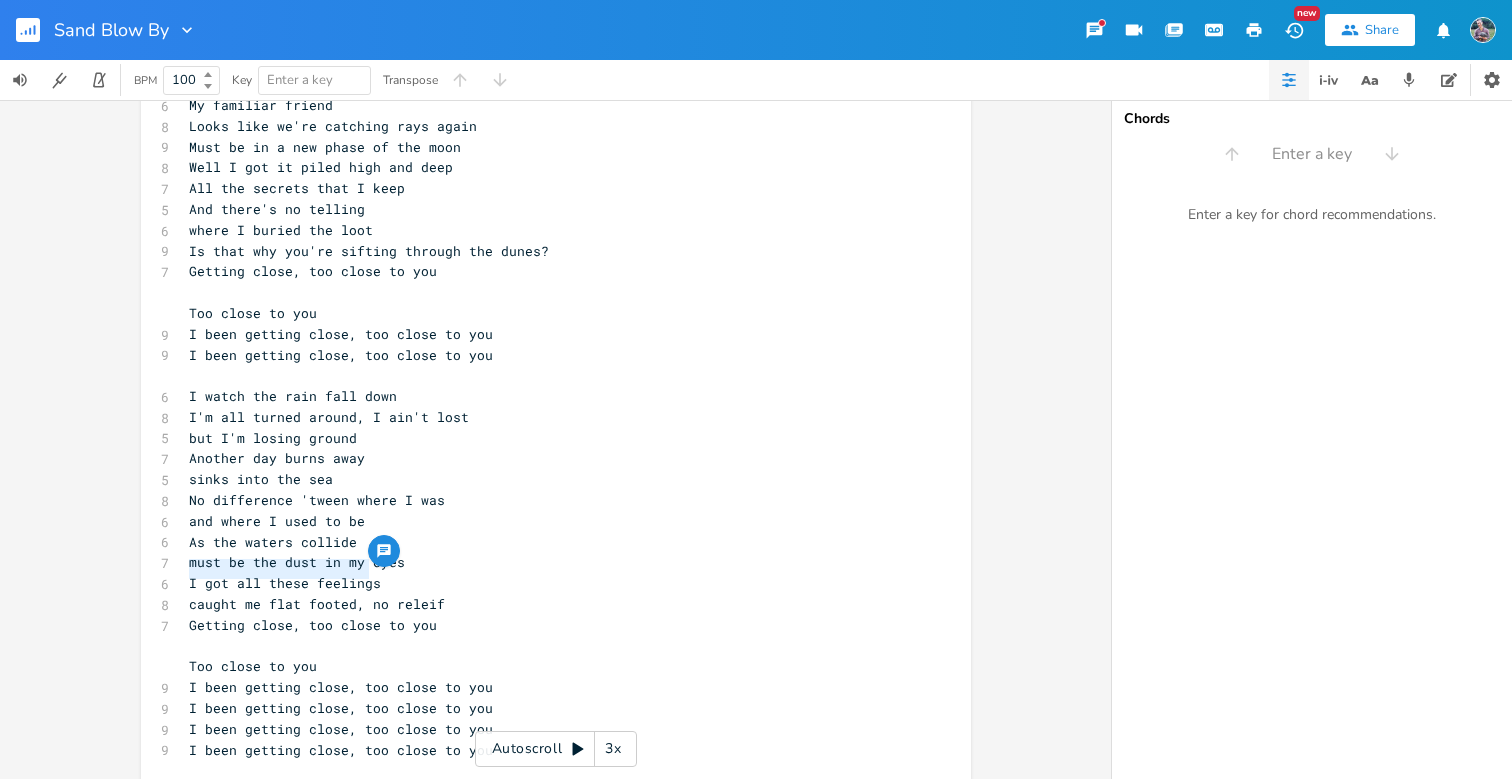 drag, startPoint x: 184, startPoint y: 569, endPoint x: 361, endPoint y: 576, distance: 177.13837 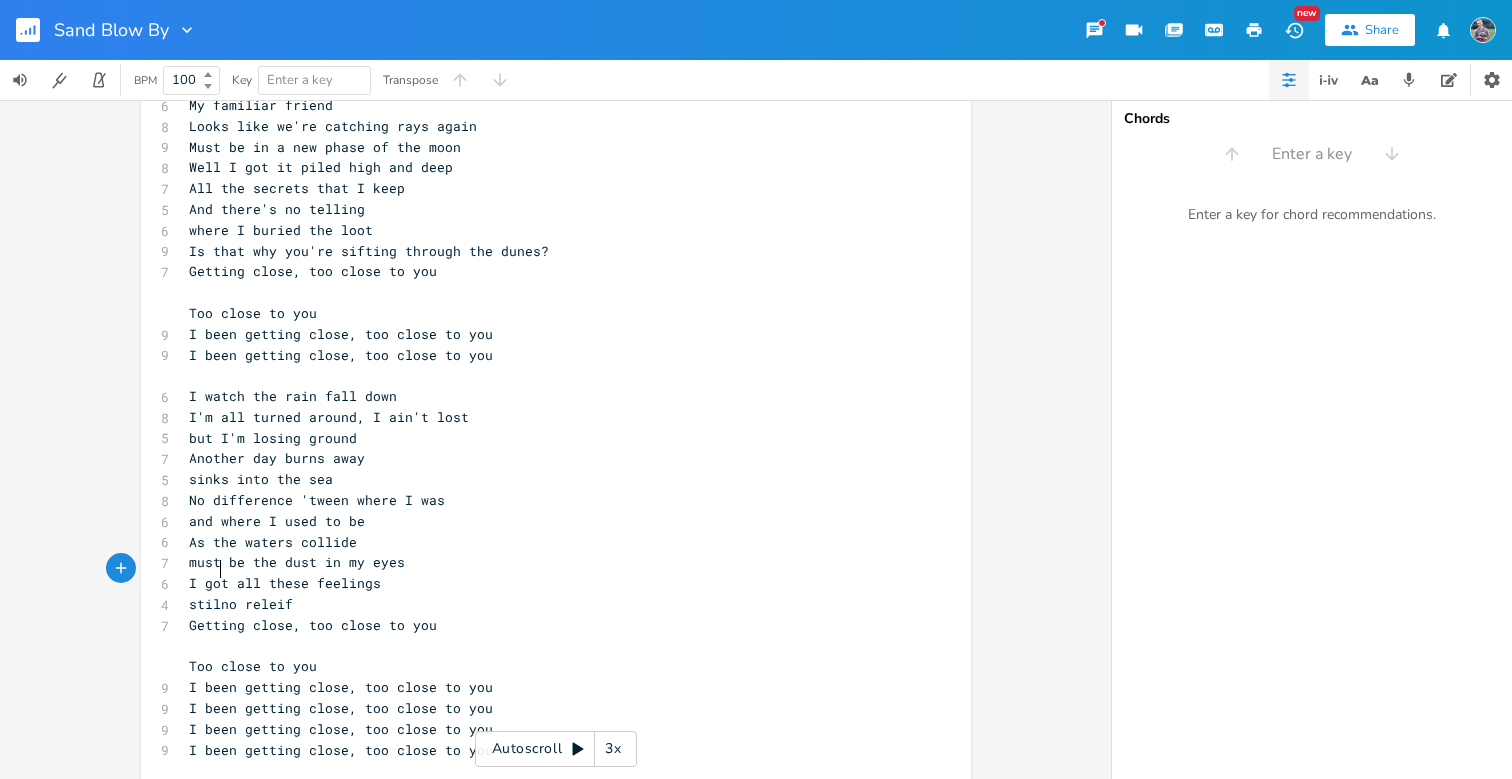 type on "still" 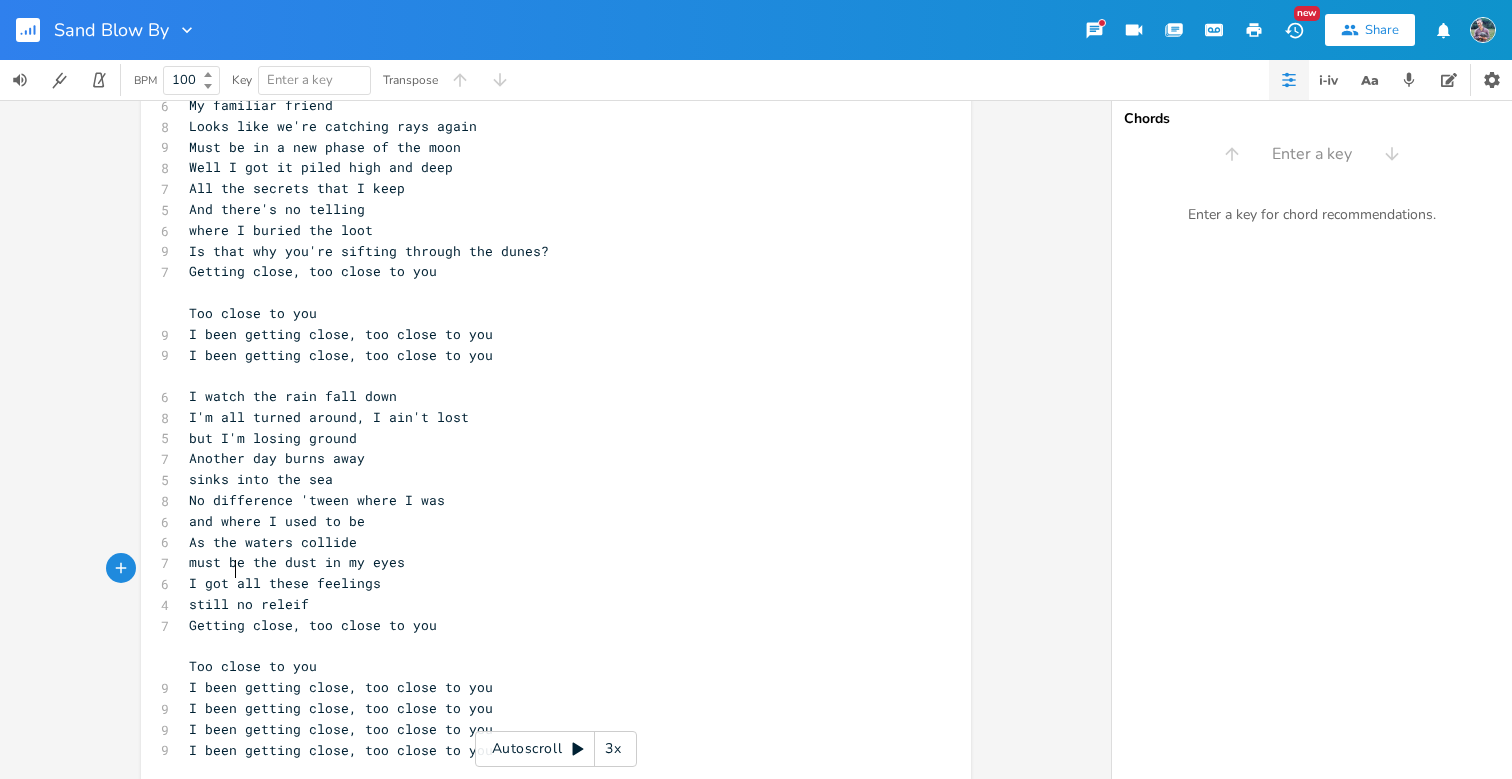 scroll, scrollTop: 0, scrollLeft: 21, axis: horizontal 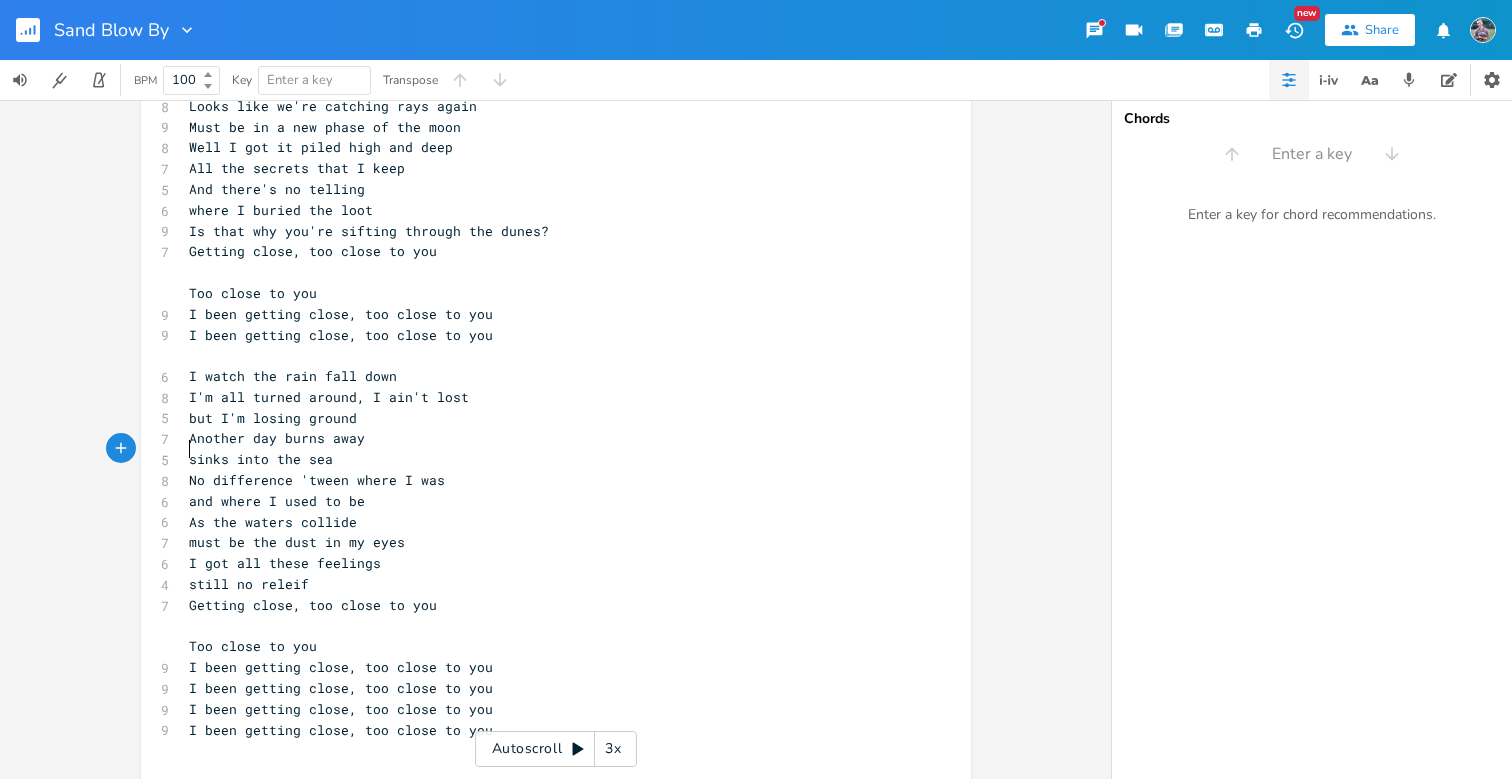 click on "No difference 'tween where I was" at bounding box center (317, 480) 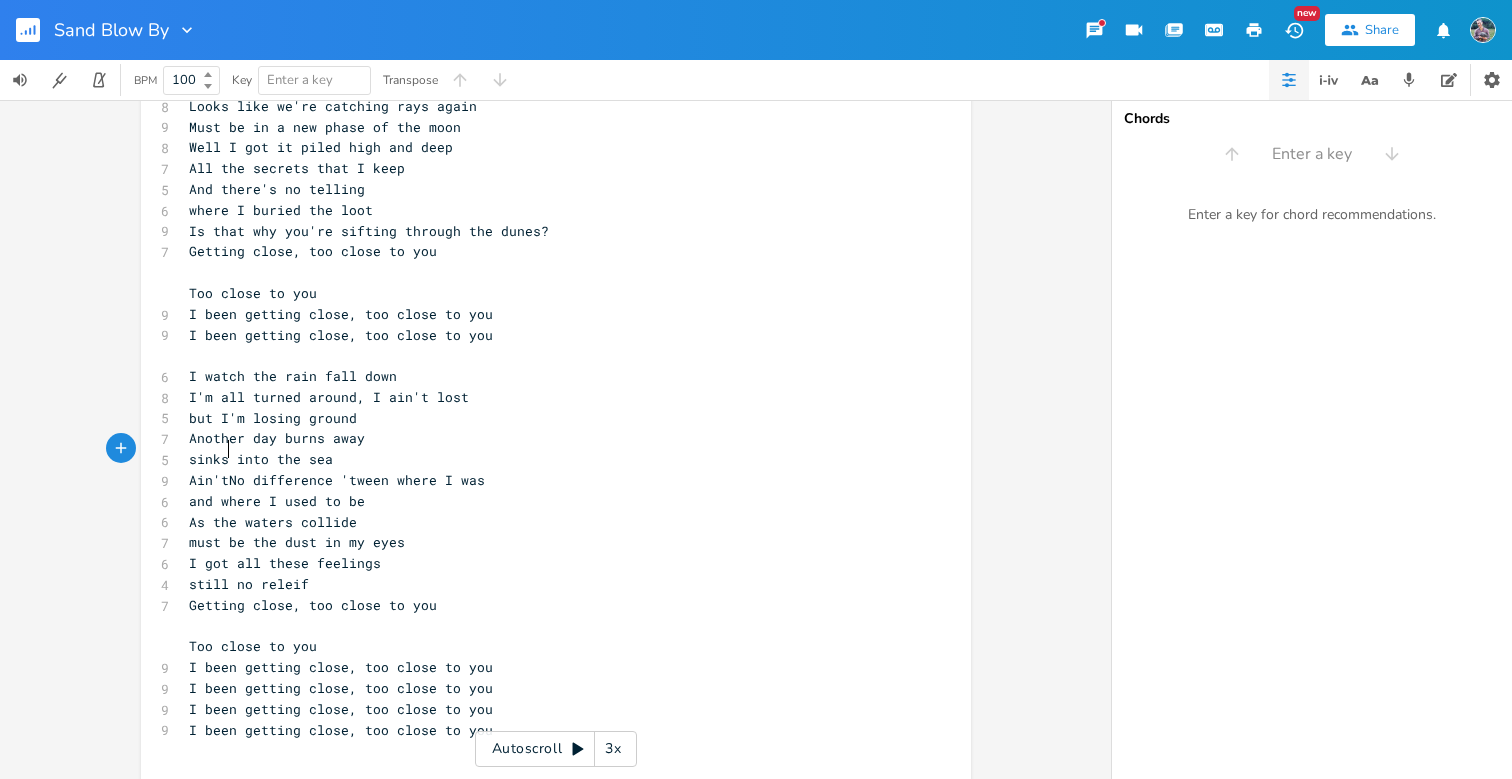 type on "Ain't" 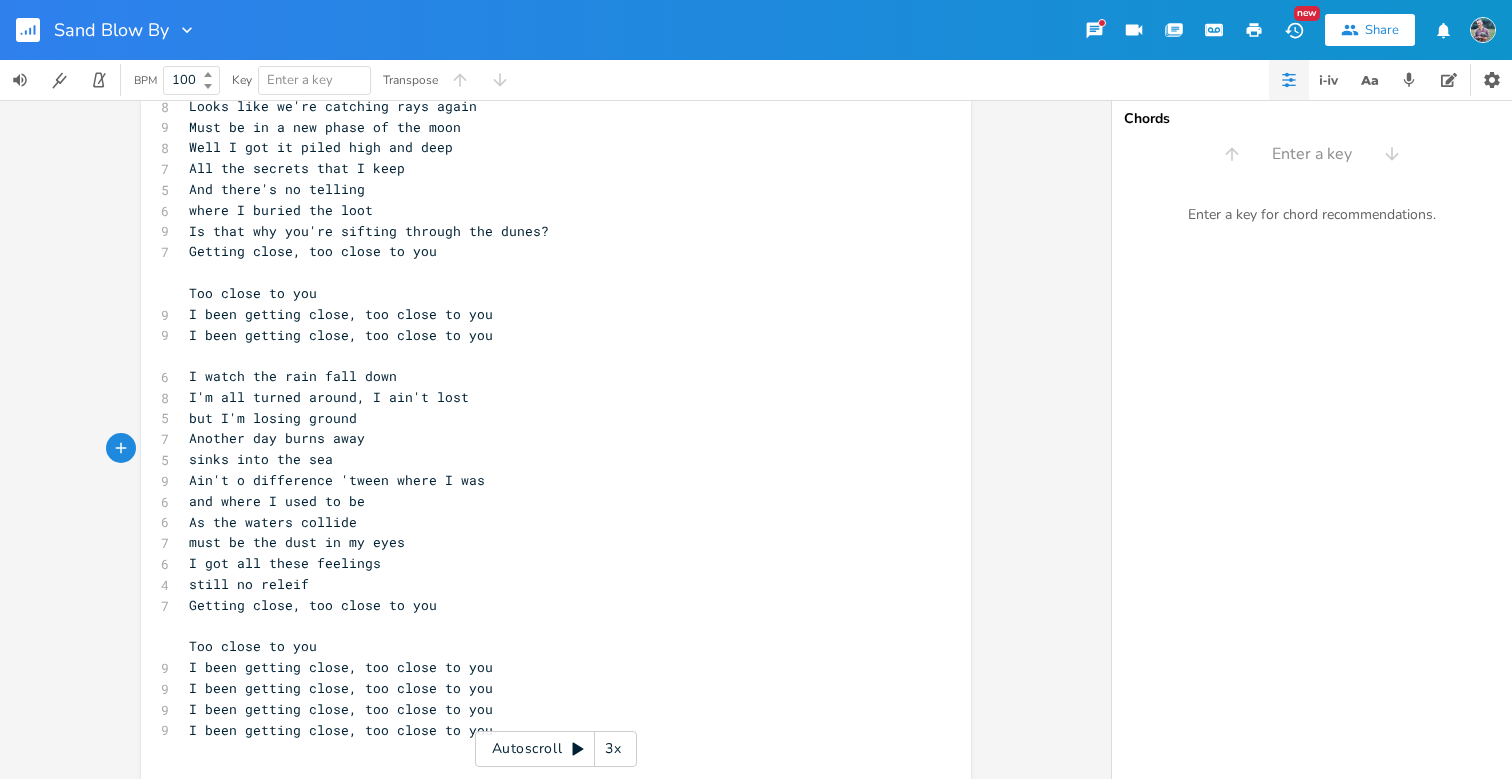 type on "n" 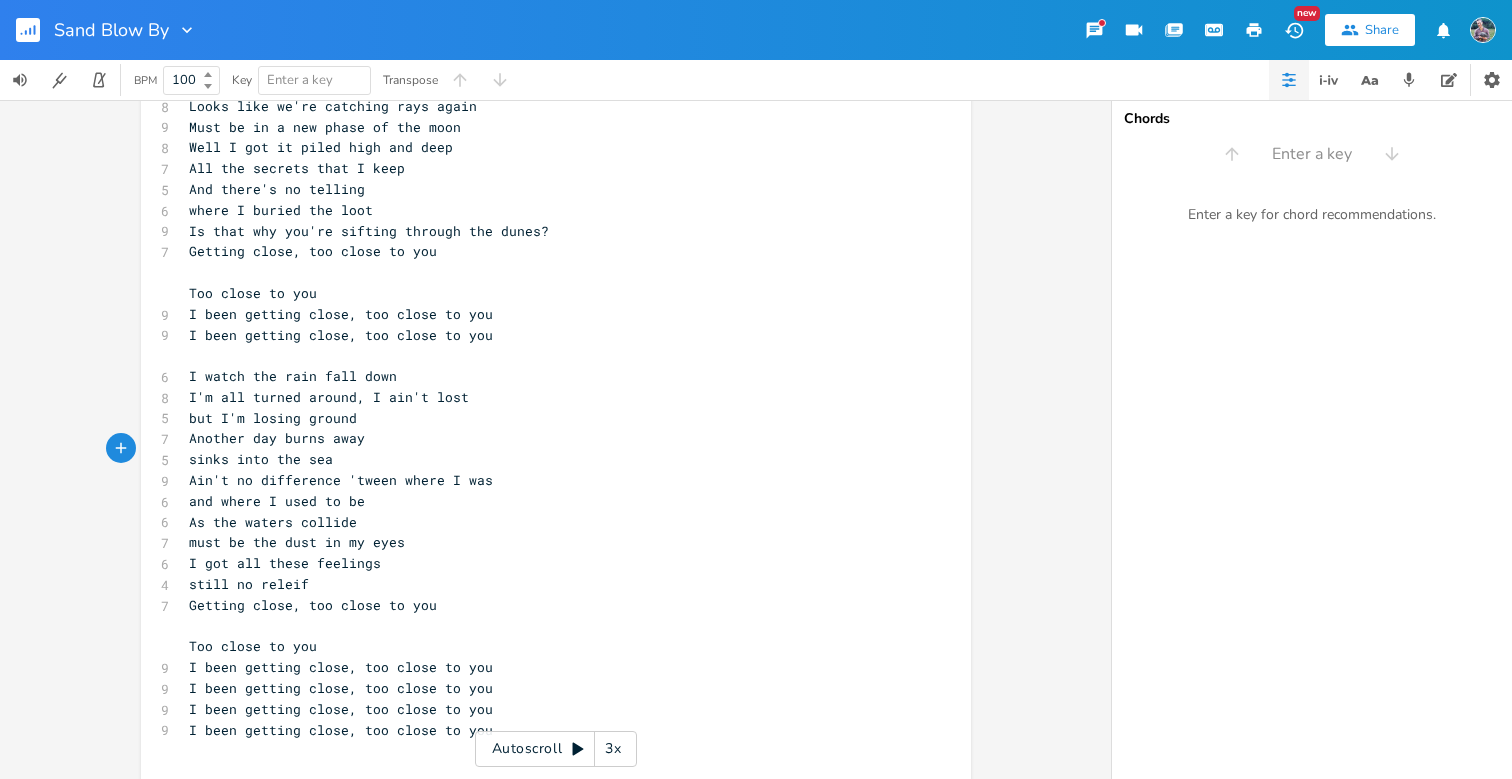 click on "and where I used to be" at bounding box center [546, 501] 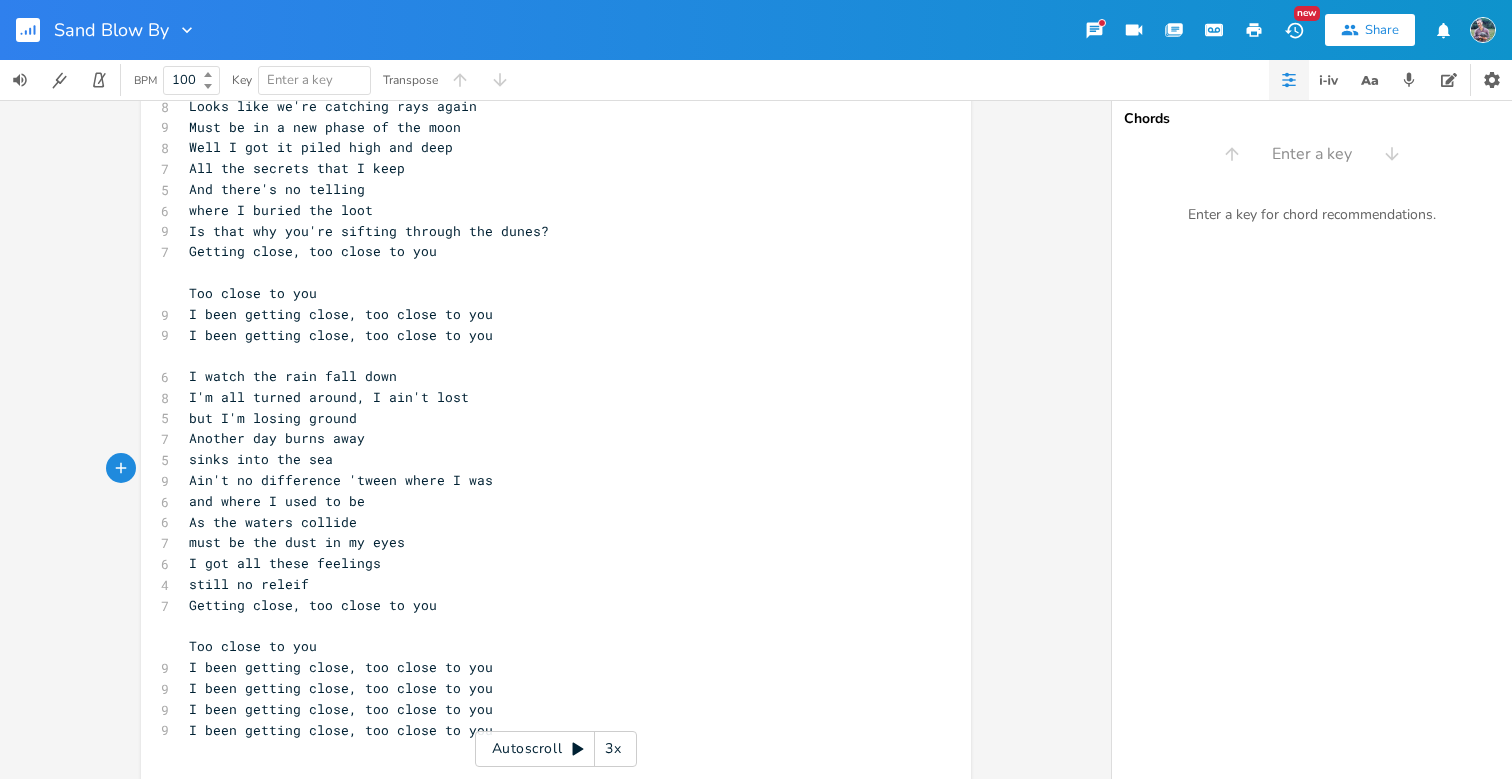 scroll, scrollTop: 0, scrollLeft: 0, axis: both 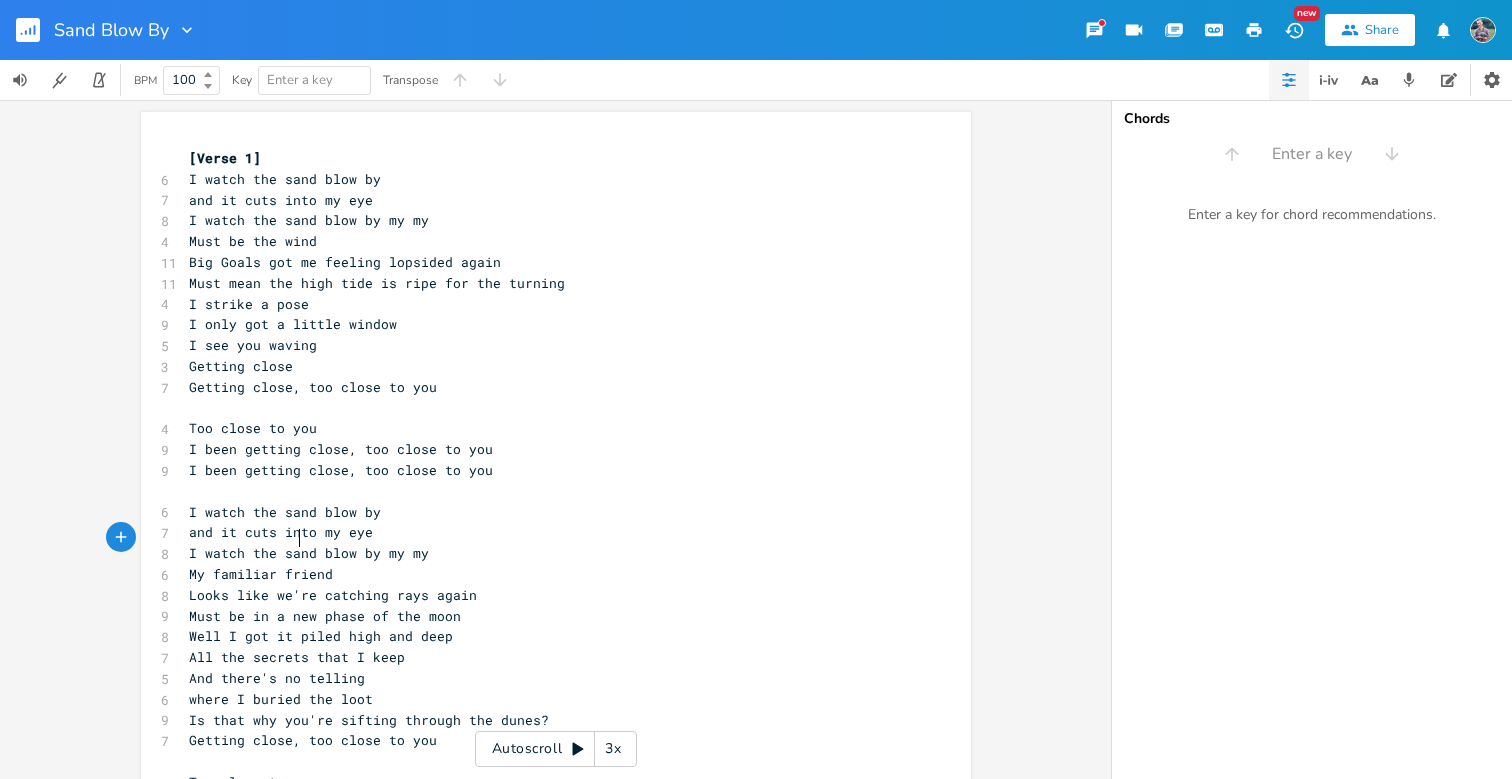 click on "I watch the sand blow by my my" at bounding box center (309, 553) 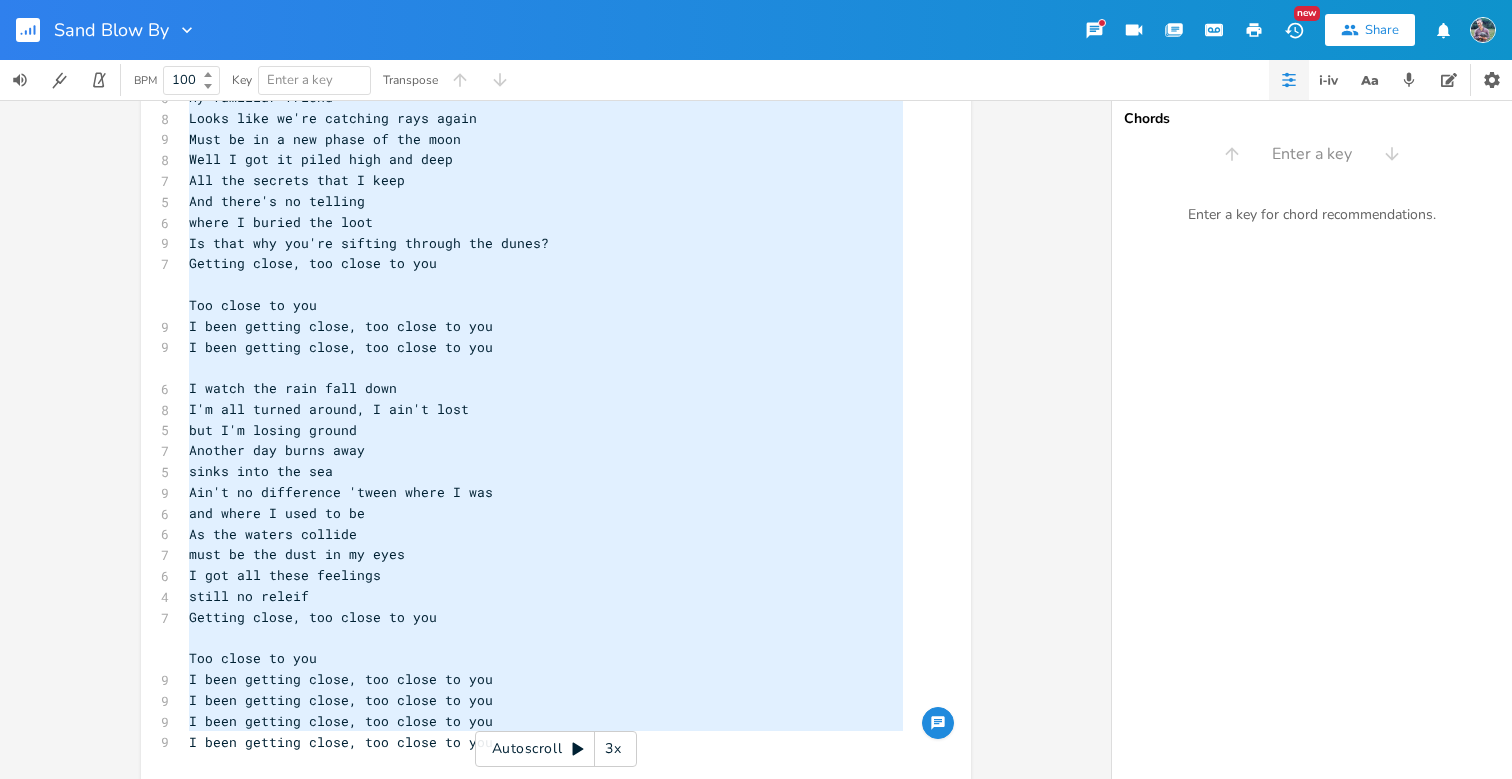 click on "I been getting close, too close to you" at bounding box center [341, 721] 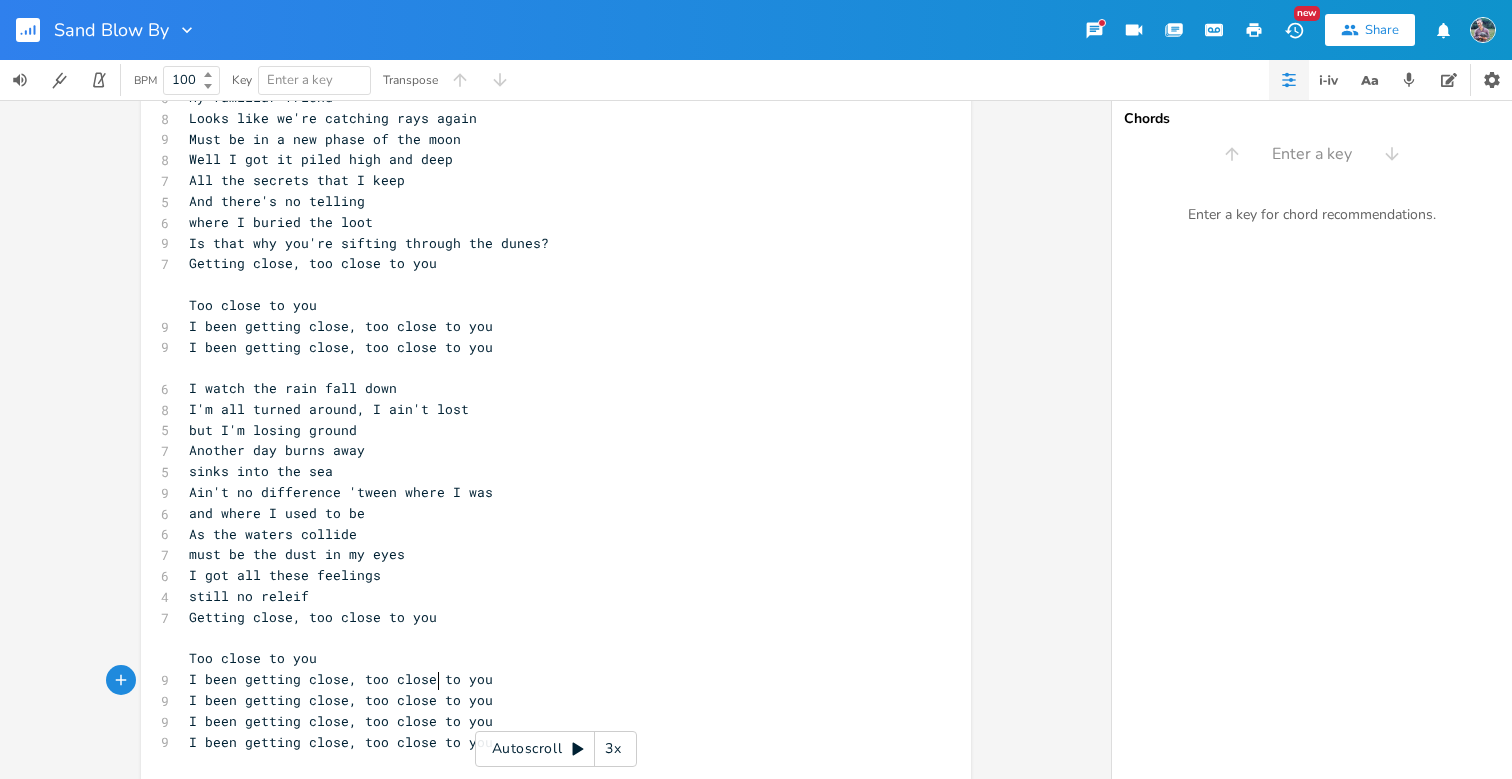 click on "Another day burns away" at bounding box center [277, 450] 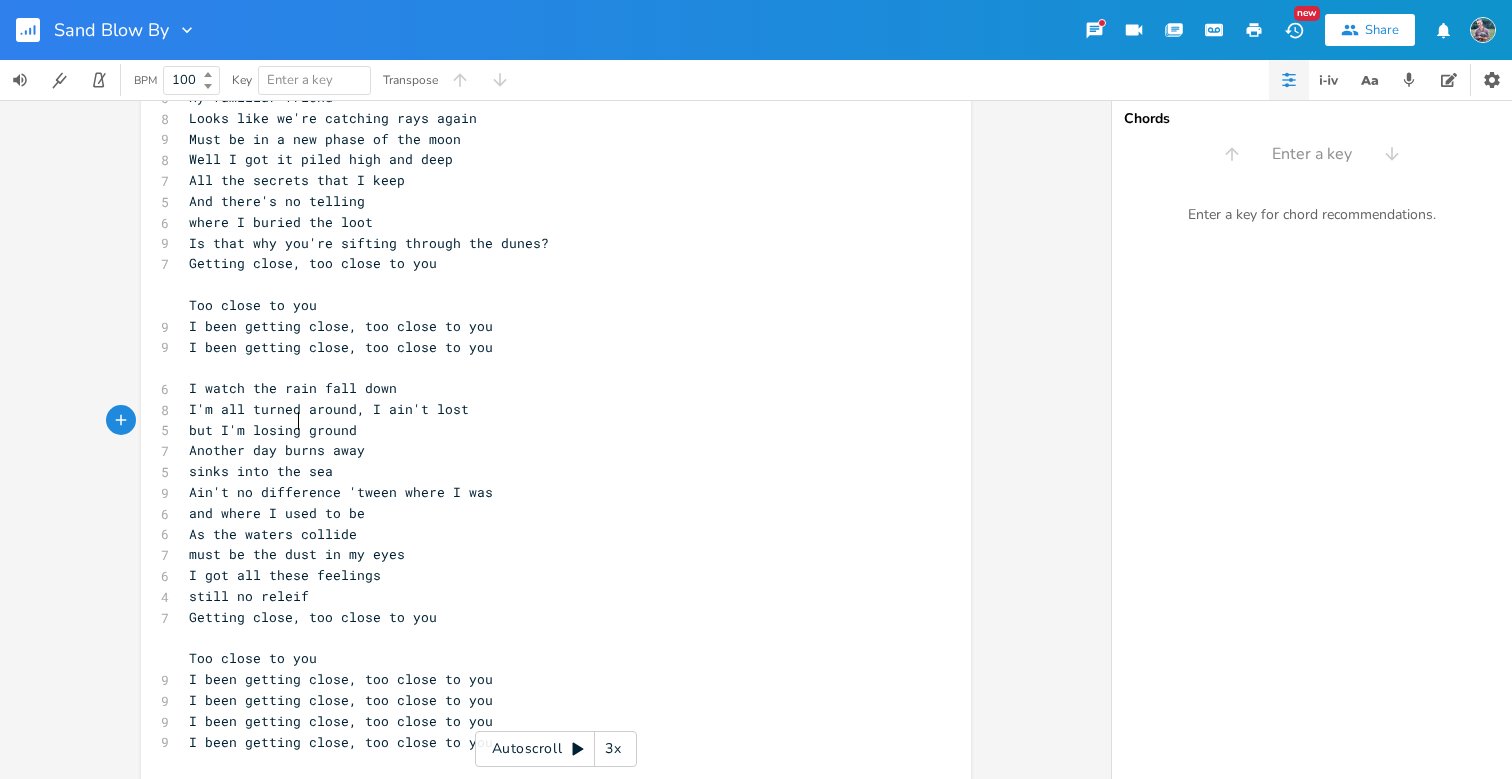 click on "Another day burns away" at bounding box center [277, 450] 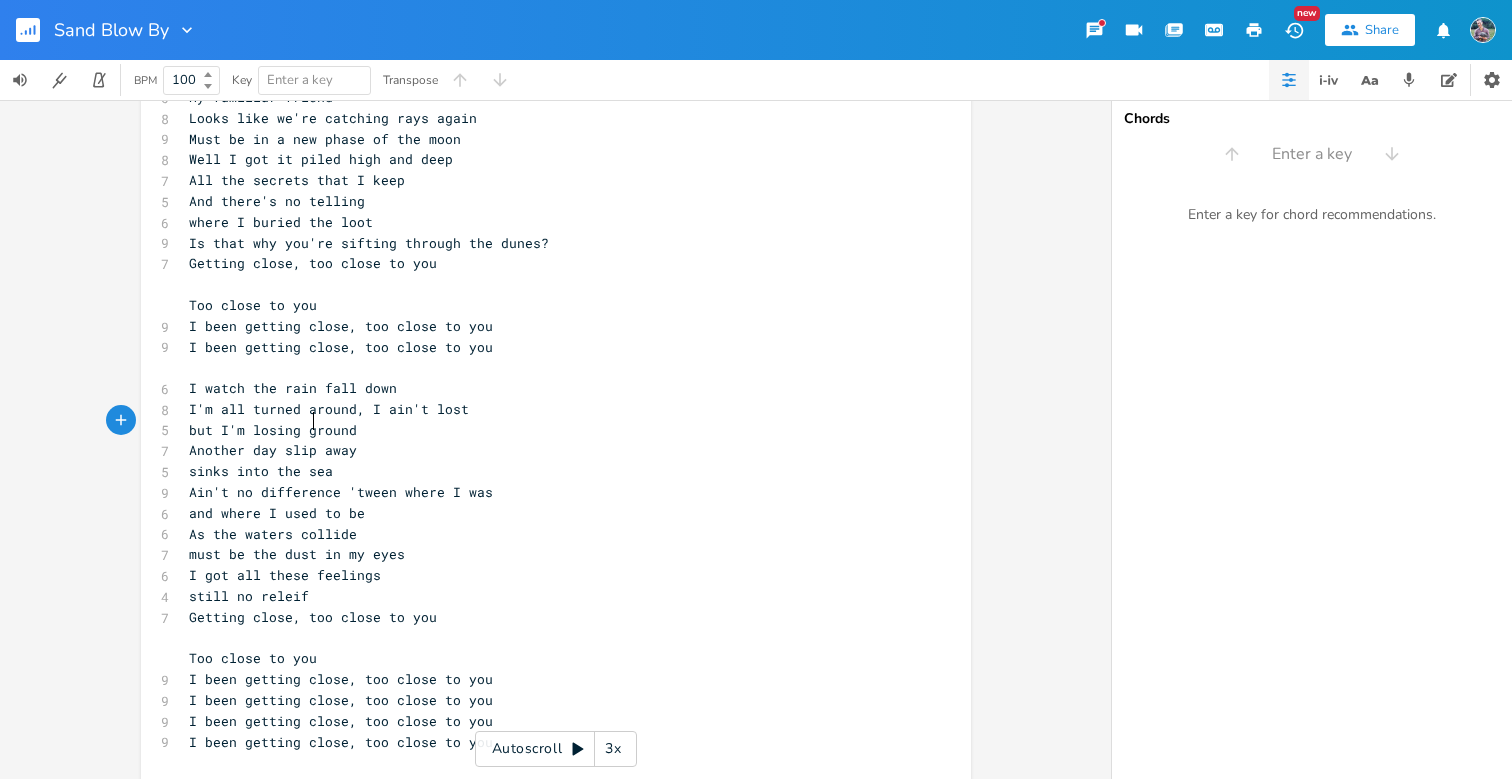 type on "slips" 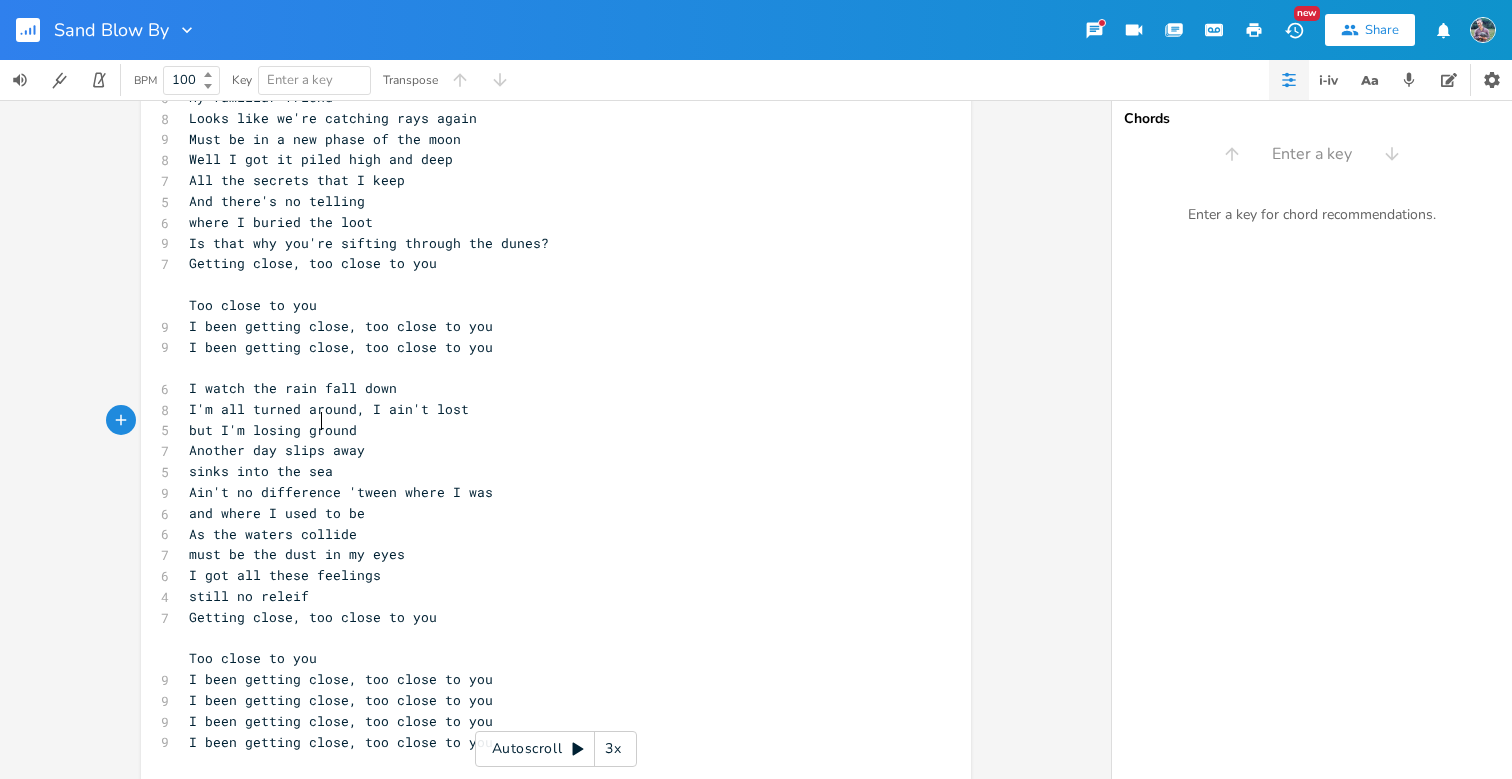 click on "sinks into the sea" at bounding box center [261, 471] 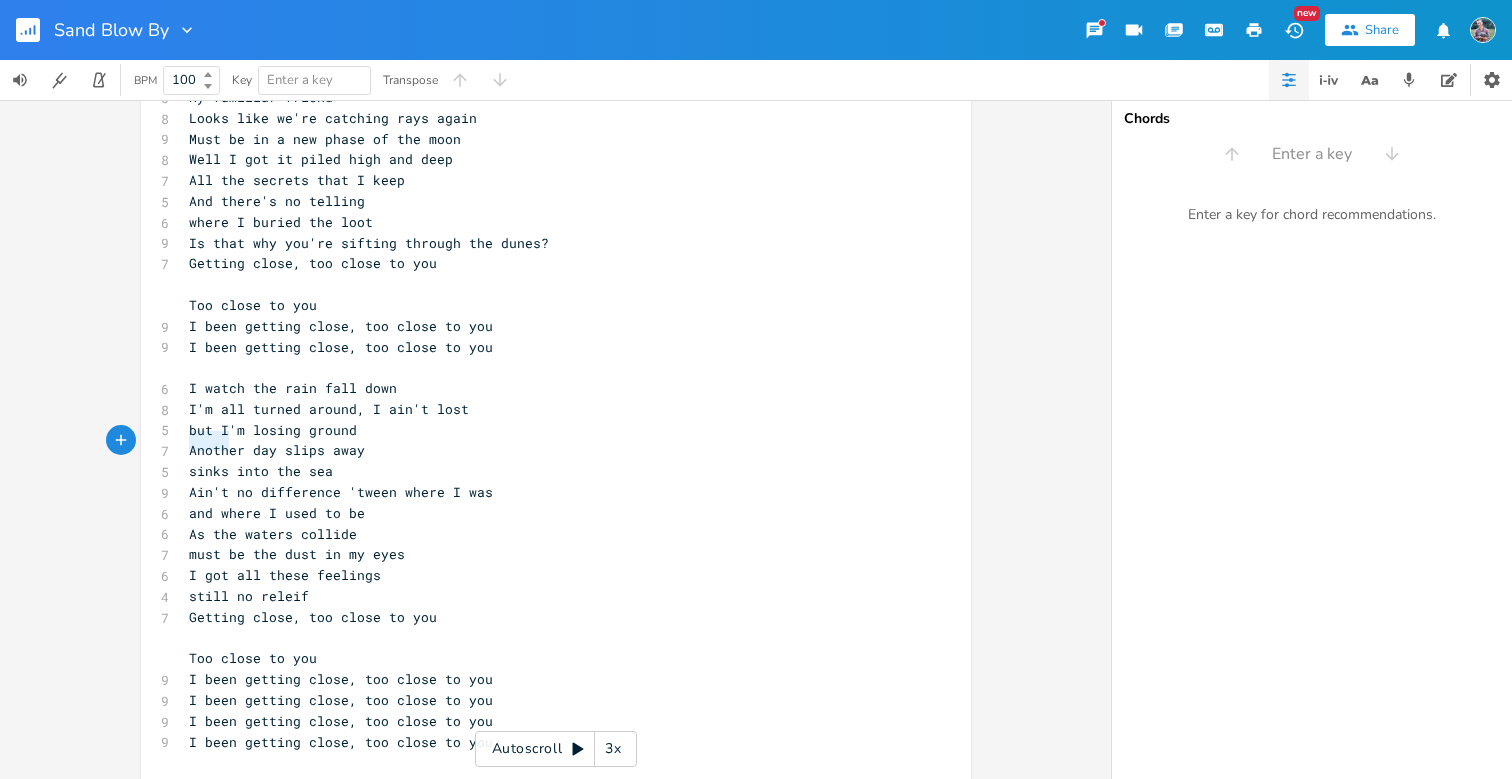 click on "sinks into the sea" at bounding box center [261, 471] 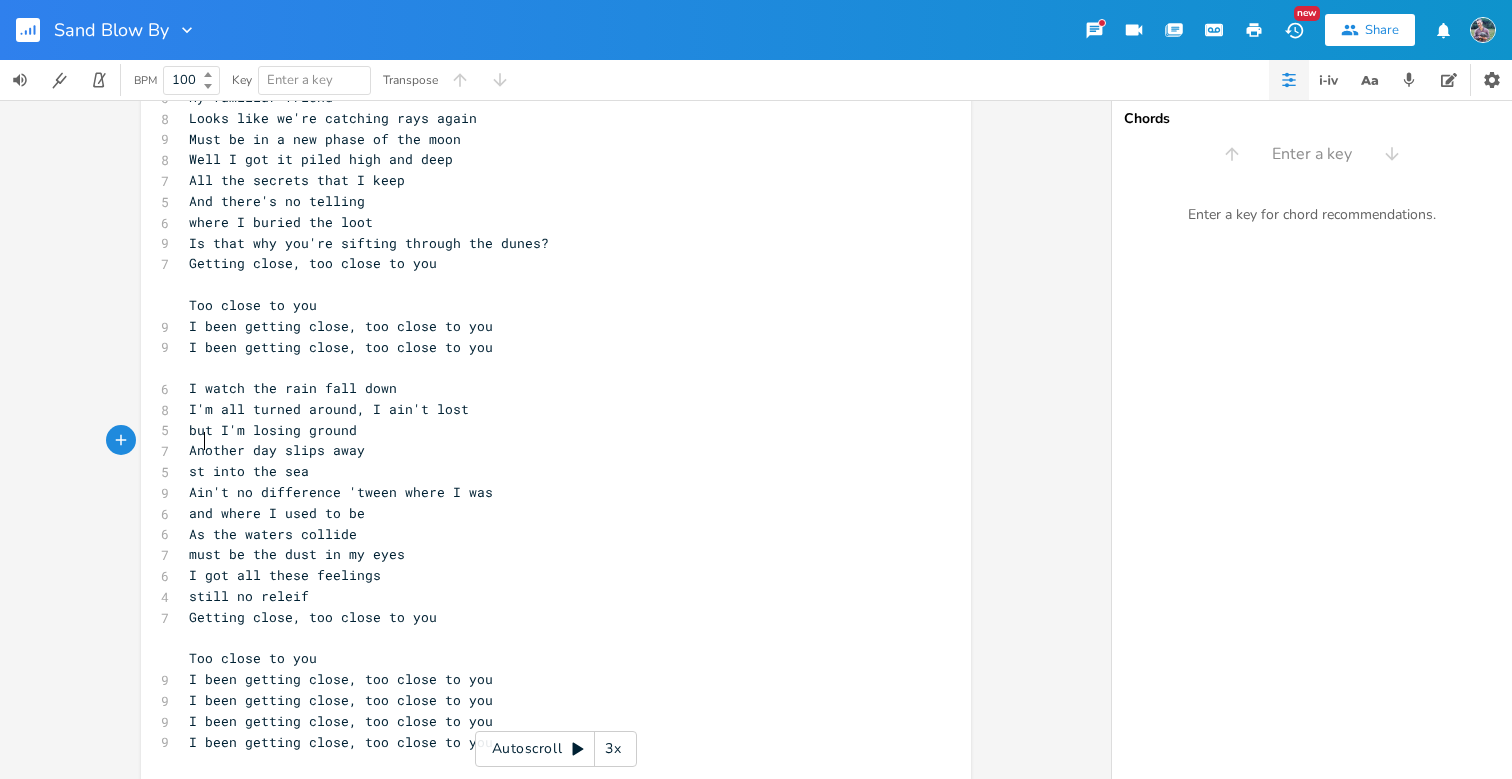 scroll, scrollTop: 0, scrollLeft: 21, axis: horizontal 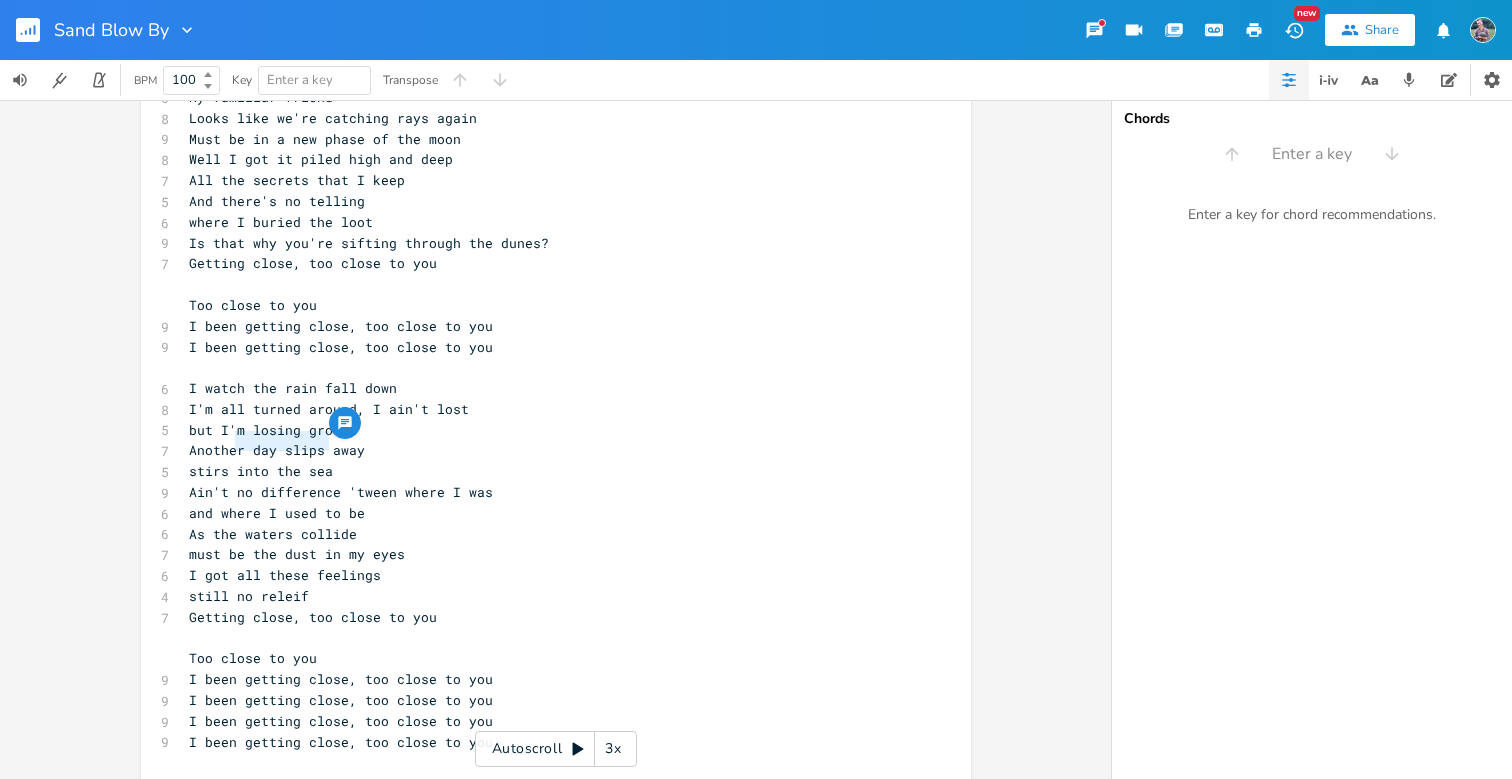 drag, startPoint x: 327, startPoint y: 446, endPoint x: 230, endPoint y: 438, distance: 97.32934 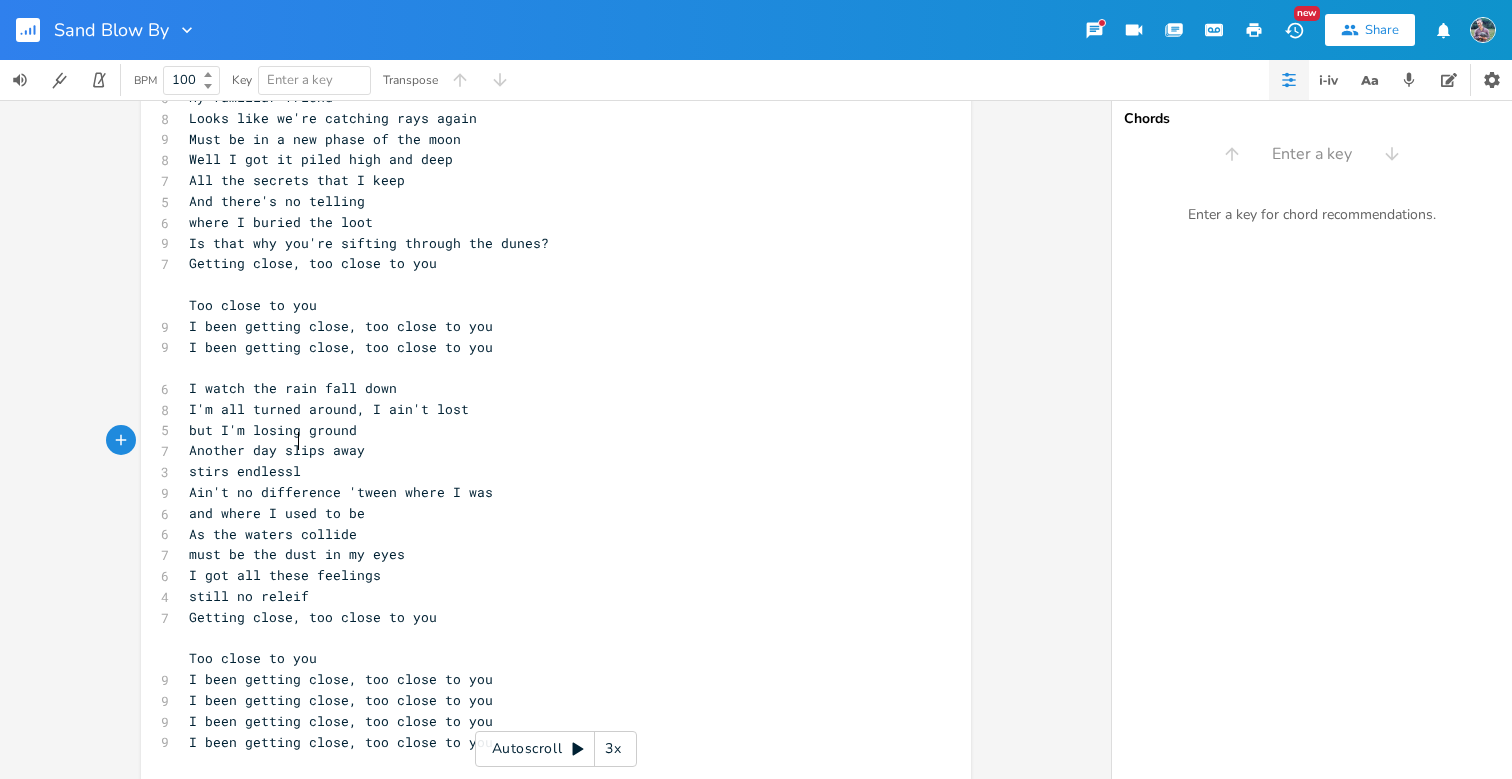 scroll, scrollTop: 0, scrollLeft: 46, axis: horizontal 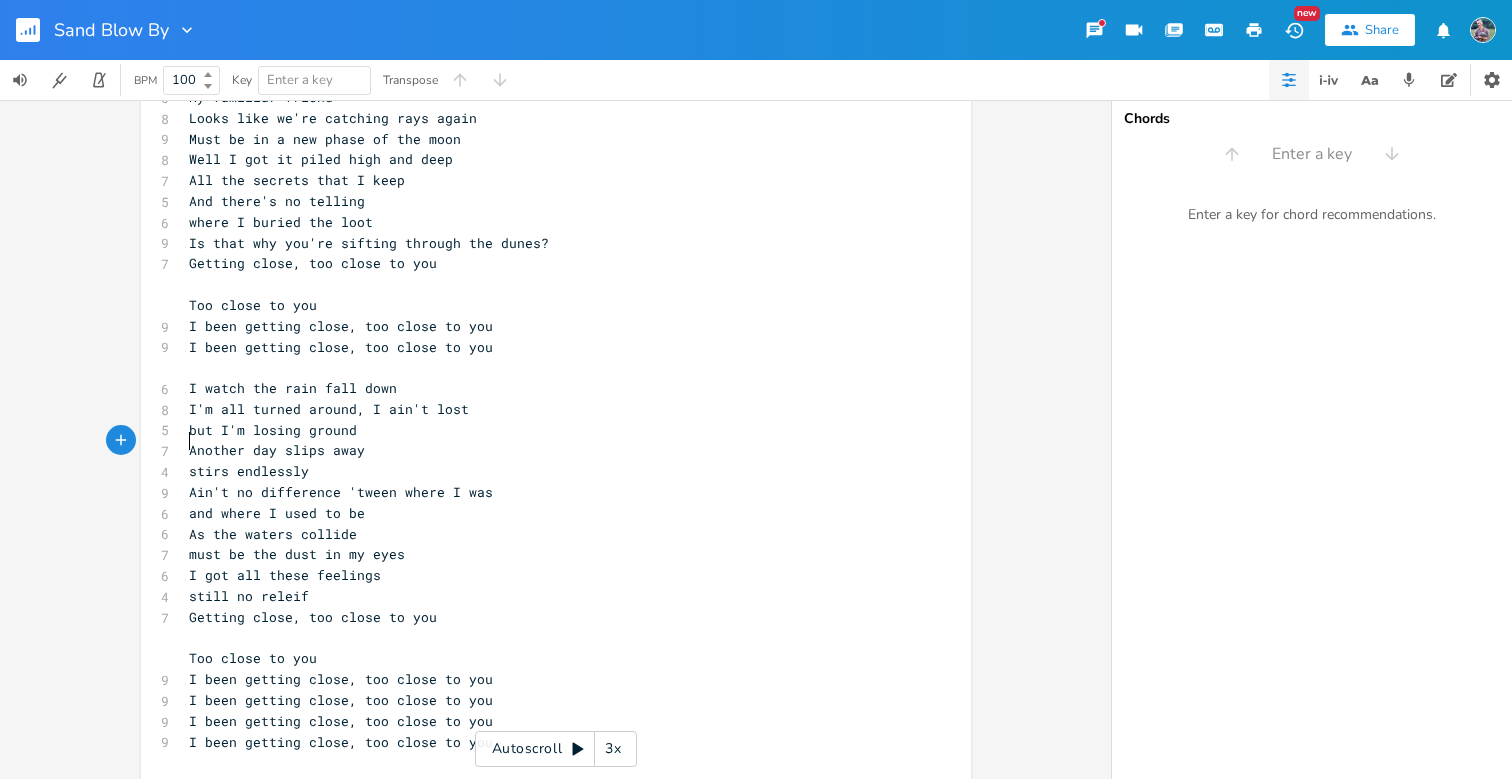 click on "stirs endlessly" at bounding box center (249, 471) 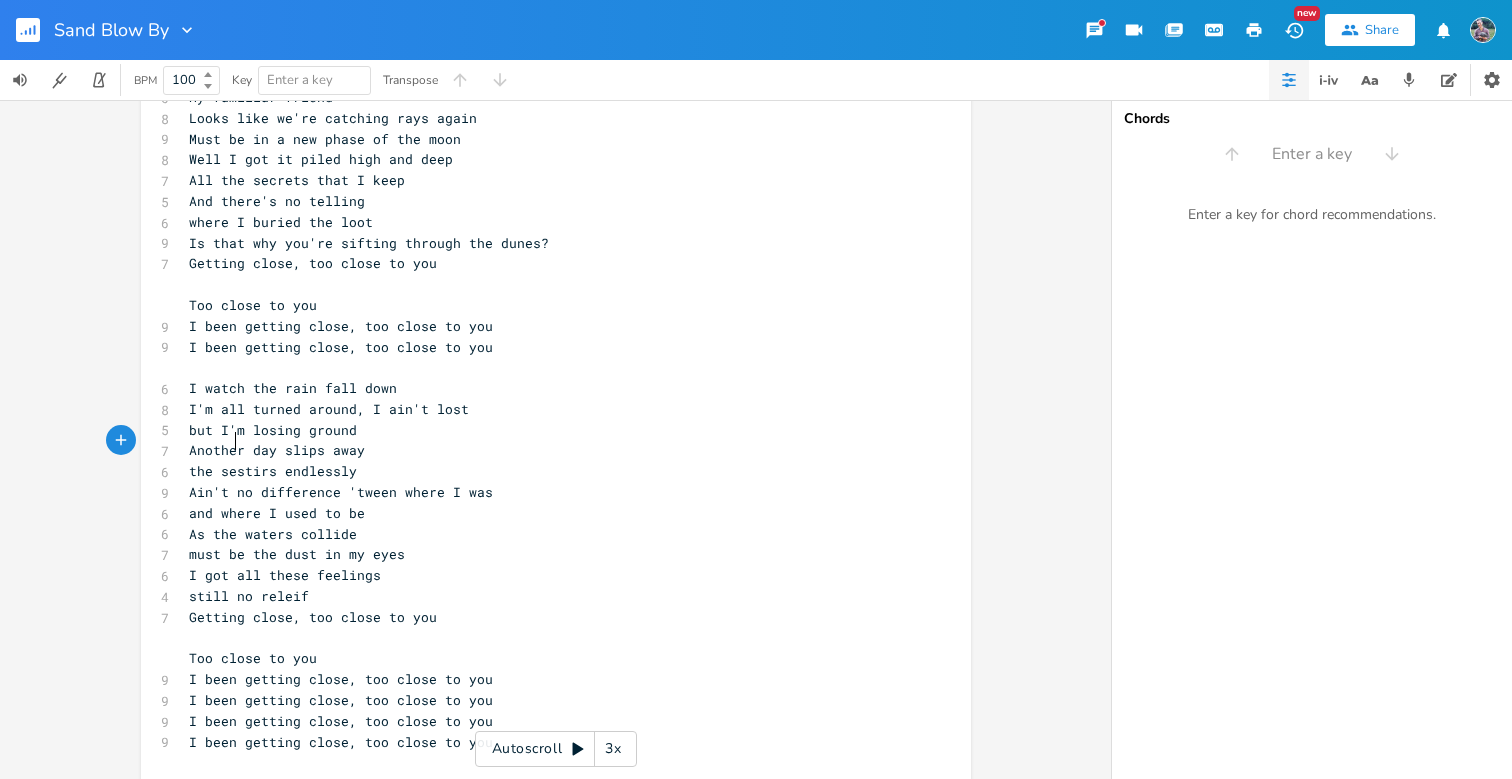 type on "the sea" 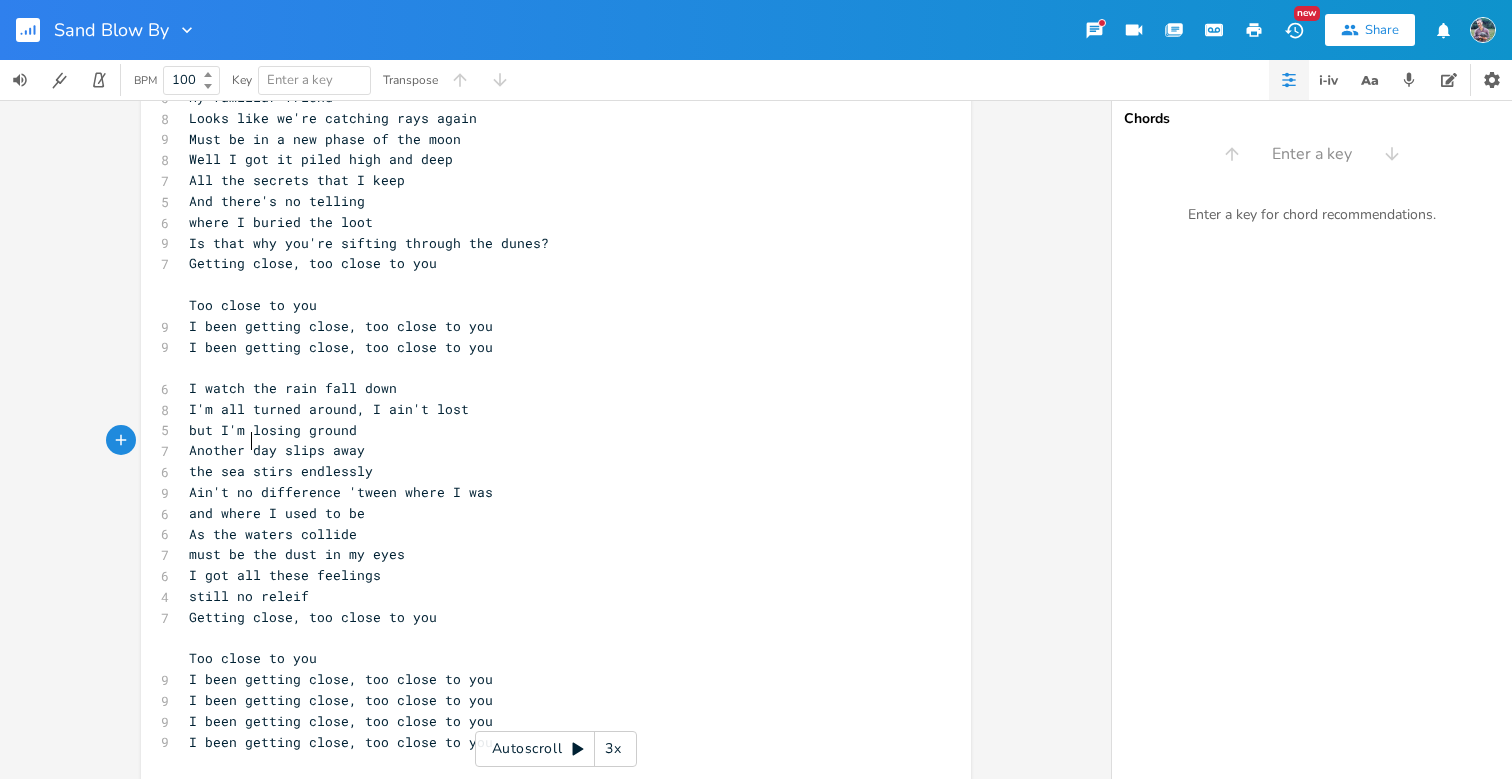 scroll, scrollTop: 0, scrollLeft: 39, axis: horizontal 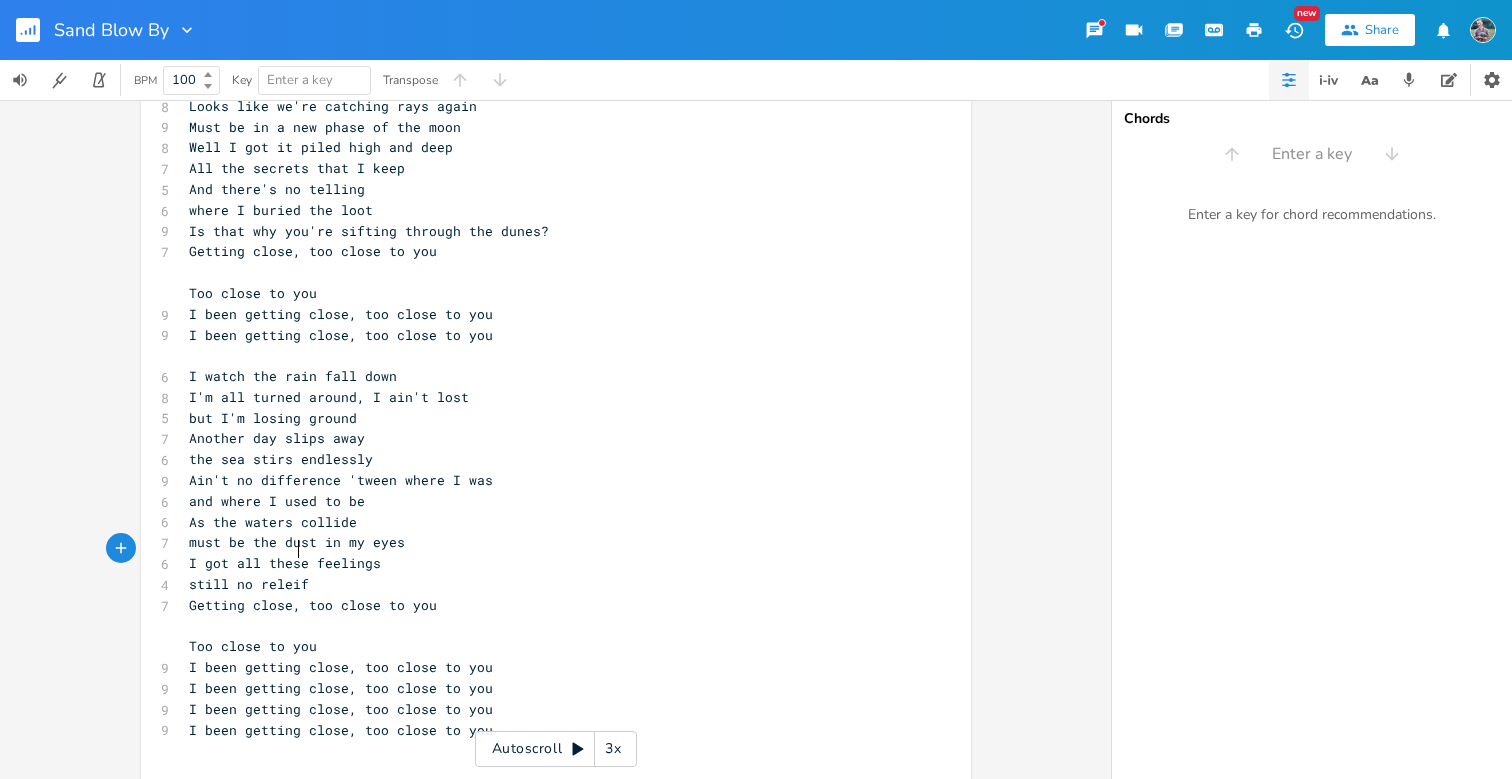 click on "still no releif" at bounding box center [249, 584] 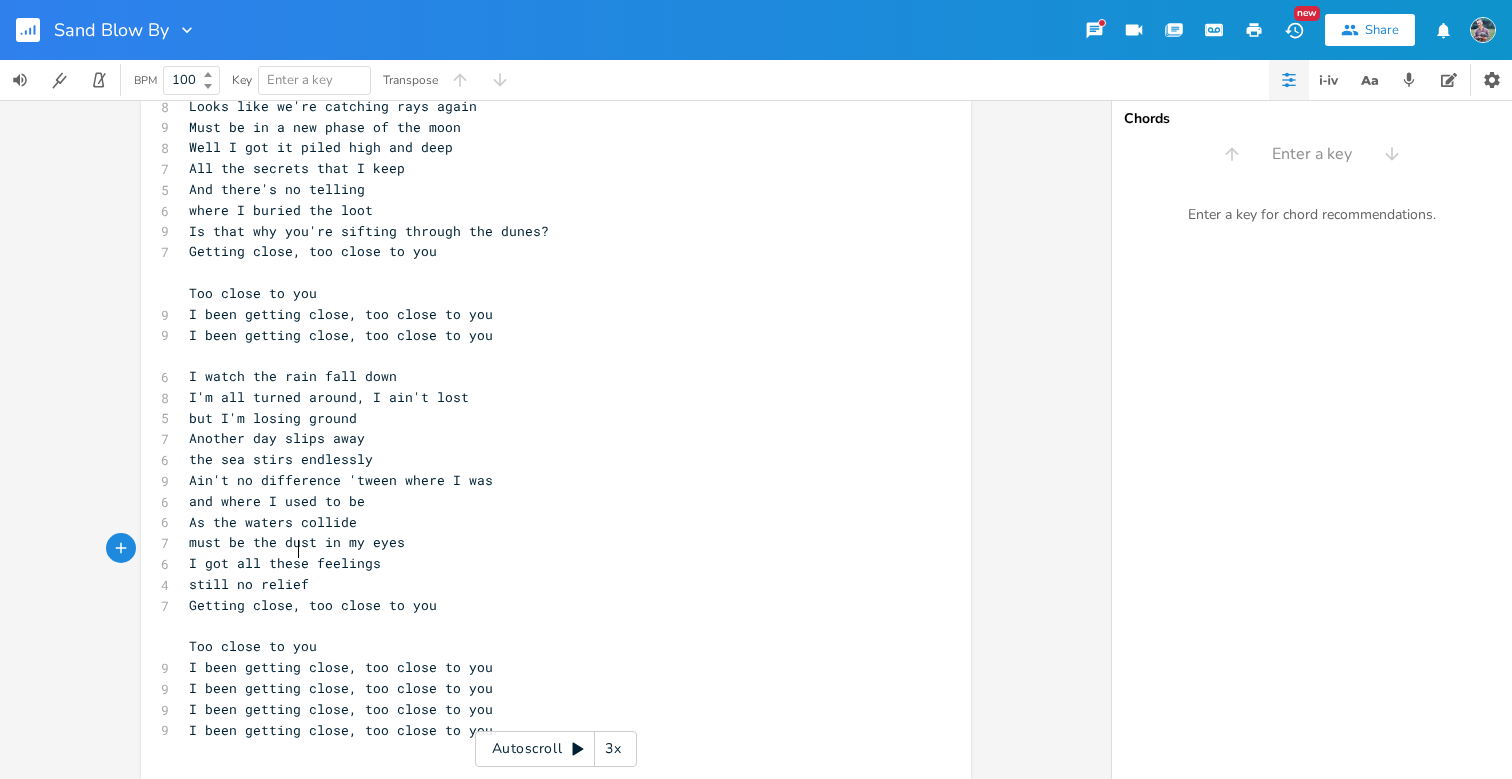 scroll, scrollTop: 0, scrollLeft: 12, axis: horizontal 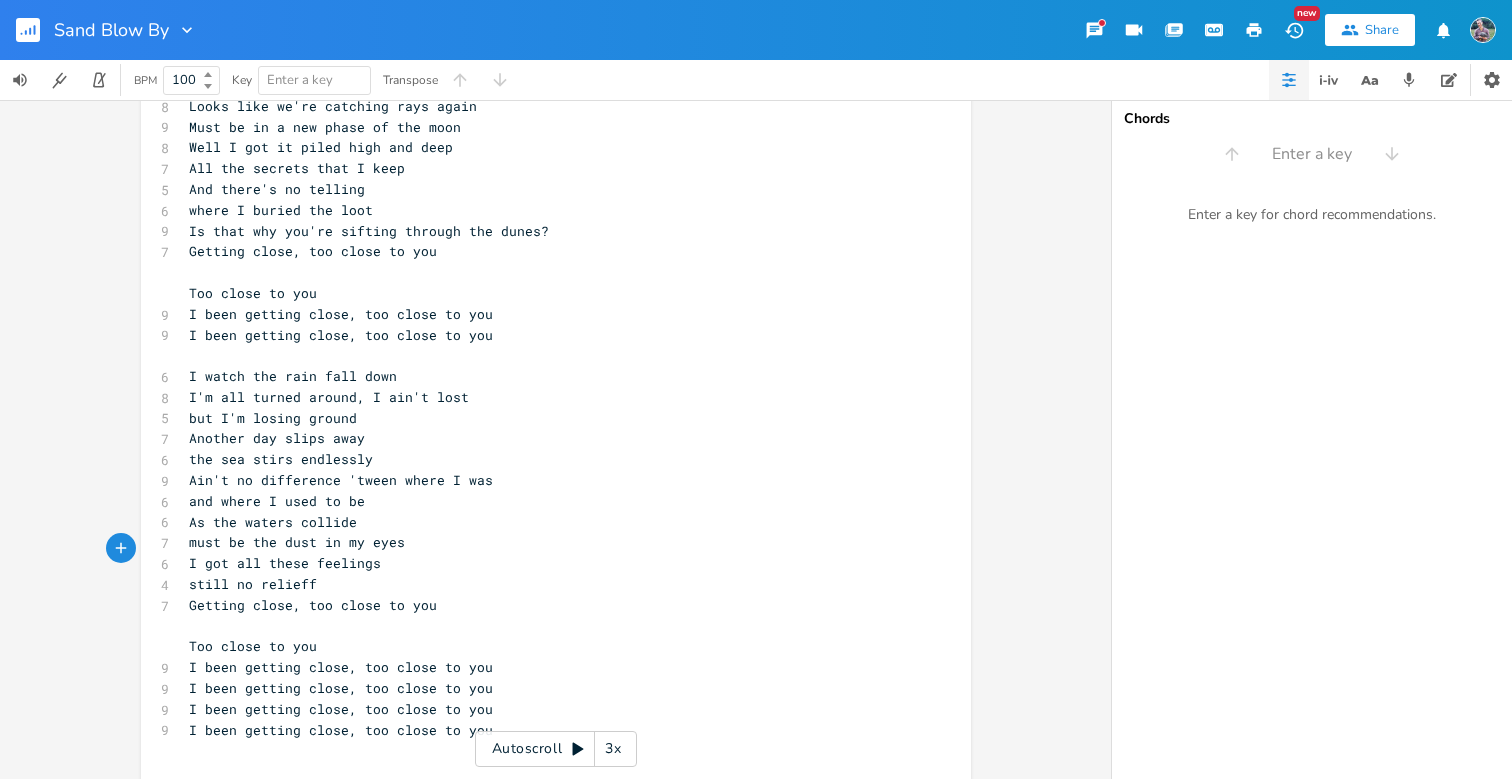 type 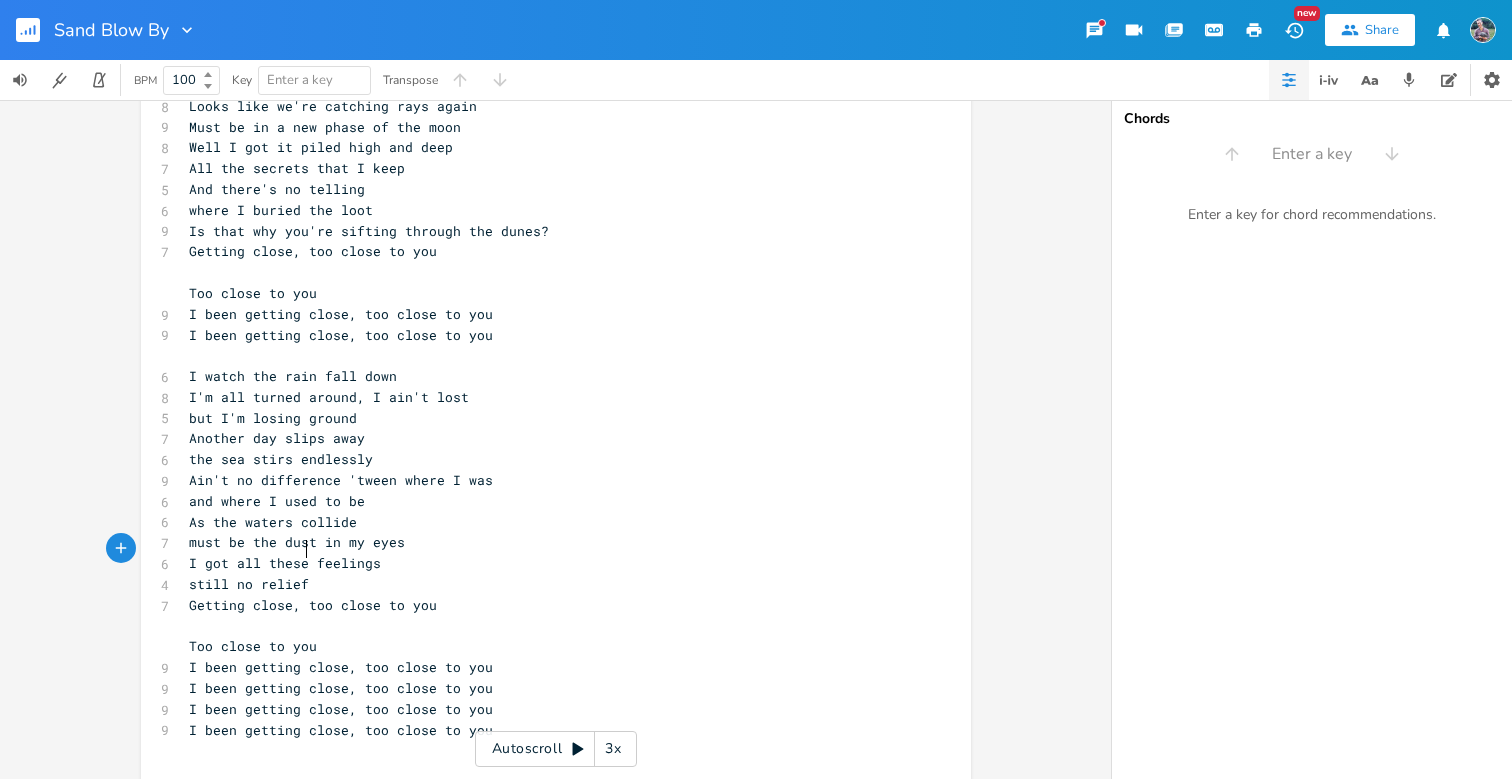 click on "still no relief" at bounding box center [546, 584] 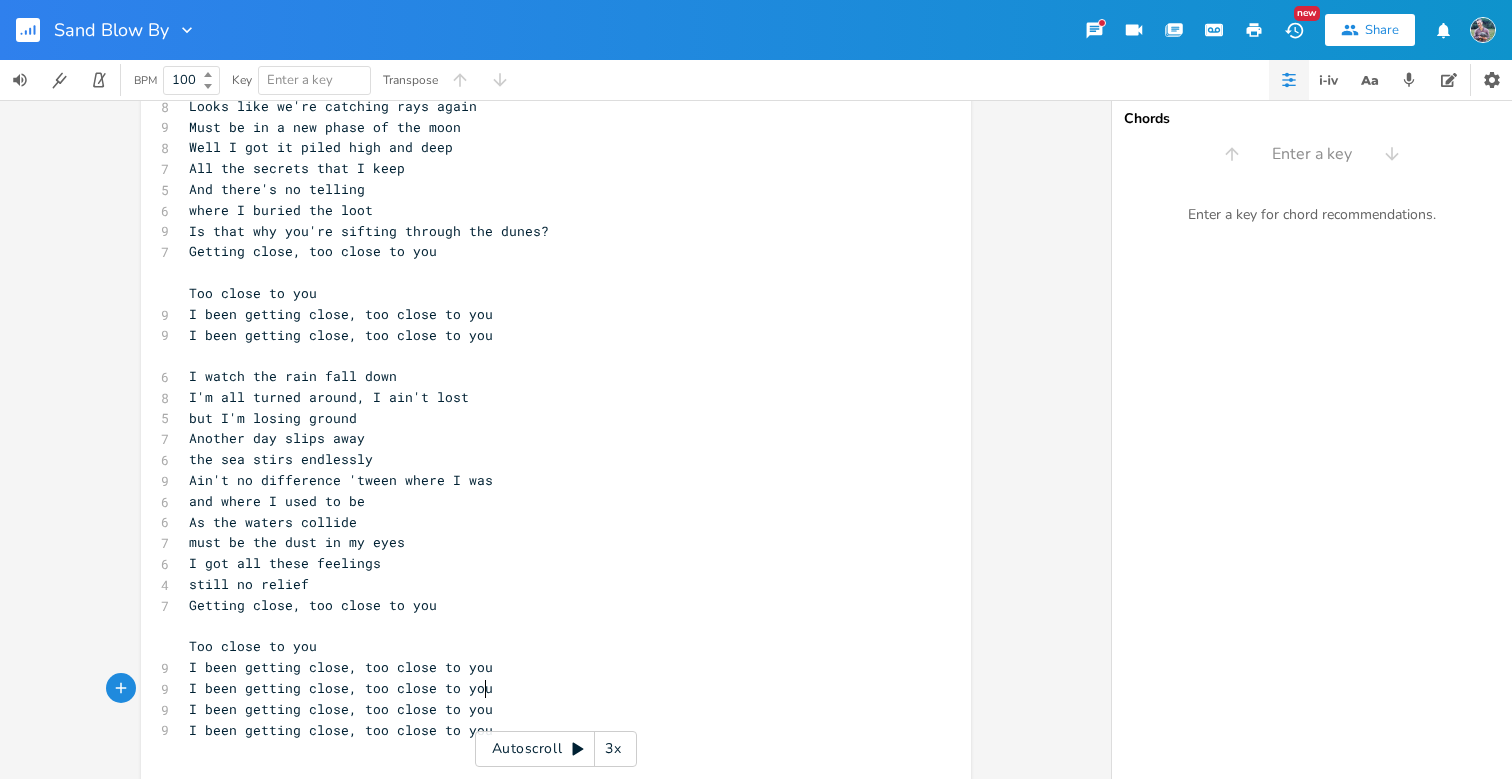 click on "I been getting close, too close to you" at bounding box center [546, 730] 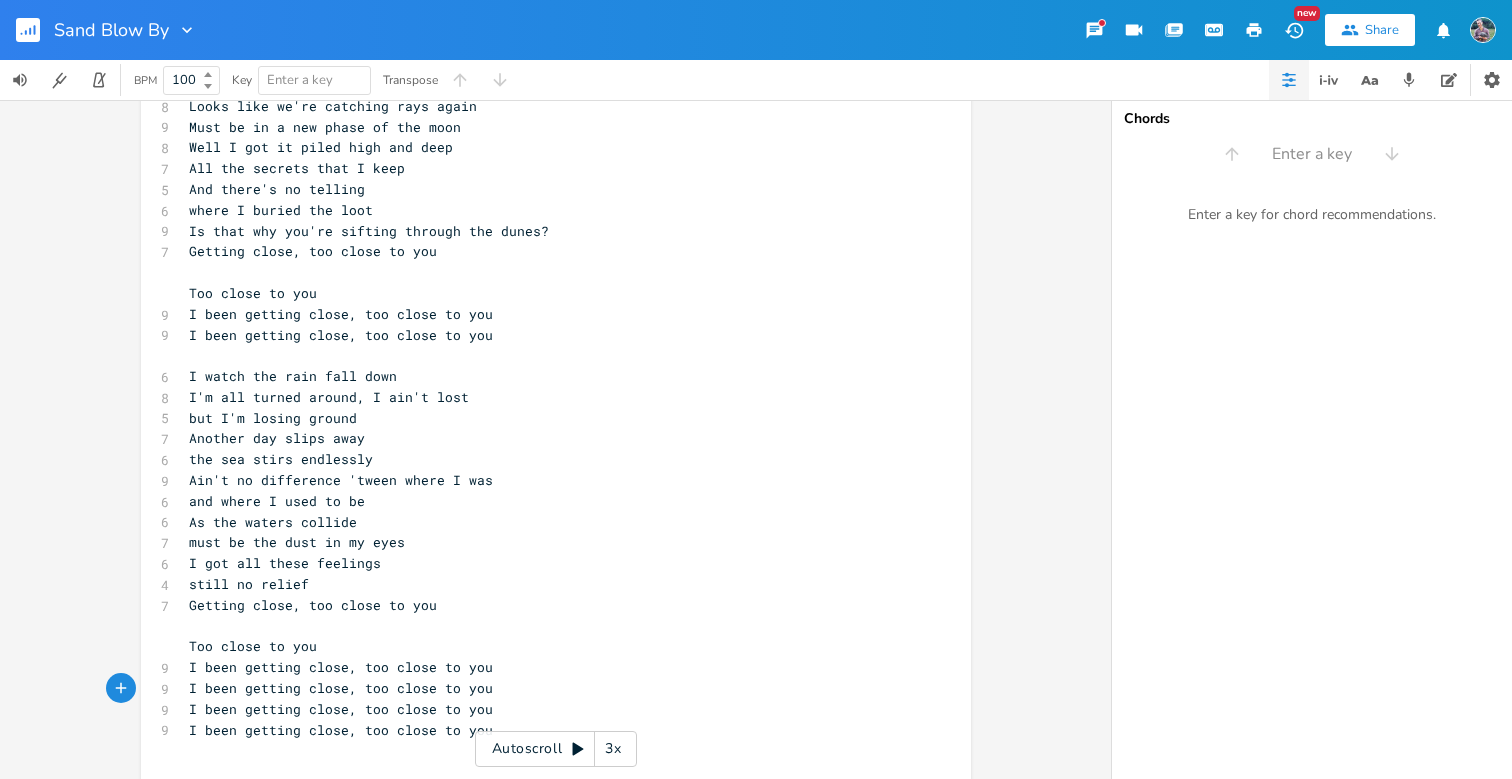 scroll, scrollTop: 0, scrollLeft: 0, axis: both 